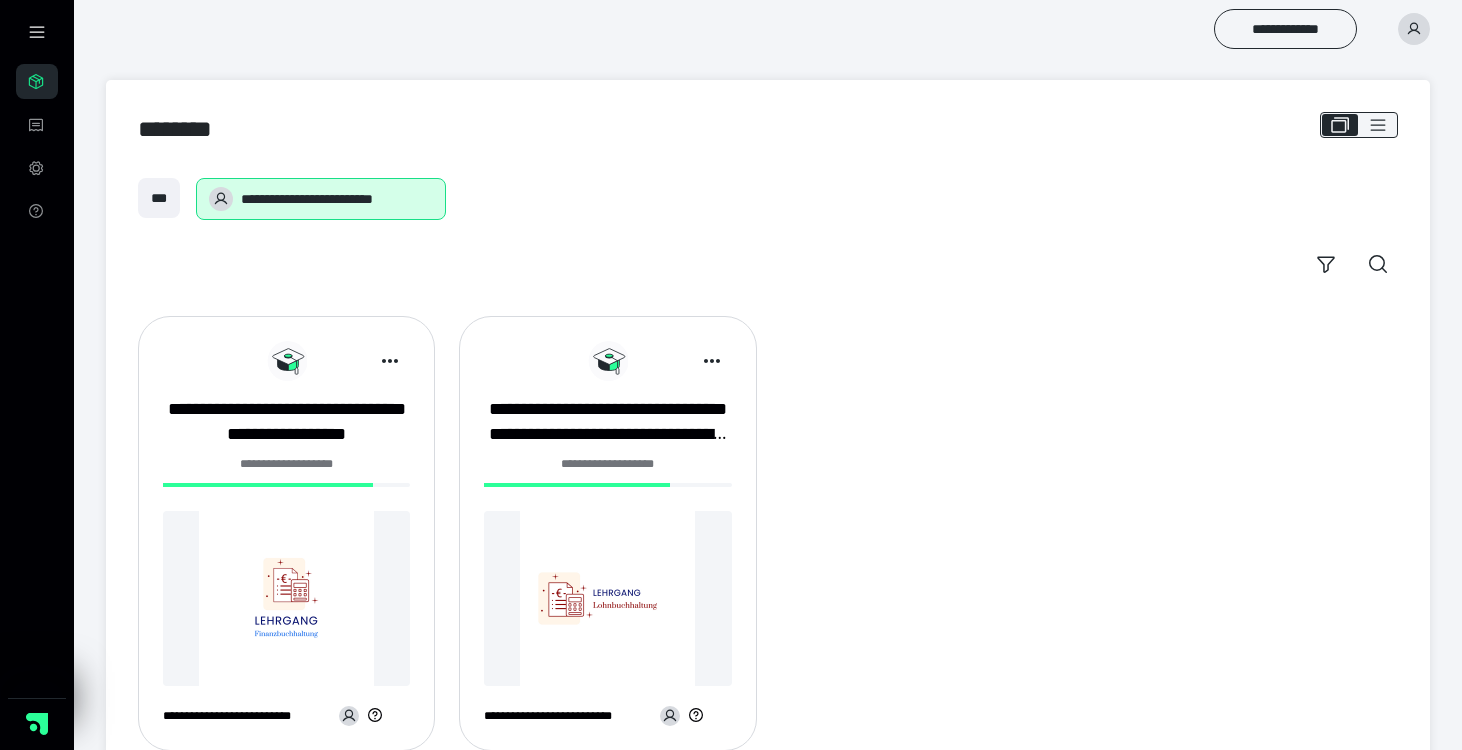 scroll, scrollTop: 0, scrollLeft: 0, axis: both 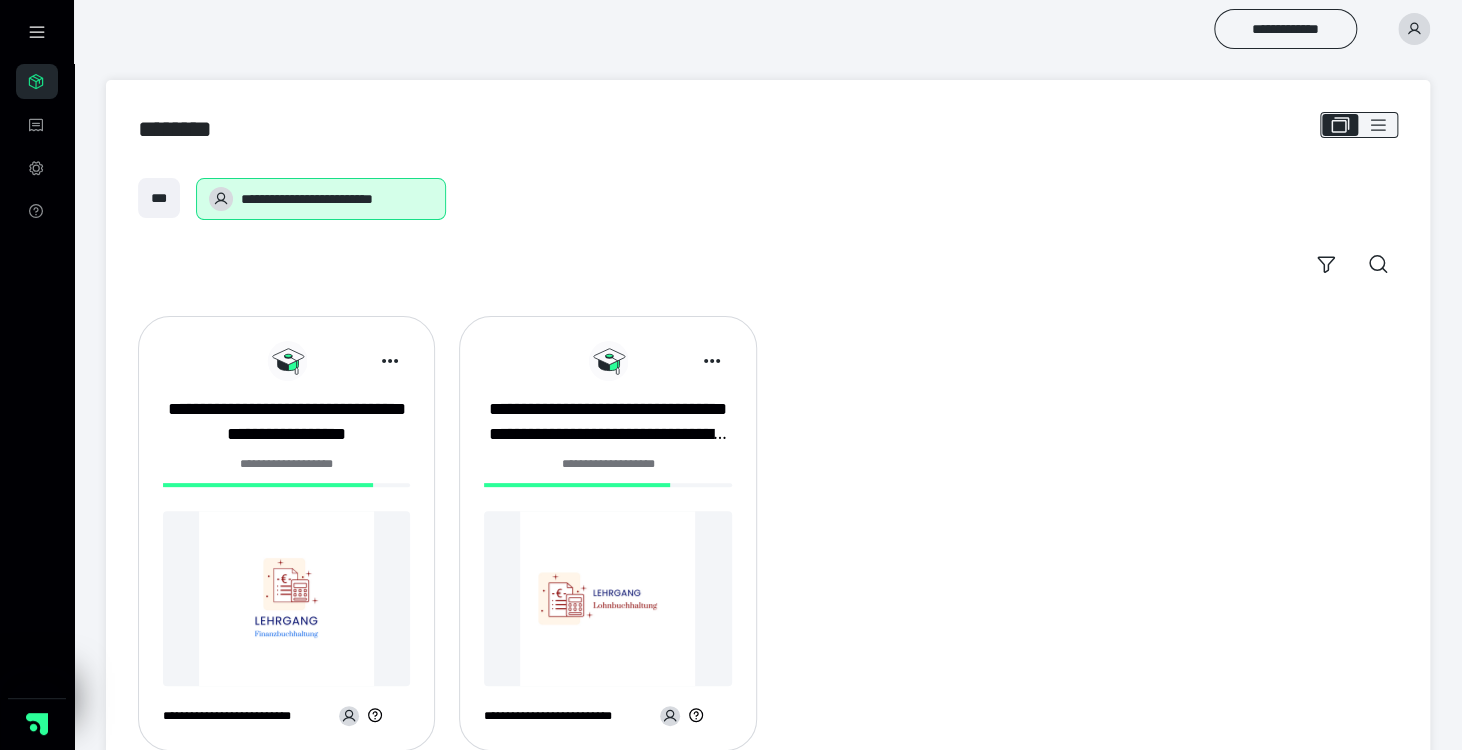 click on "**********" at bounding box center [286, 533] 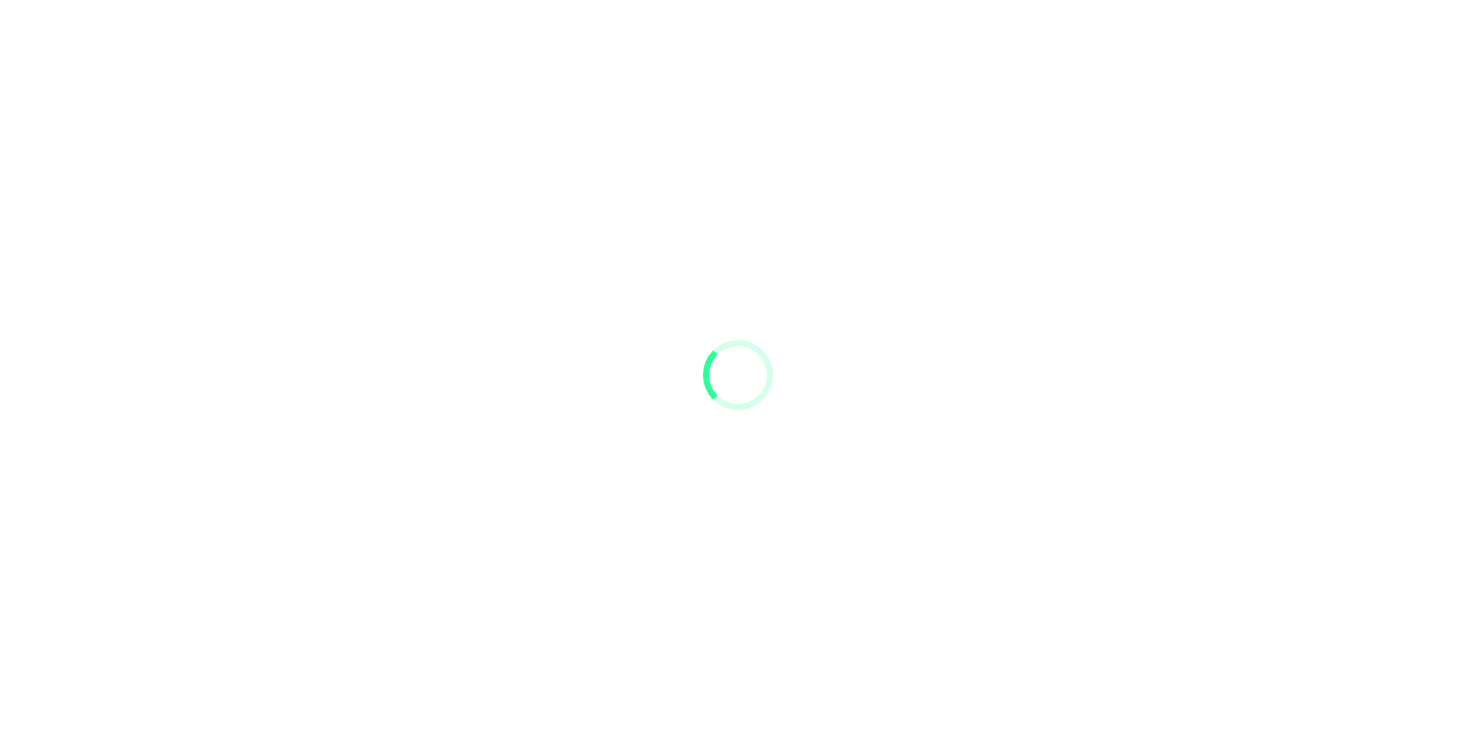 scroll, scrollTop: 0, scrollLeft: 0, axis: both 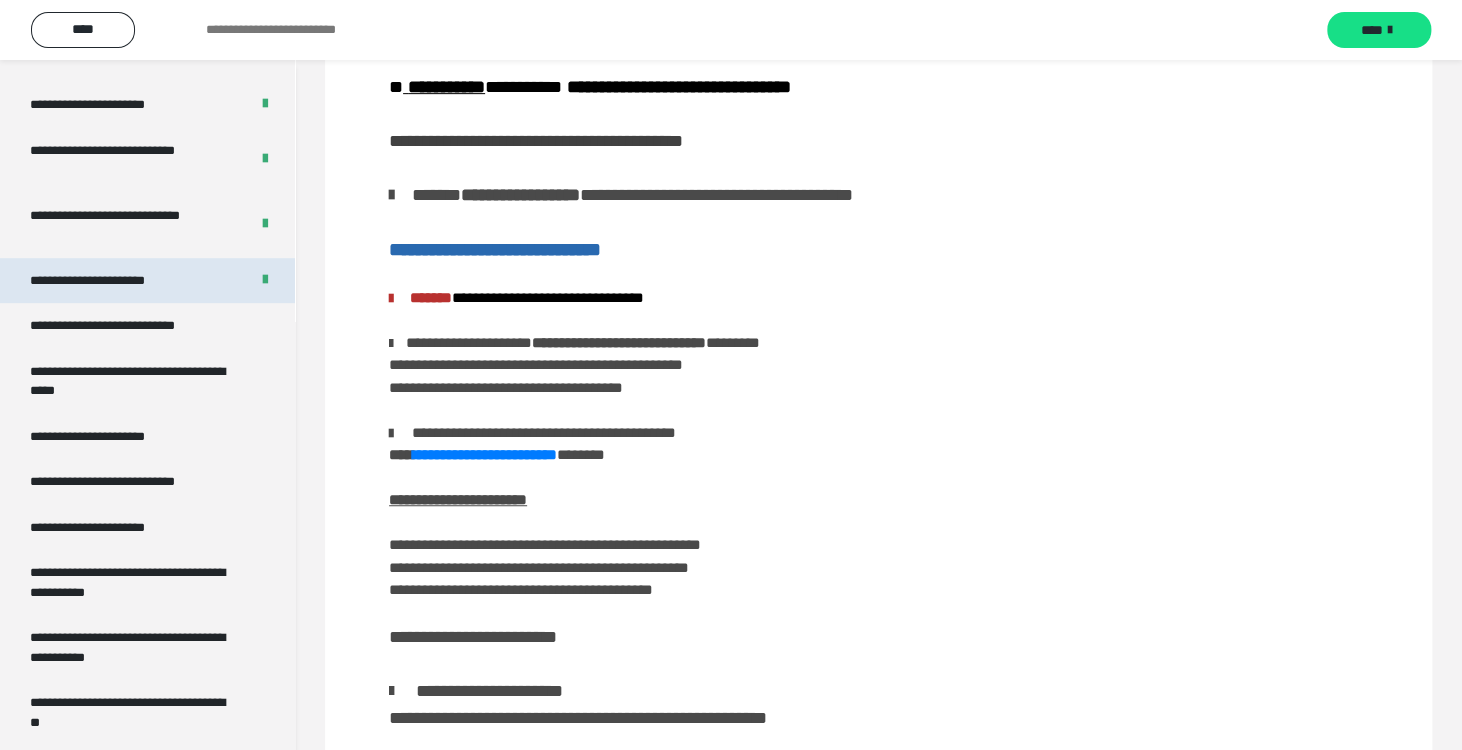 click on "**********" at bounding box center [109, 281] 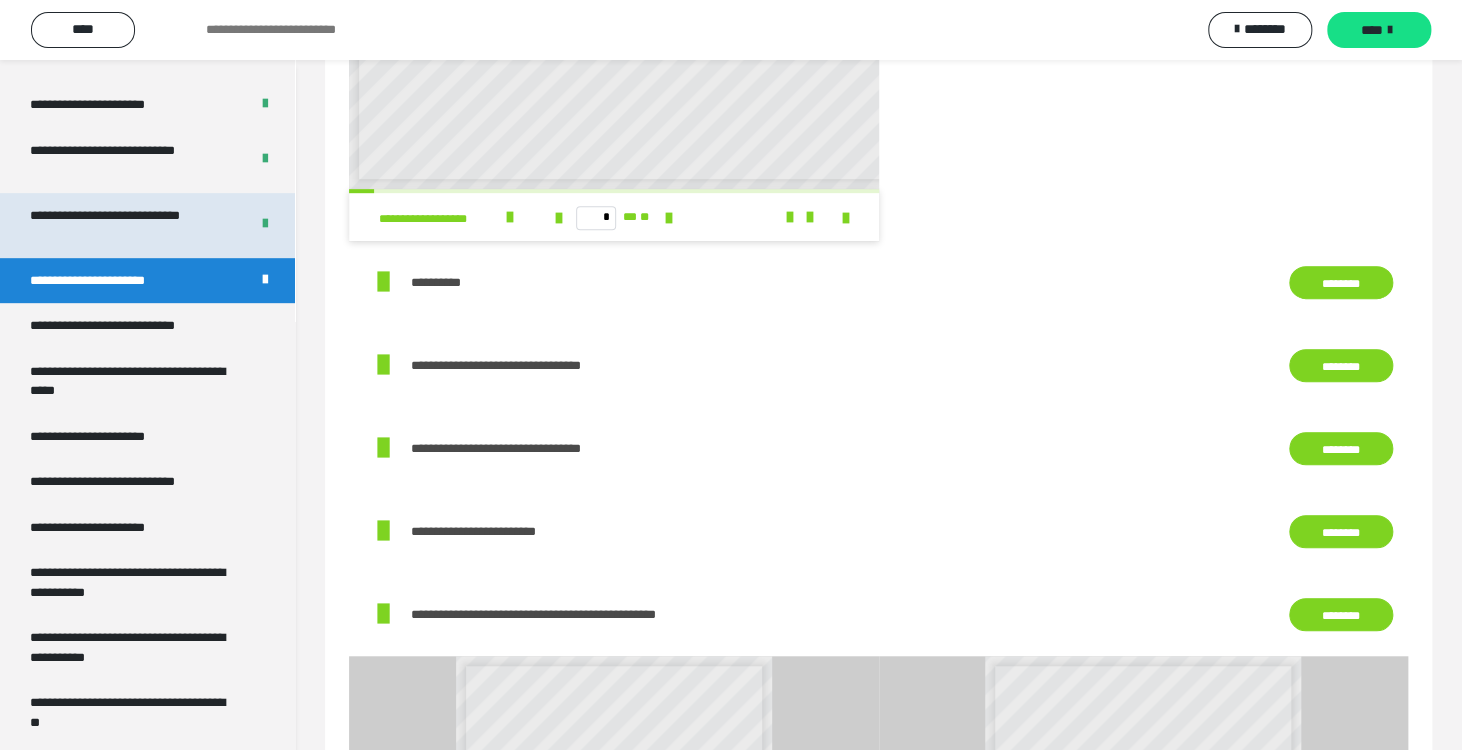 click on "**********" at bounding box center (124, 225) 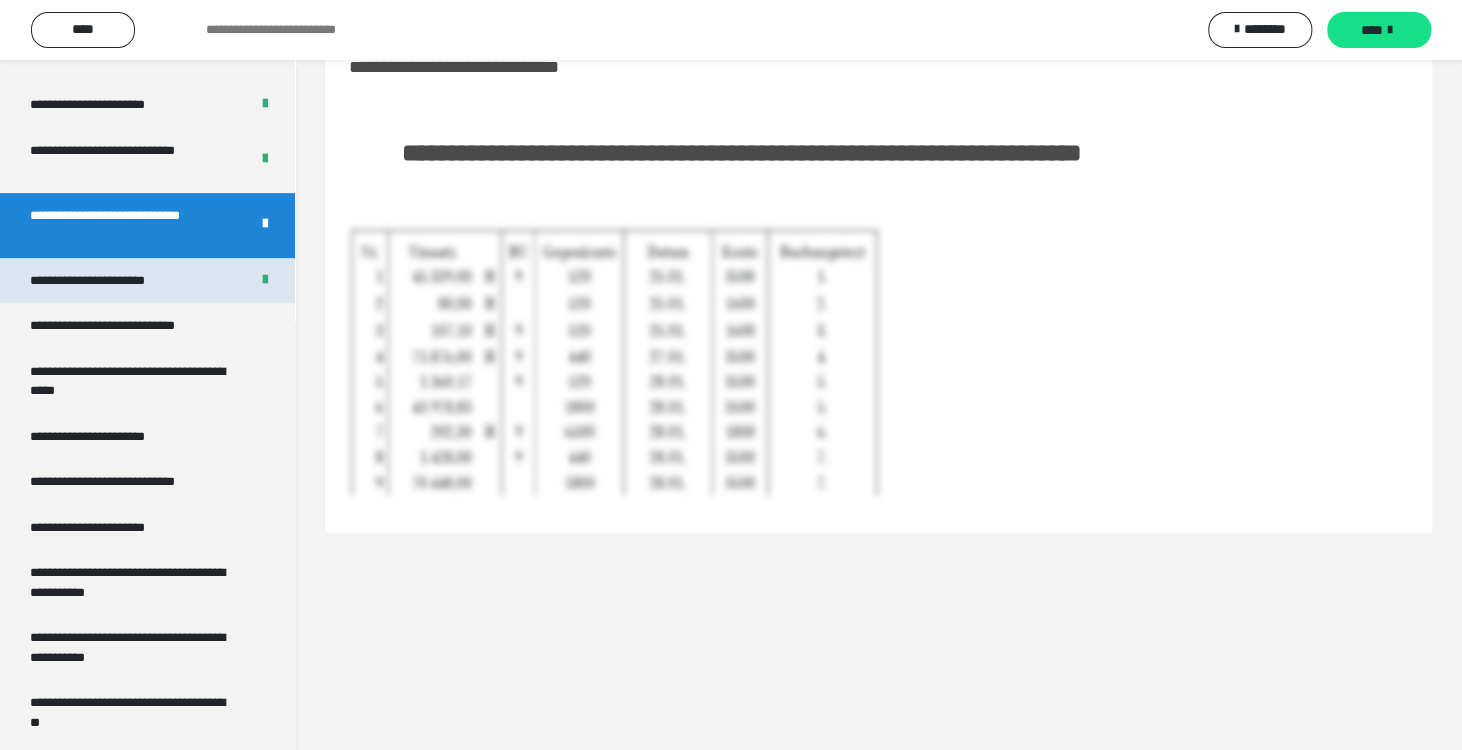scroll, scrollTop: 60, scrollLeft: 0, axis: vertical 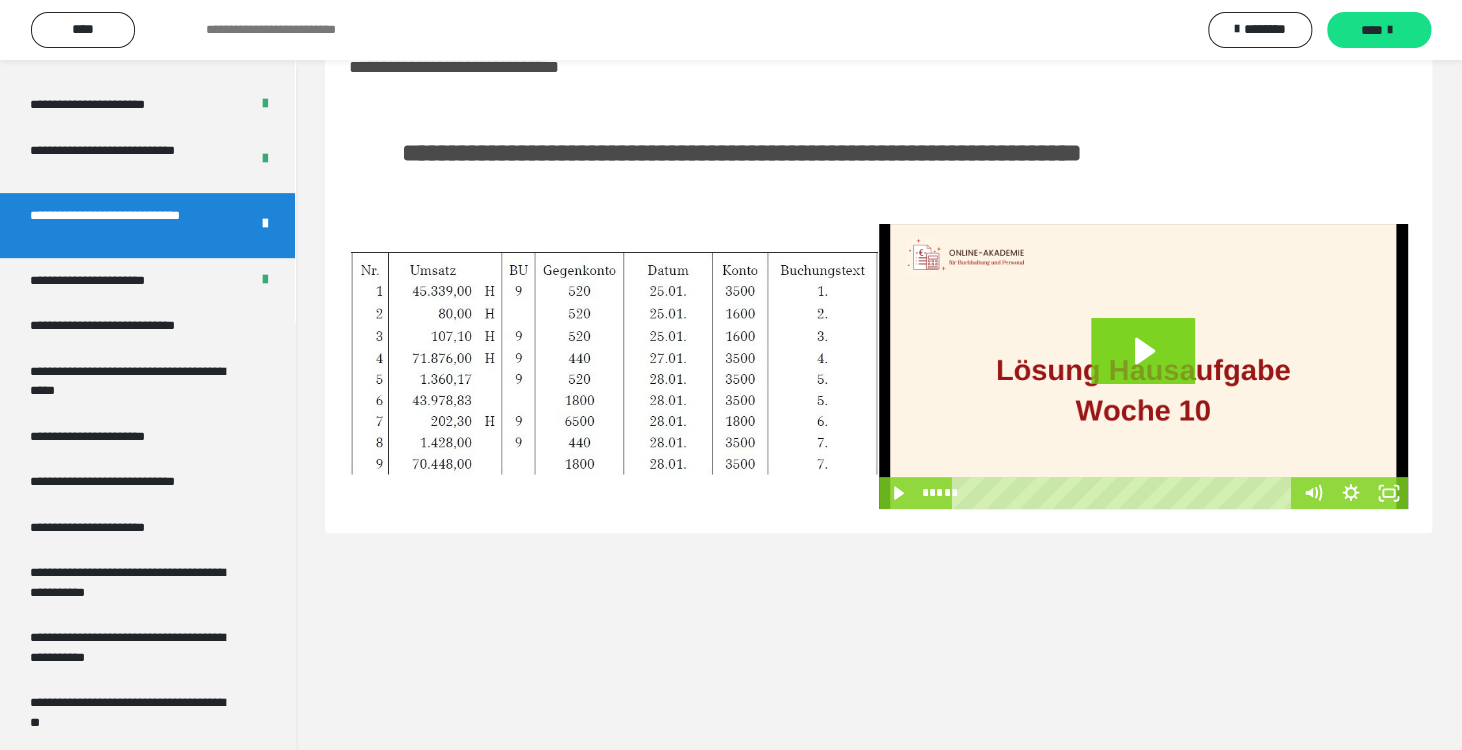 click at bounding box center (614, 366) 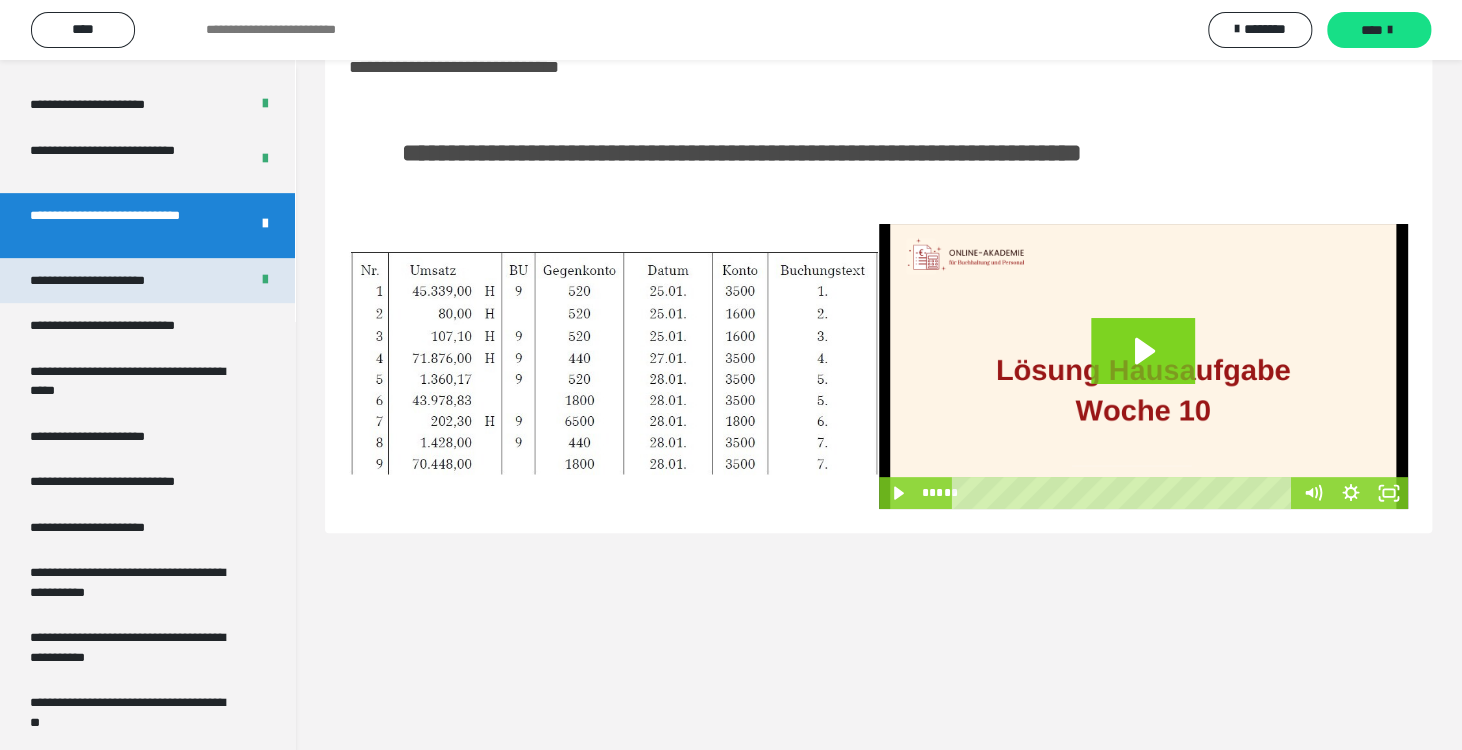 click on "**********" at bounding box center [109, 281] 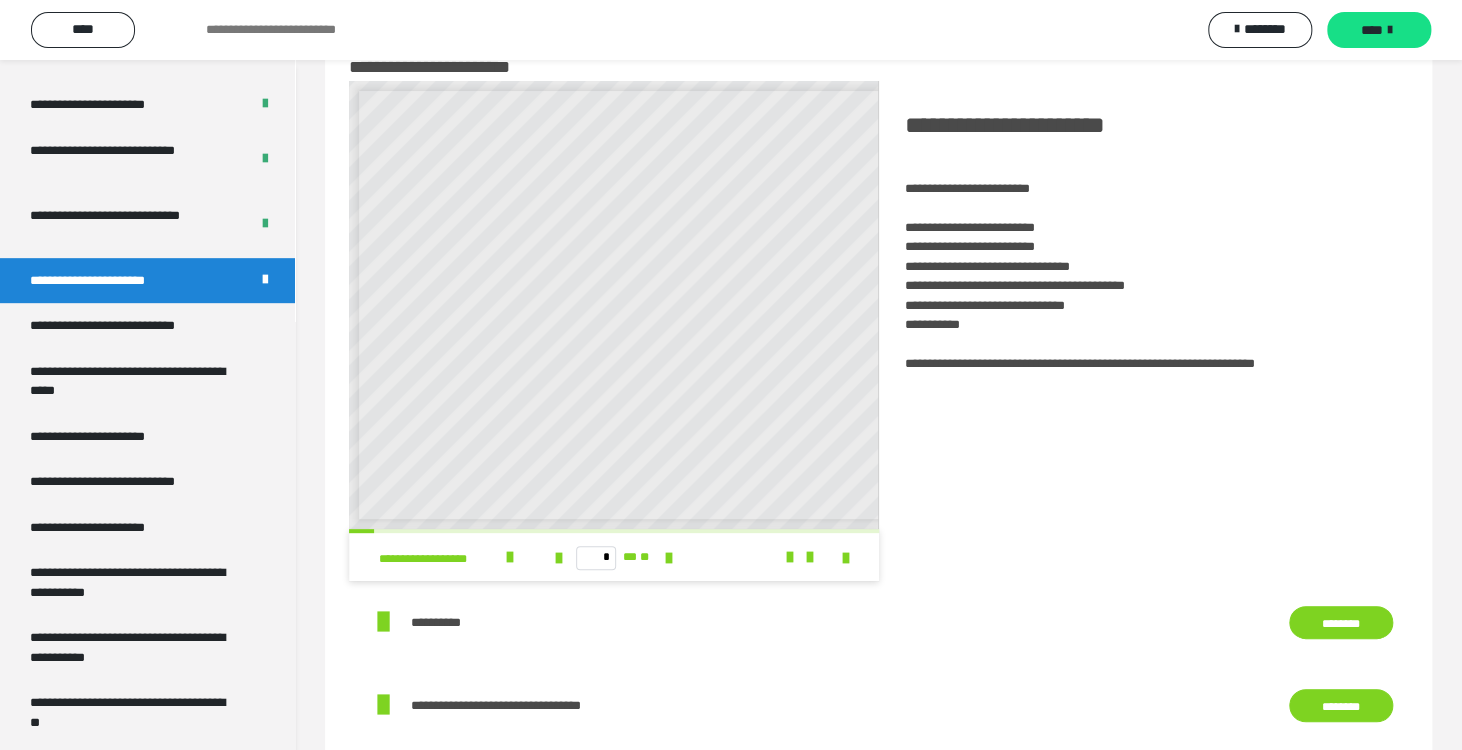scroll, scrollTop: 7, scrollLeft: 0, axis: vertical 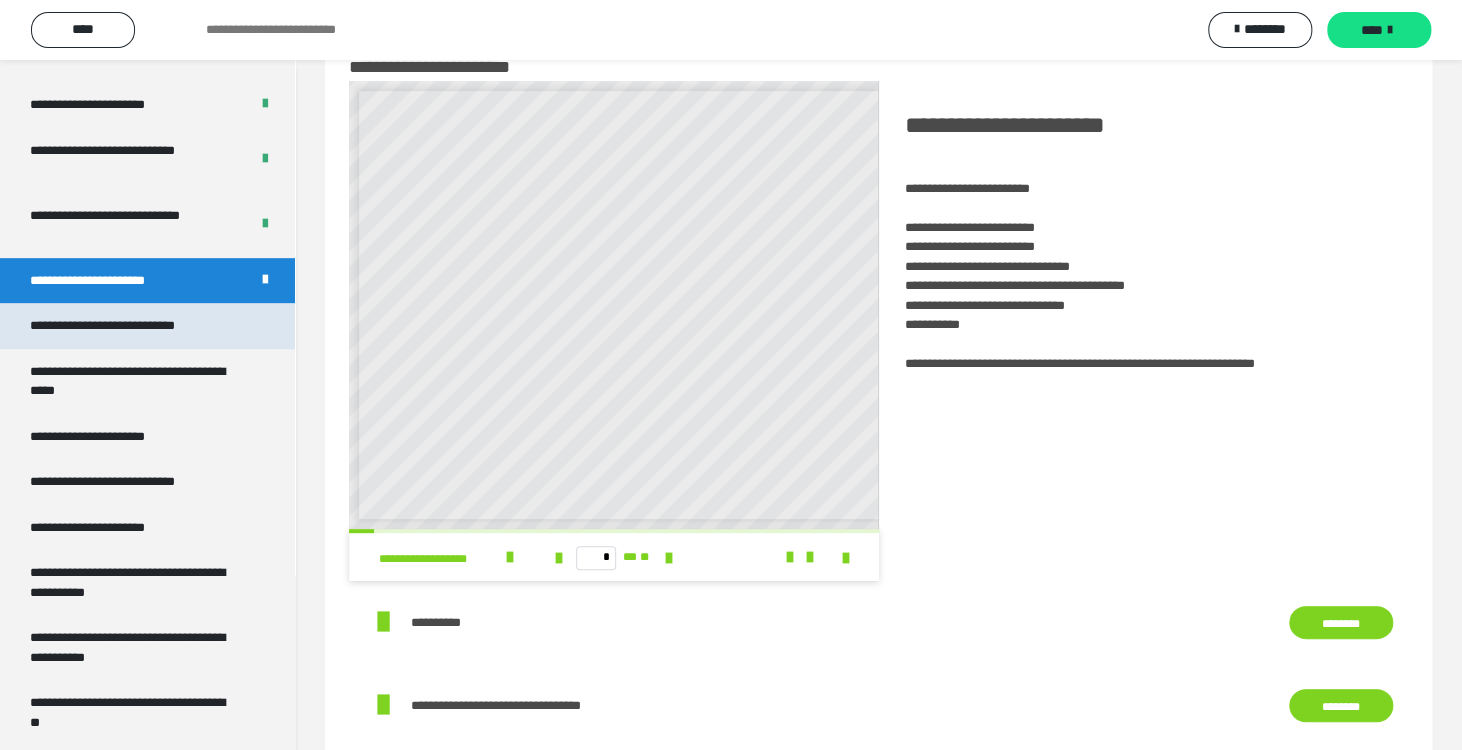 click on "**********" at bounding box center [129, 326] 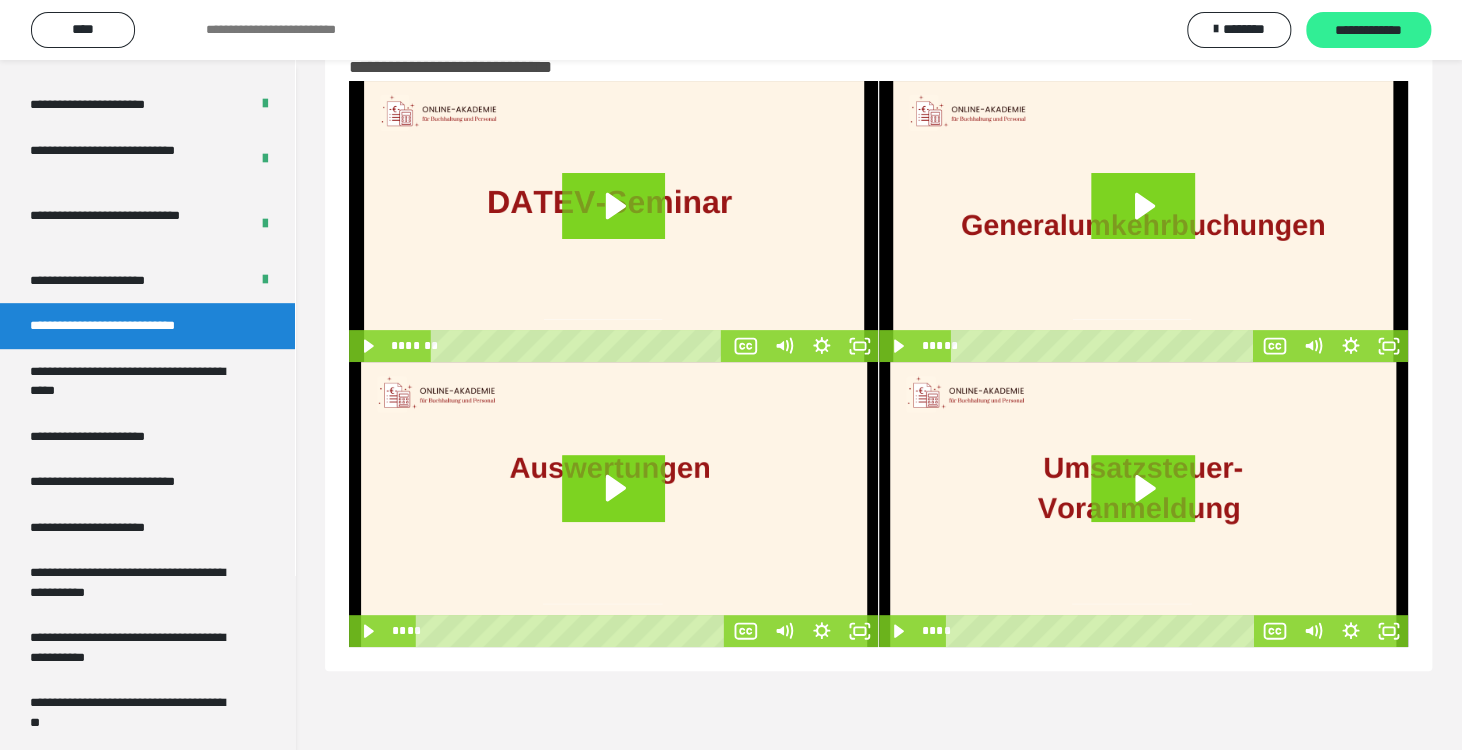click on "**********" at bounding box center (1368, 31) 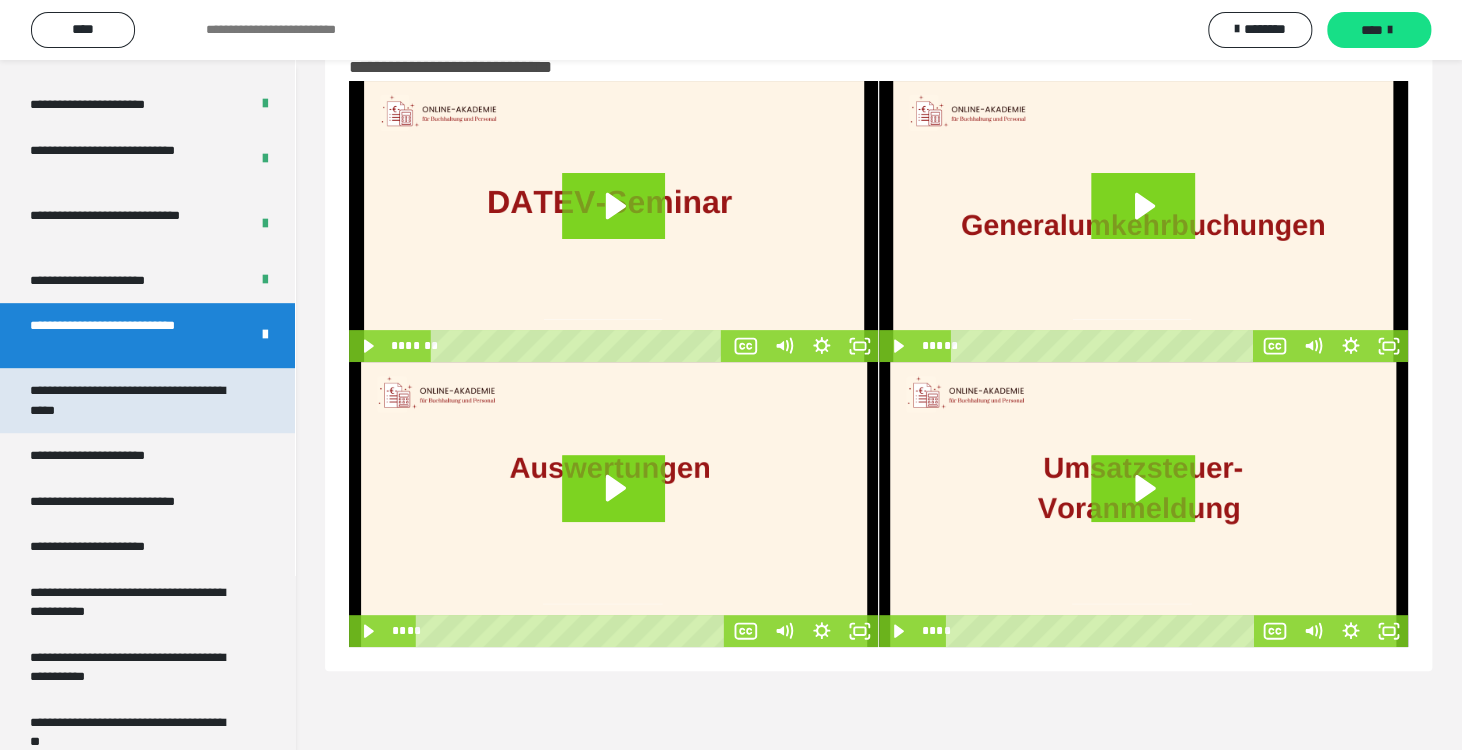 click on "**********" at bounding box center [132, 400] 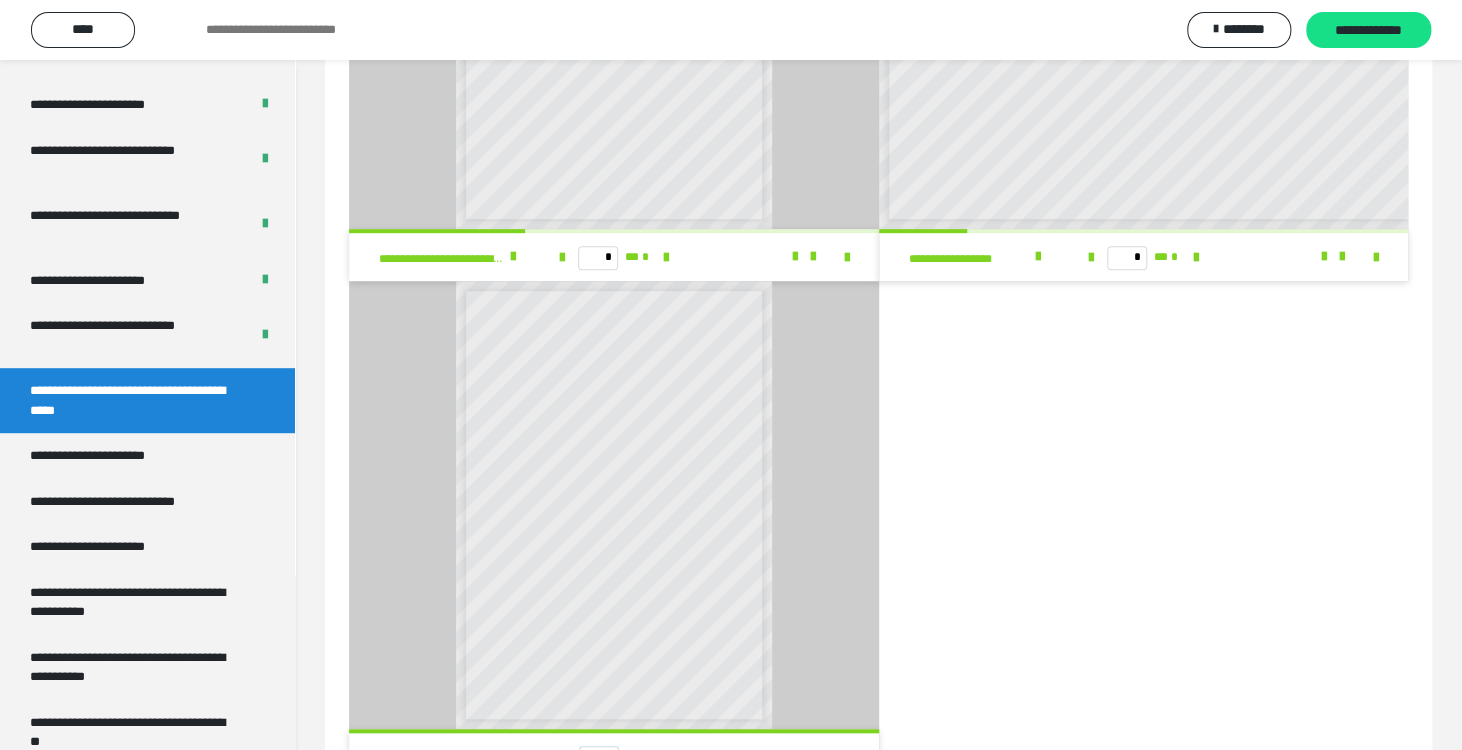 scroll, scrollTop: 445, scrollLeft: 0, axis: vertical 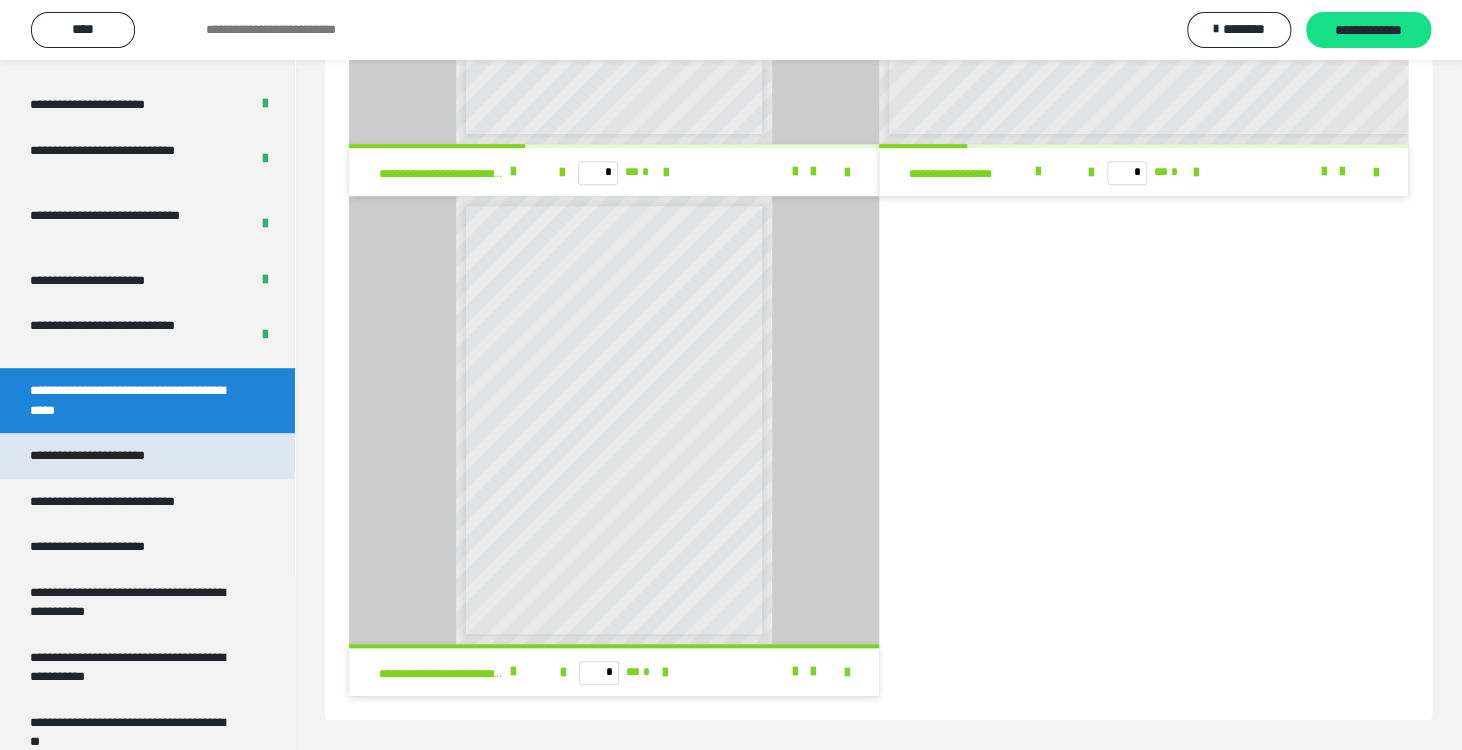 click on "**********" at bounding box center [110, 456] 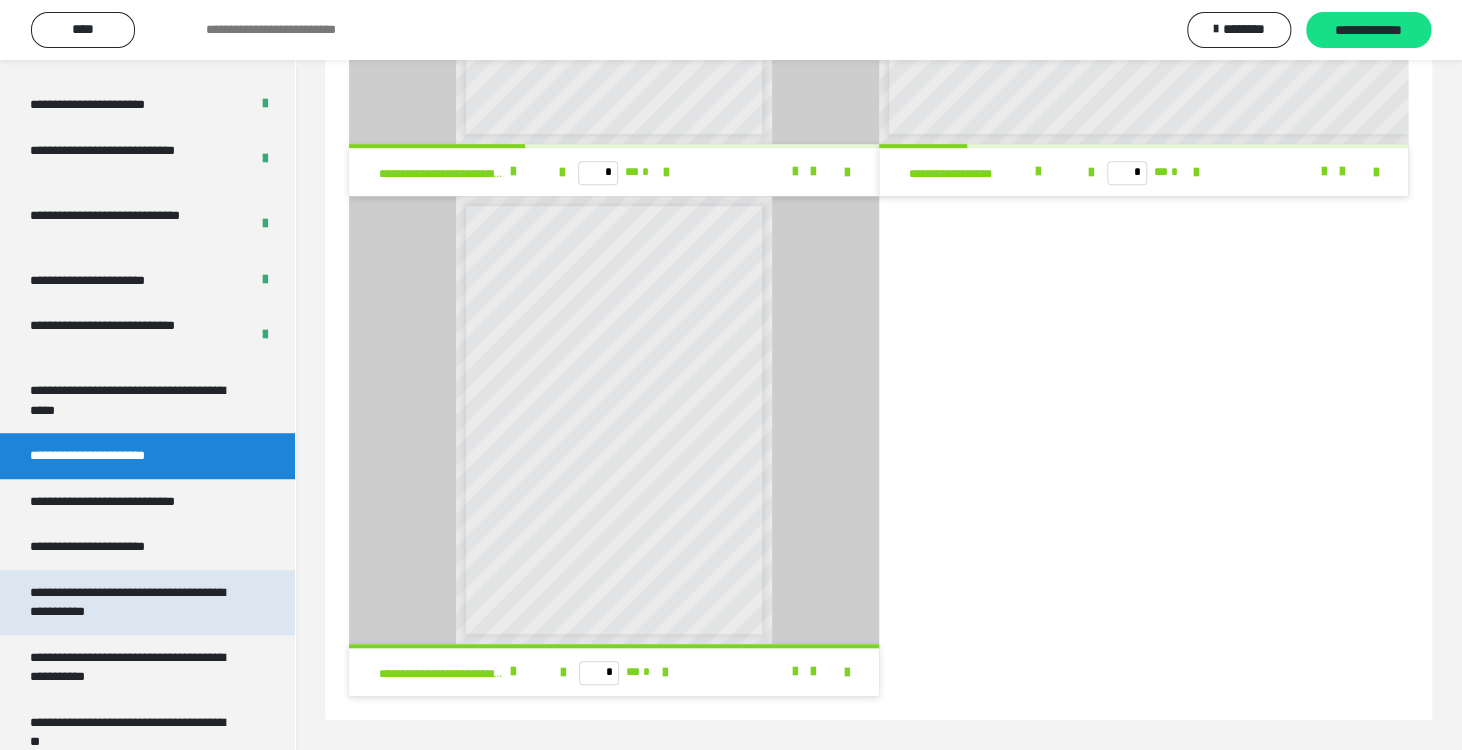 scroll, scrollTop: 60, scrollLeft: 0, axis: vertical 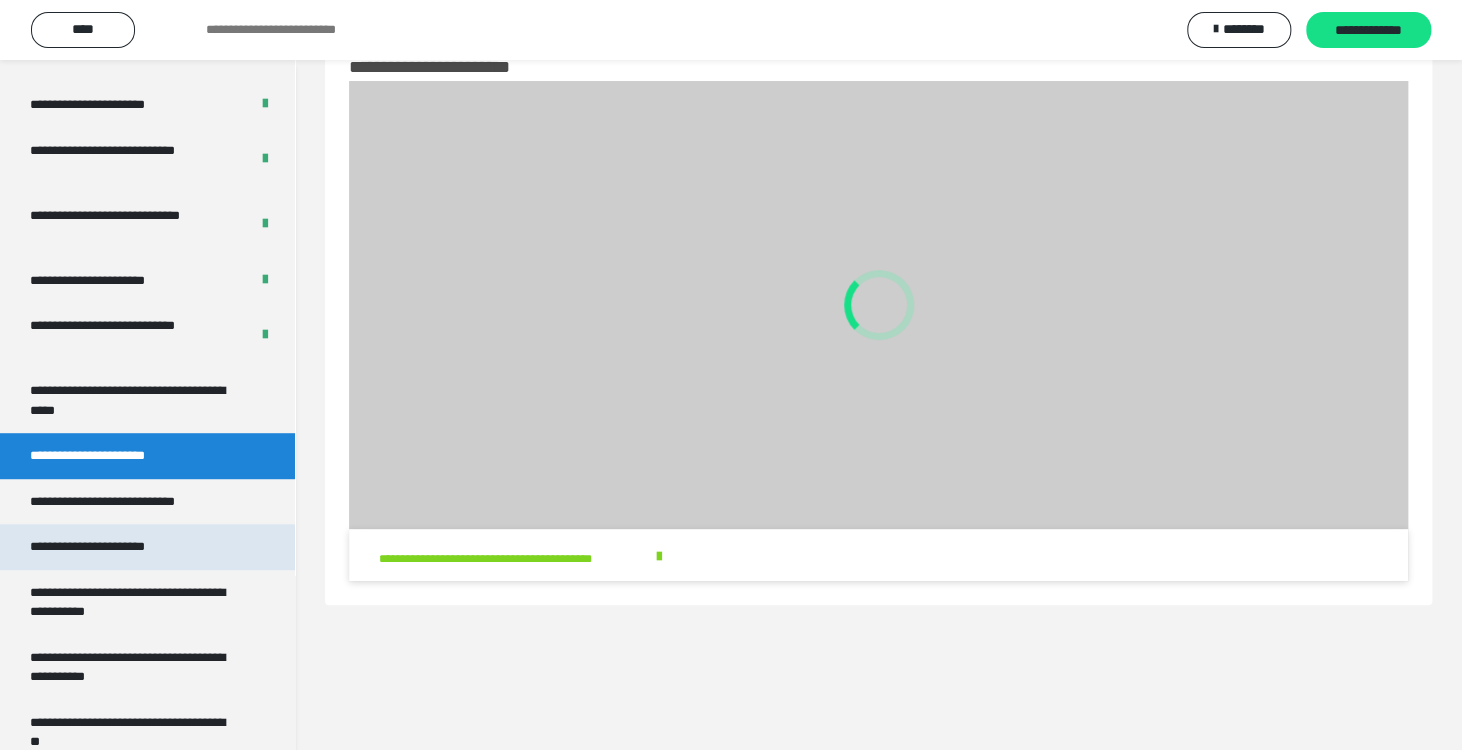 click on "**********" at bounding box center (111, 547) 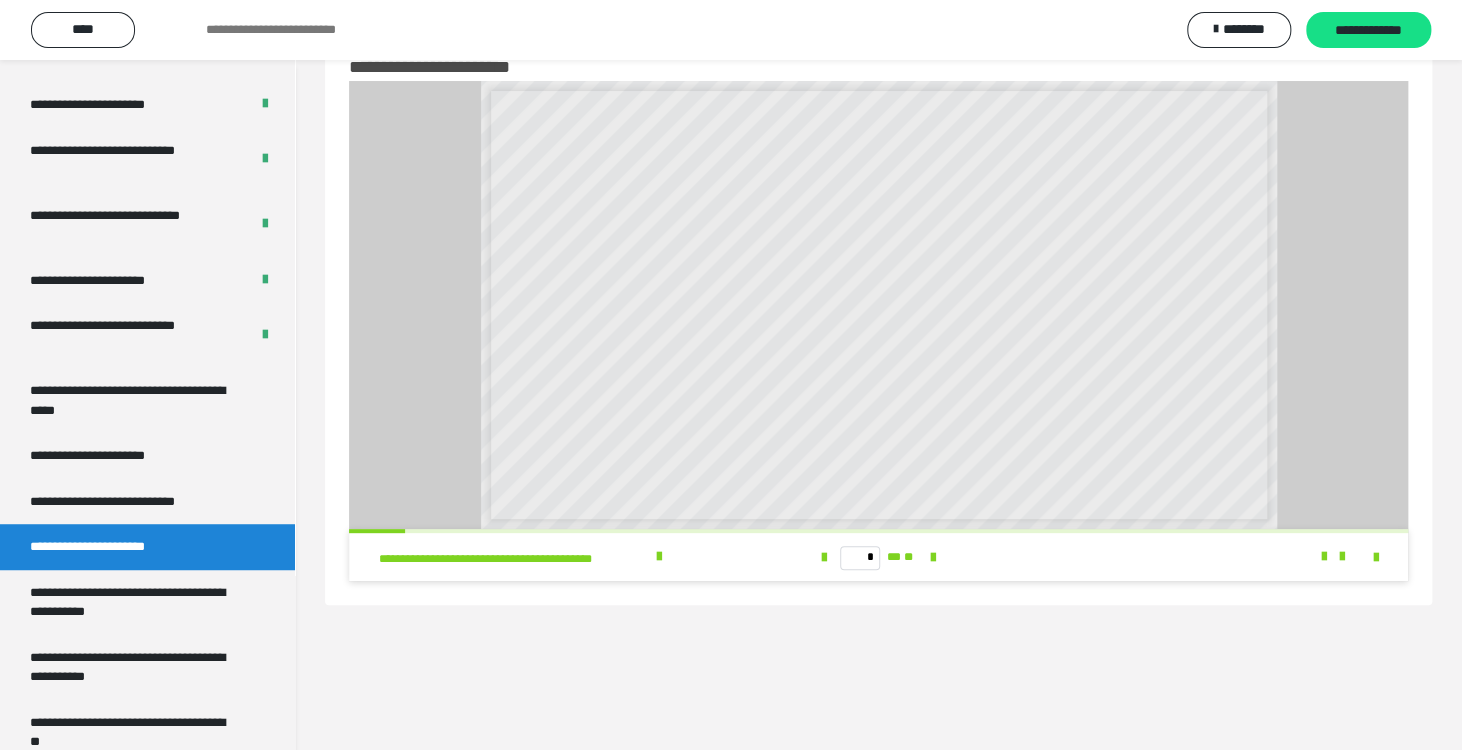 scroll, scrollTop: 445, scrollLeft: 0, axis: vertical 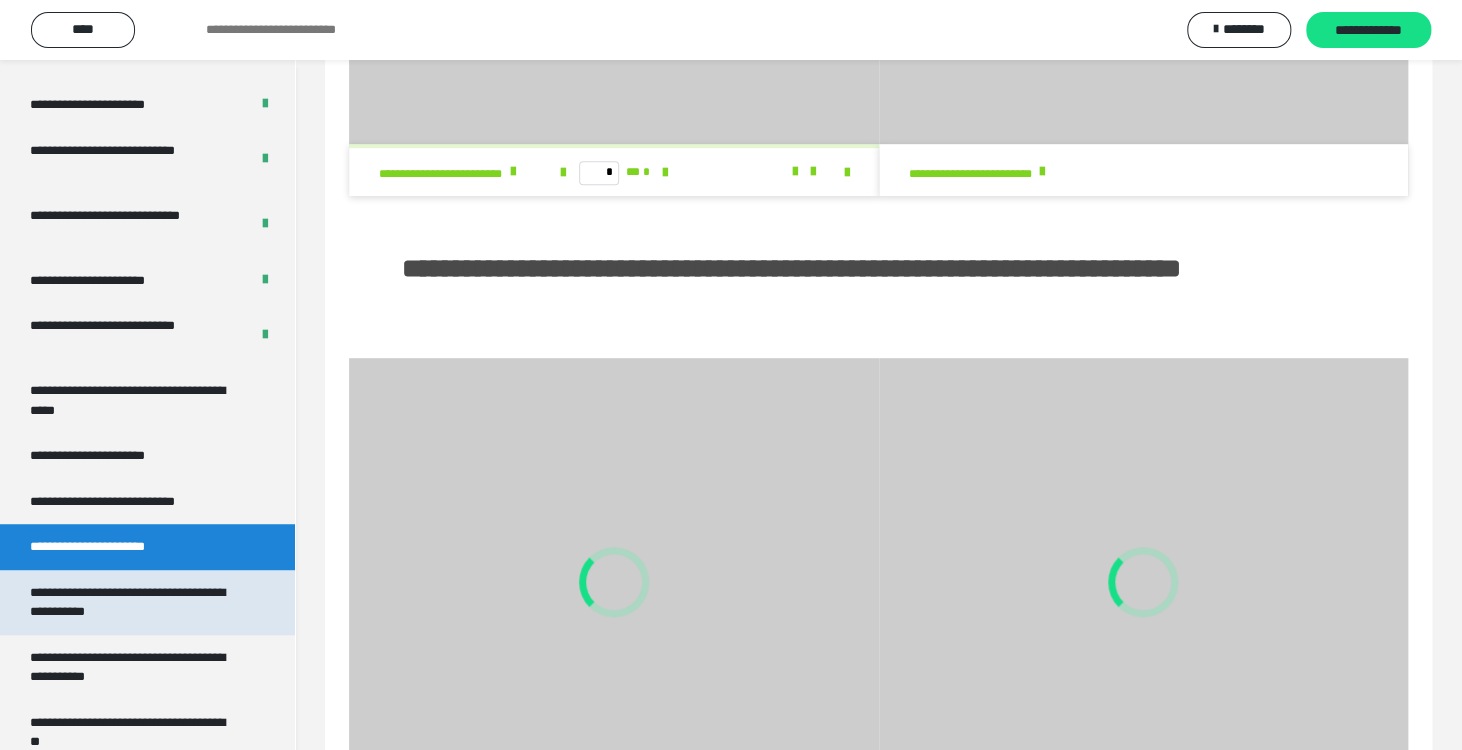 click on "**********" at bounding box center (132, 602) 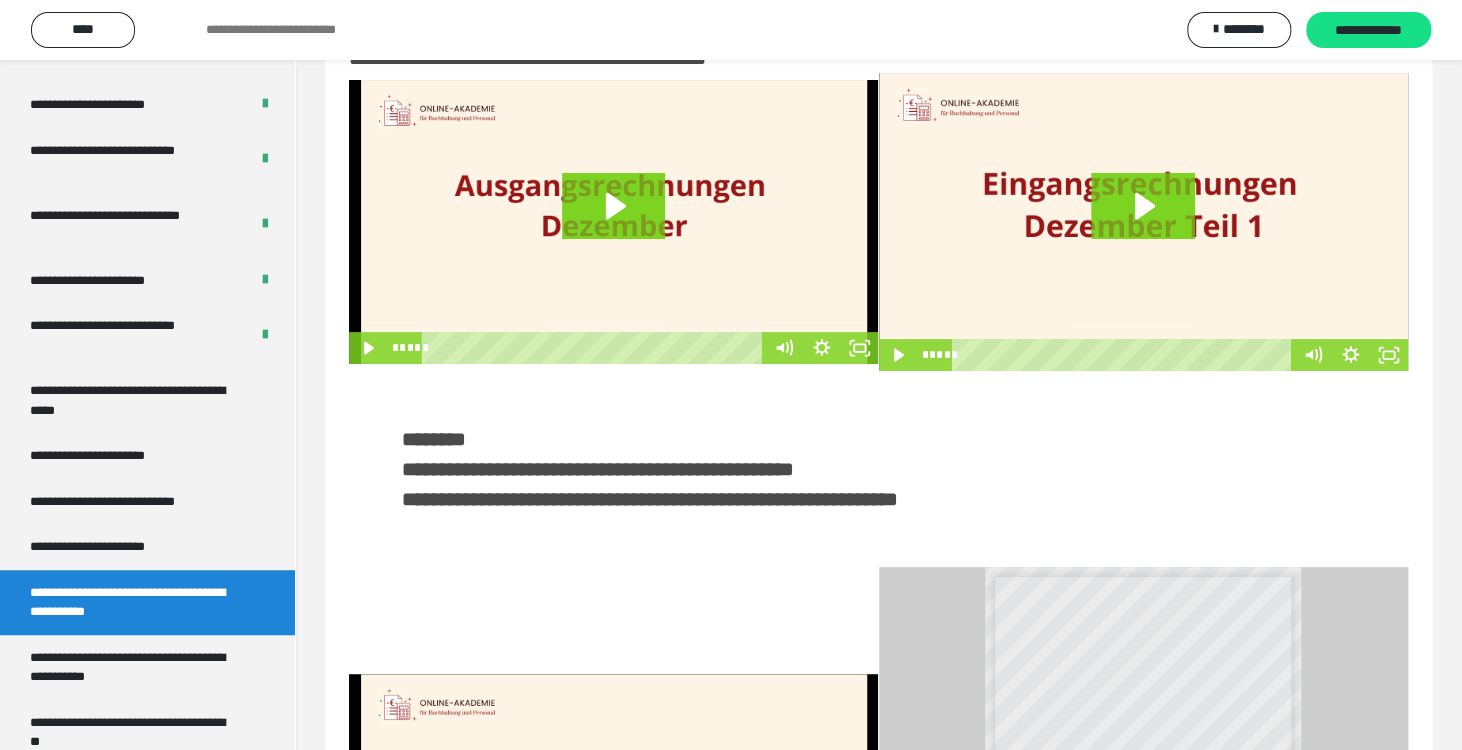 scroll, scrollTop: 0, scrollLeft: 0, axis: both 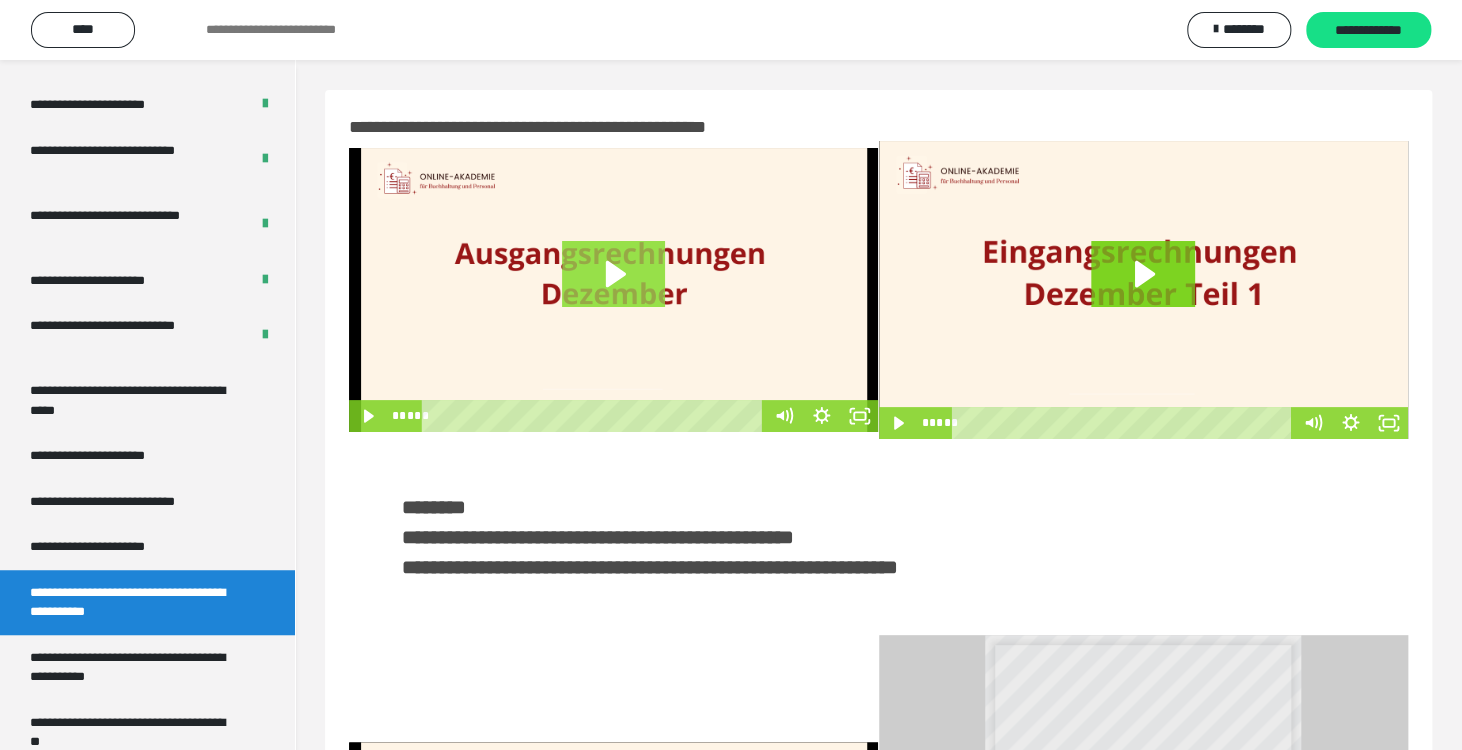 click 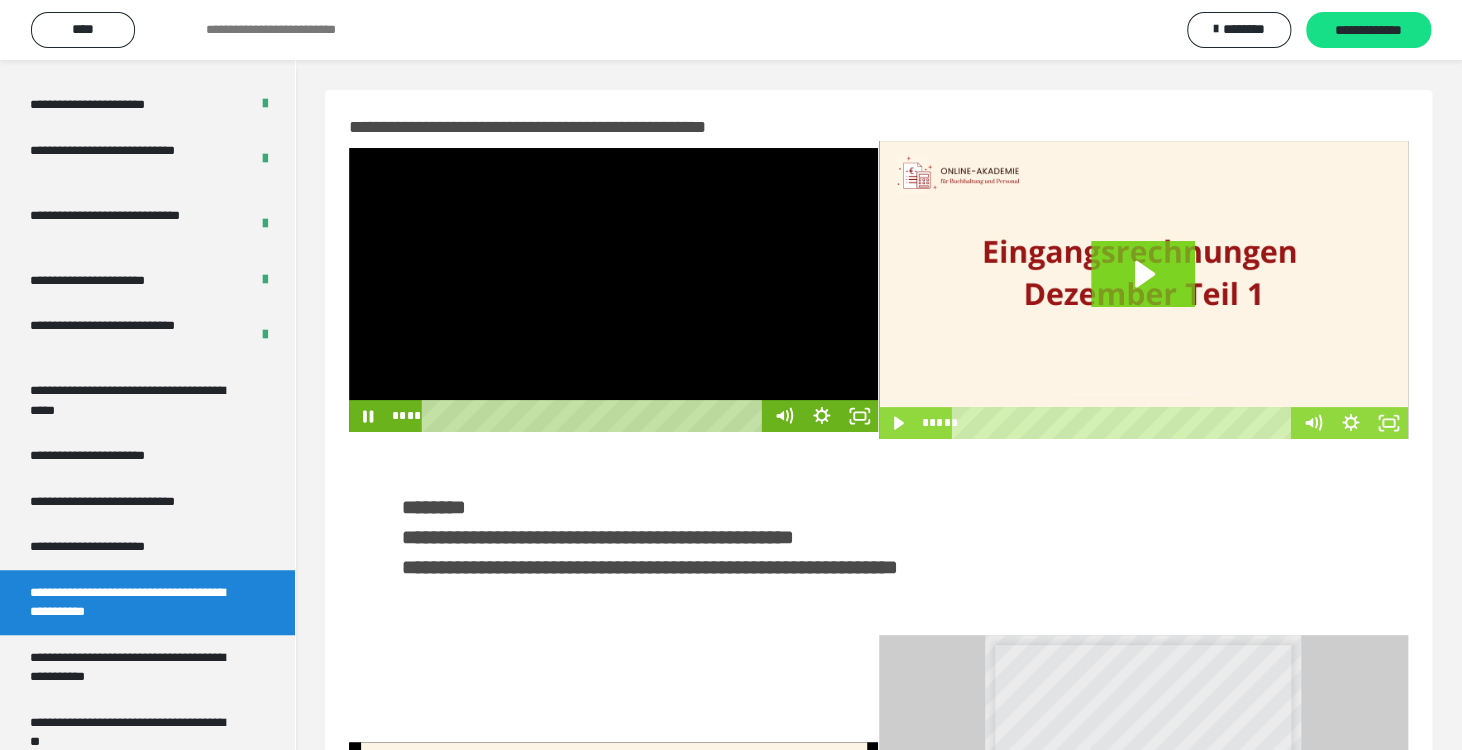 click at bounding box center [613, 290] 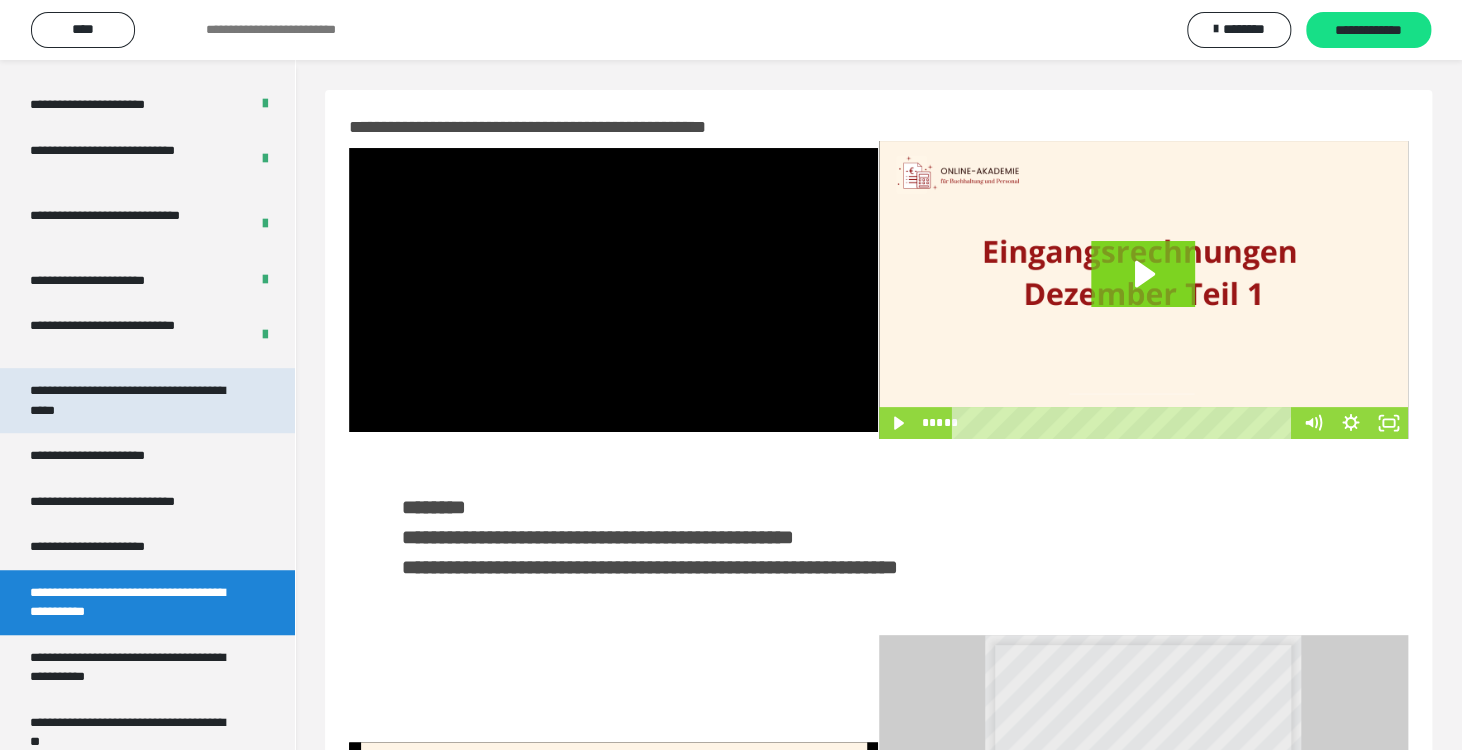 click on "**********" at bounding box center (132, 400) 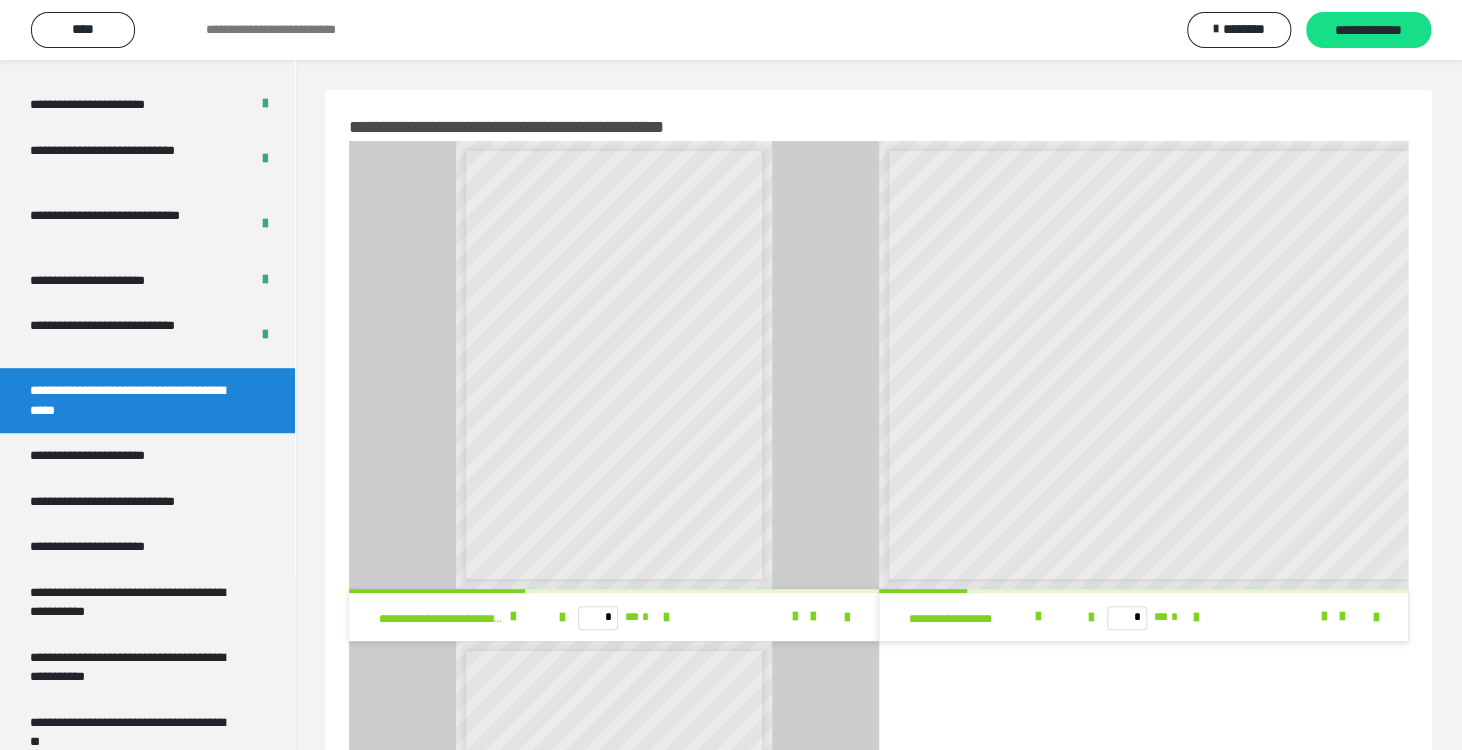 scroll, scrollTop: 445, scrollLeft: 0, axis: vertical 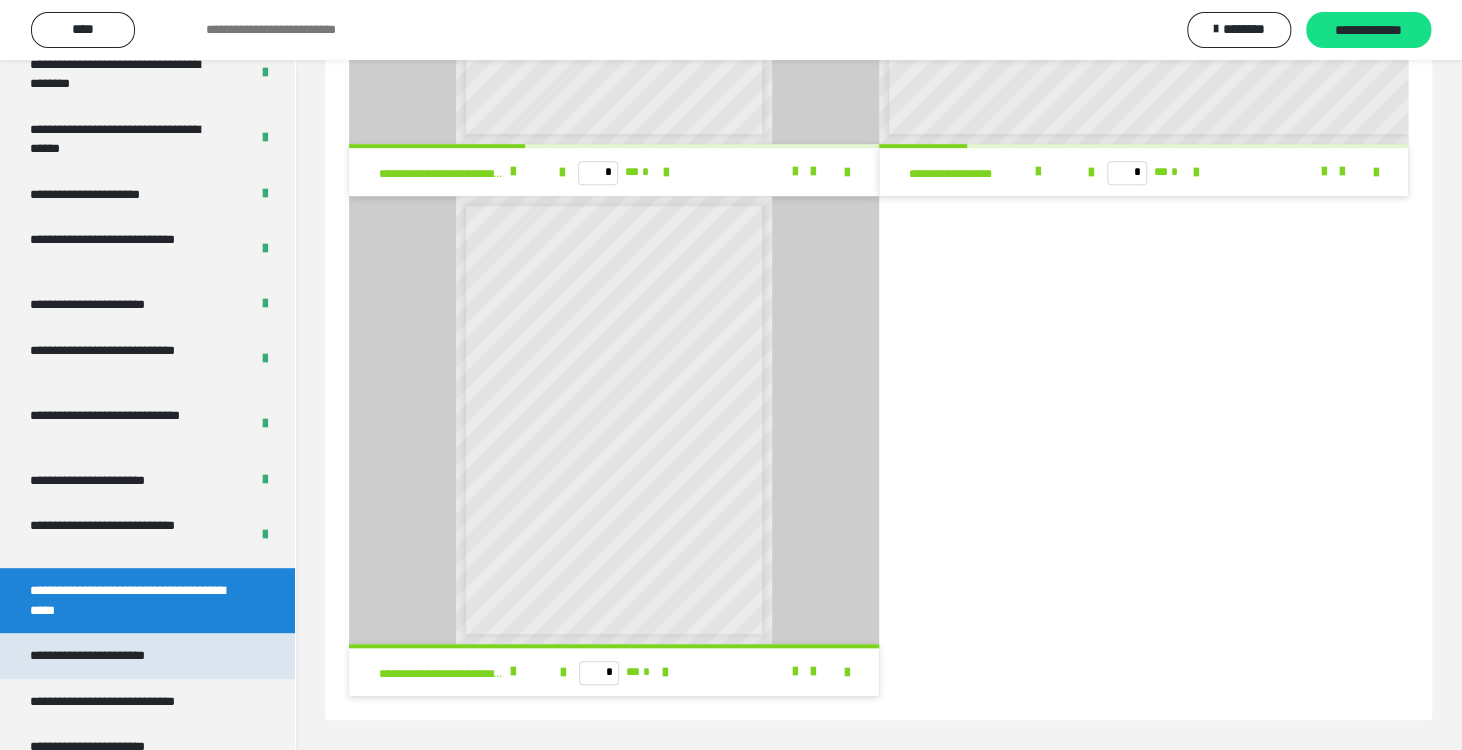click on "**********" at bounding box center [147, 656] 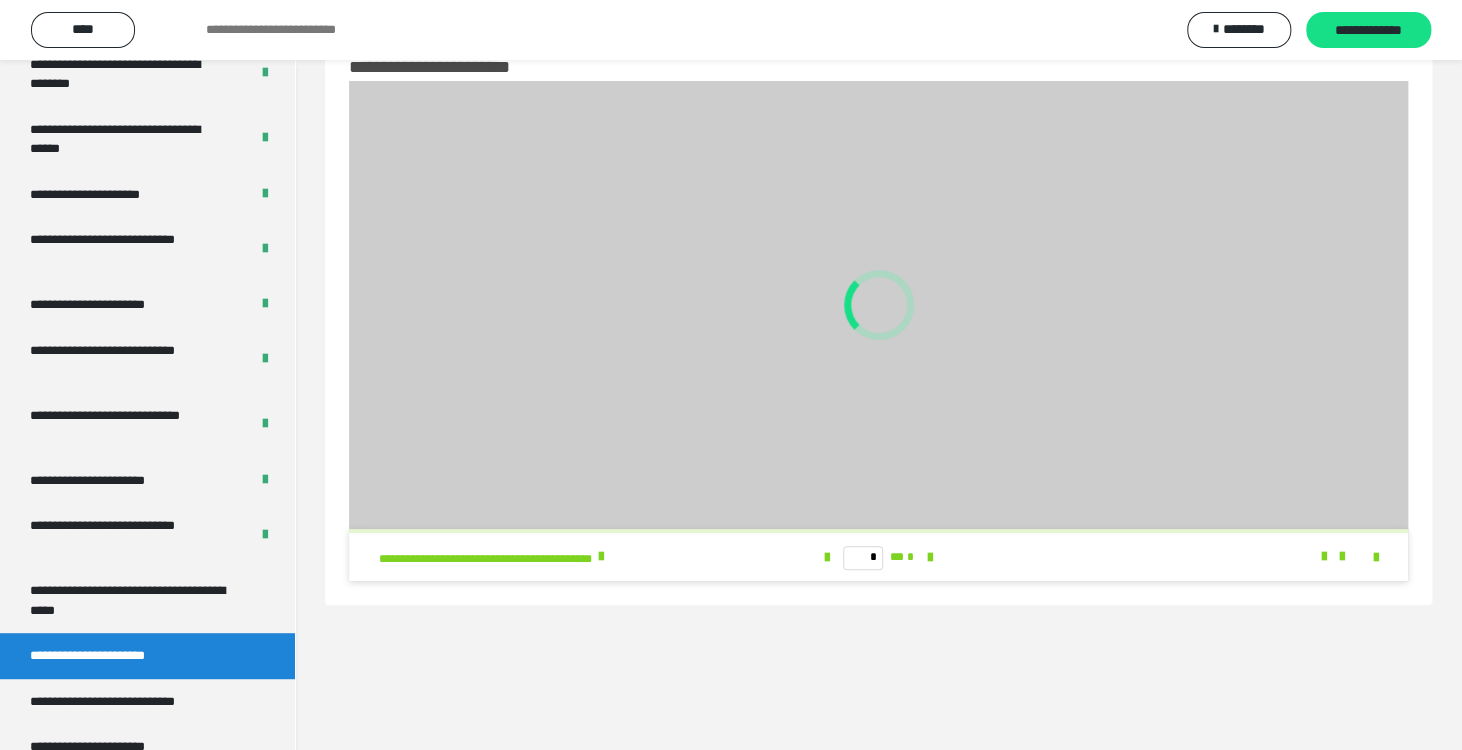 scroll, scrollTop: 60, scrollLeft: 0, axis: vertical 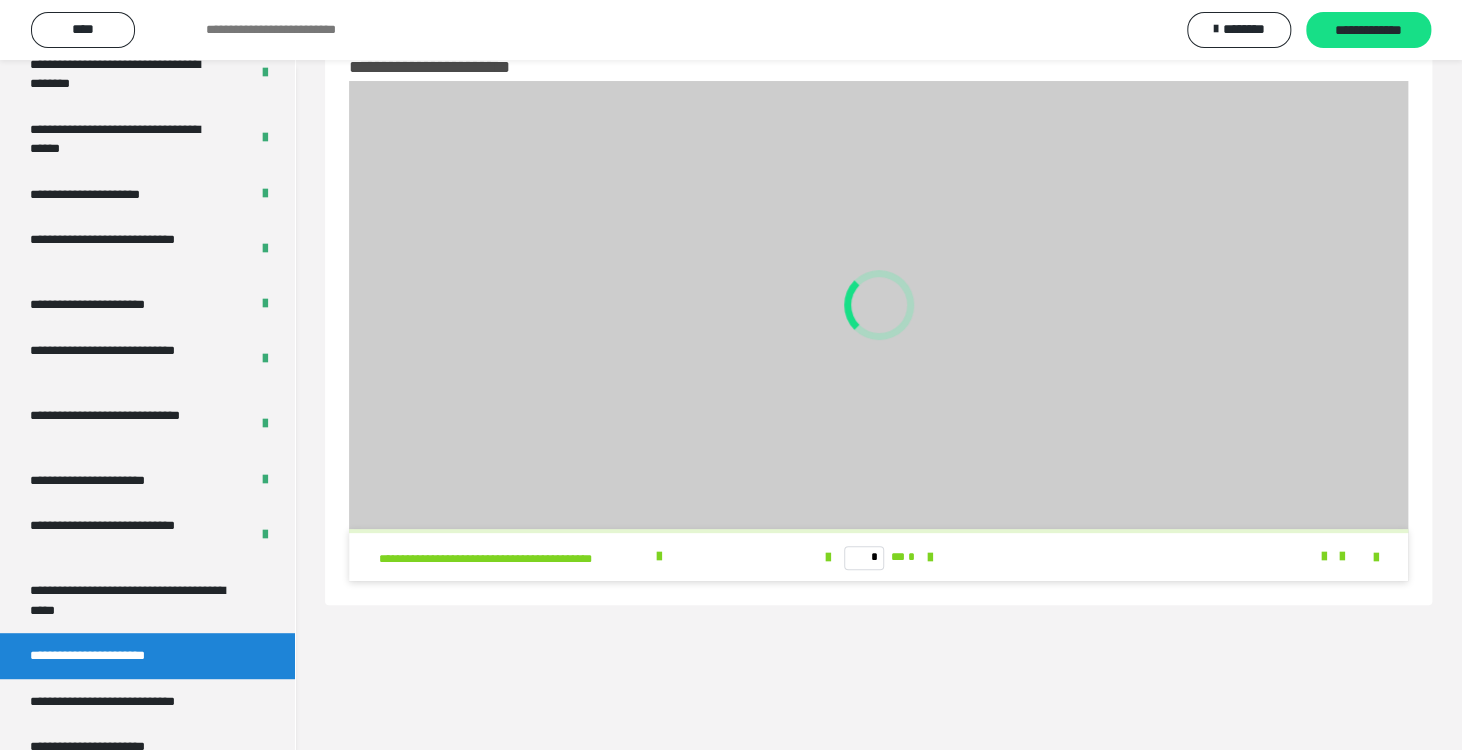 click on "**********" at bounding box center [110, 656] 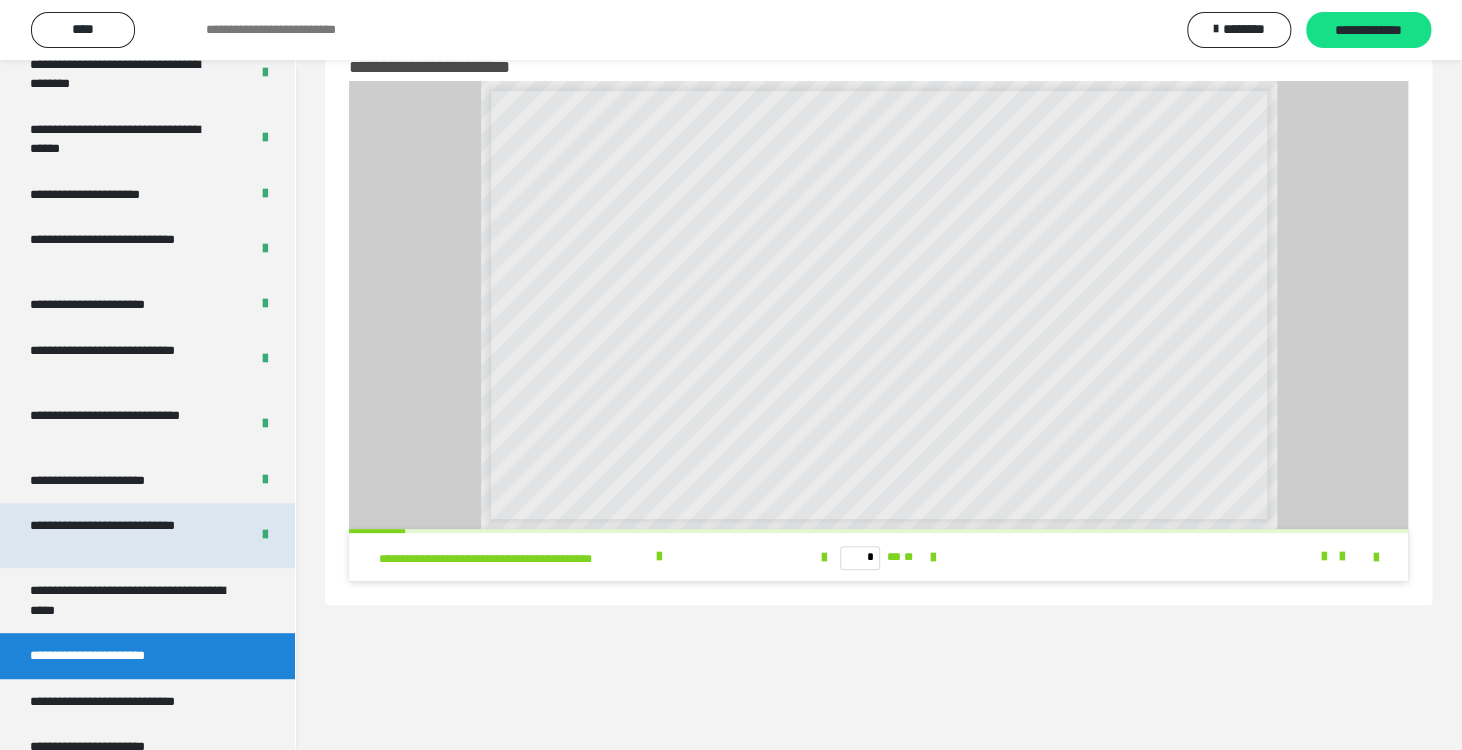 click on "**********" at bounding box center [124, 535] 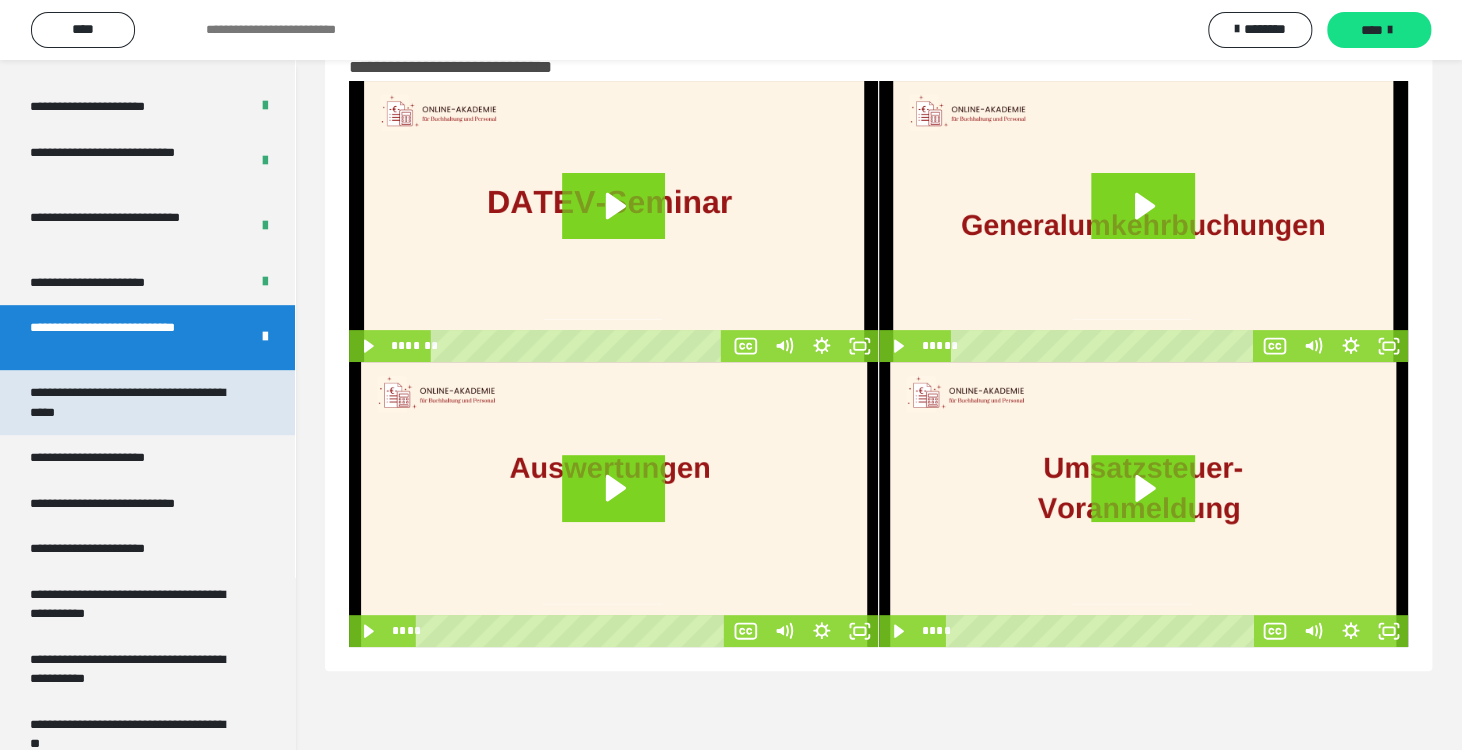 scroll, scrollTop: 4056, scrollLeft: 0, axis: vertical 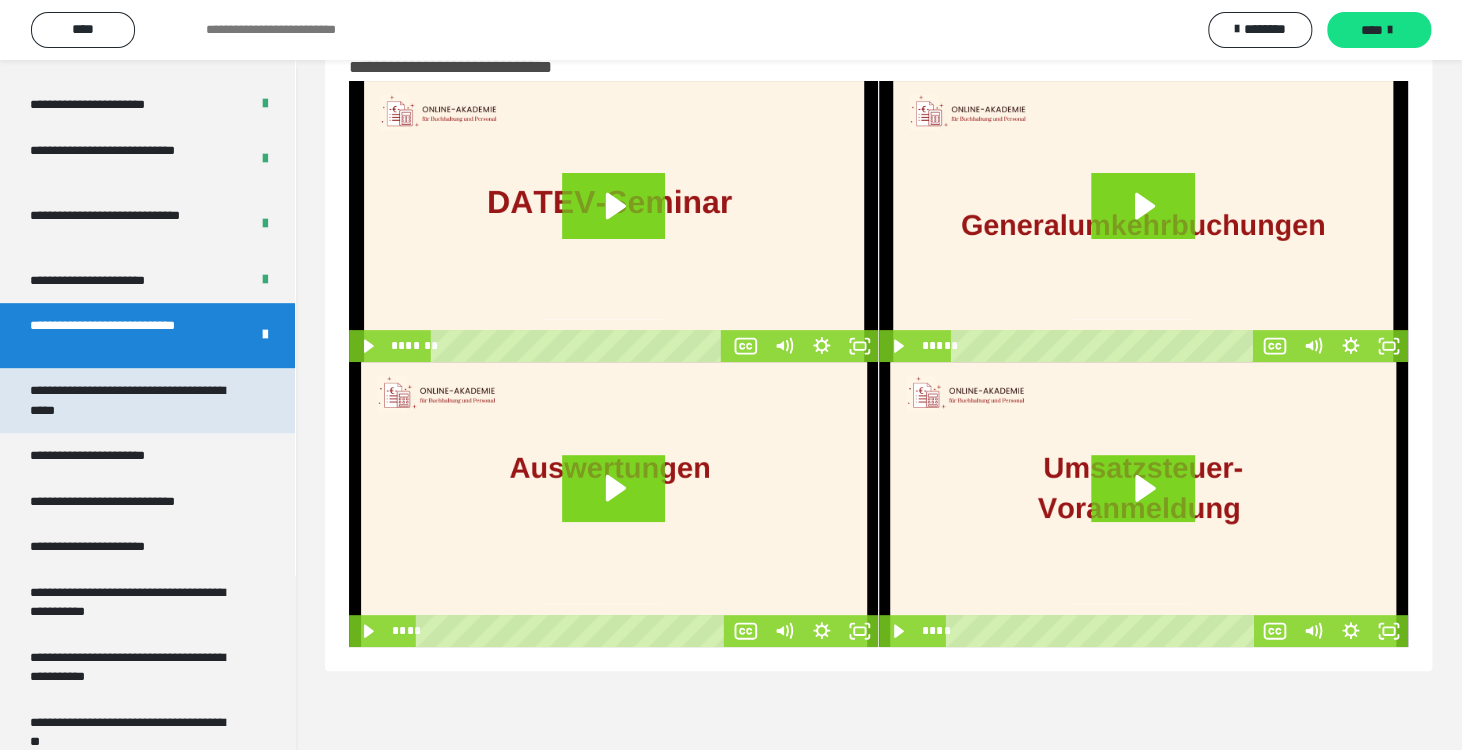 drag, startPoint x: 128, startPoint y: 405, endPoint x: 134, endPoint y: 388, distance: 18.027756 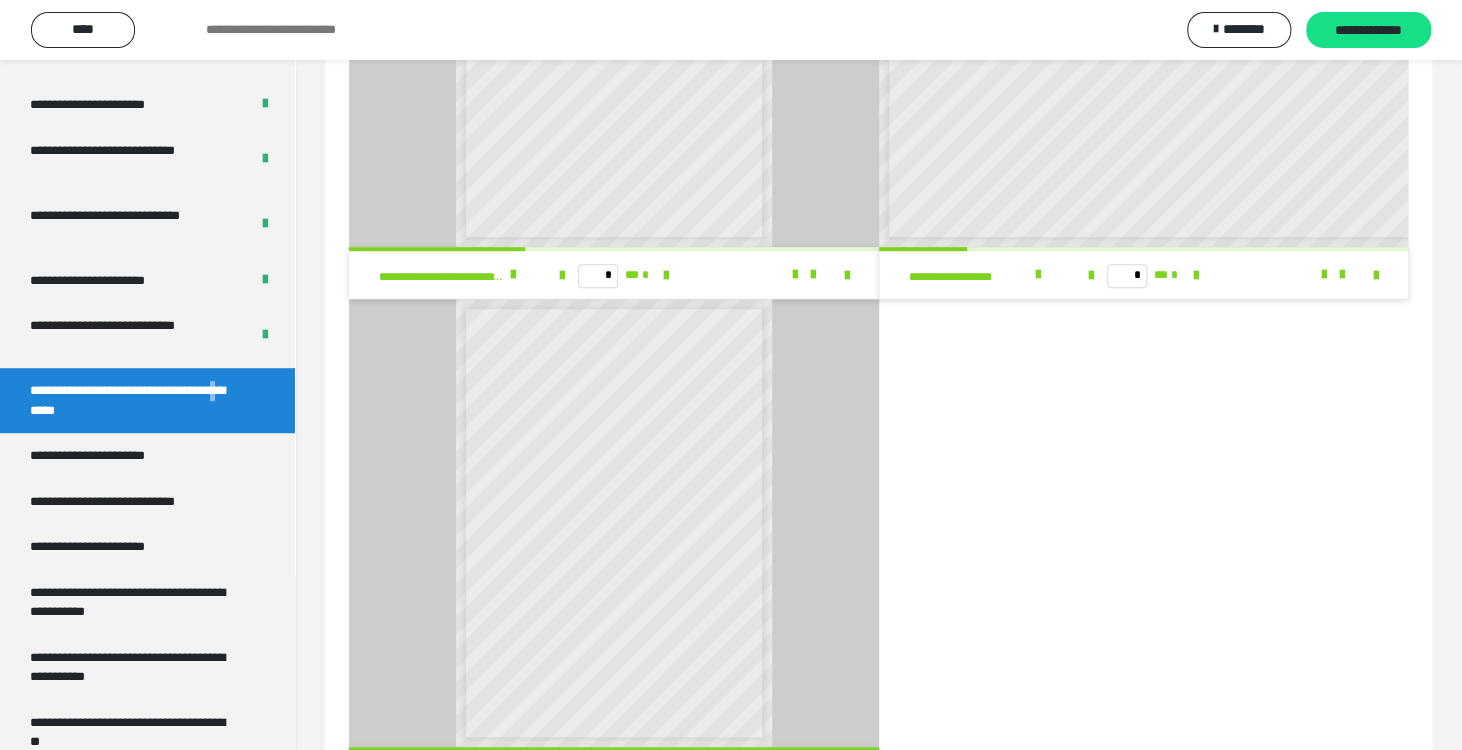scroll, scrollTop: 360, scrollLeft: 0, axis: vertical 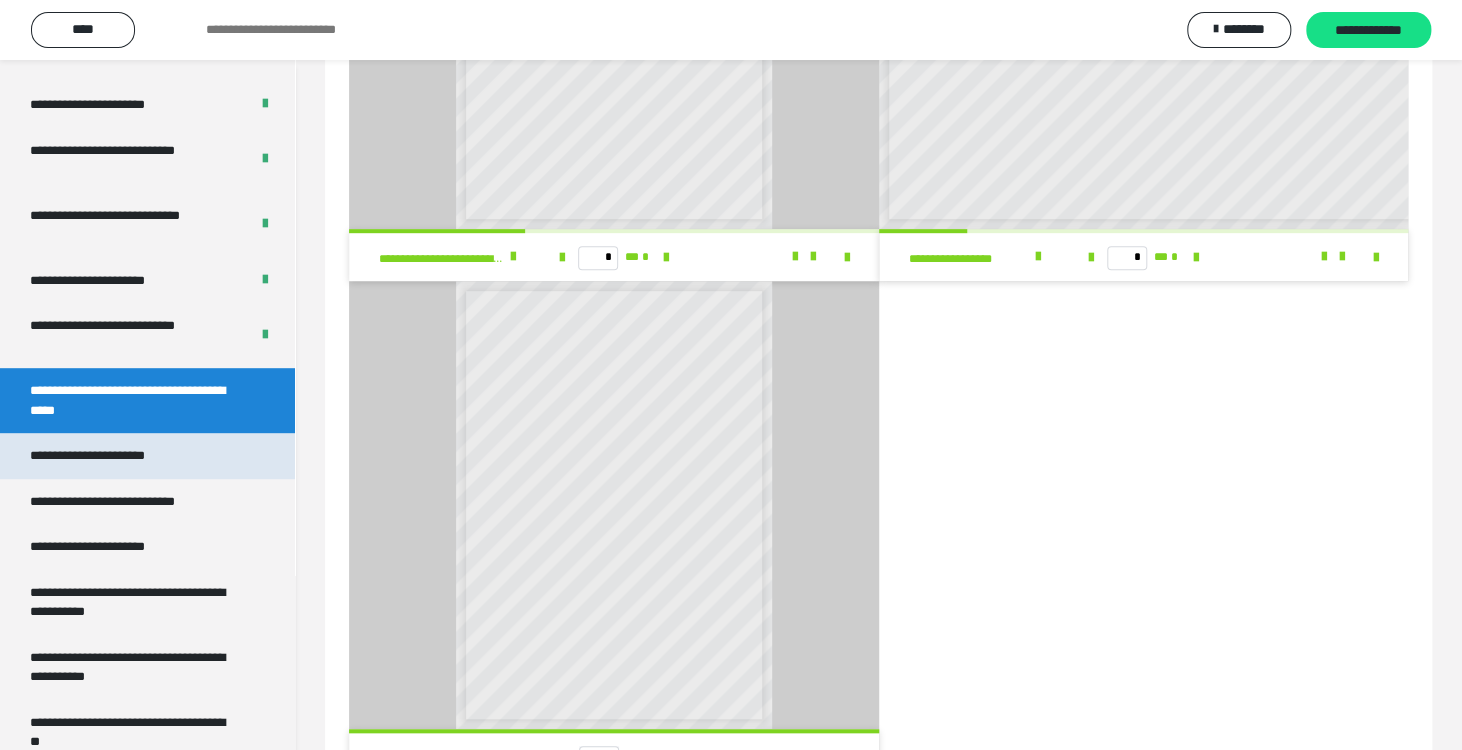 click on "**********" at bounding box center (110, 456) 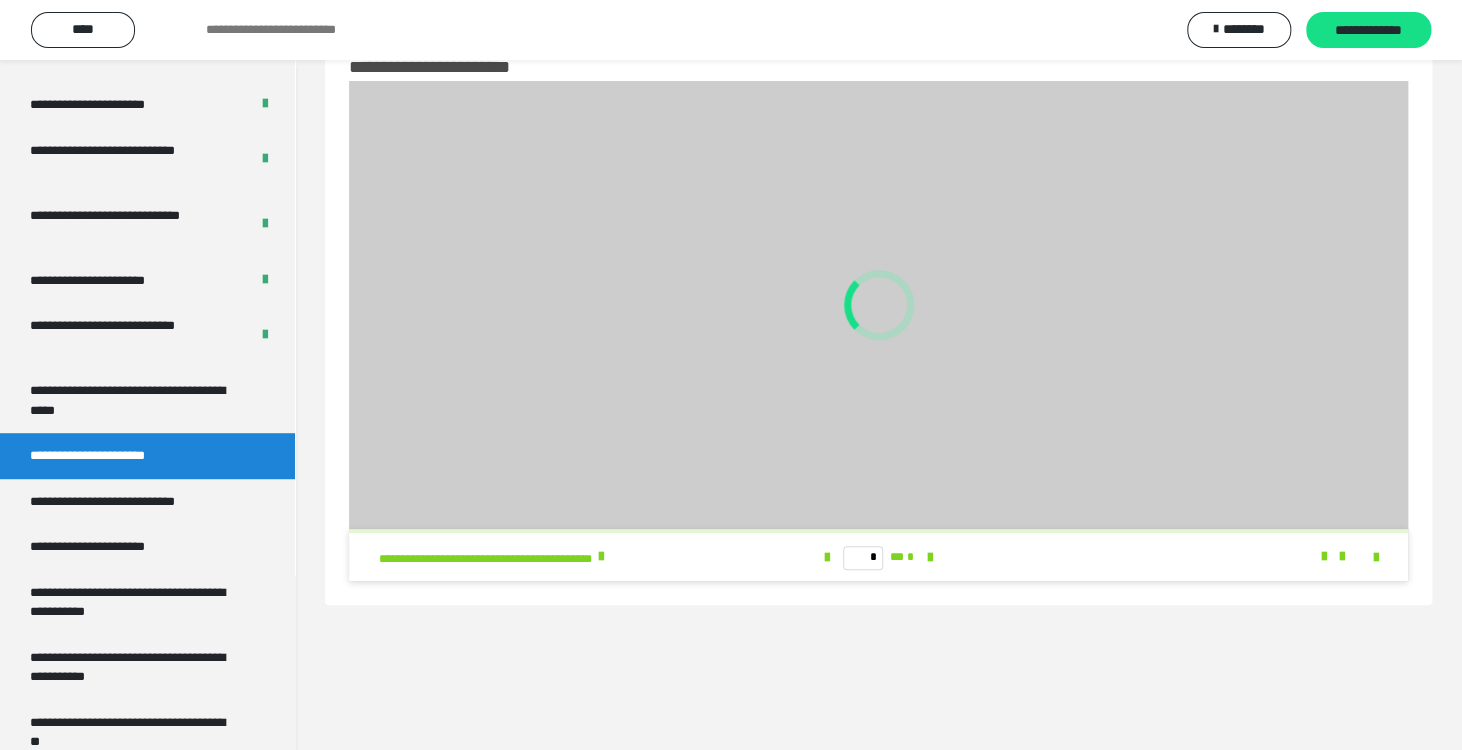 scroll, scrollTop: 60, scrollLeft: 0, axis: vertical 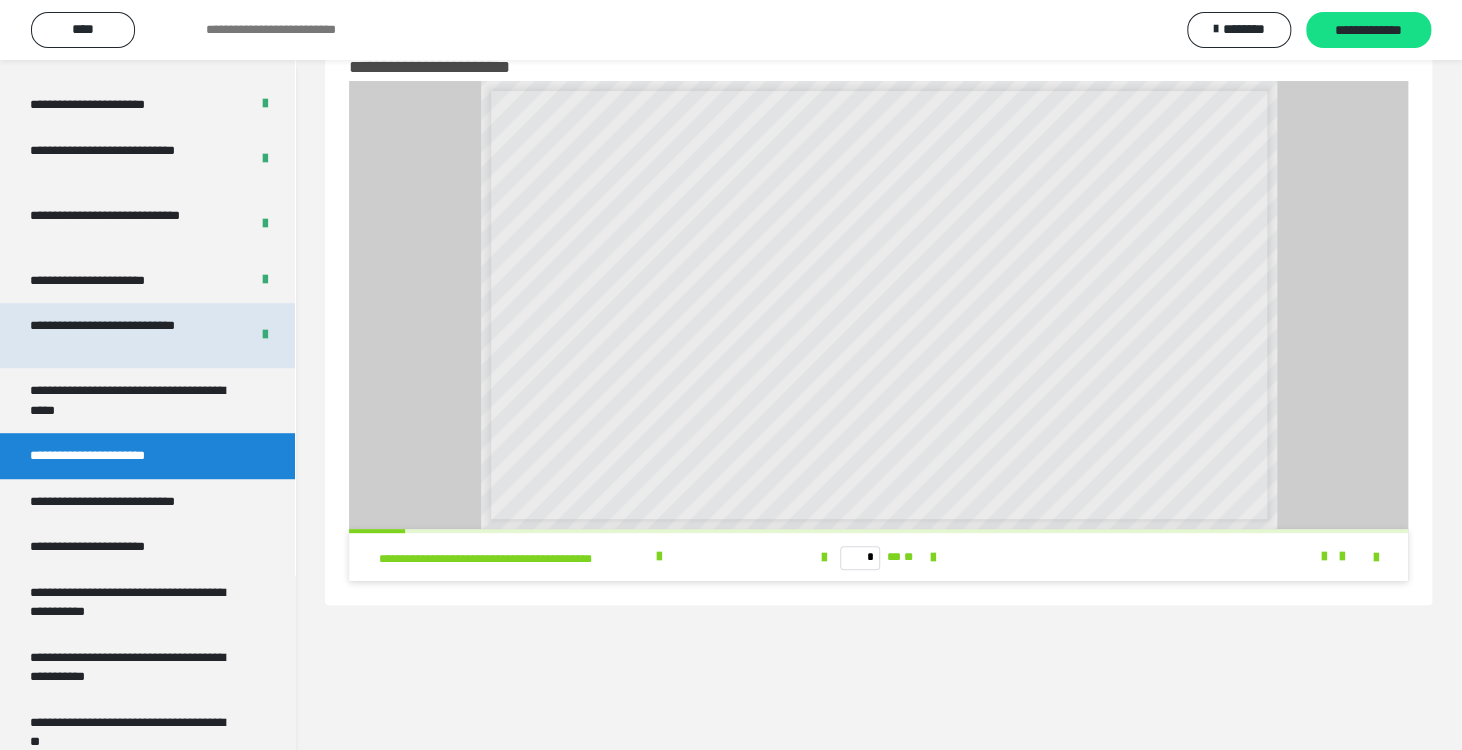 click on "**********" at bounding box center (124, 335) 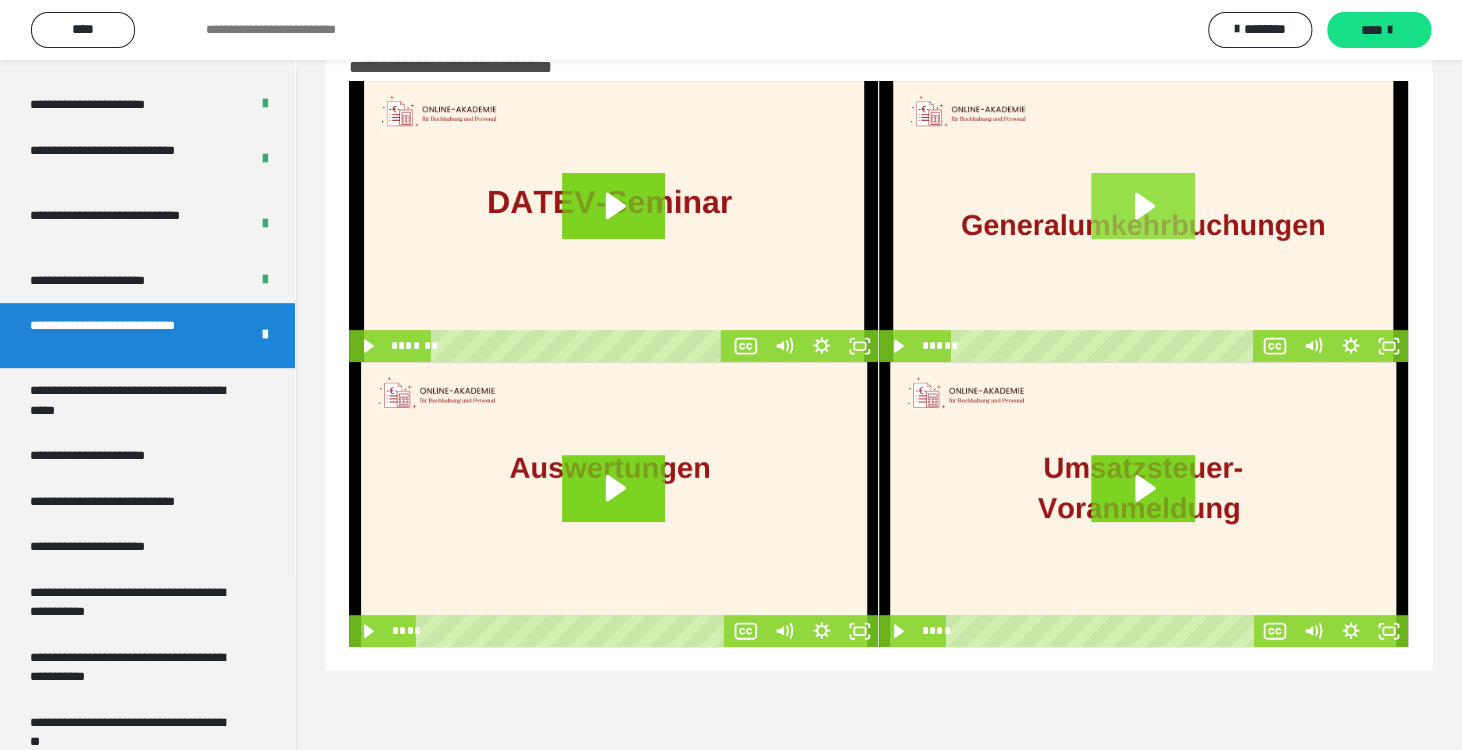 drag, startPoint x: 1114, startPoint y: 193, endPoint x: 1081, endPoint y: 189, distance: 33.24154 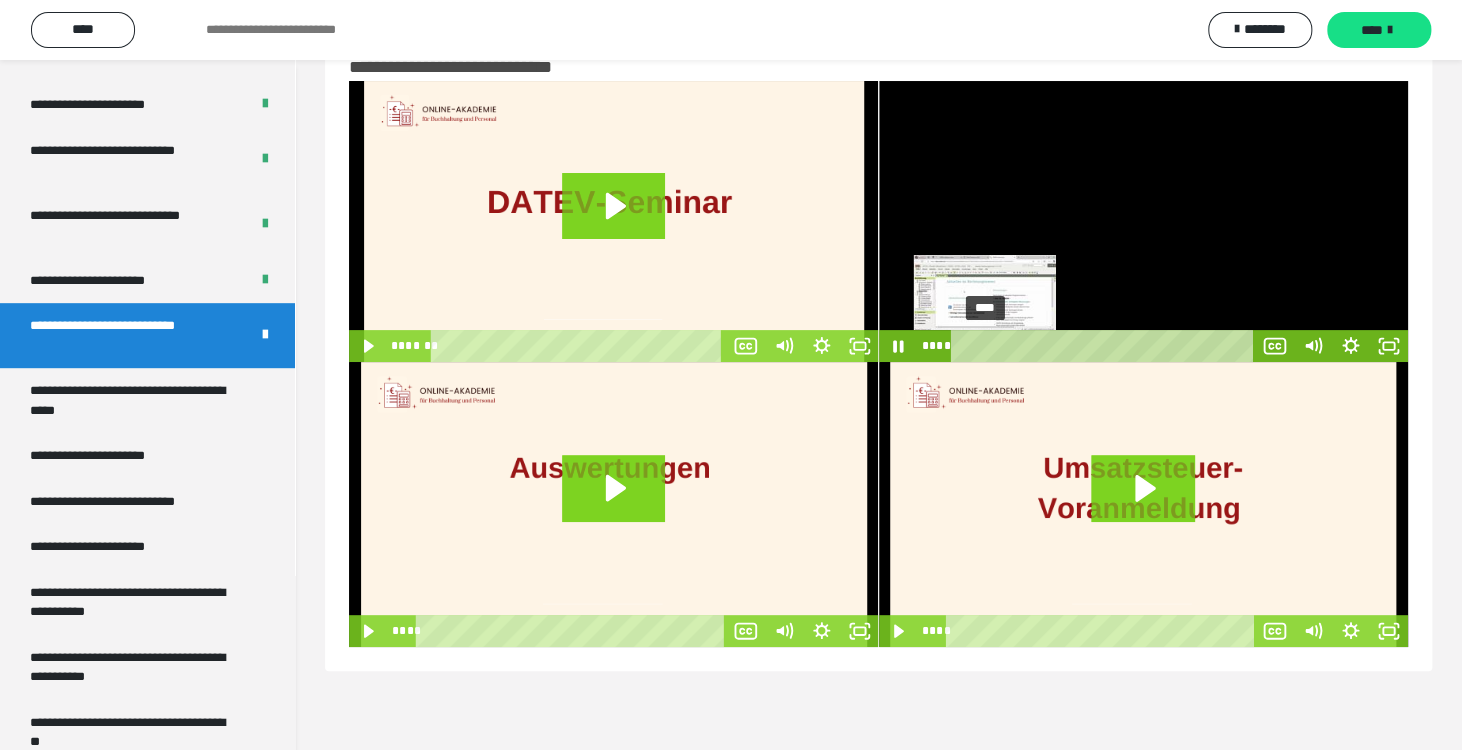 type 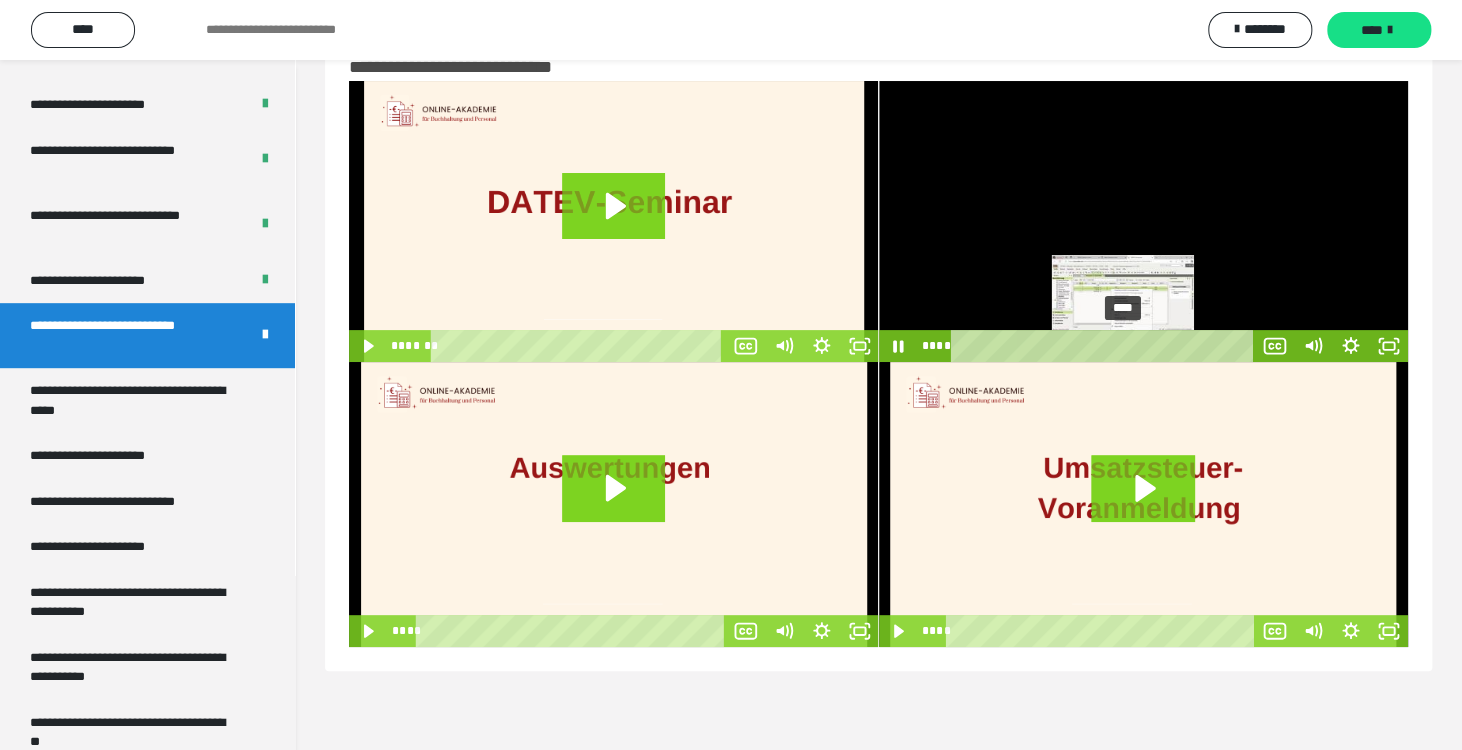 click on "****" at bounding box center [1105, 346] 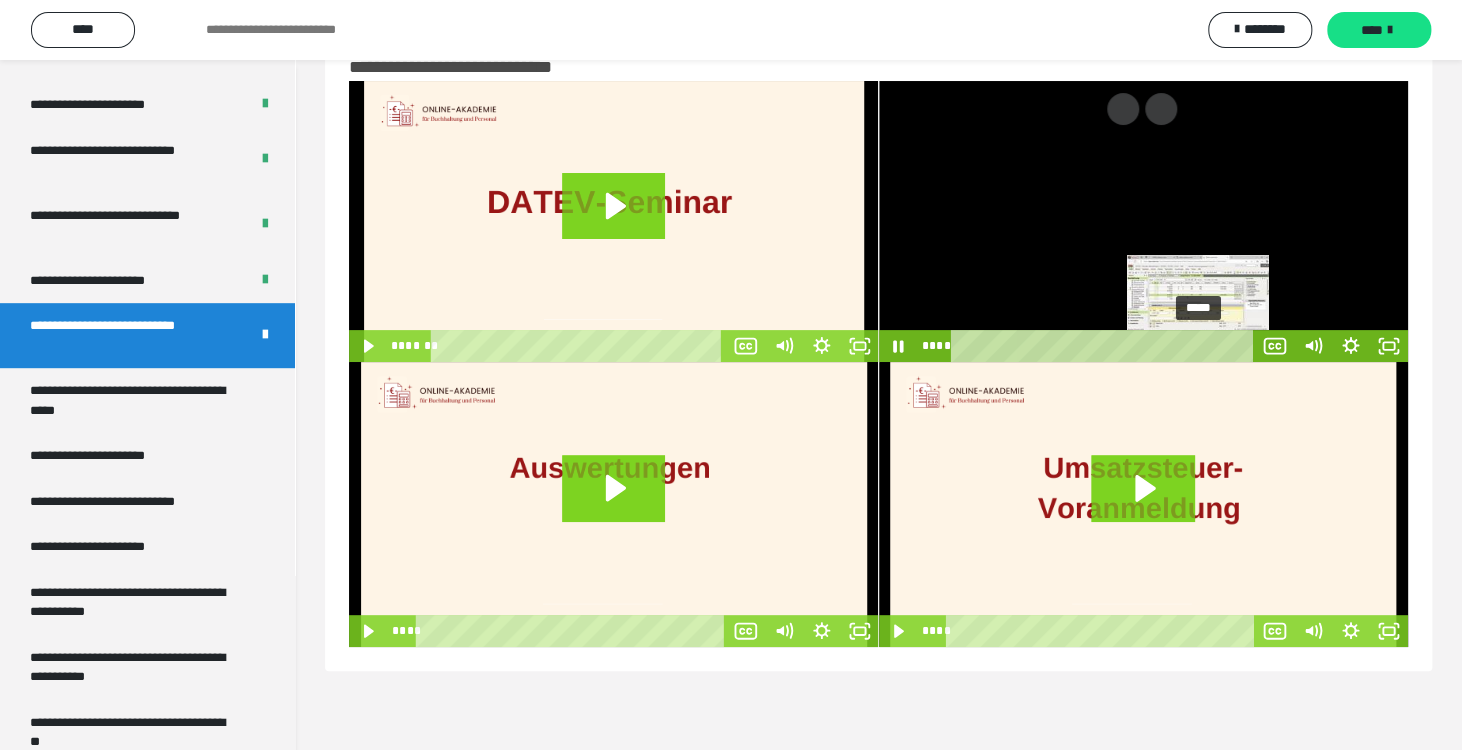 click on "*****" at bounding box center [1105, 346] 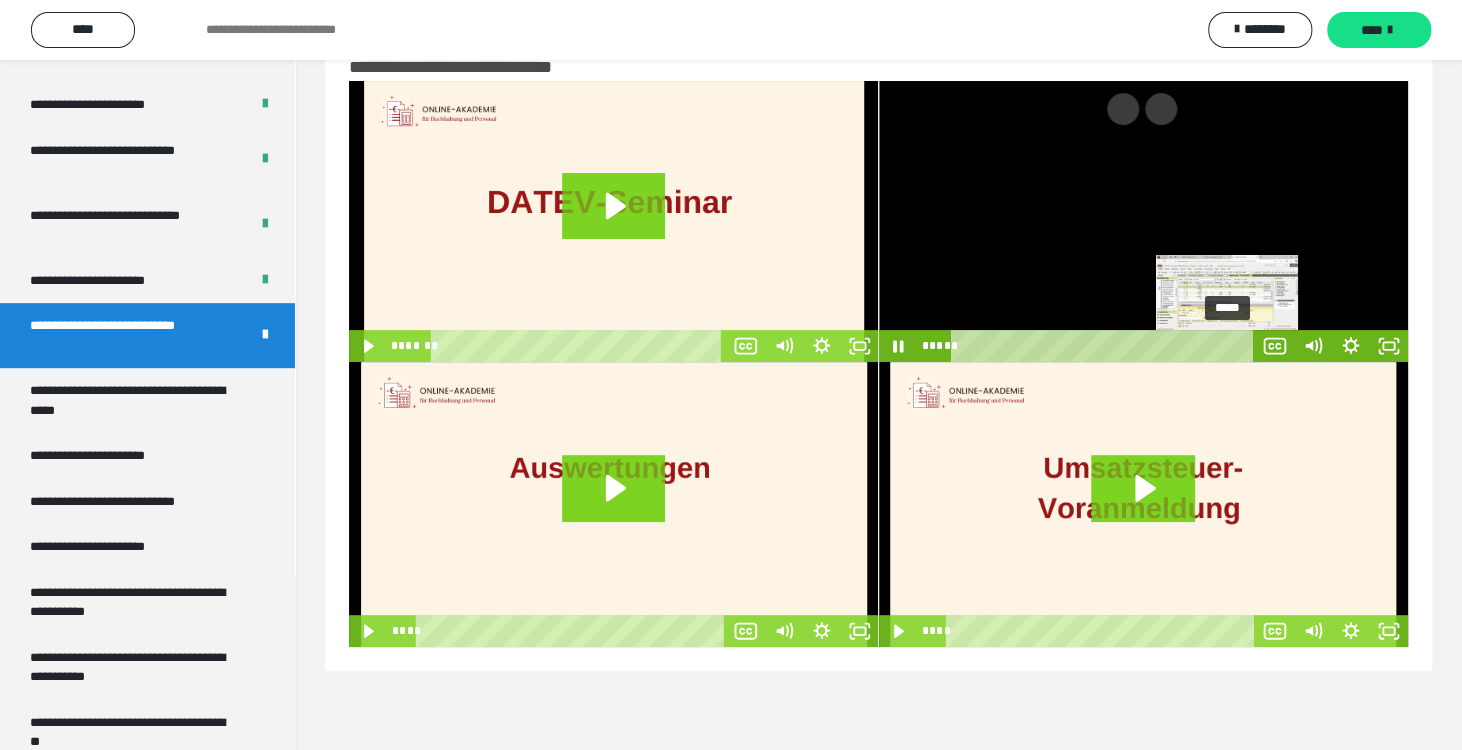 click on "*****" at bounding box center [1105, 346] 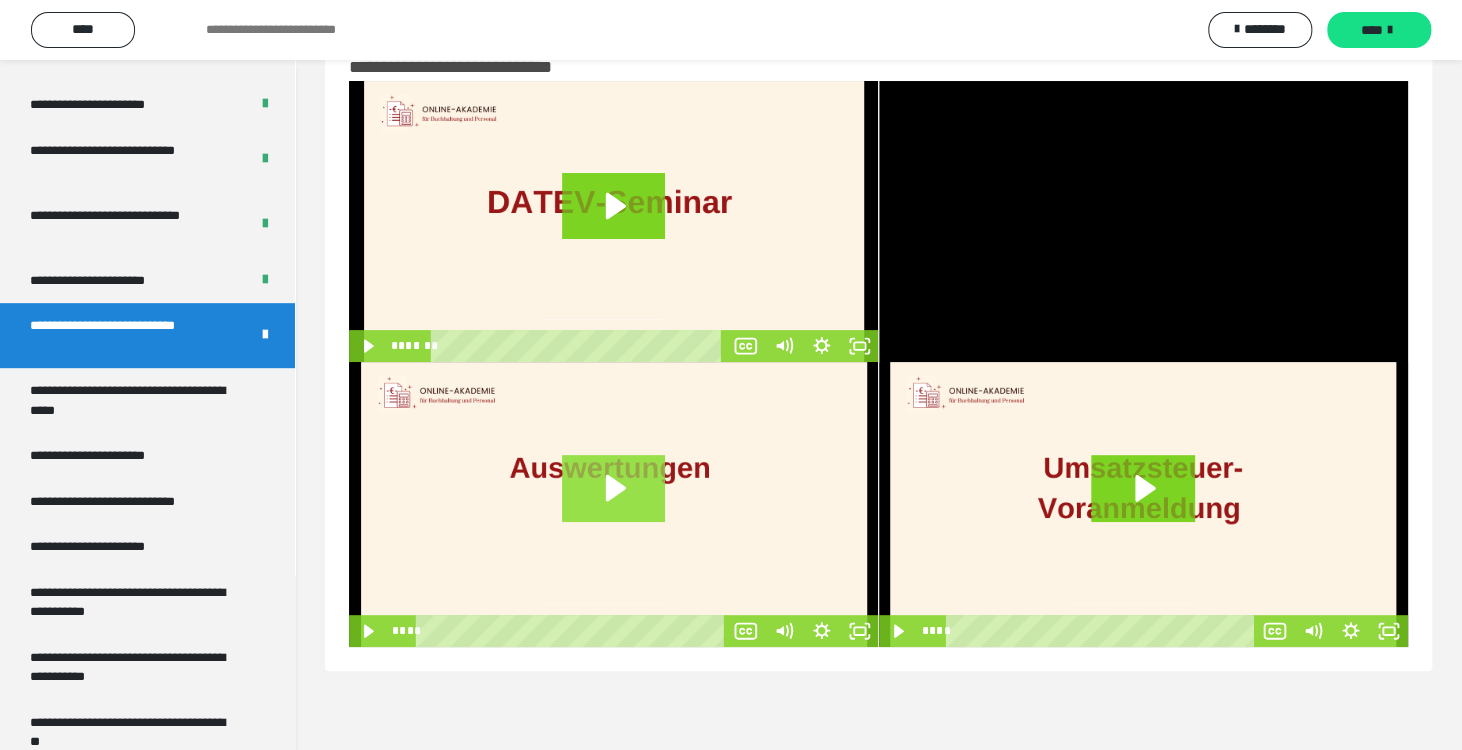 click 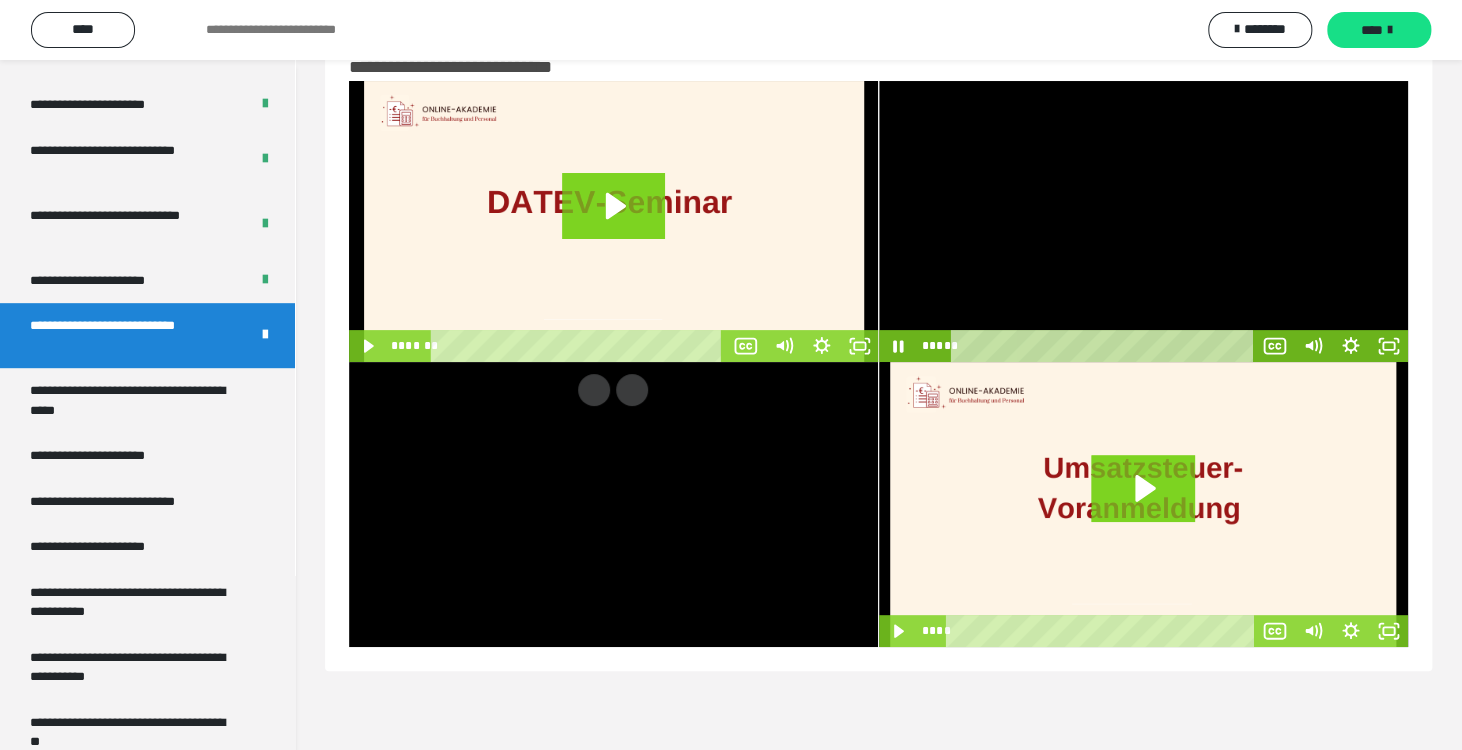 click at bounding box center [1143, 221] 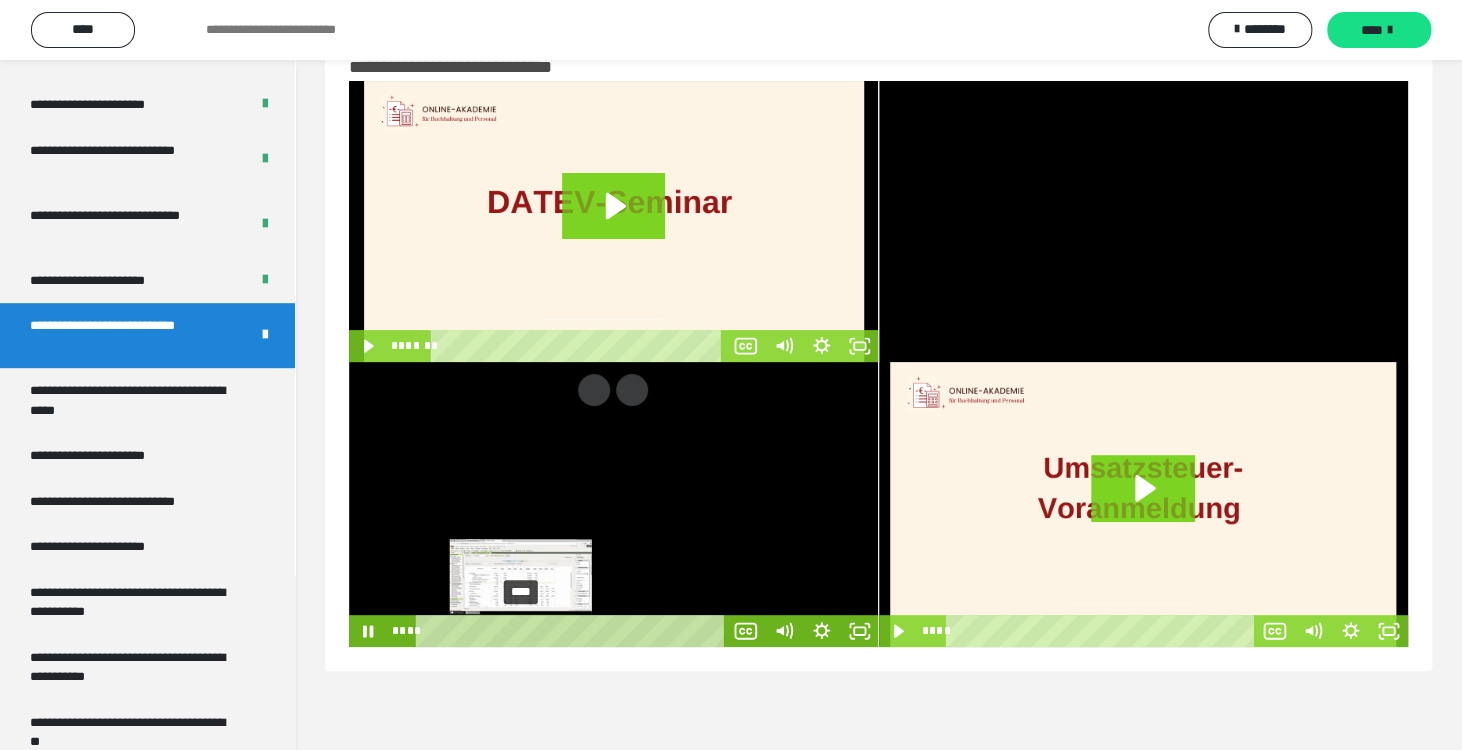 click on "****" at bounding box center (573, 631) 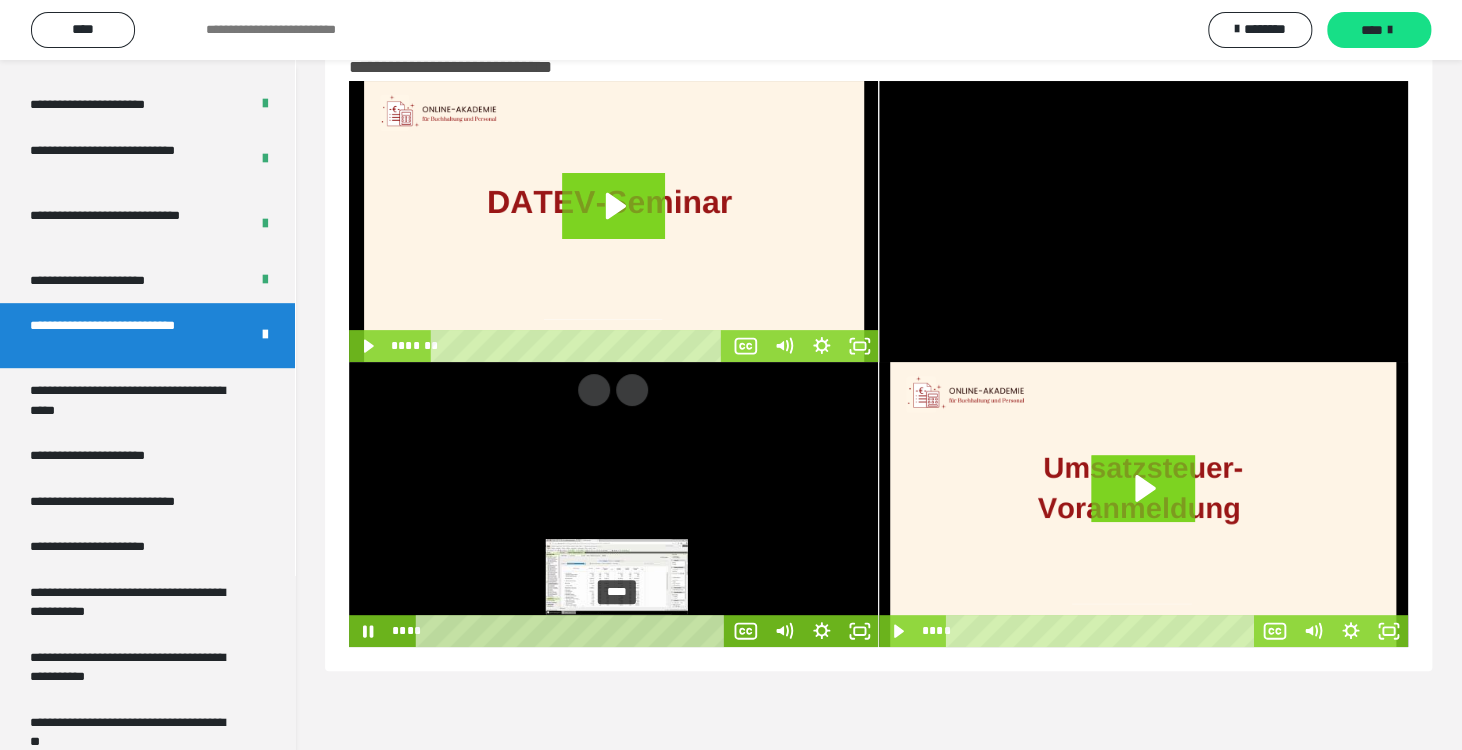 click on "****" at bounding box center [573, 631] 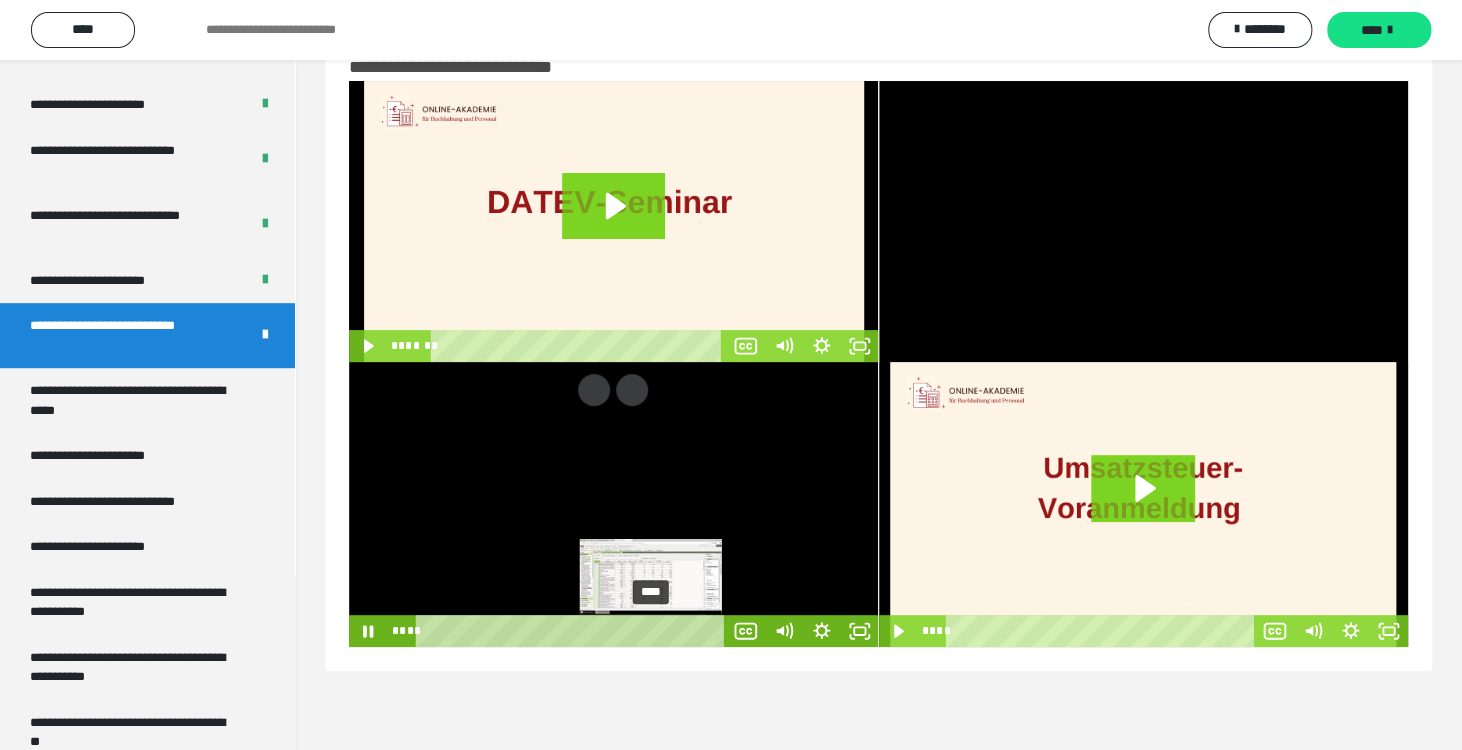 click on "****" at bounding box center [573, 631] 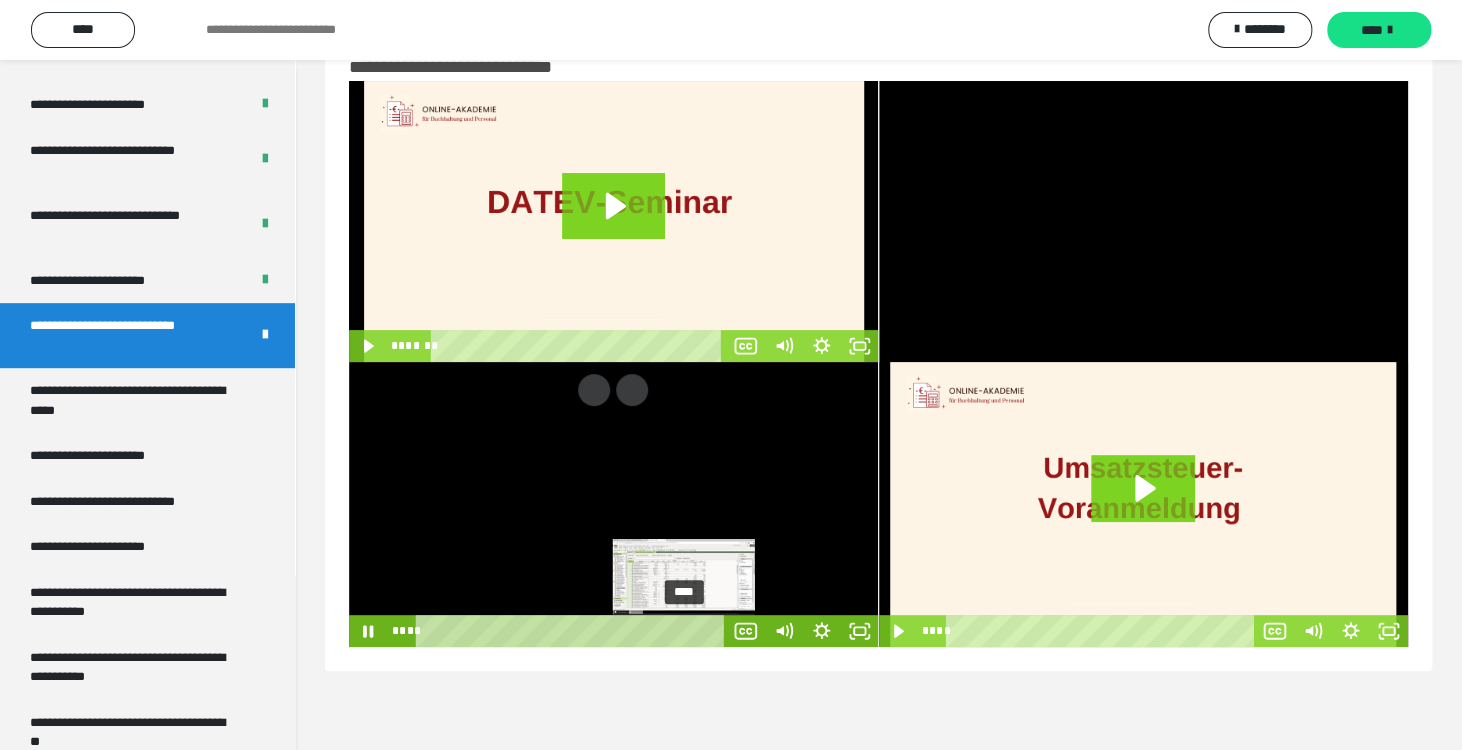 click on "****" at bounding box center [573, 631] 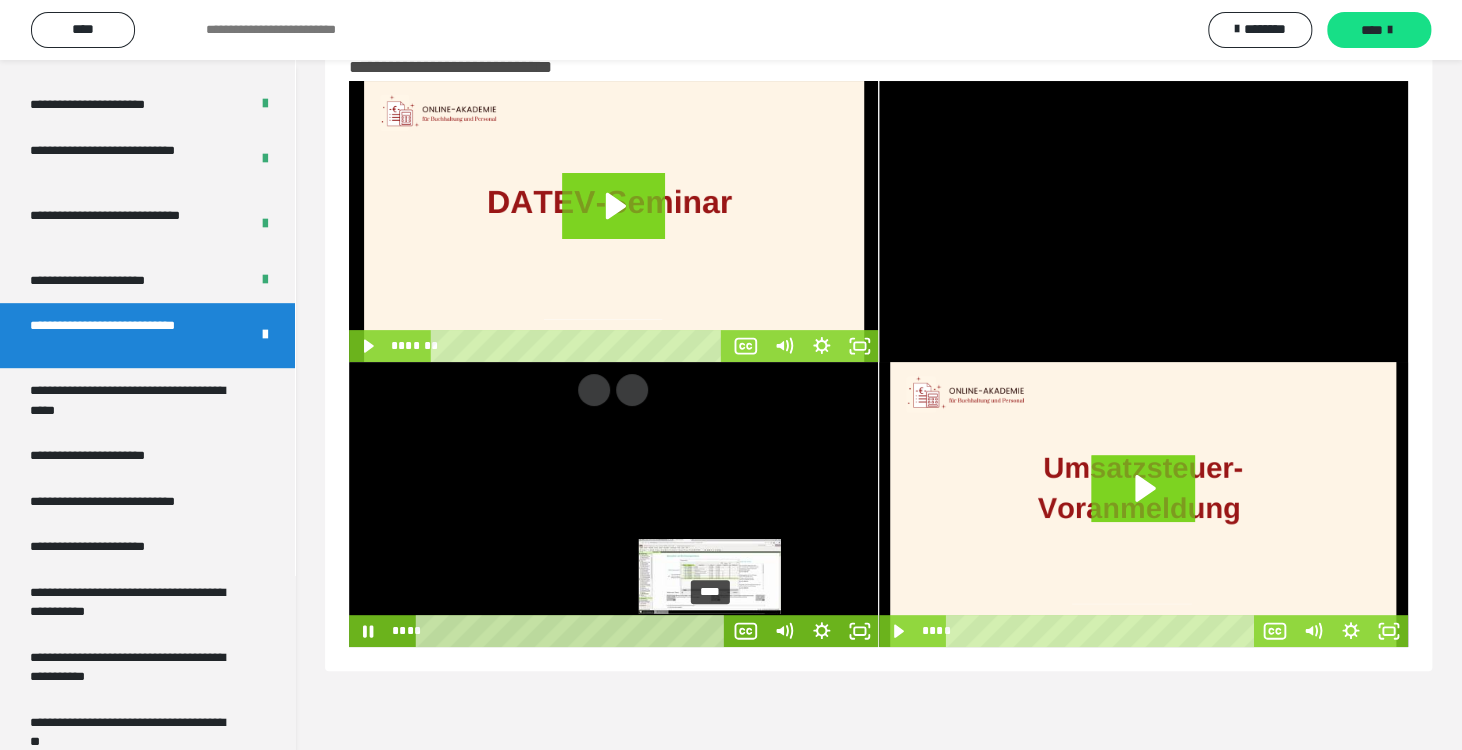 click on "****" at bounding box center (573, 631) 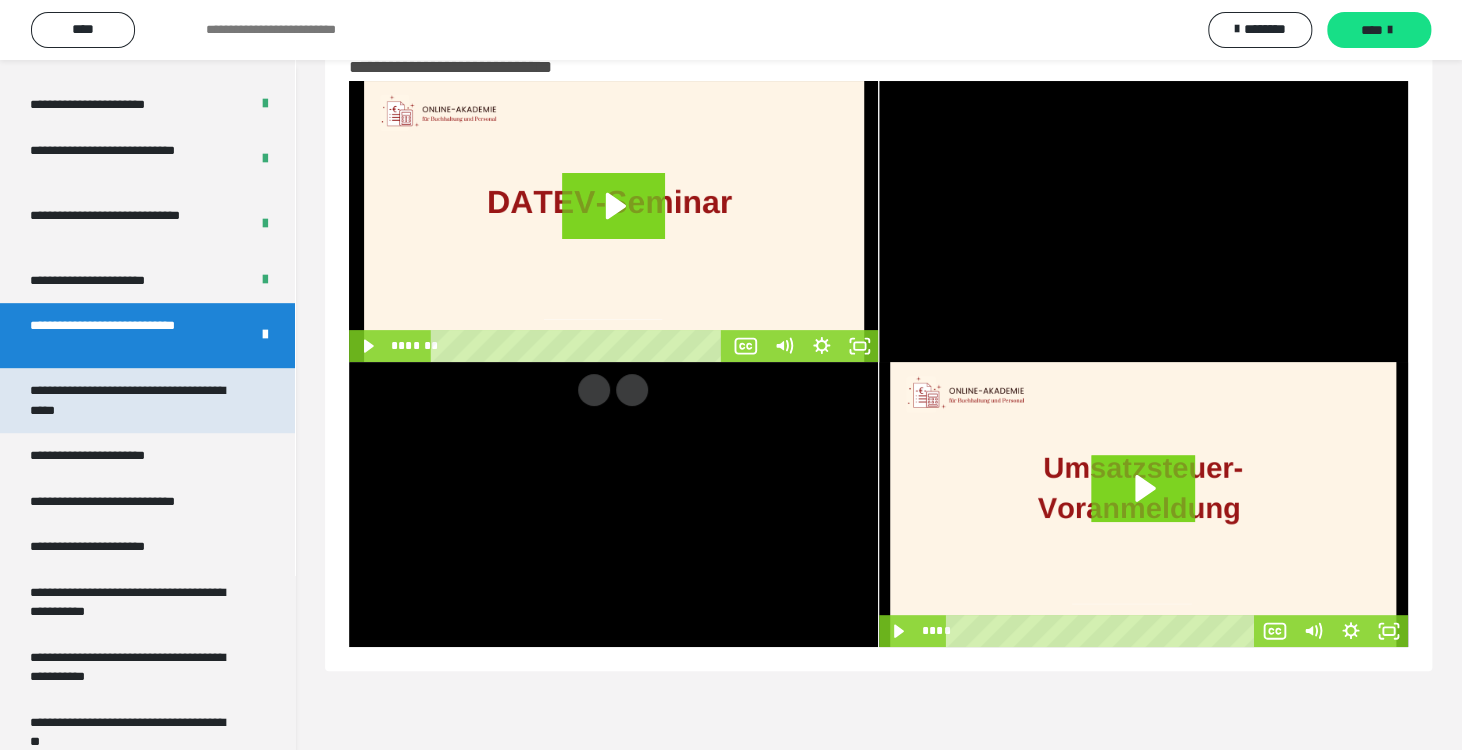 click on "**********" at bounding box center (132, 400) 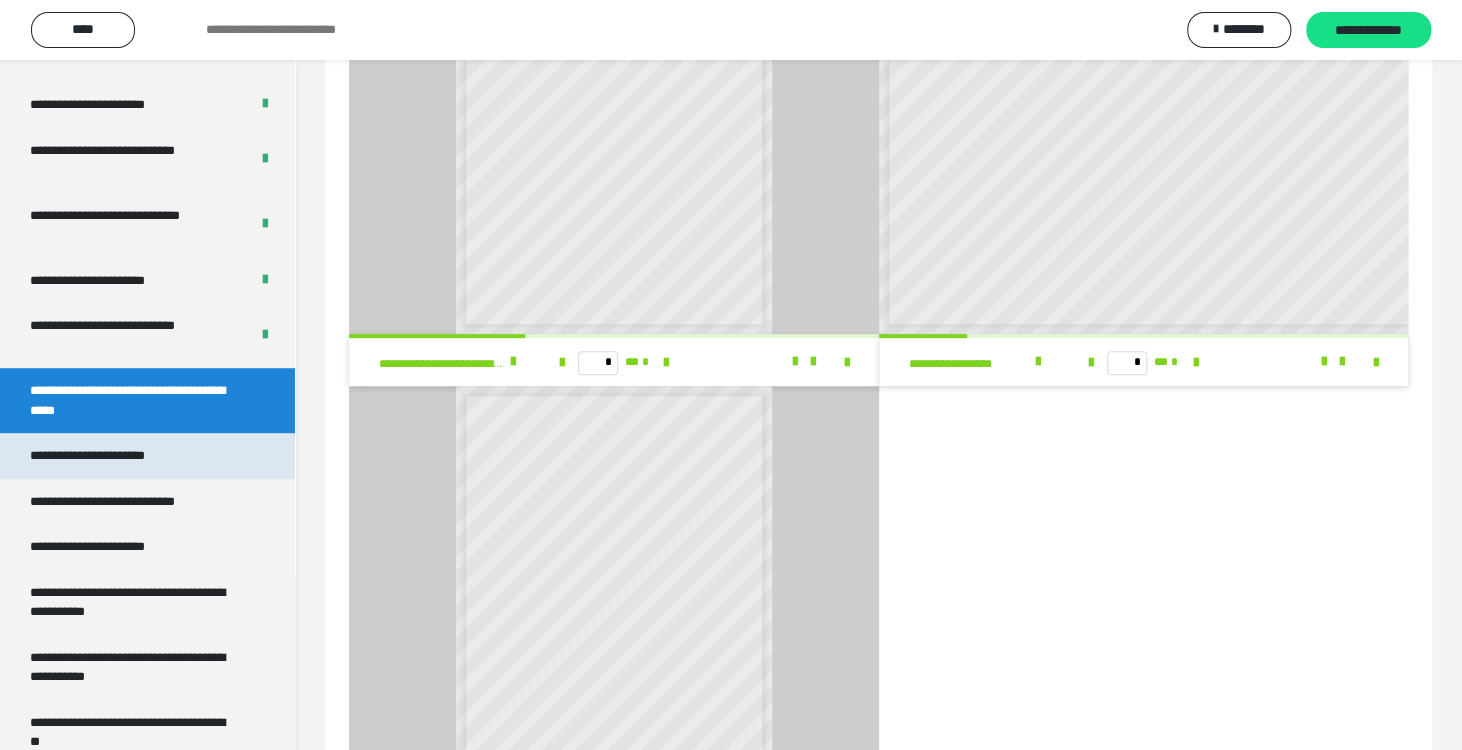 scroll, scrollTop: 260, scrollLeft: 0, axis: vertical 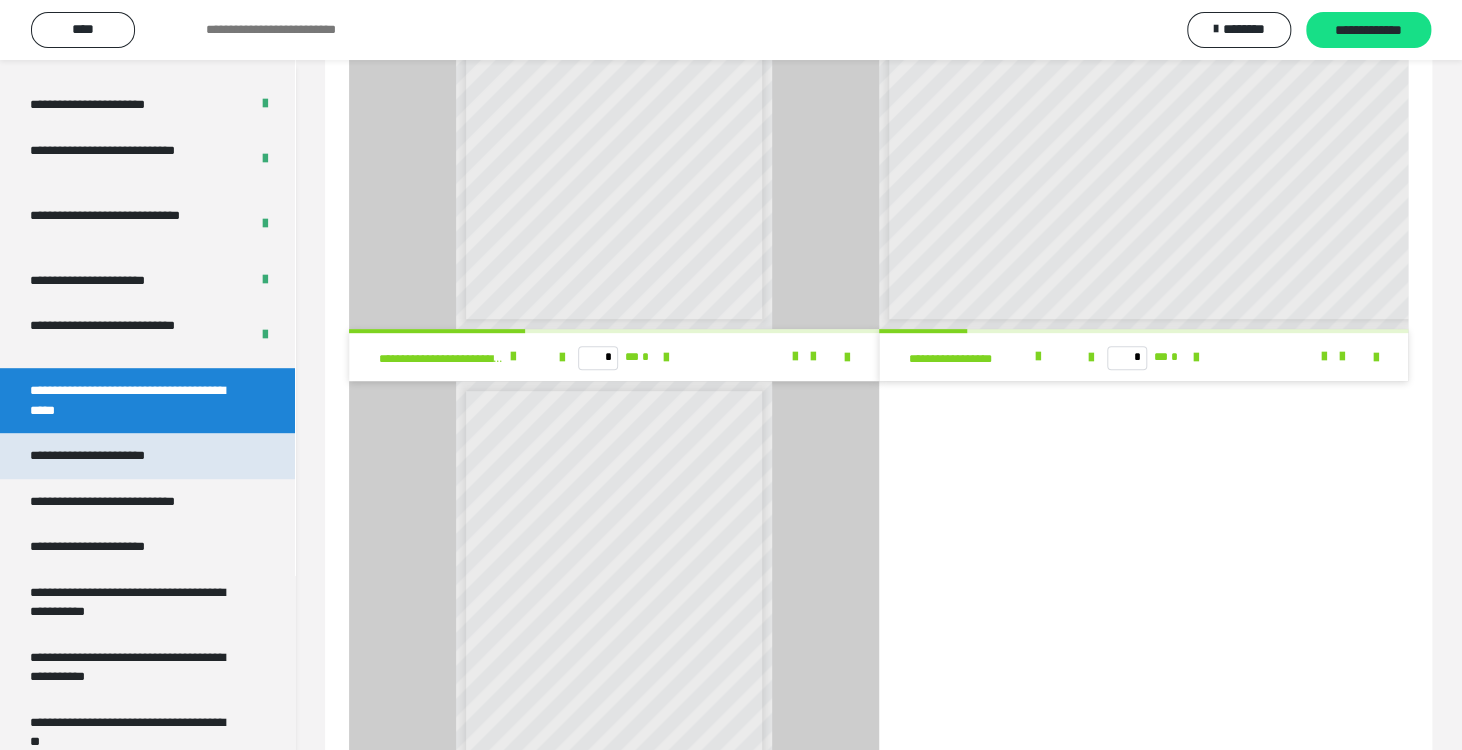 click on "**********" at bounding box center [110, 456] 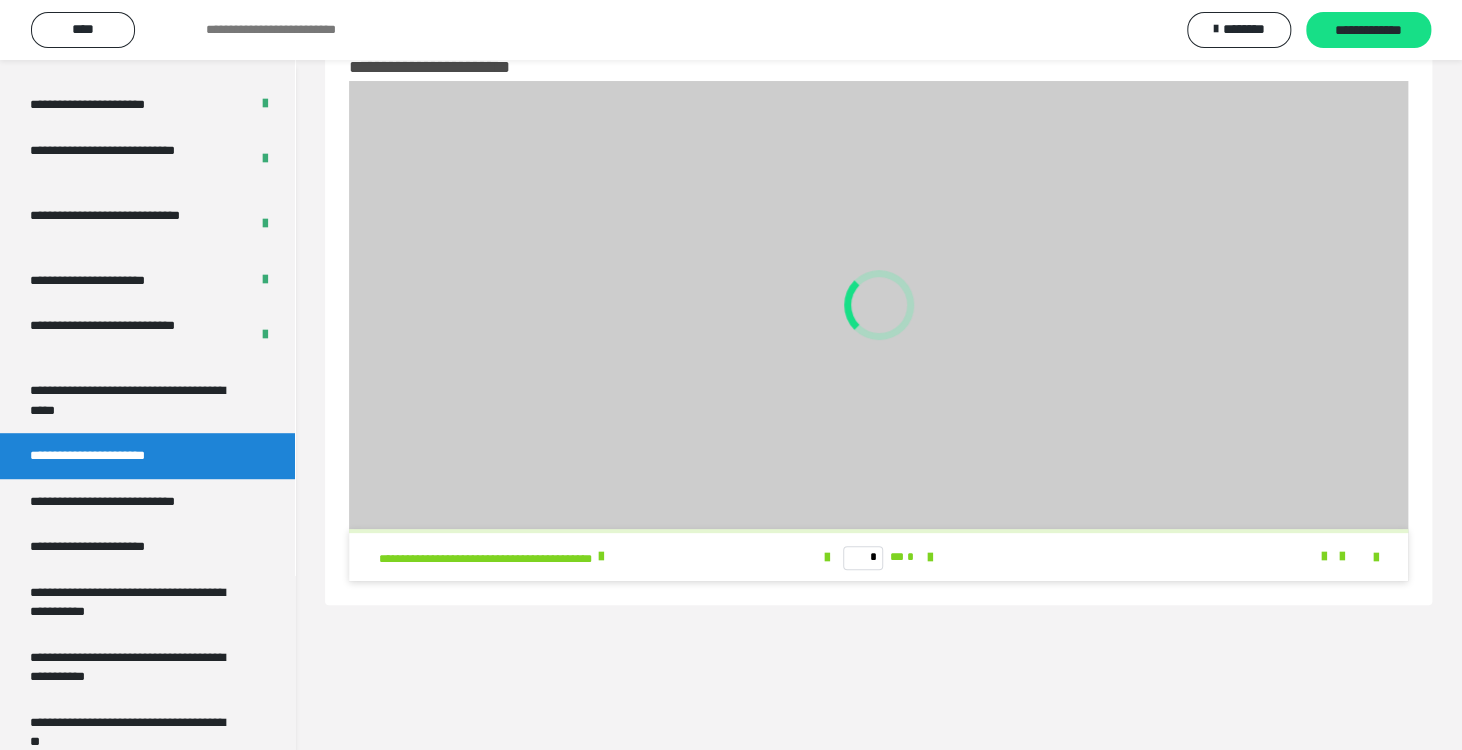 scroll, scrollTop: 60, scrollLeft: 0, axis: vertical 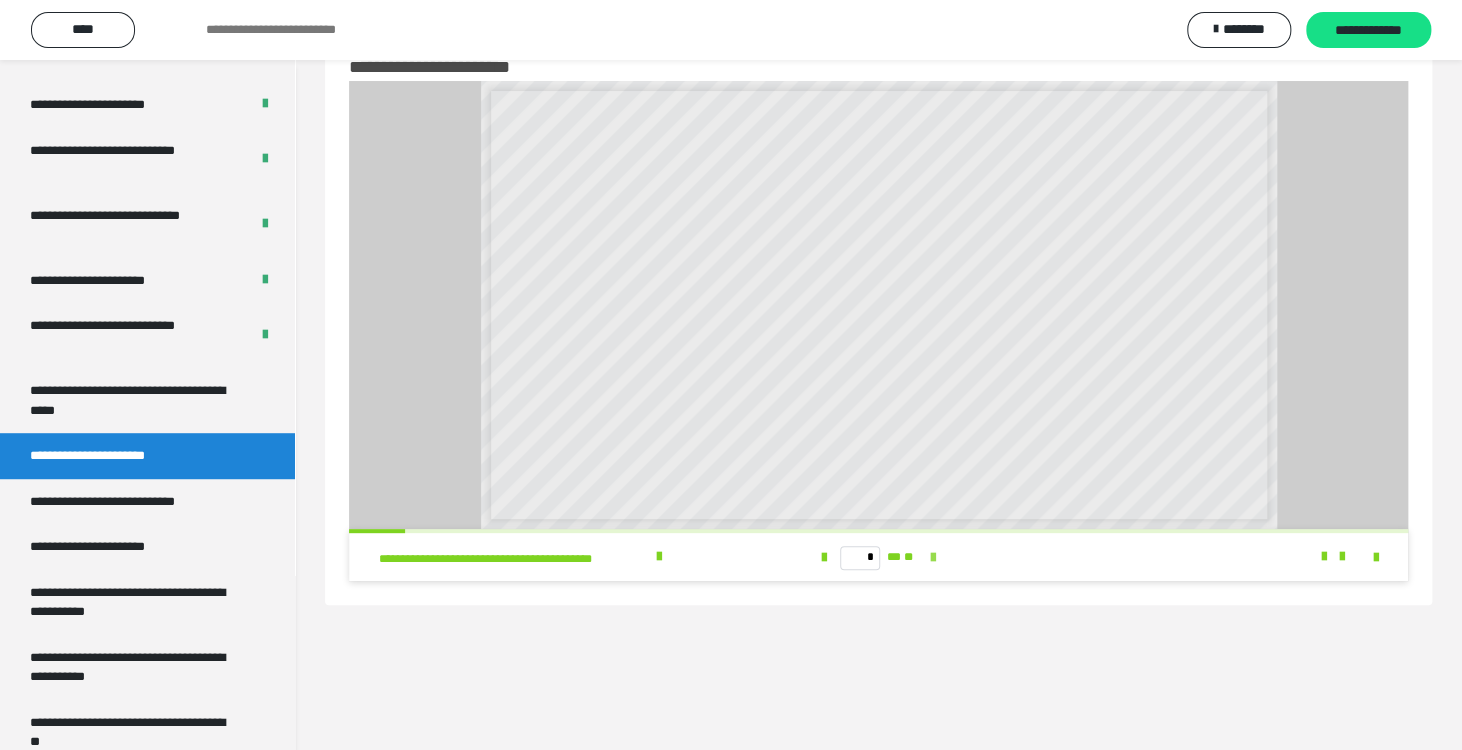 click at bounding box center [933, 558] 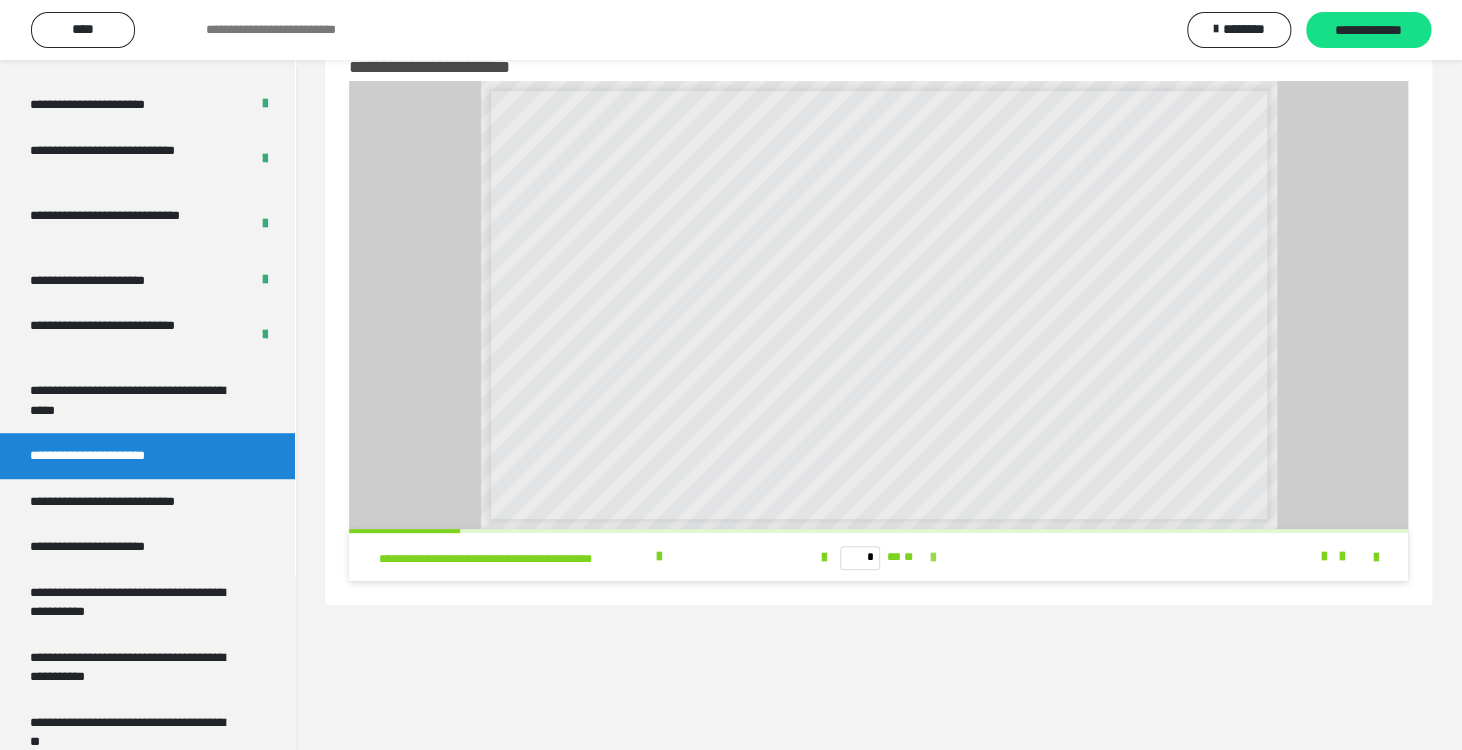 click at bounding box center (933, 558) 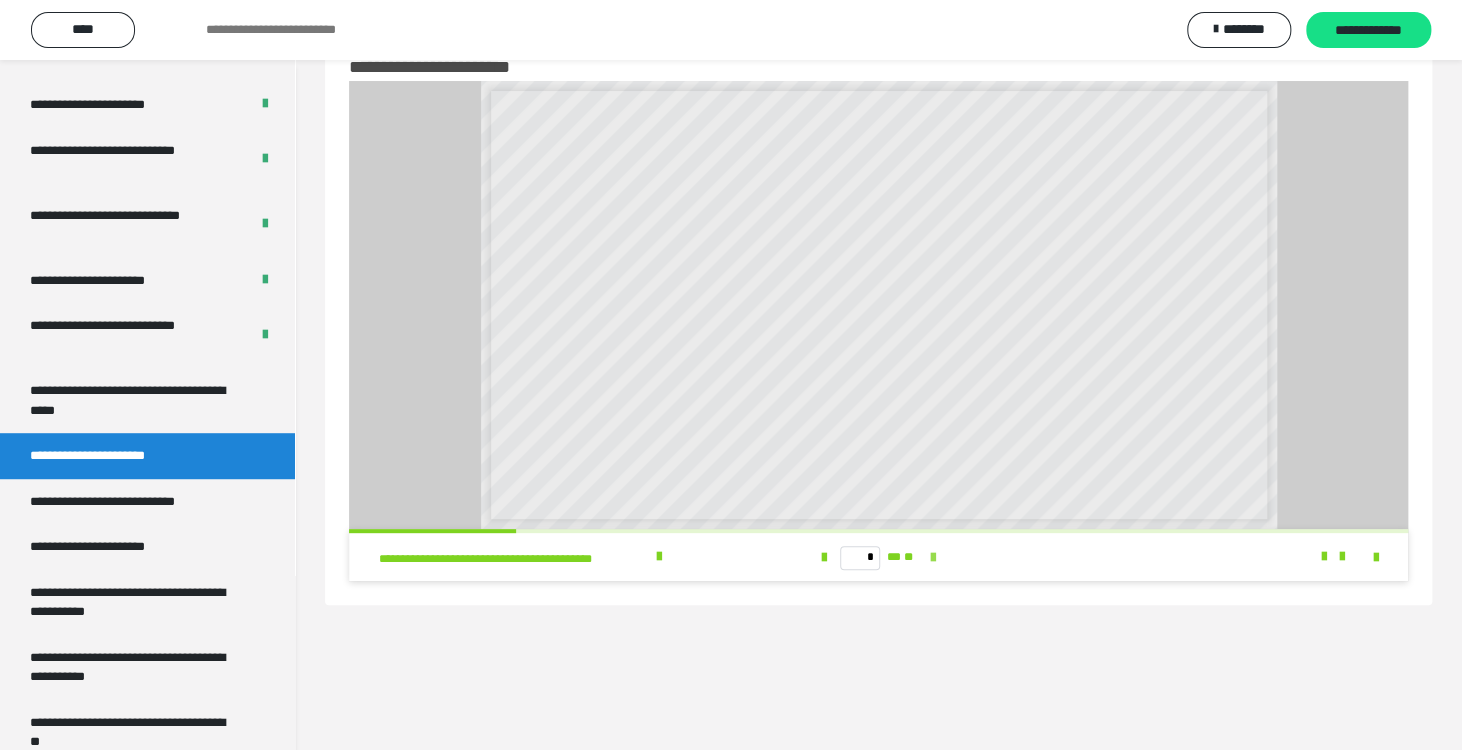 click at bounding box center (933, 558) 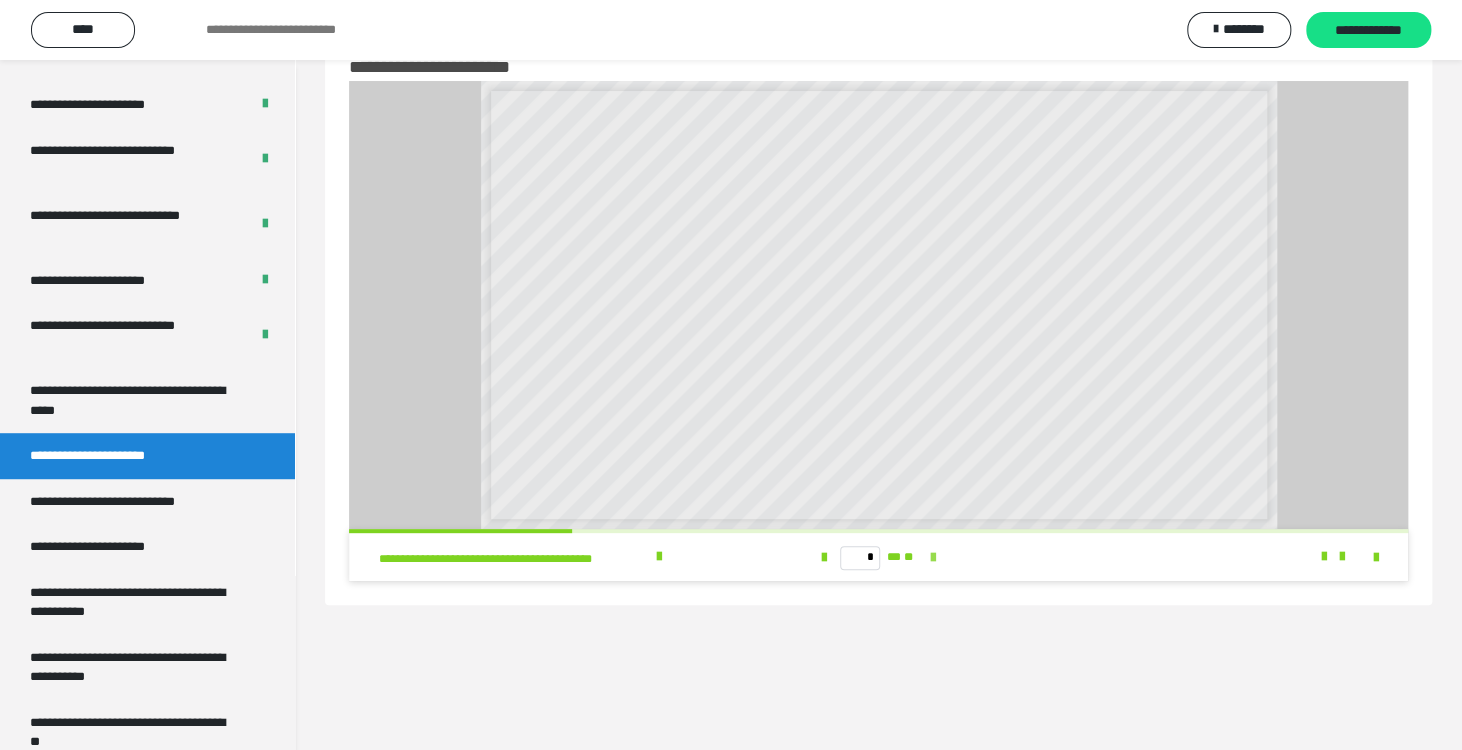 click at bounding box center [933, 558] 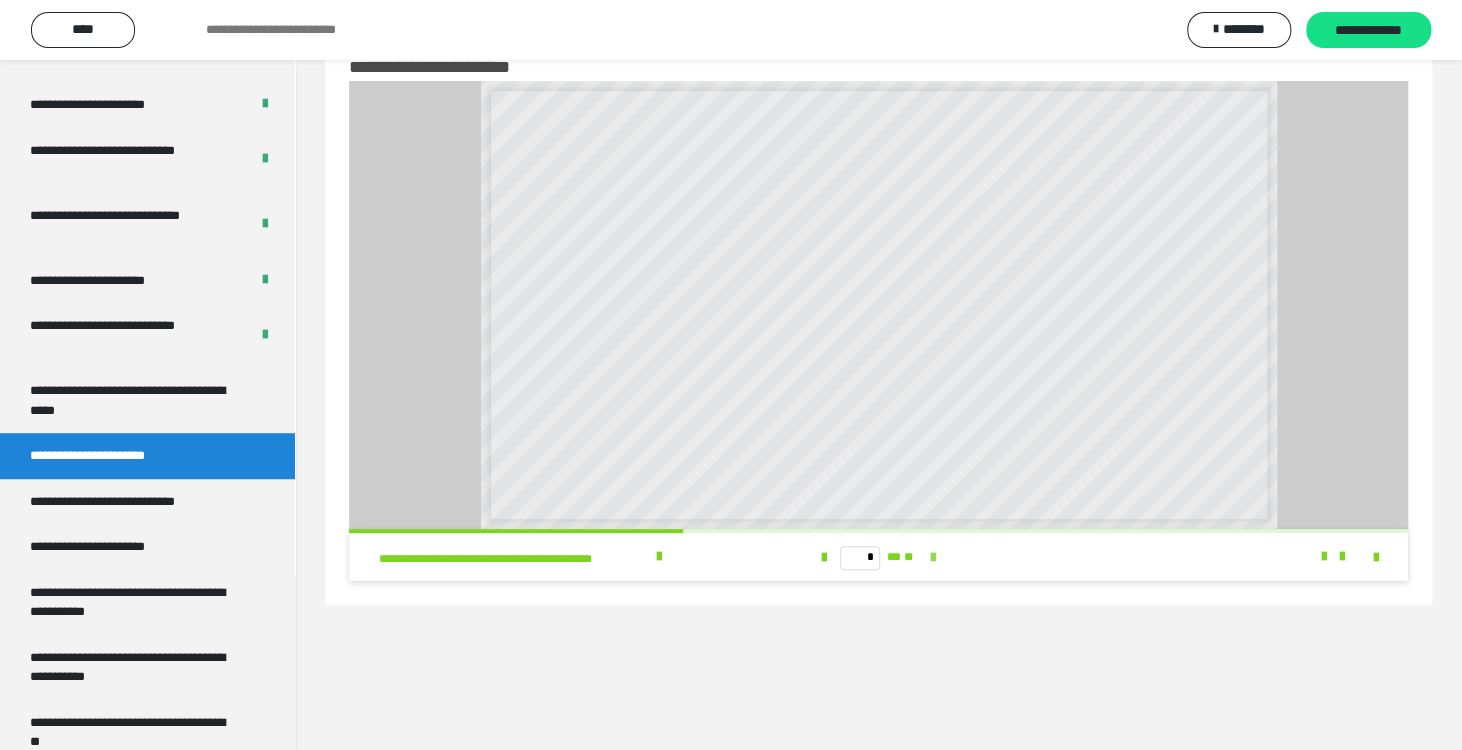 click at bounding box center (933, 558) 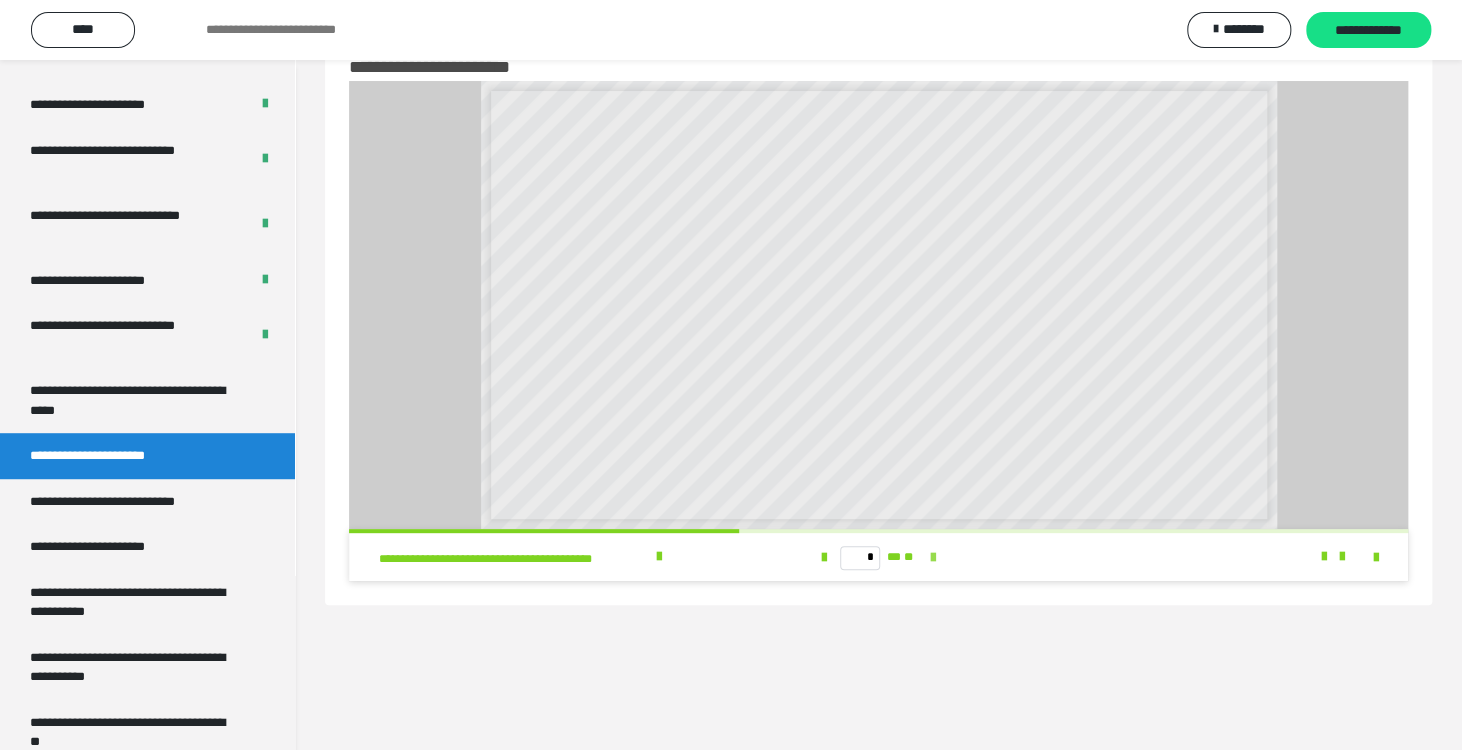 click at bounding box center [933, 558] 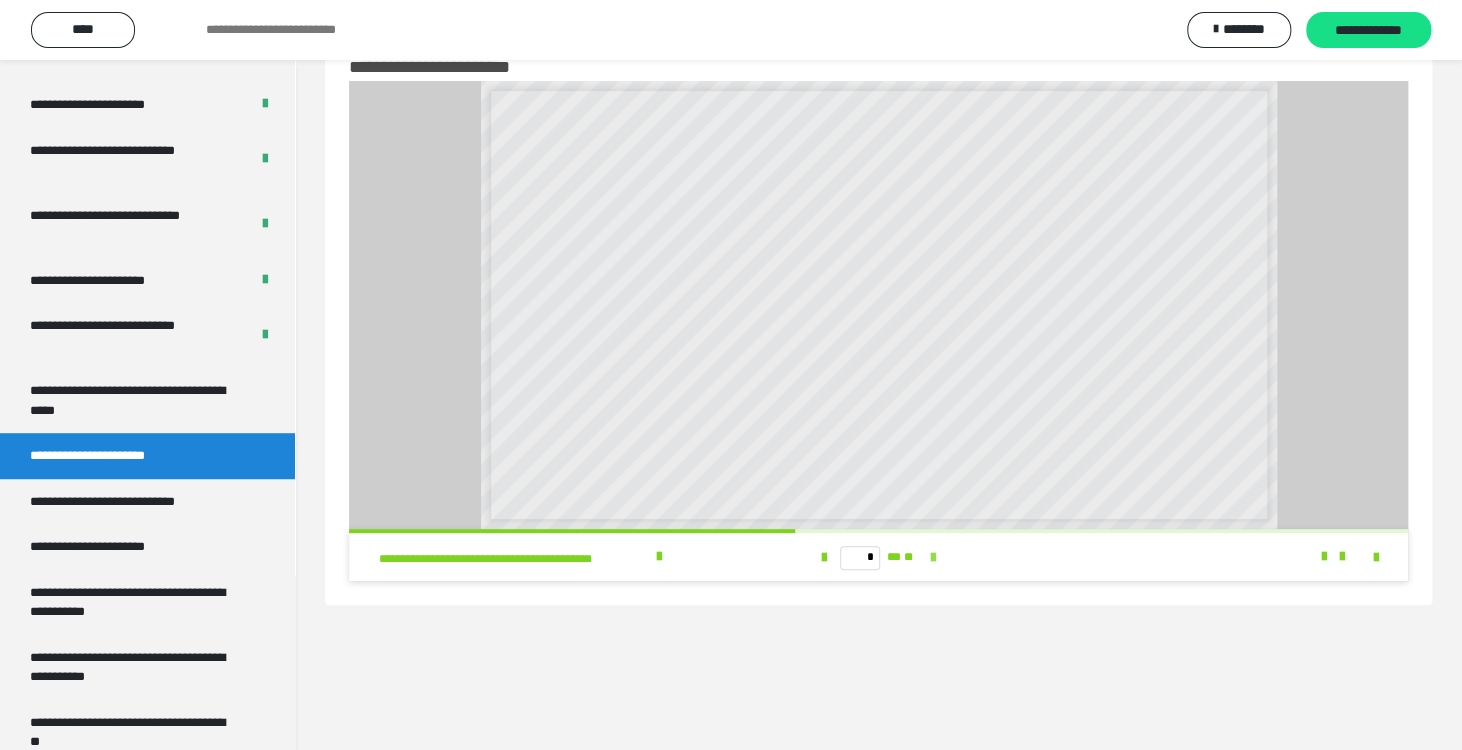 click at bounding box center [933, 558] 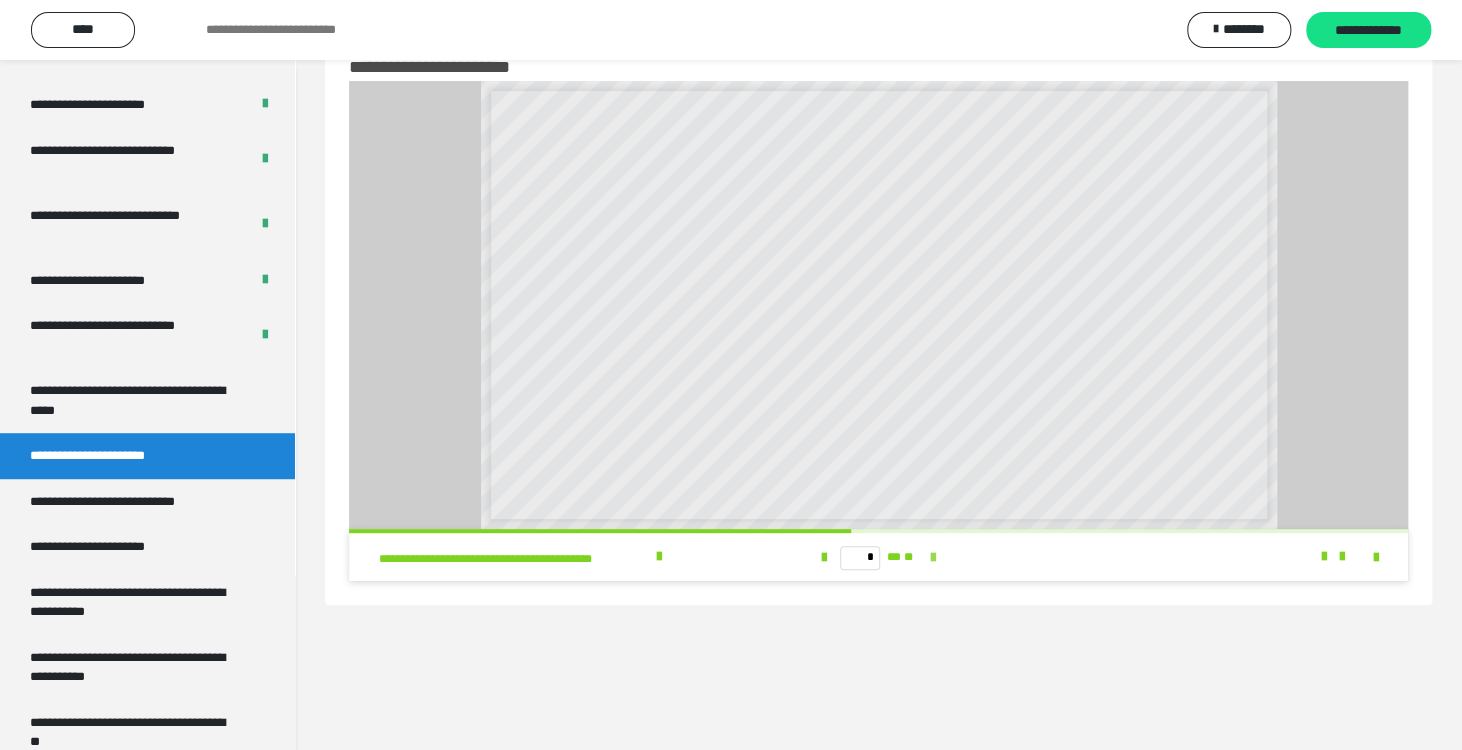 click at bounding box center (933, 558) 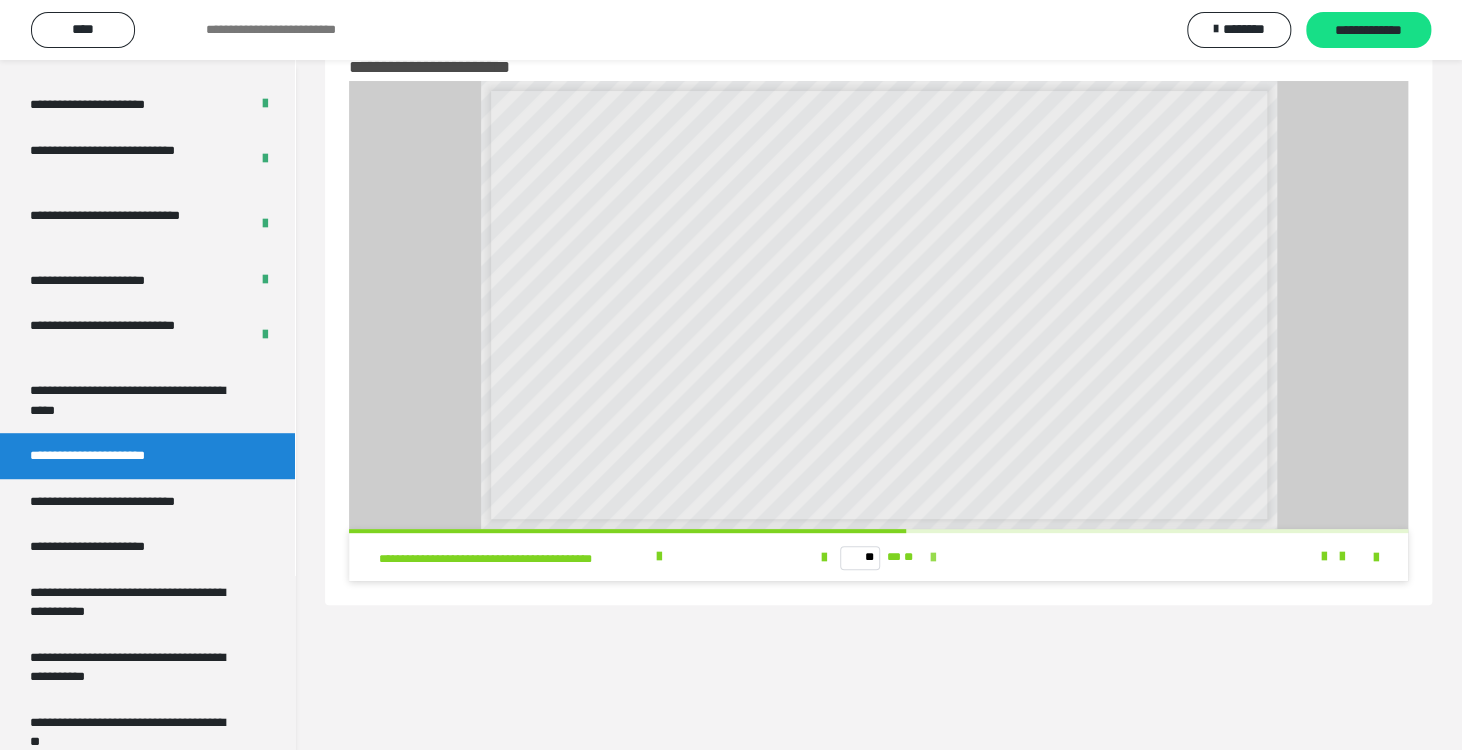click at bounding box center (933, 558) 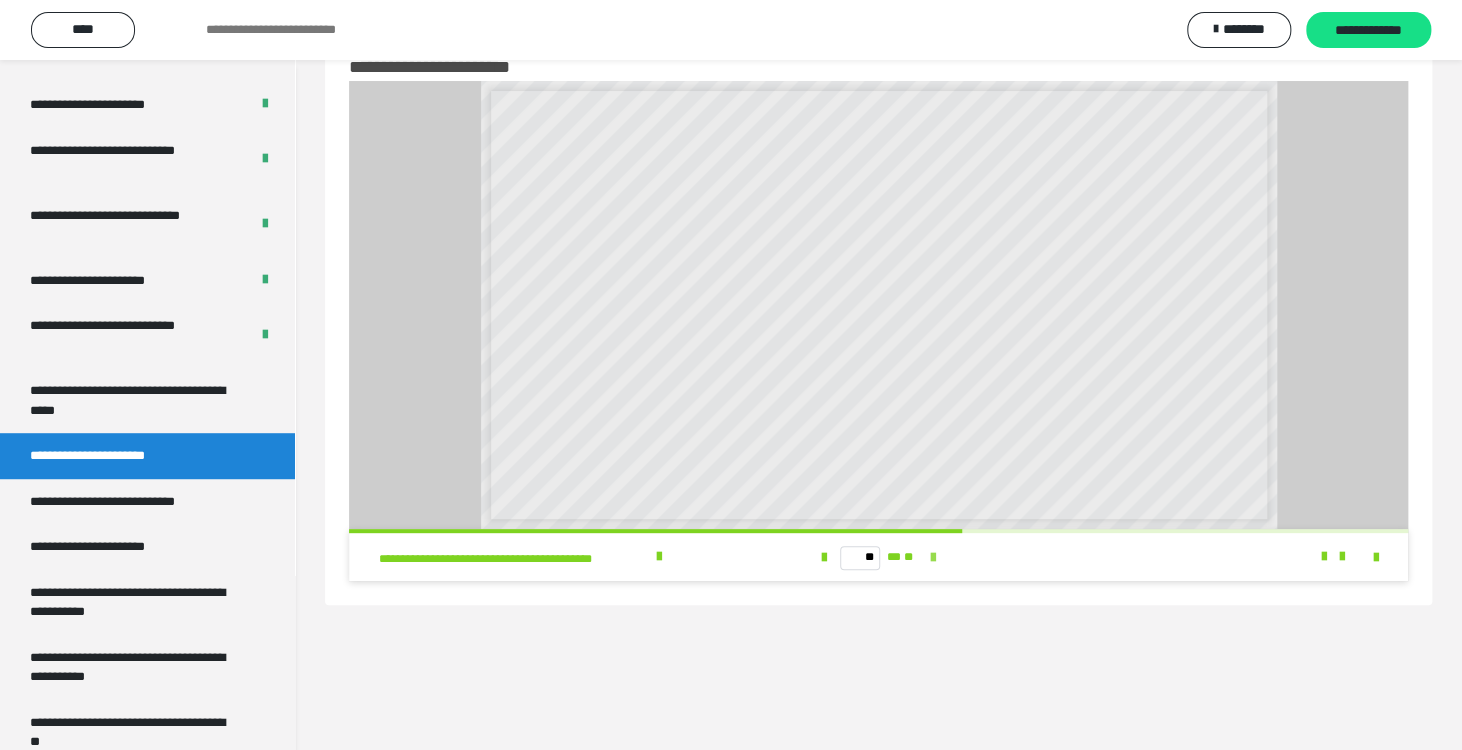 click at bounding box center [933, 558] 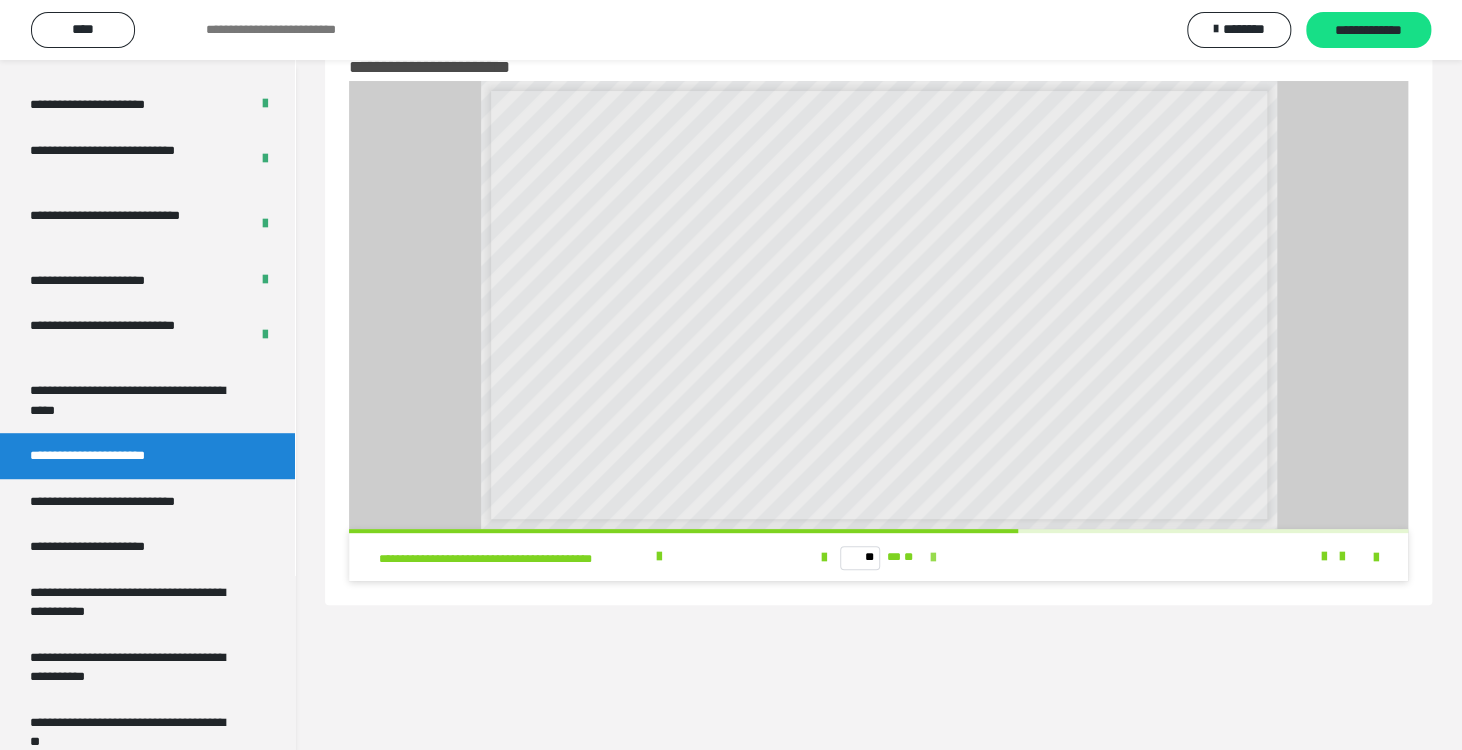 click at bounding box center (933, 558) 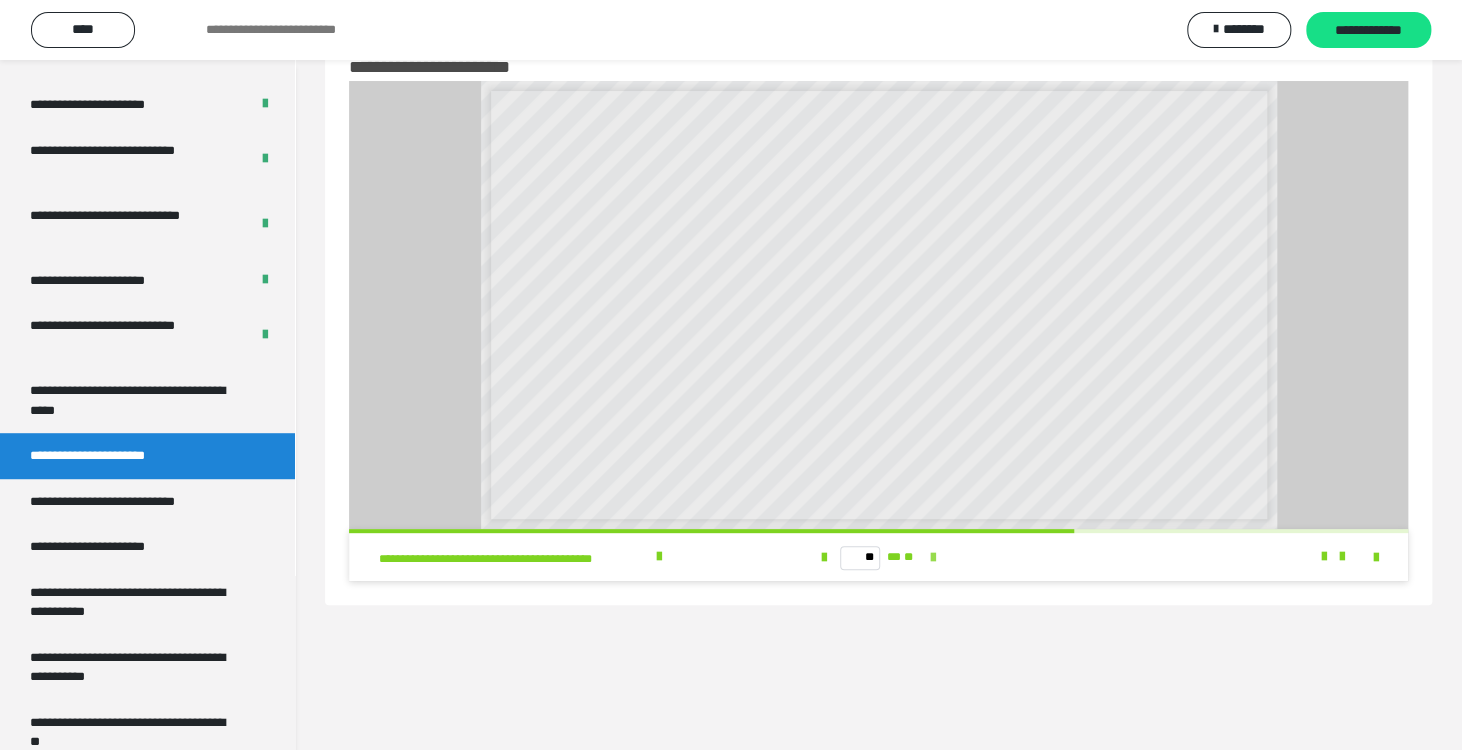 click at bounding box center (933, 558) 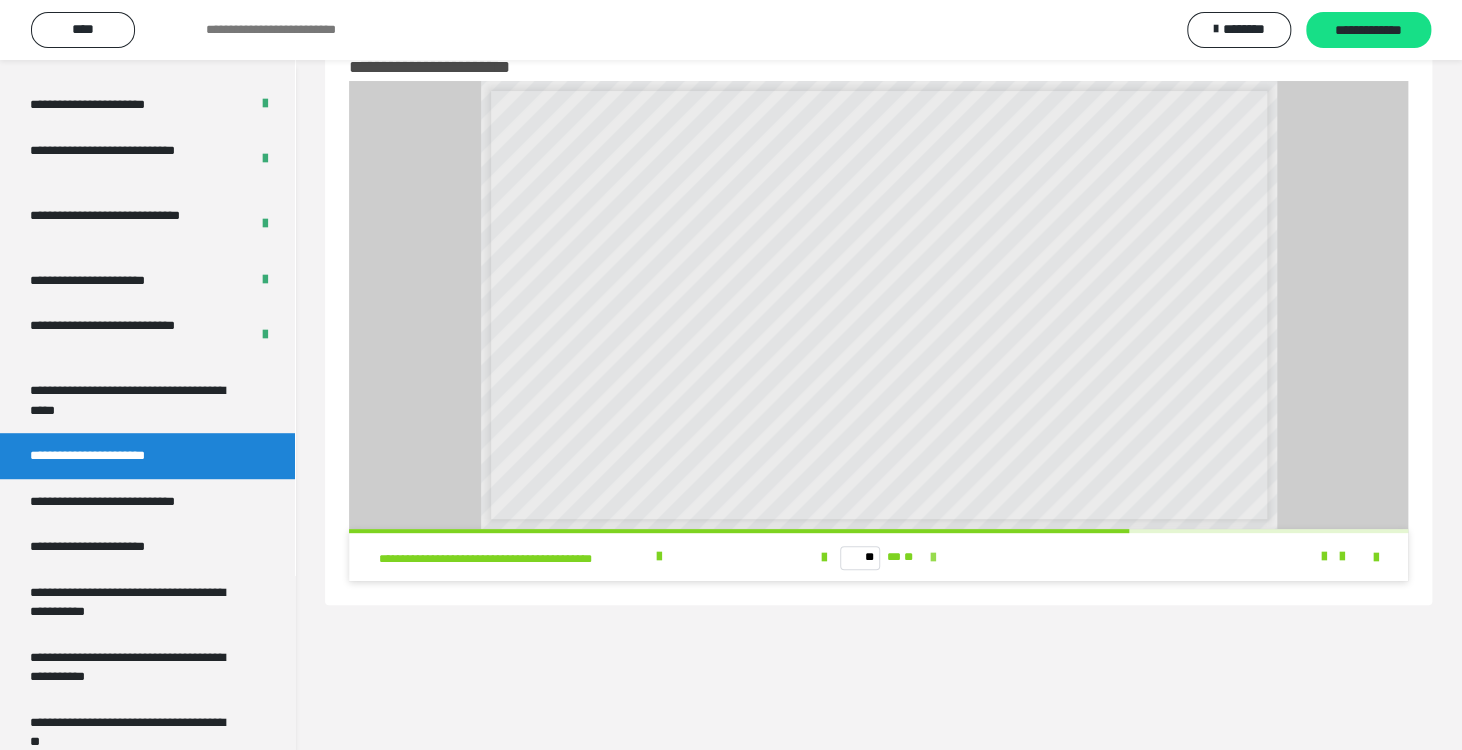 click at bounding box center (933, 558) 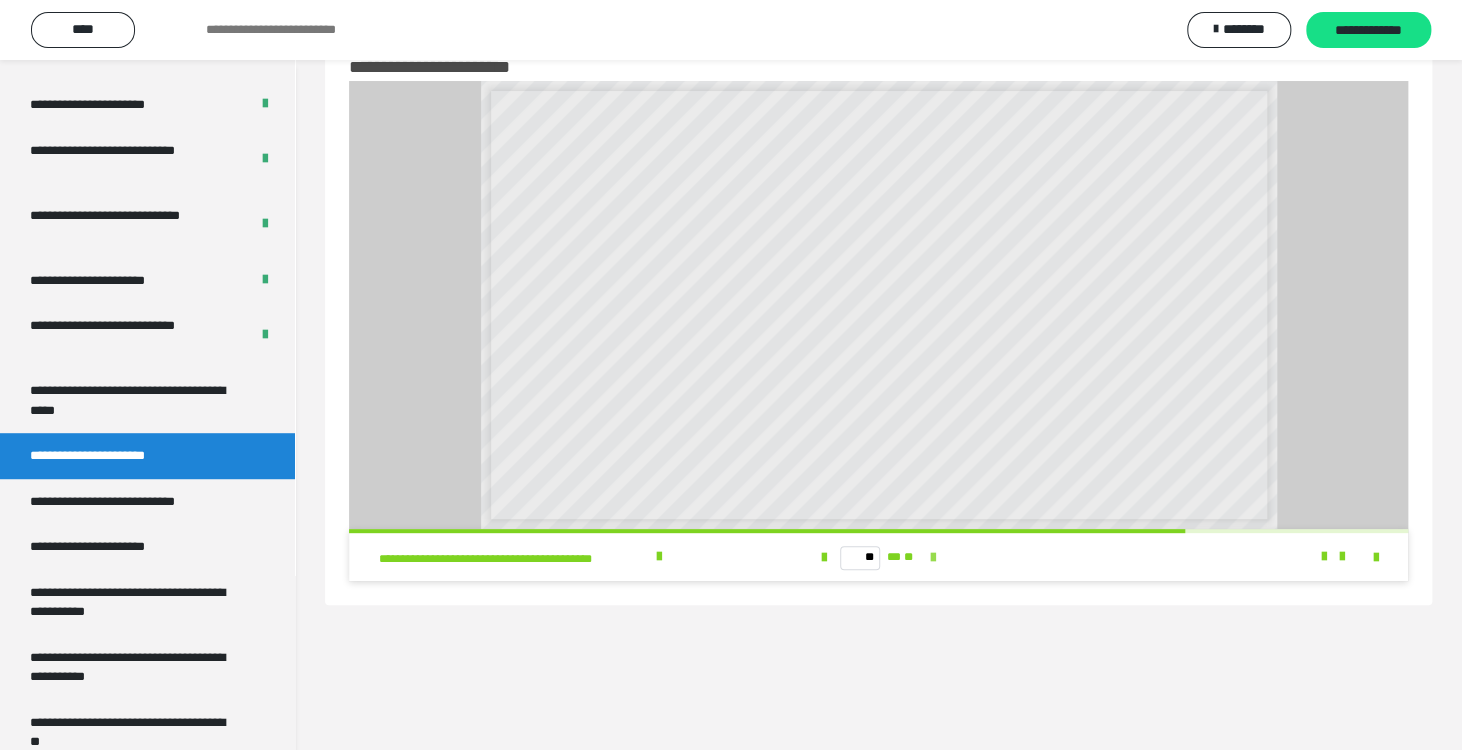 click at bounding box center (933, 558) 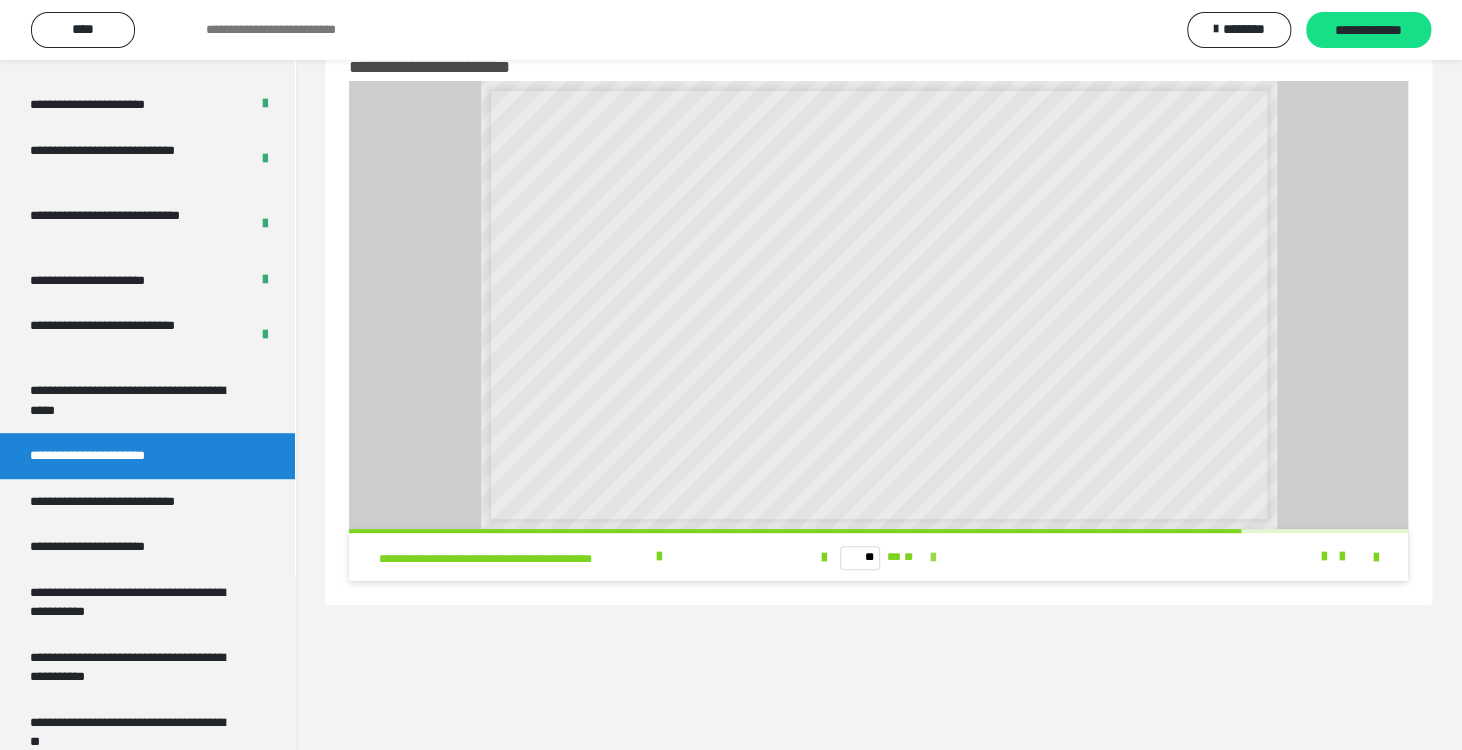 click at bounding box center (933, 558) 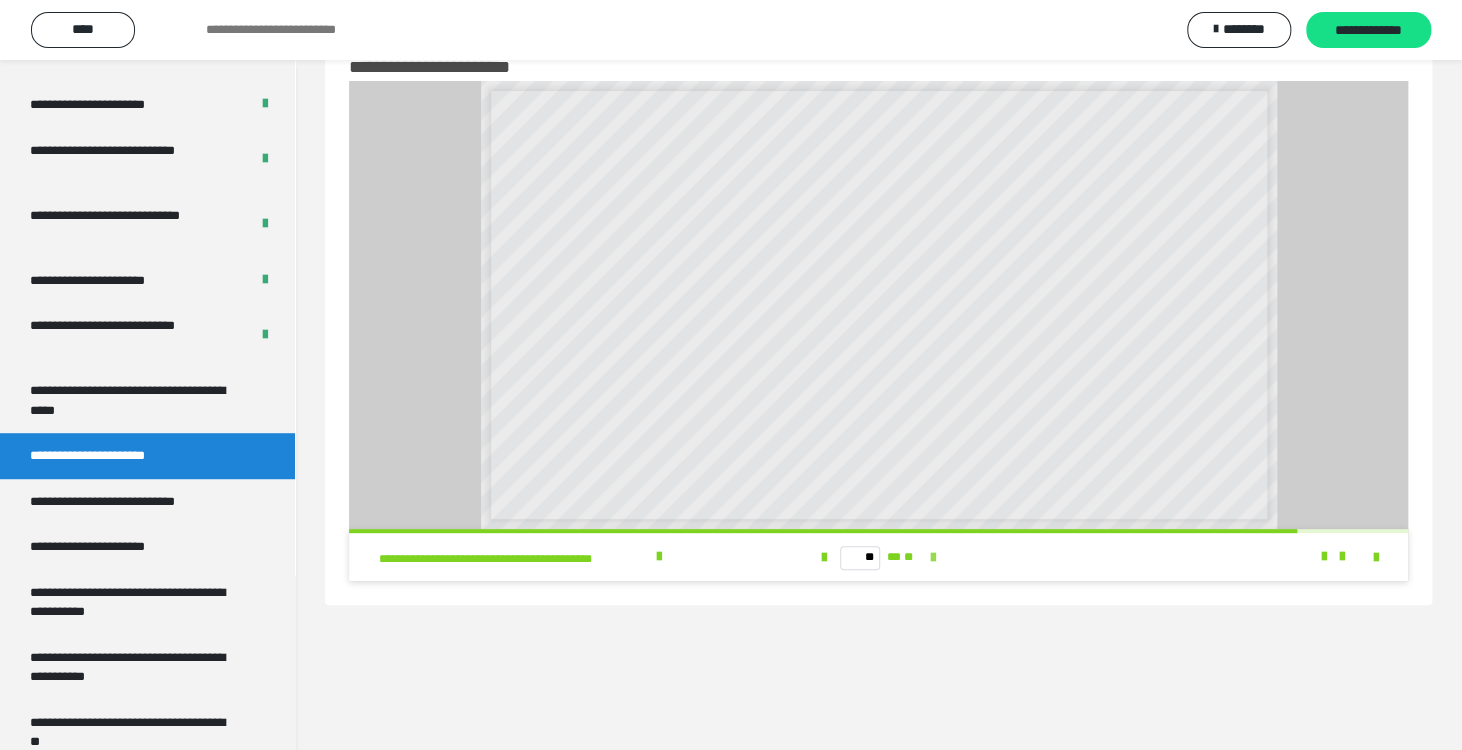 click at bounding box center [933, 558] 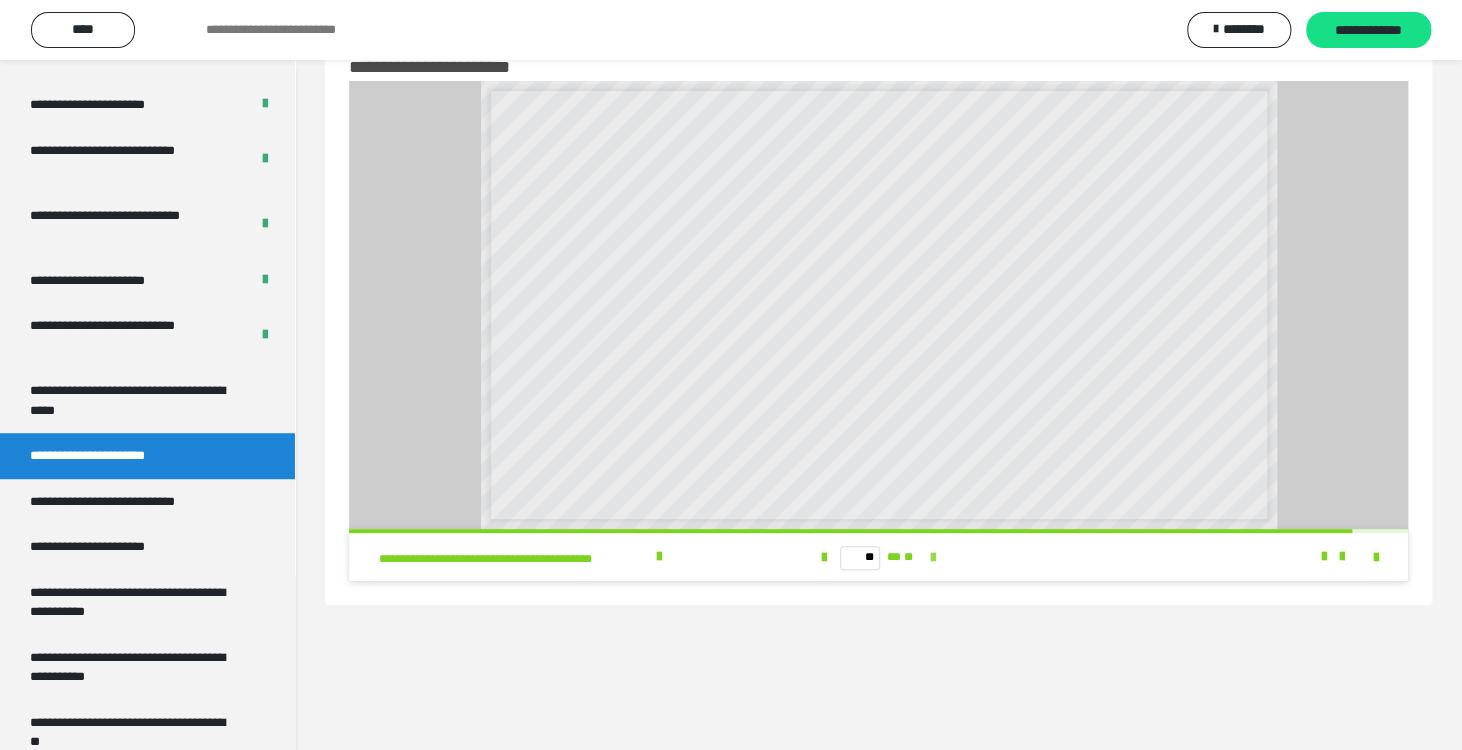 click at bounding box center (933, 558) 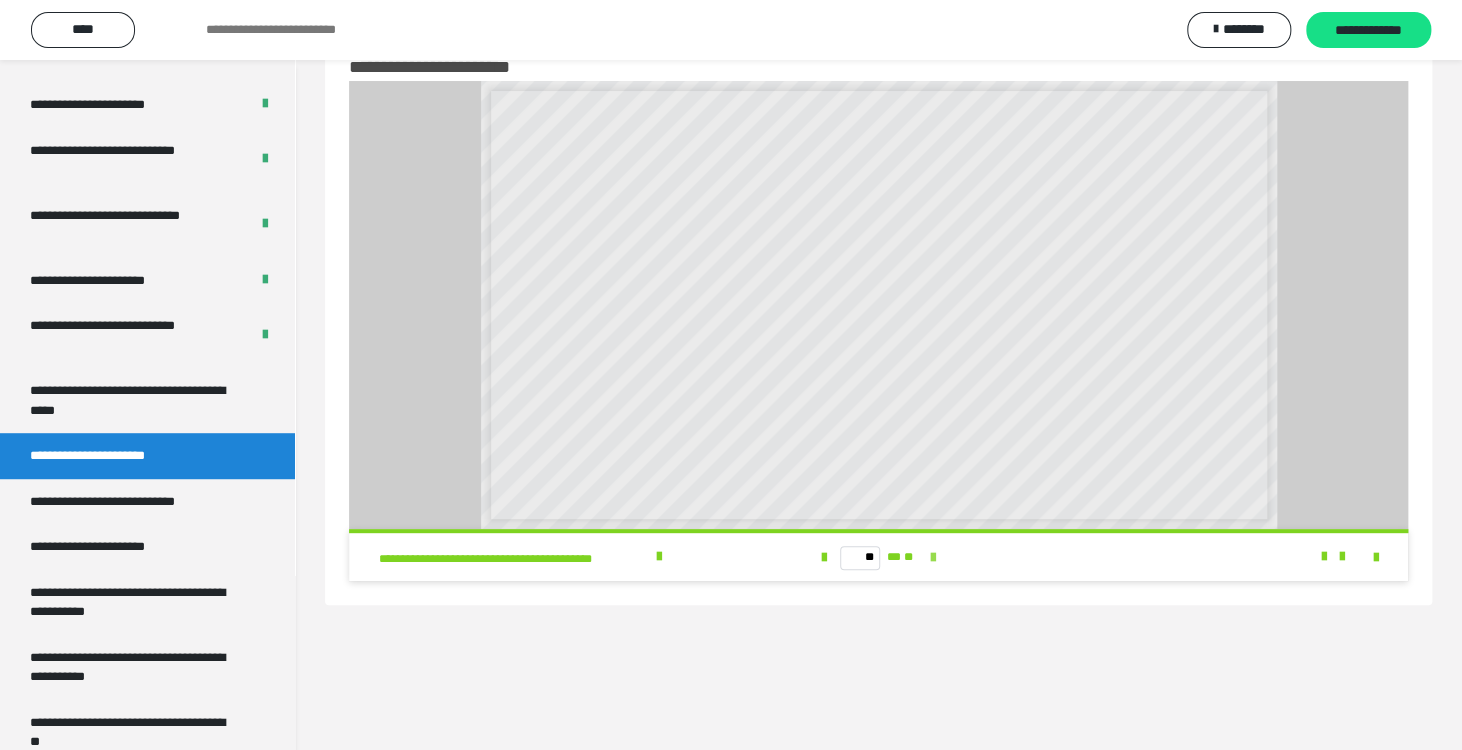 click on "** ** **" at bounding box center (878, 557) 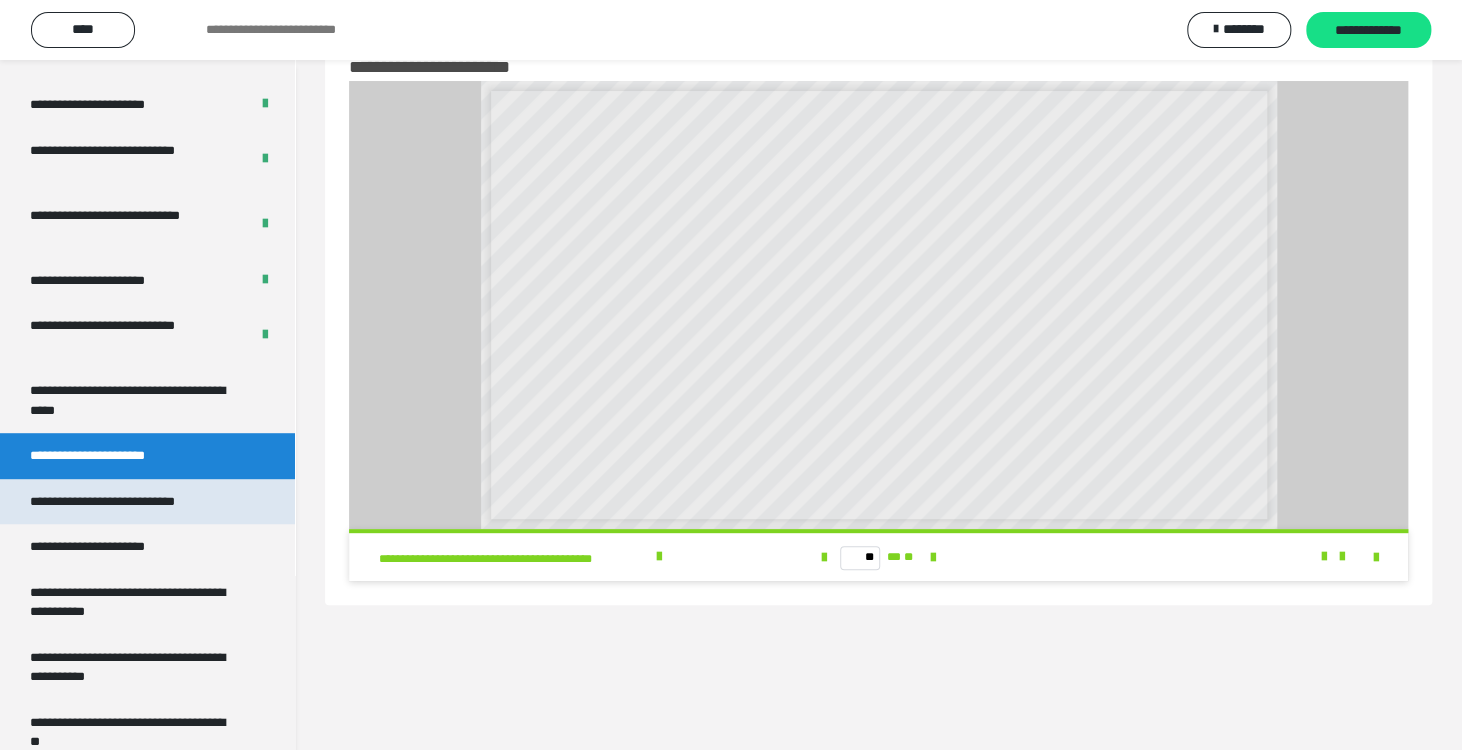 click on "**********" at bounding box center [131, 502] 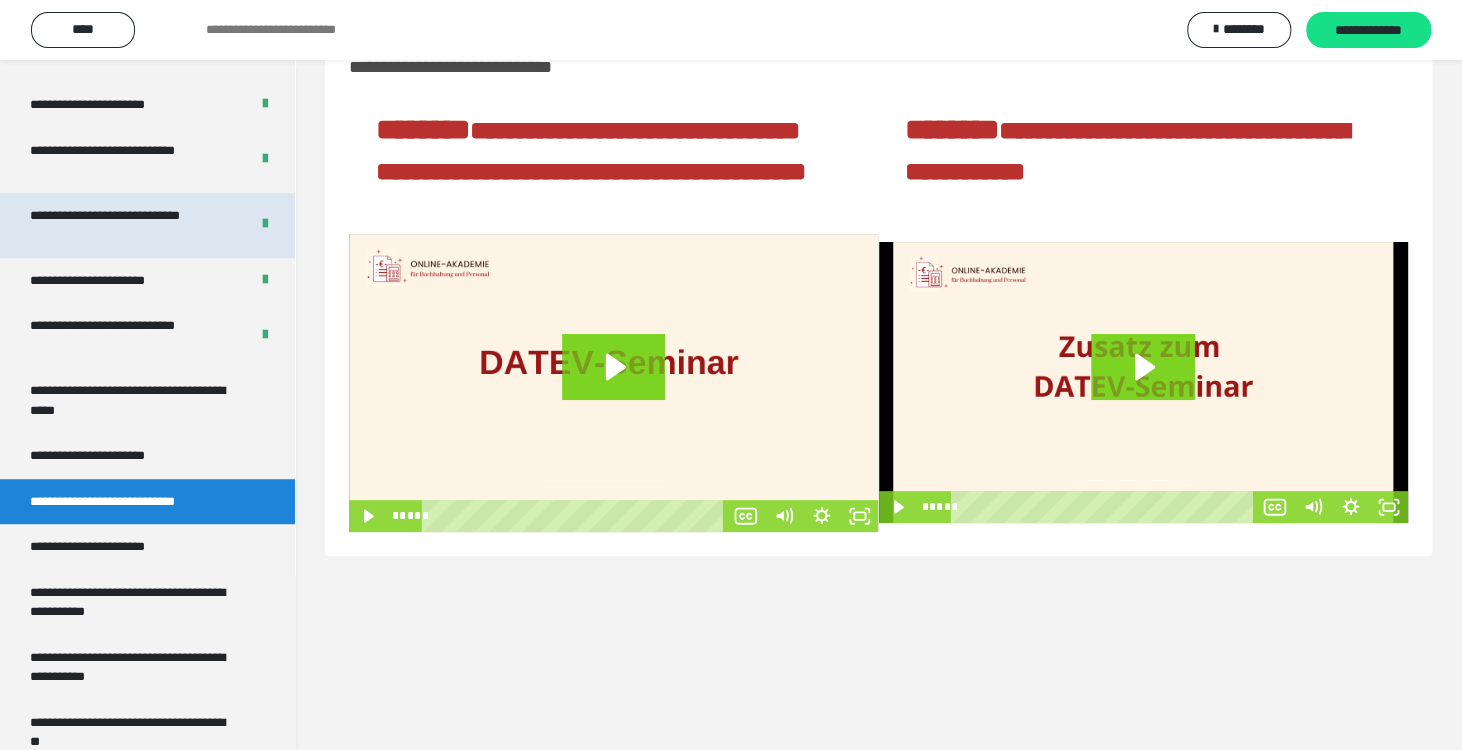 click on "**********" at bounding box center [124, 225] 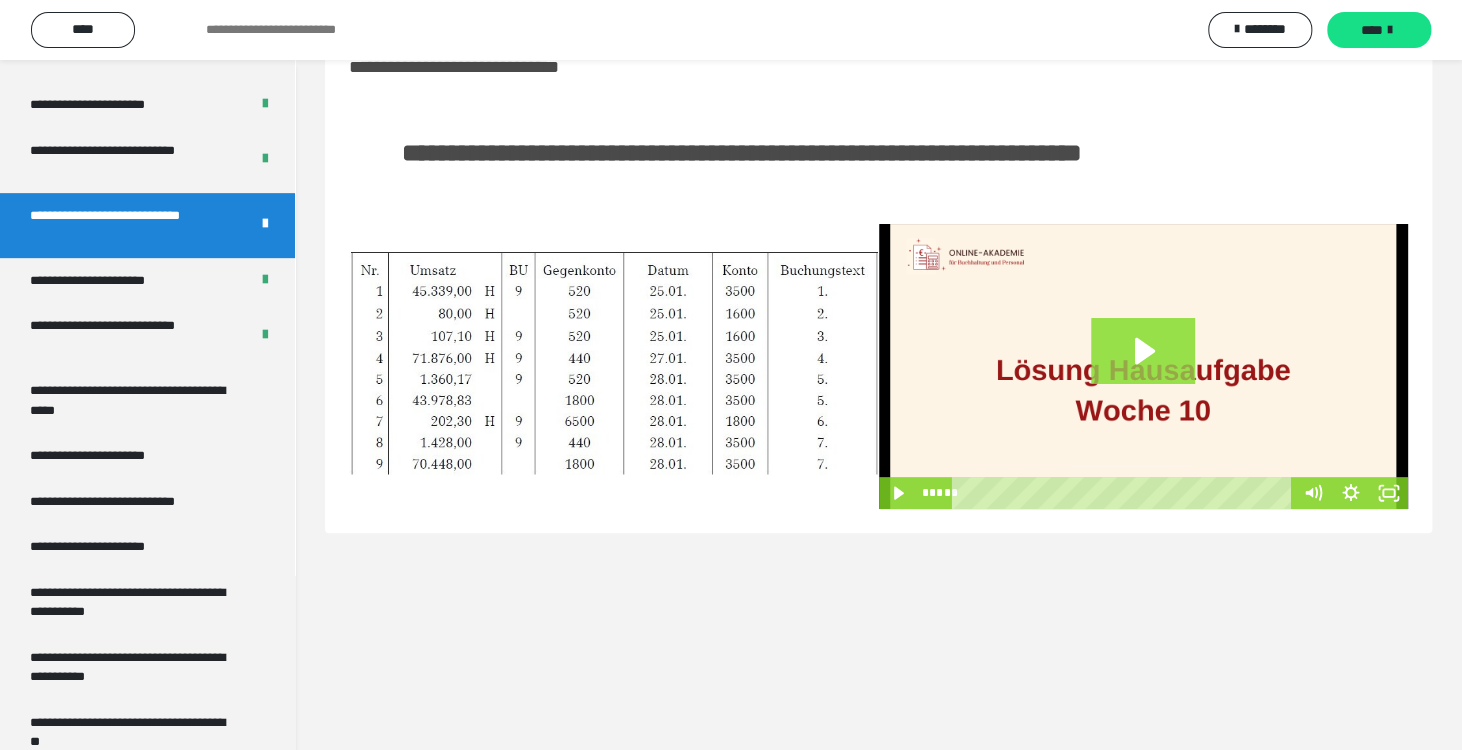 click 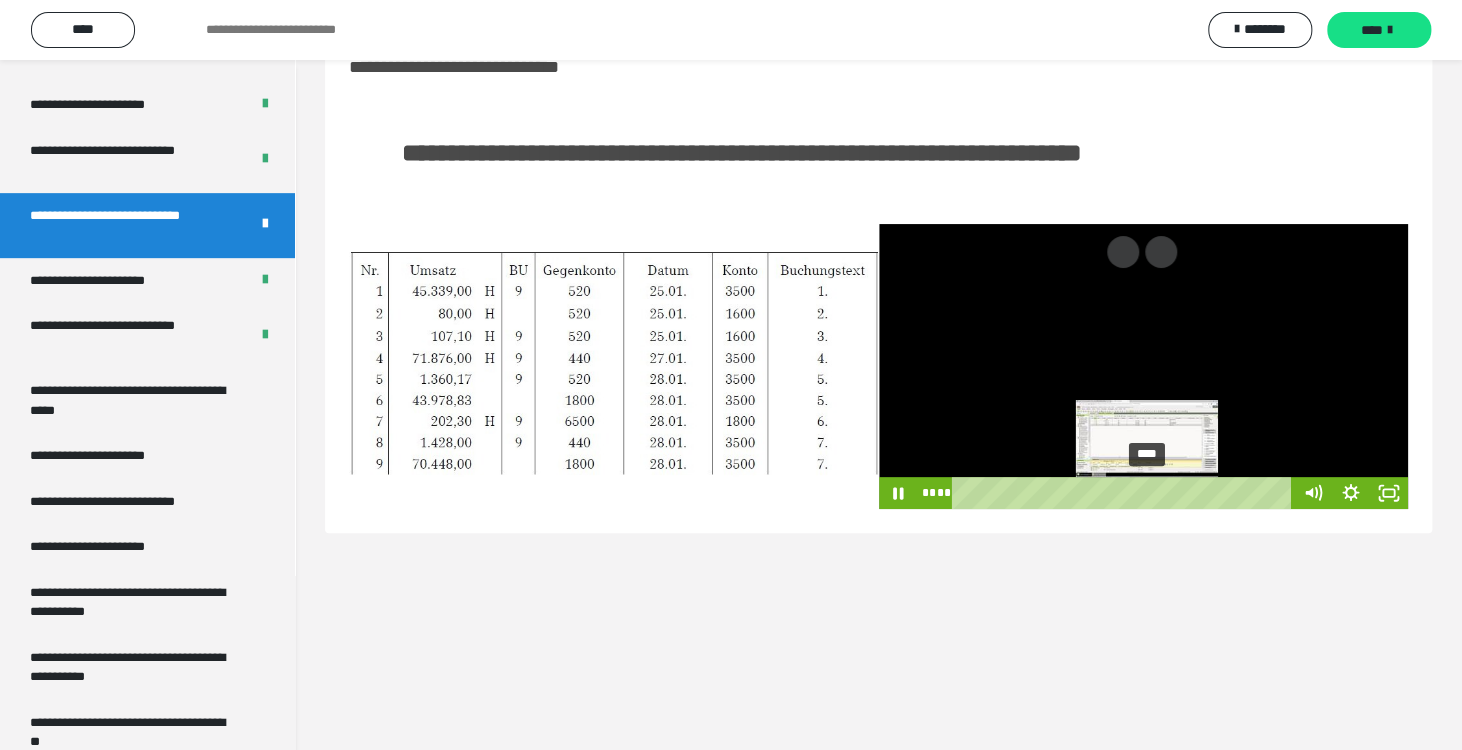 click on "****" at bounding box center [1125, 493] 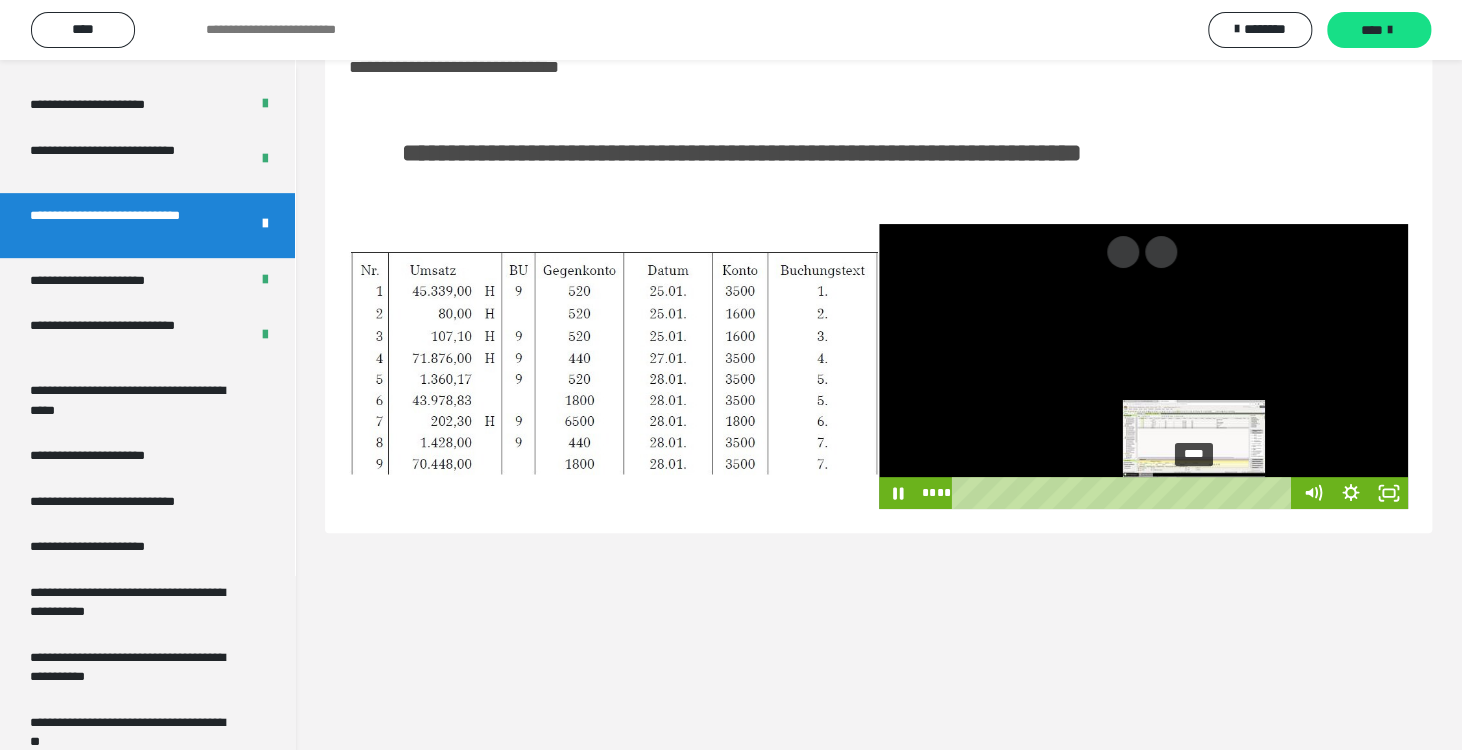 click on "****" at bounding box center (1125, 493) 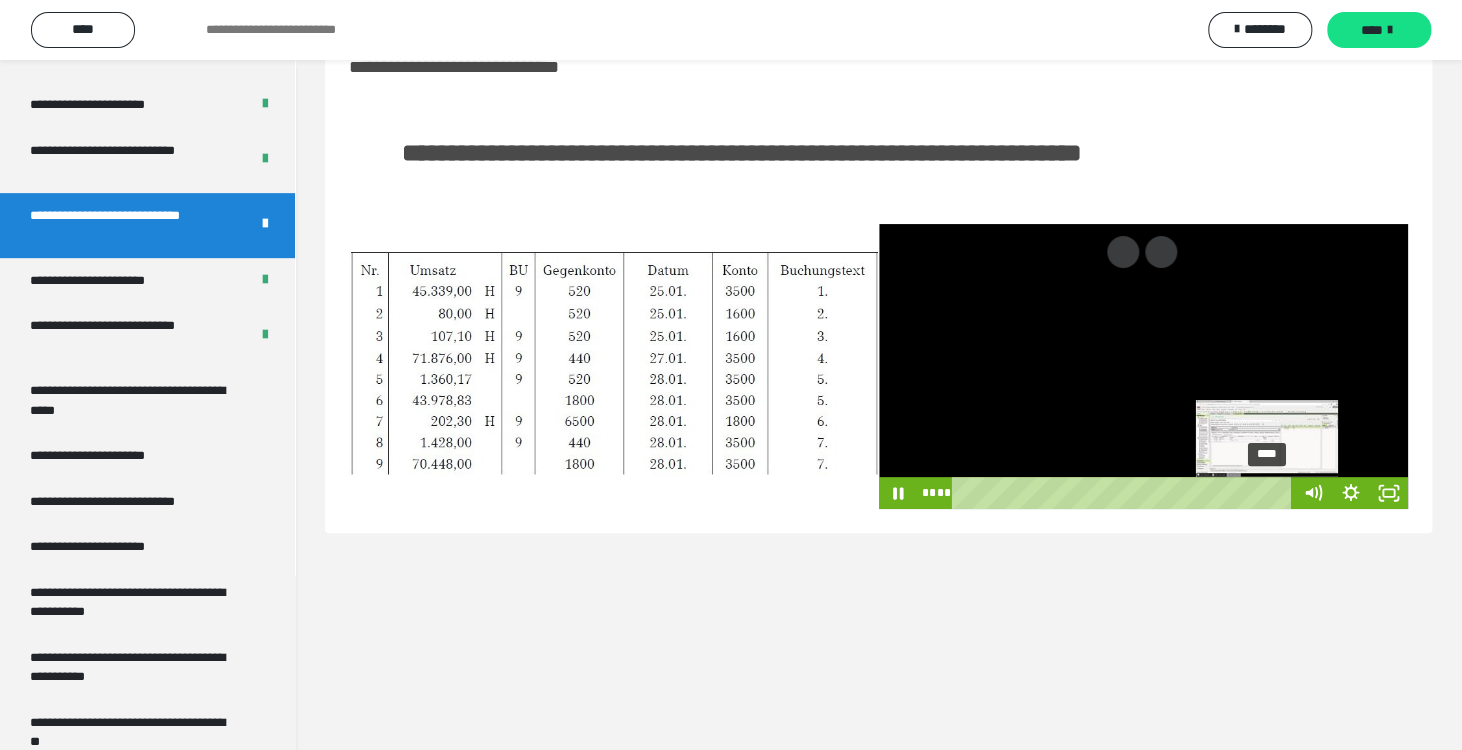 click on "****" at bounding box center [1125, 493] 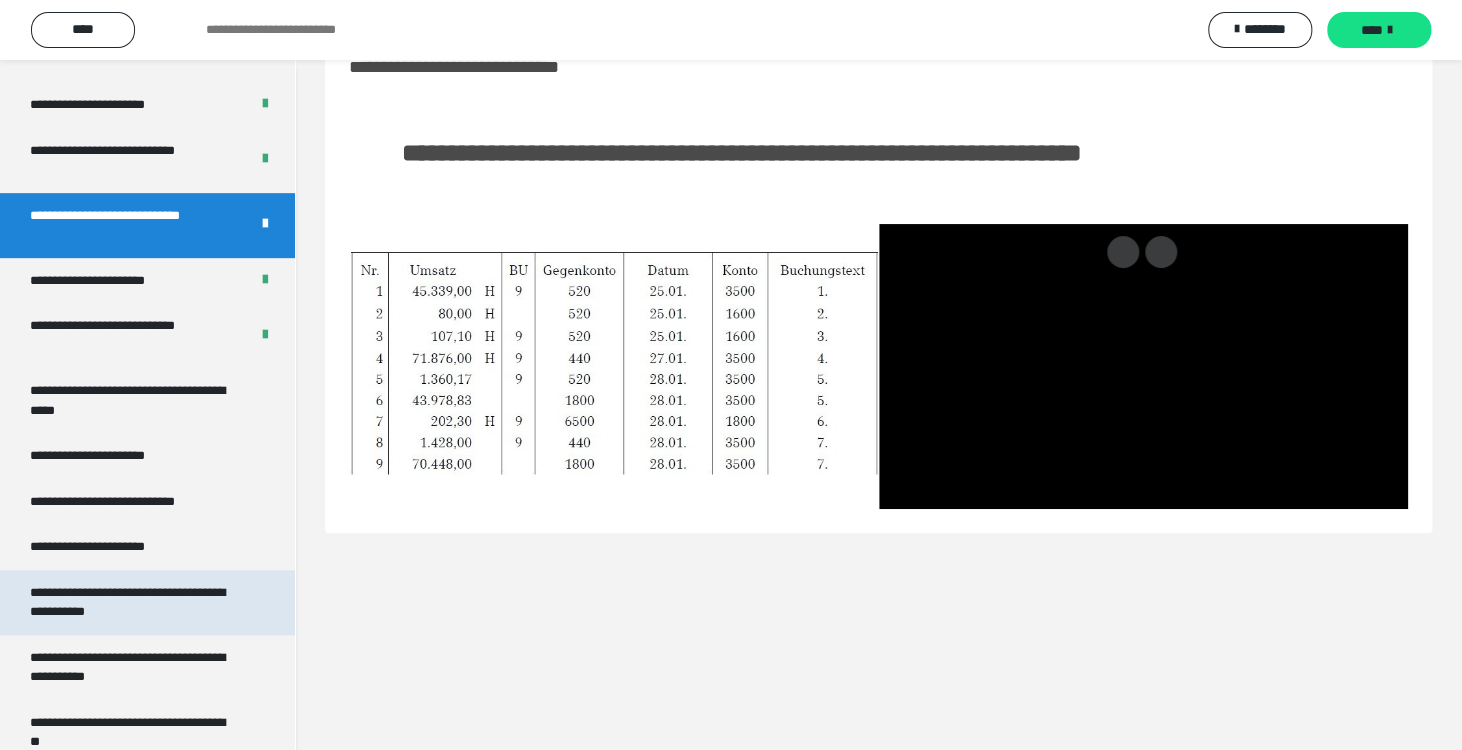 click on "**********" at bounding box center (132, 602) 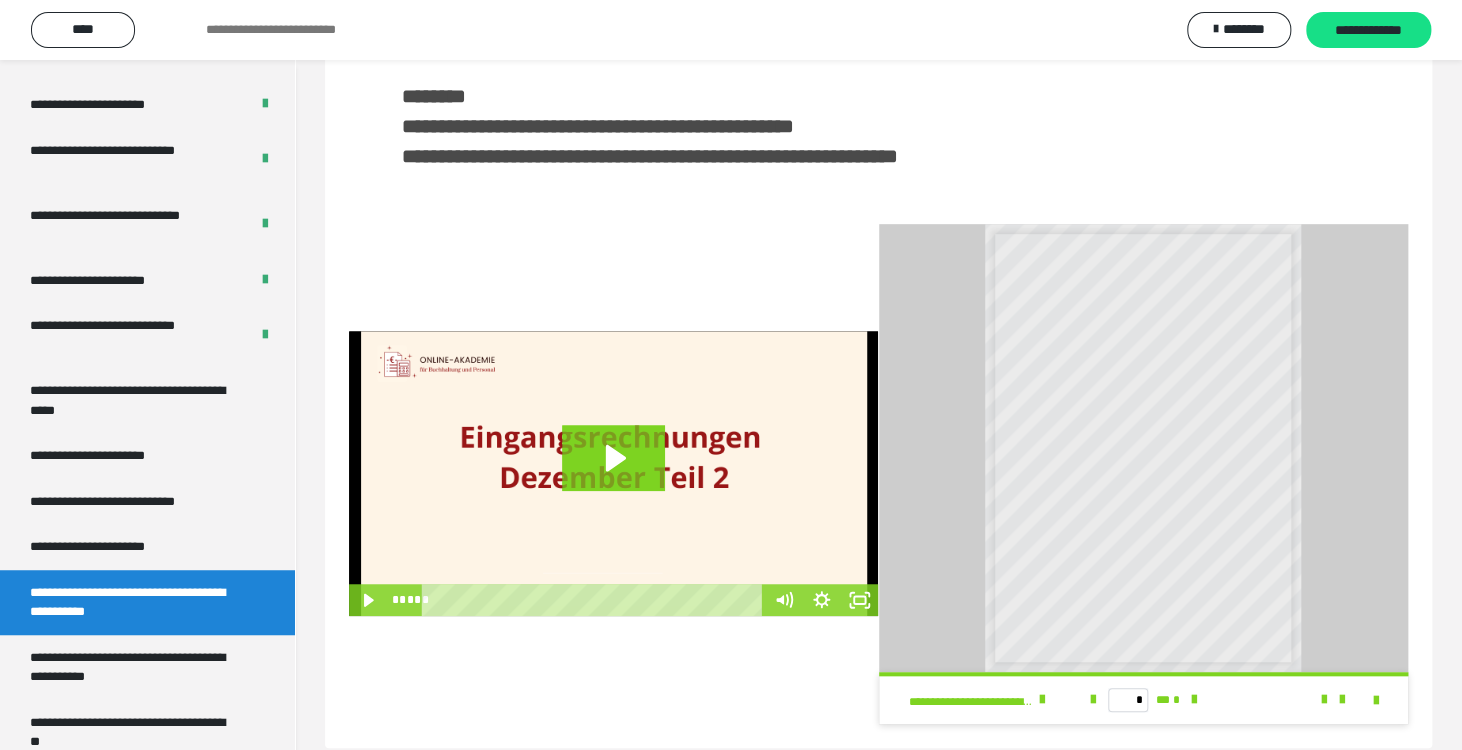 scroll, scrollTop: 439, scrollLeft: 0, axis: vertical 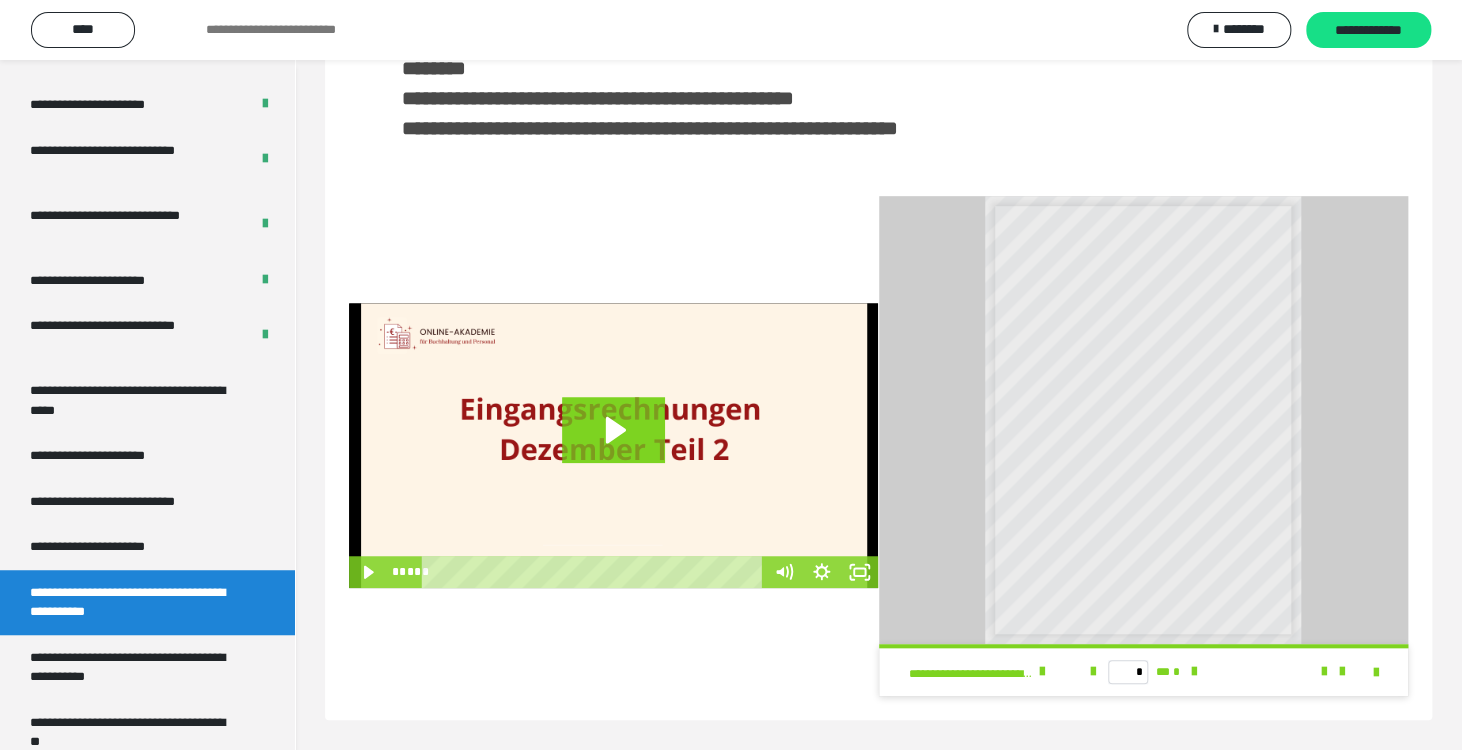 click on "**********" at bounding box center (731, 30) 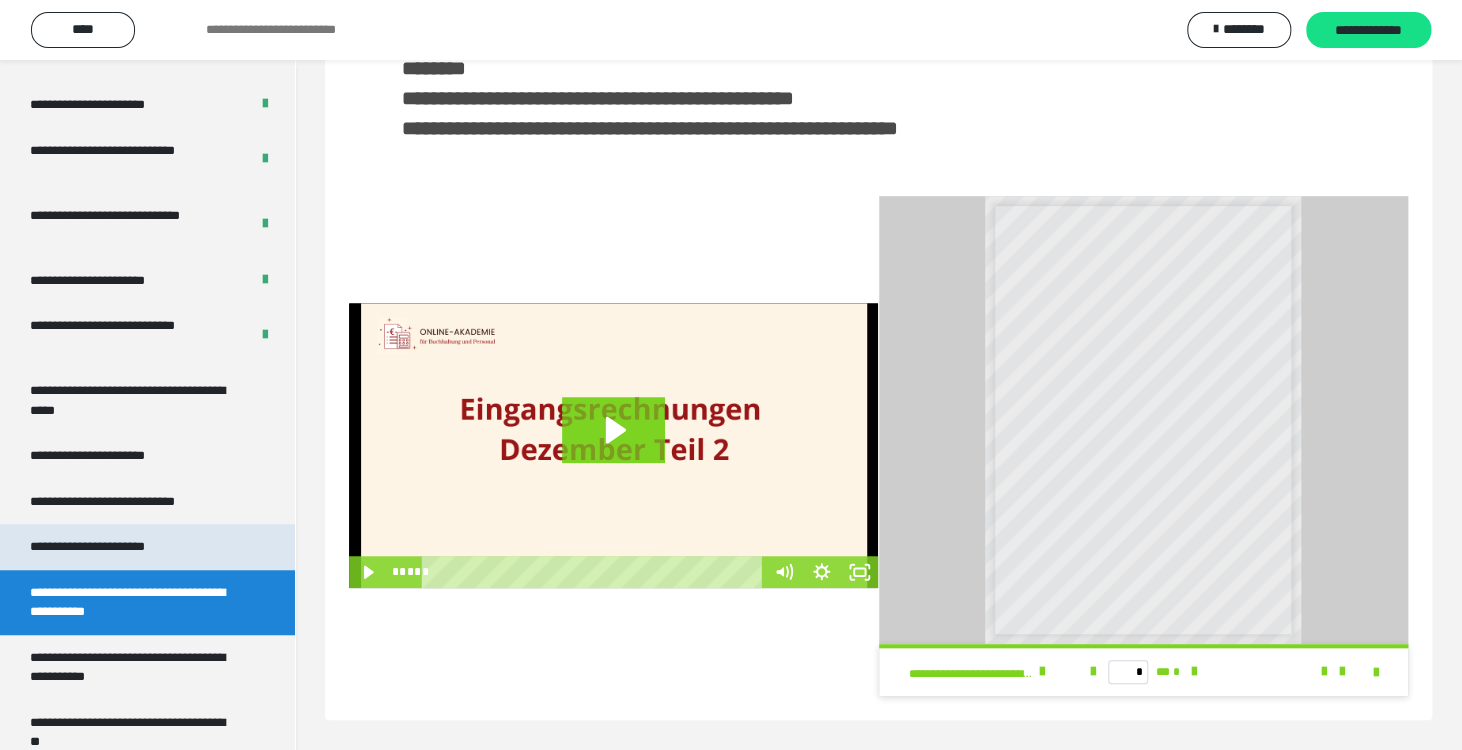click on "**********" at bounding box center [111, 547] 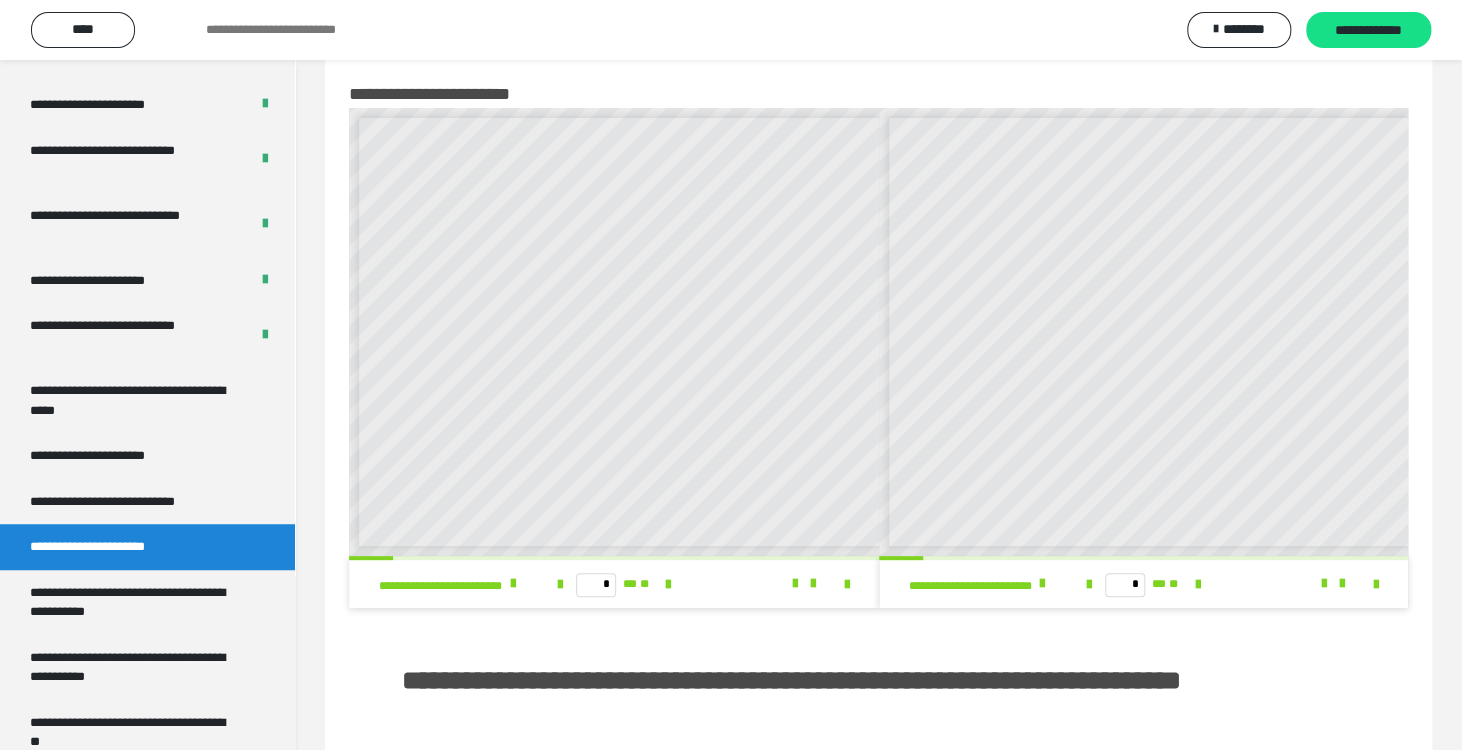 scroll, scrollTop: 0, scrollLeft: 0, axis: both 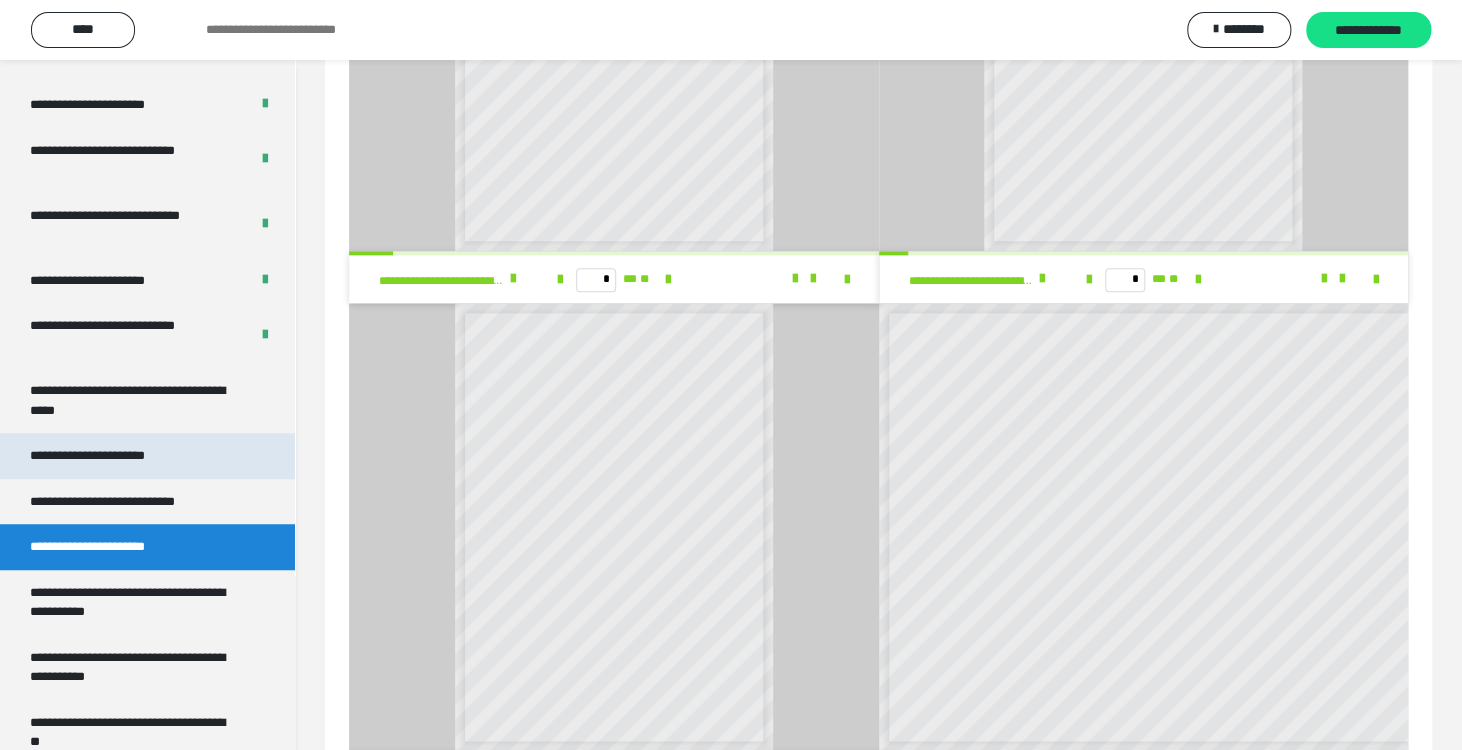 click on "**********" at bounding box center [110, 456] 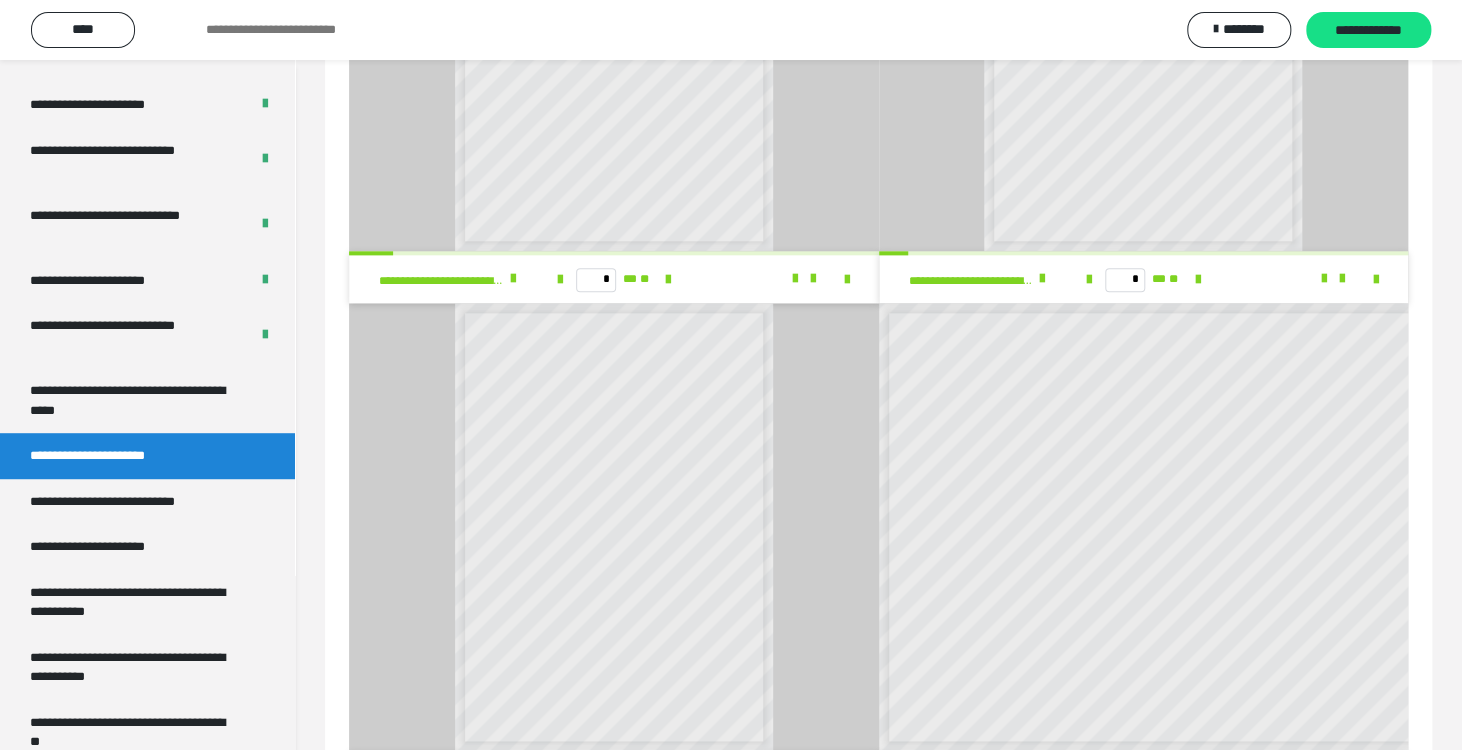 scroll, scrollTop: 60, scrollLeft: 0, axis: vertical 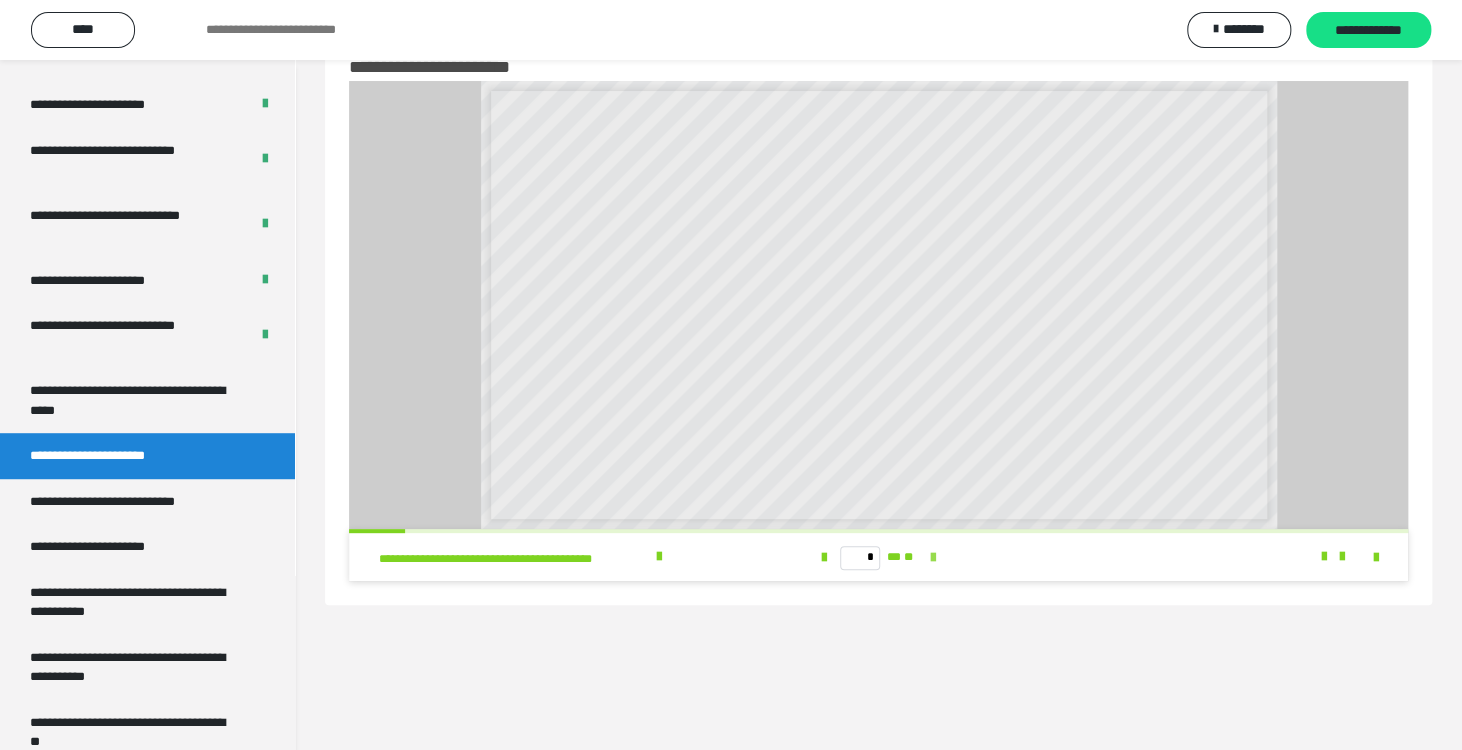 click at bounding box center [933, 558] 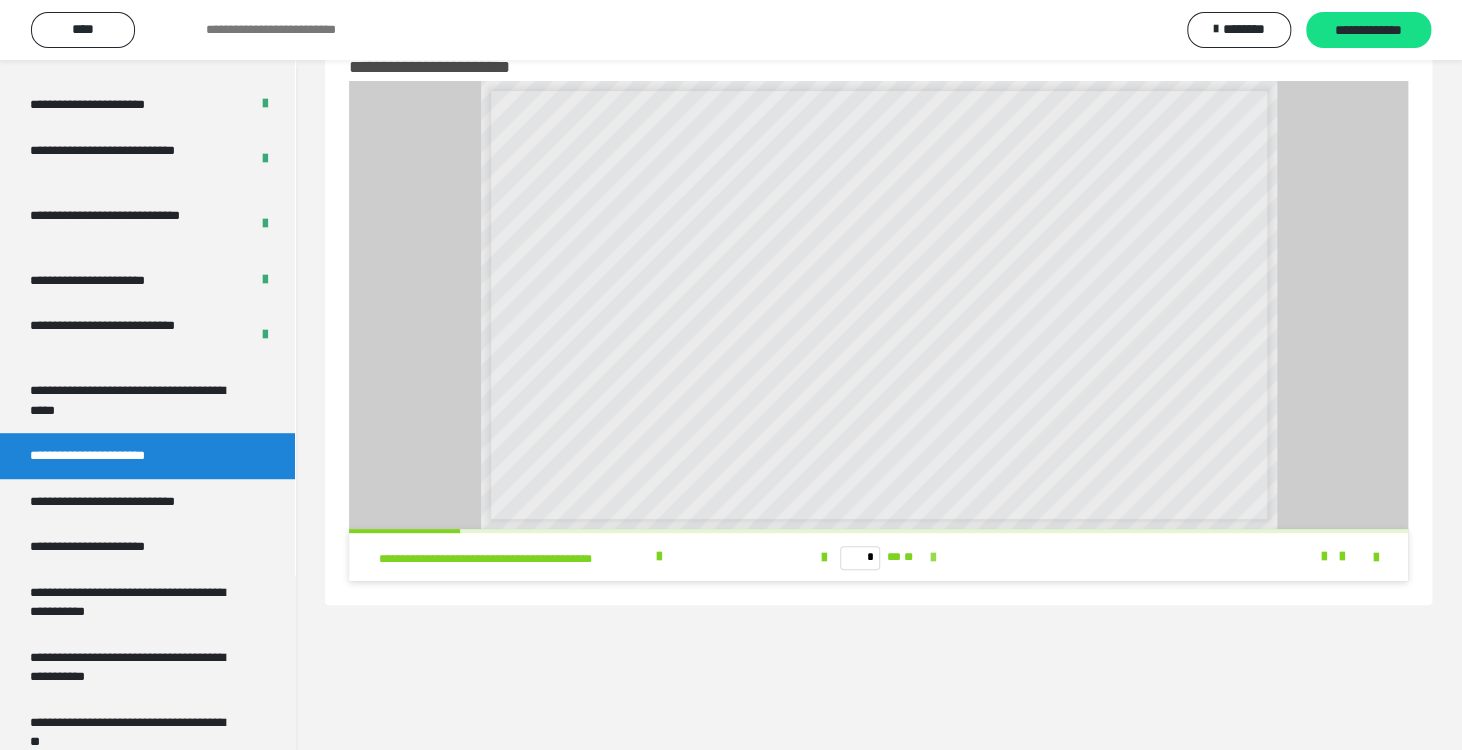 click at bounding box center [933, 558] 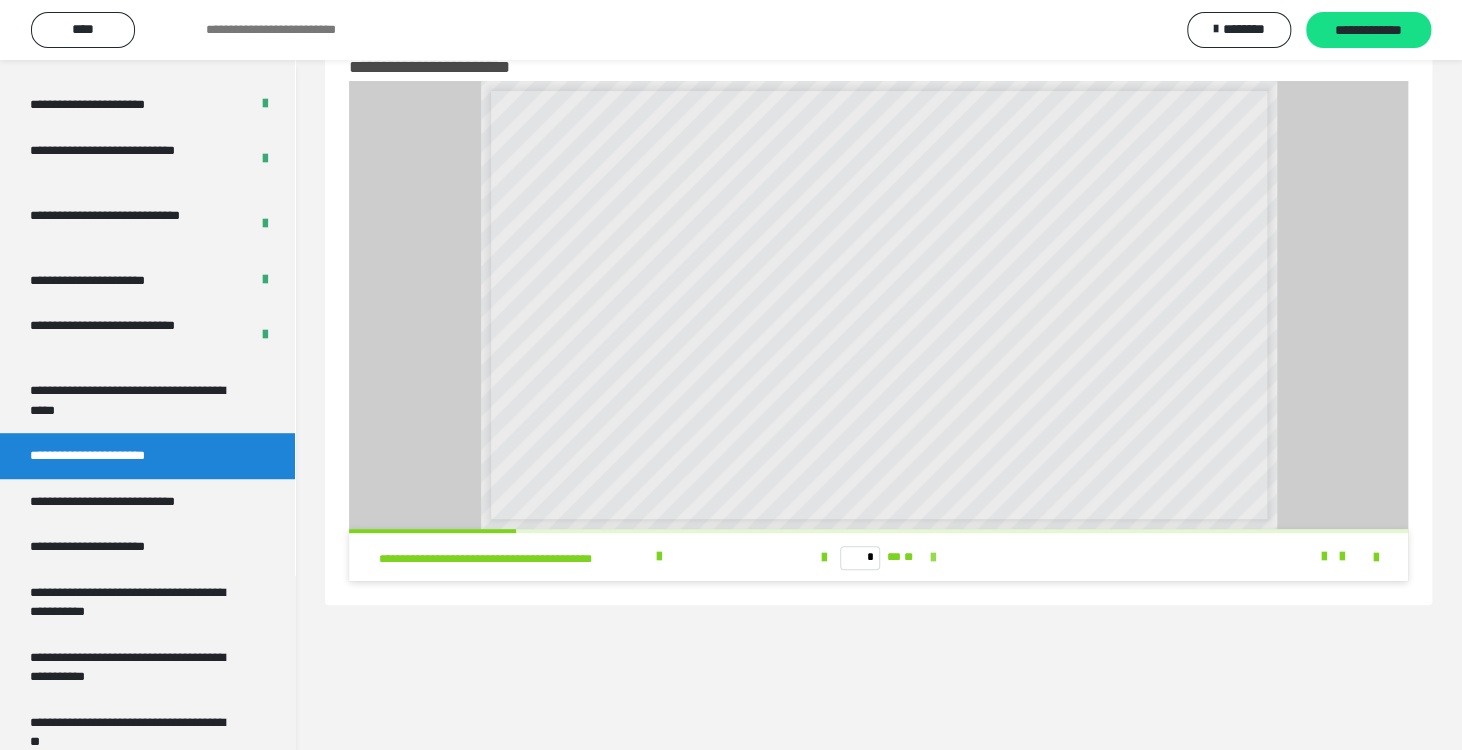 click at bounding box center [933, 558] 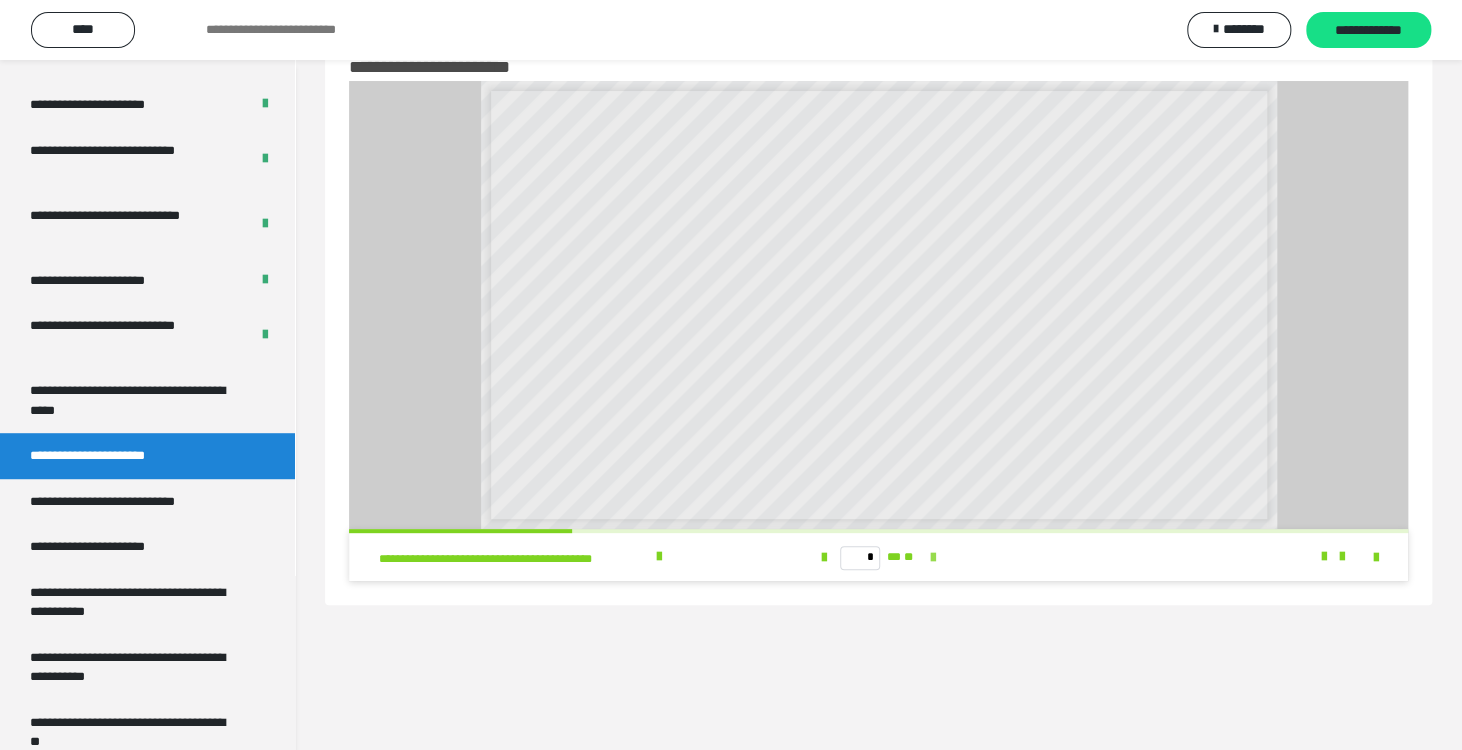click at bounding box center [933, 558] 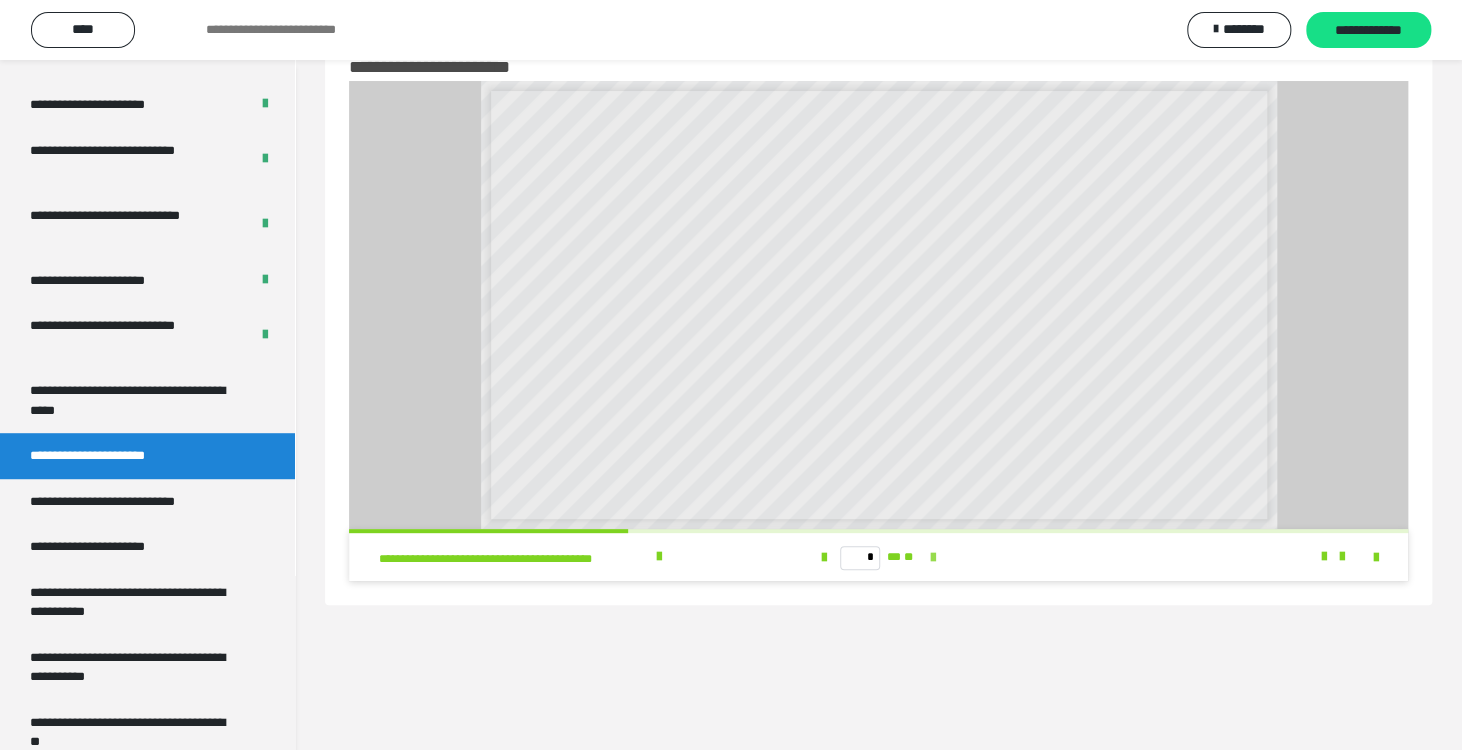 click at bounding box center [933, 558] 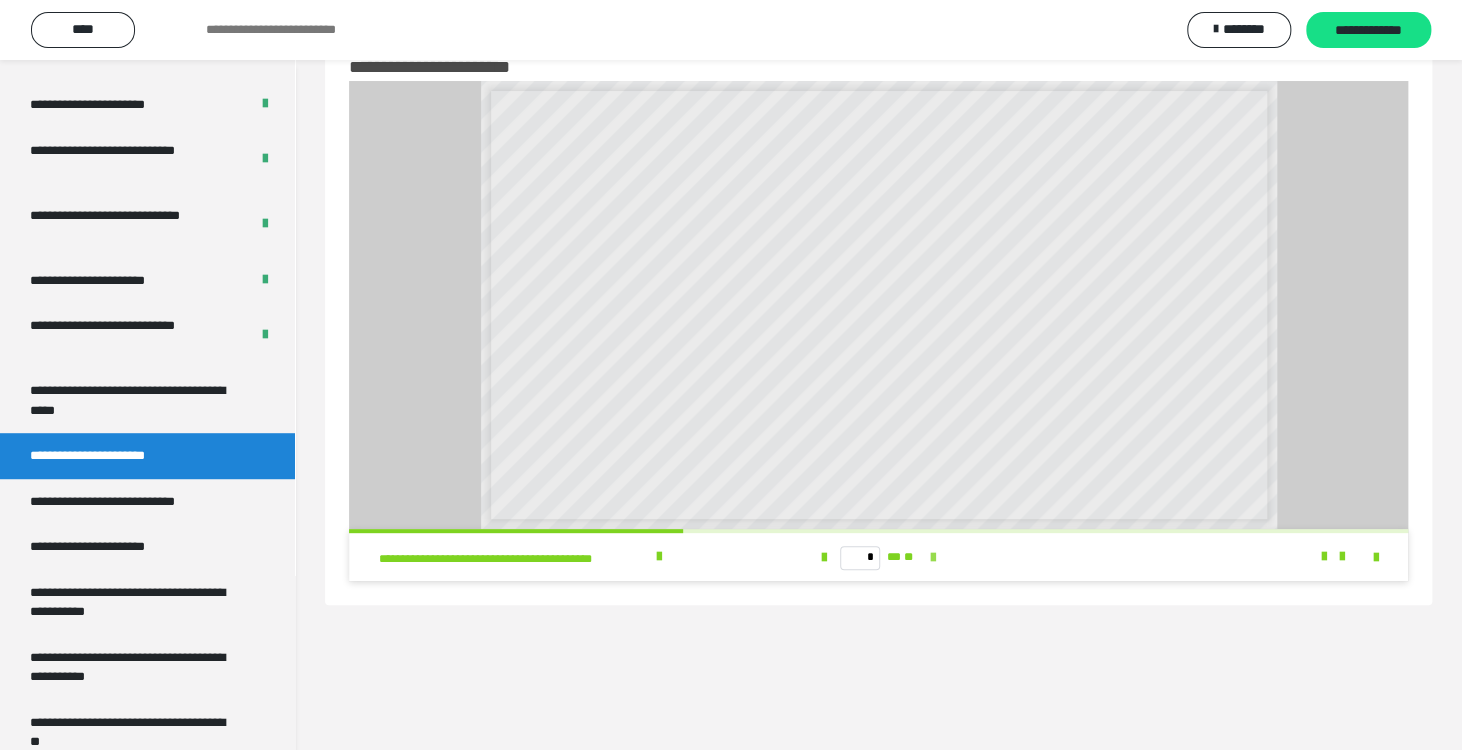 click at bounding box center (933, 558) 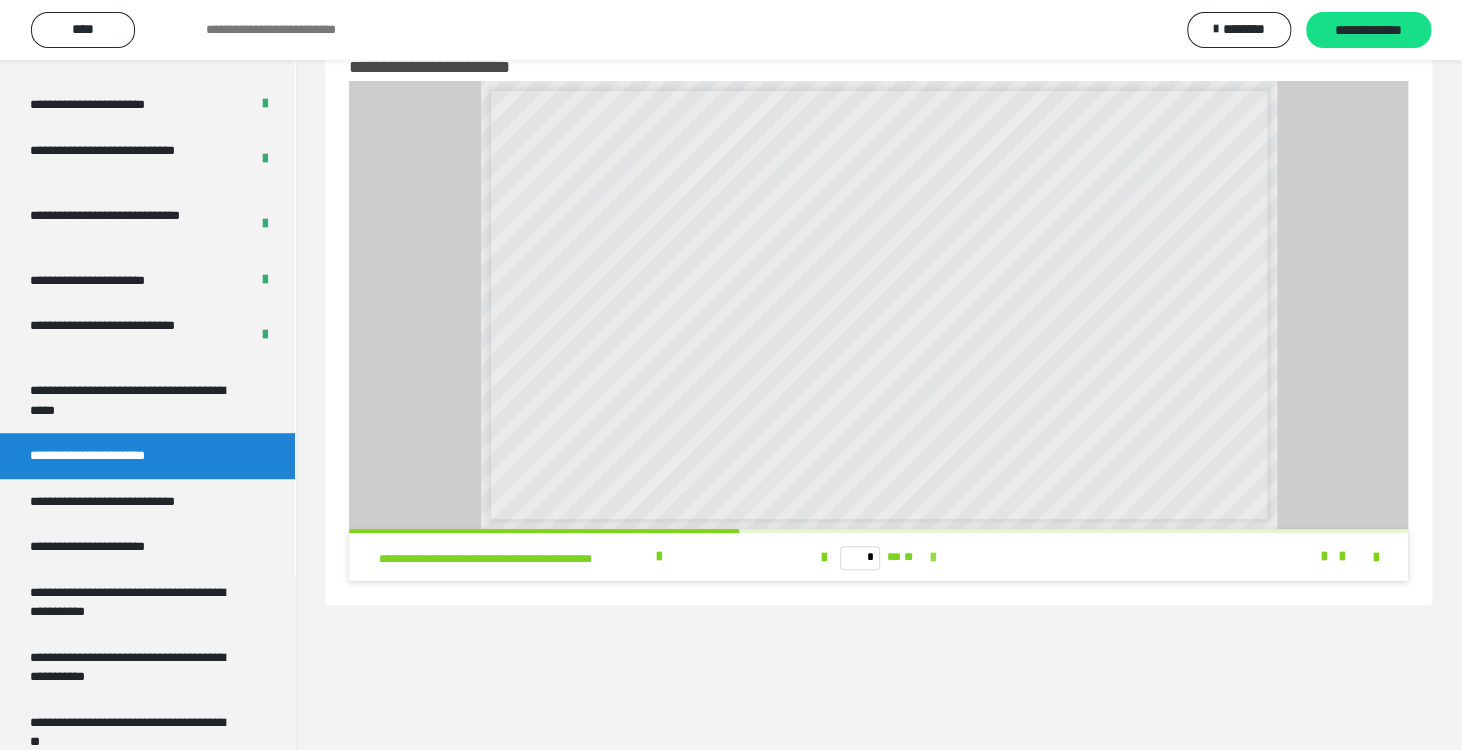 click at bounding box center (933, 558) 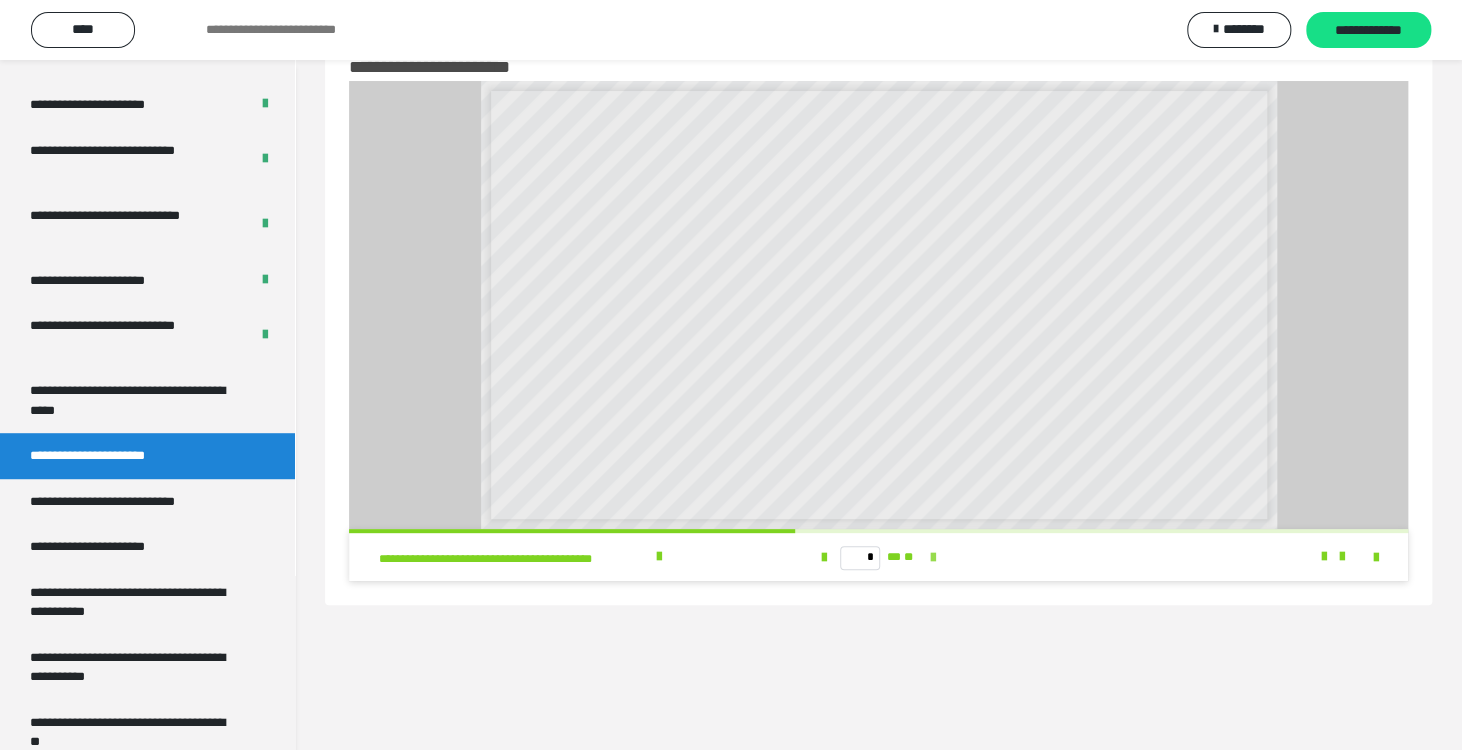 click at bounding box center [933, 558] 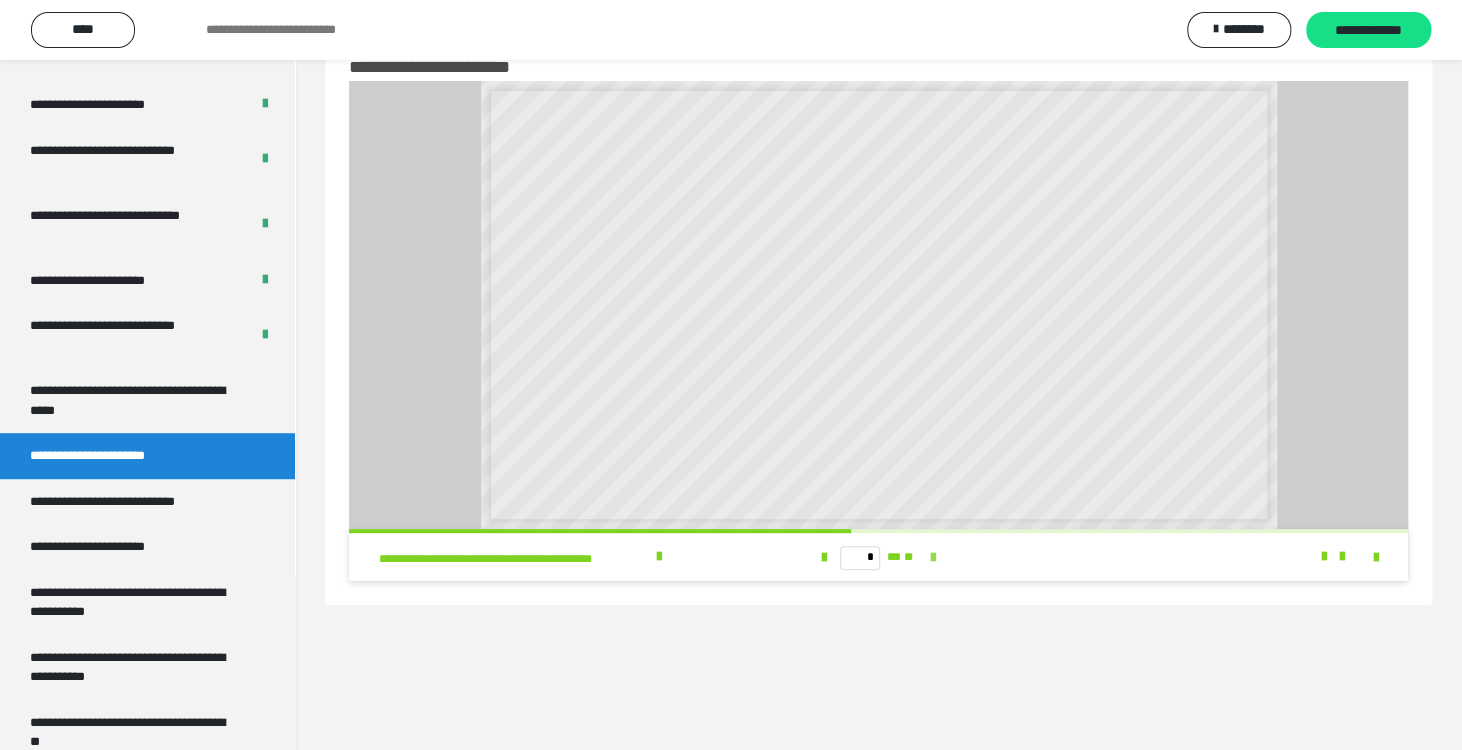 click at bounding box center (933, 558) 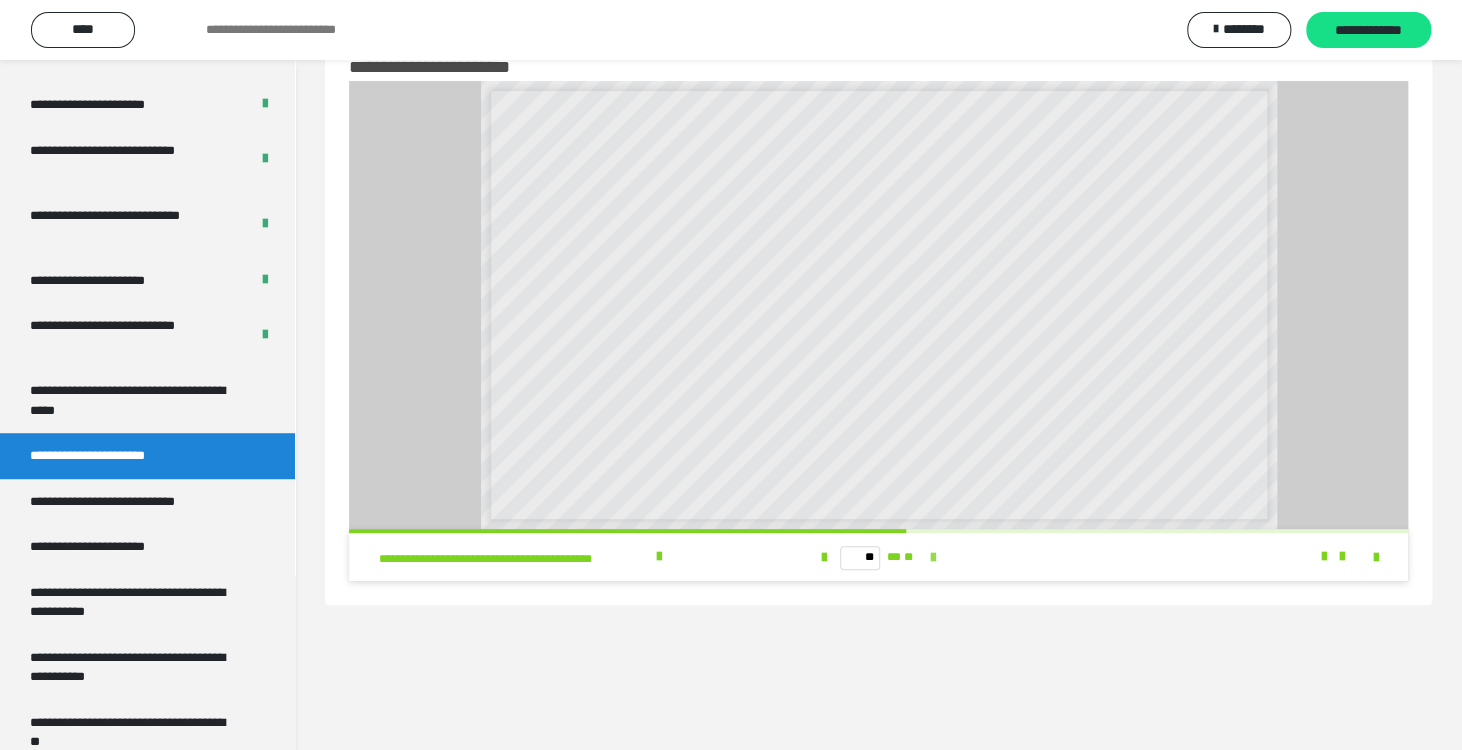 click at bounding box center (933, 558) 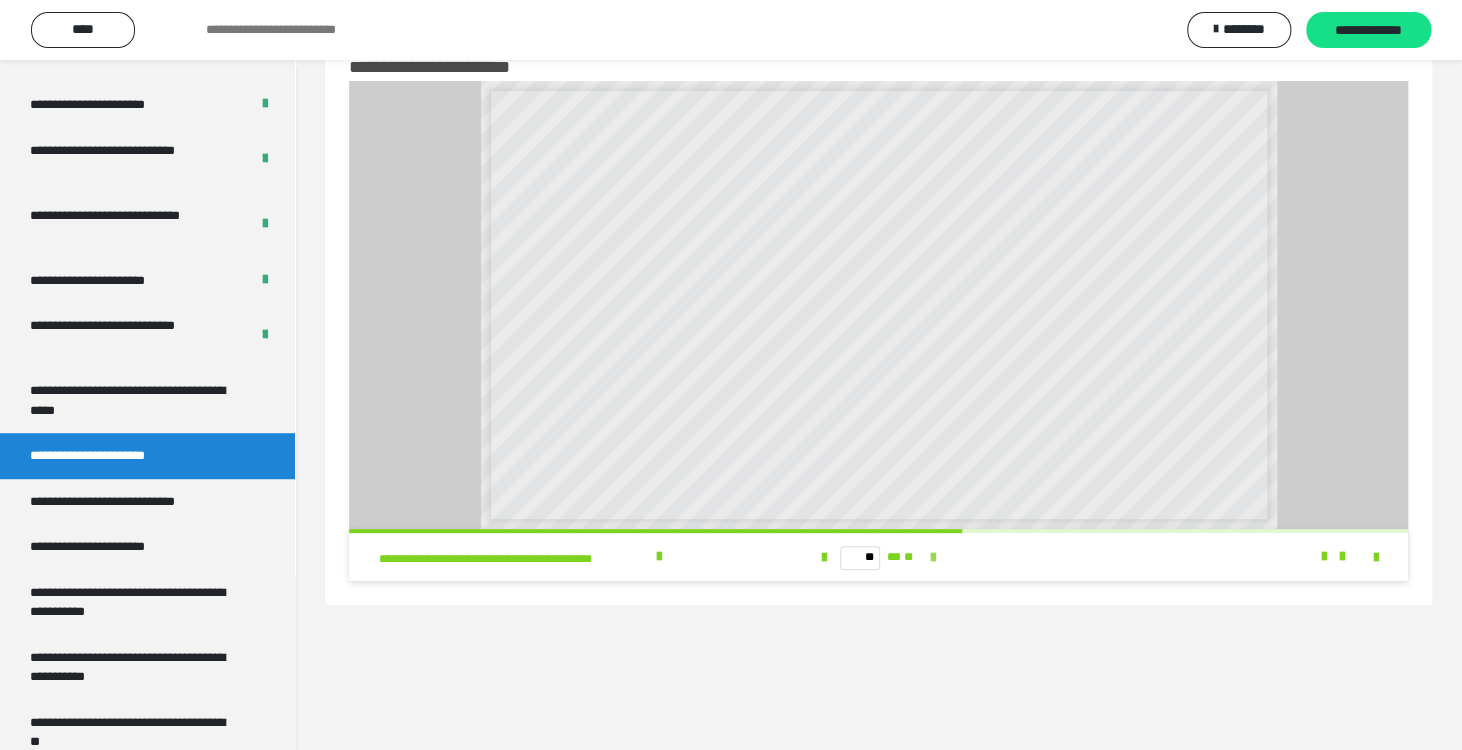click at bounding box center [933, 558] 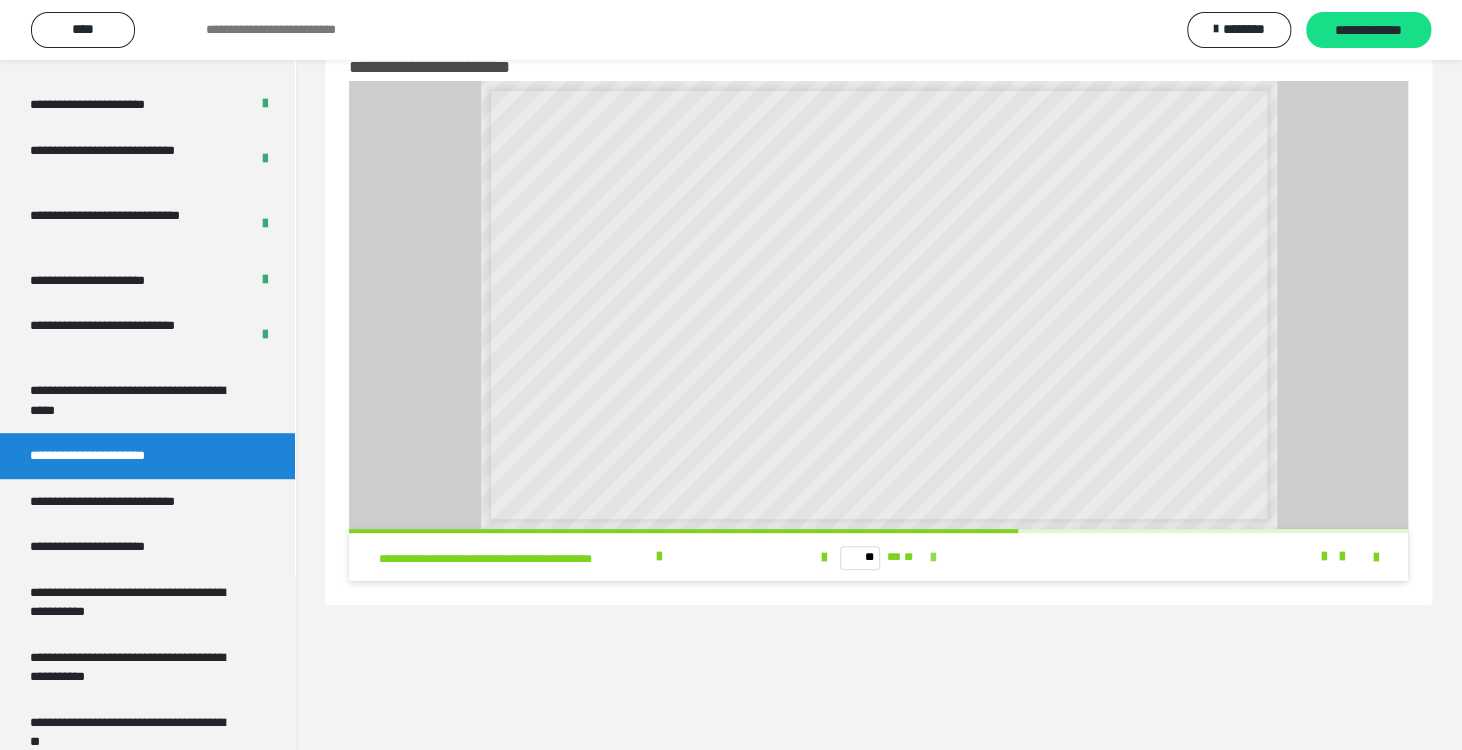 click at bounding box center [933, 558] 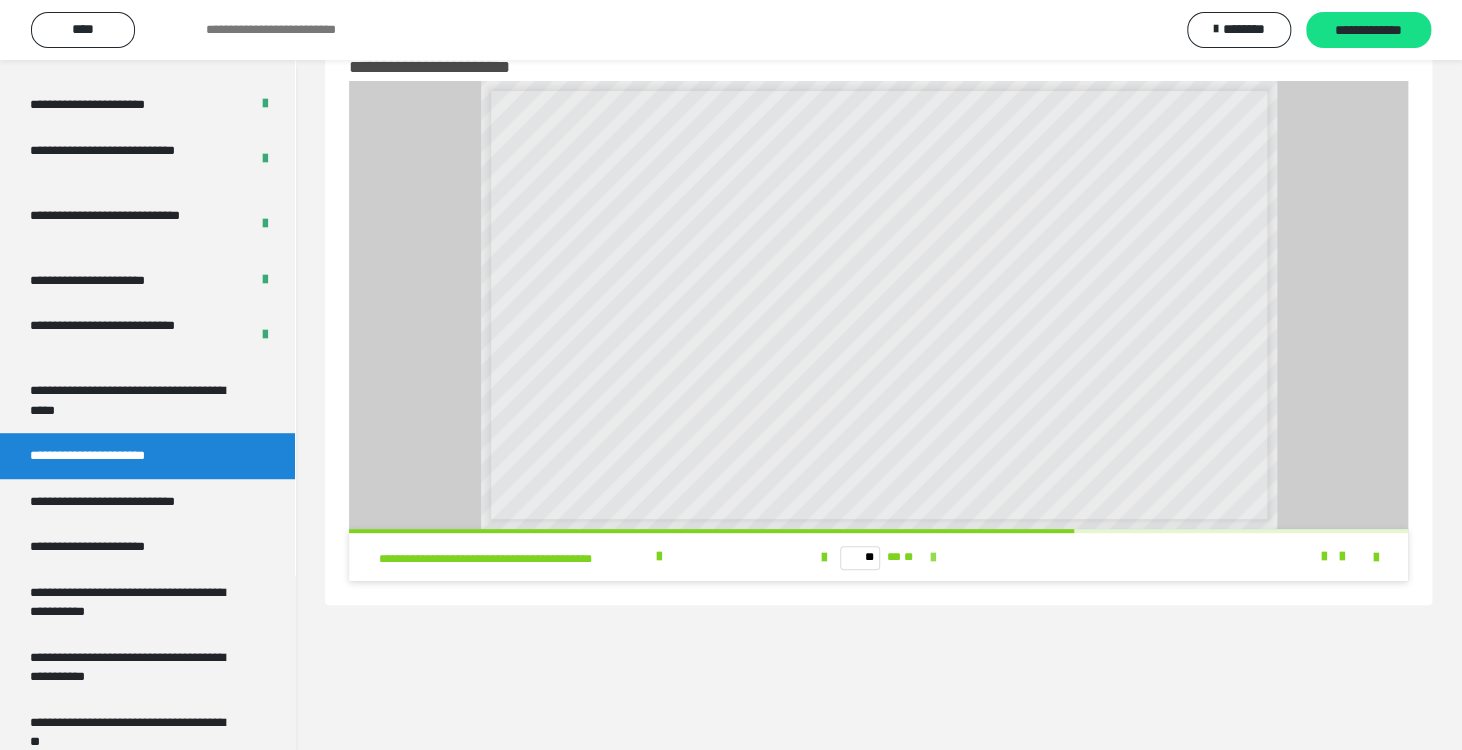 click at bounding box center (933, 558) 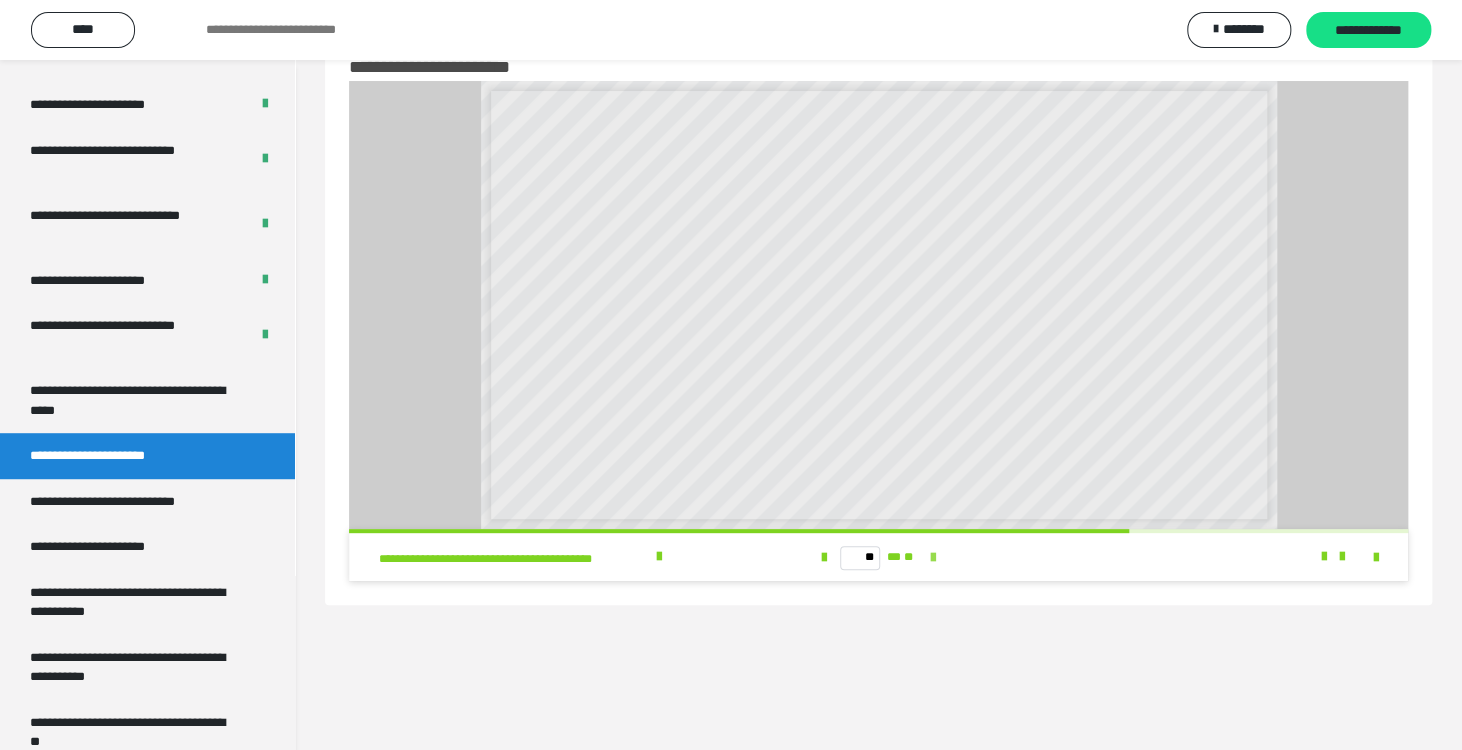 click at bounding box center (933, 558) 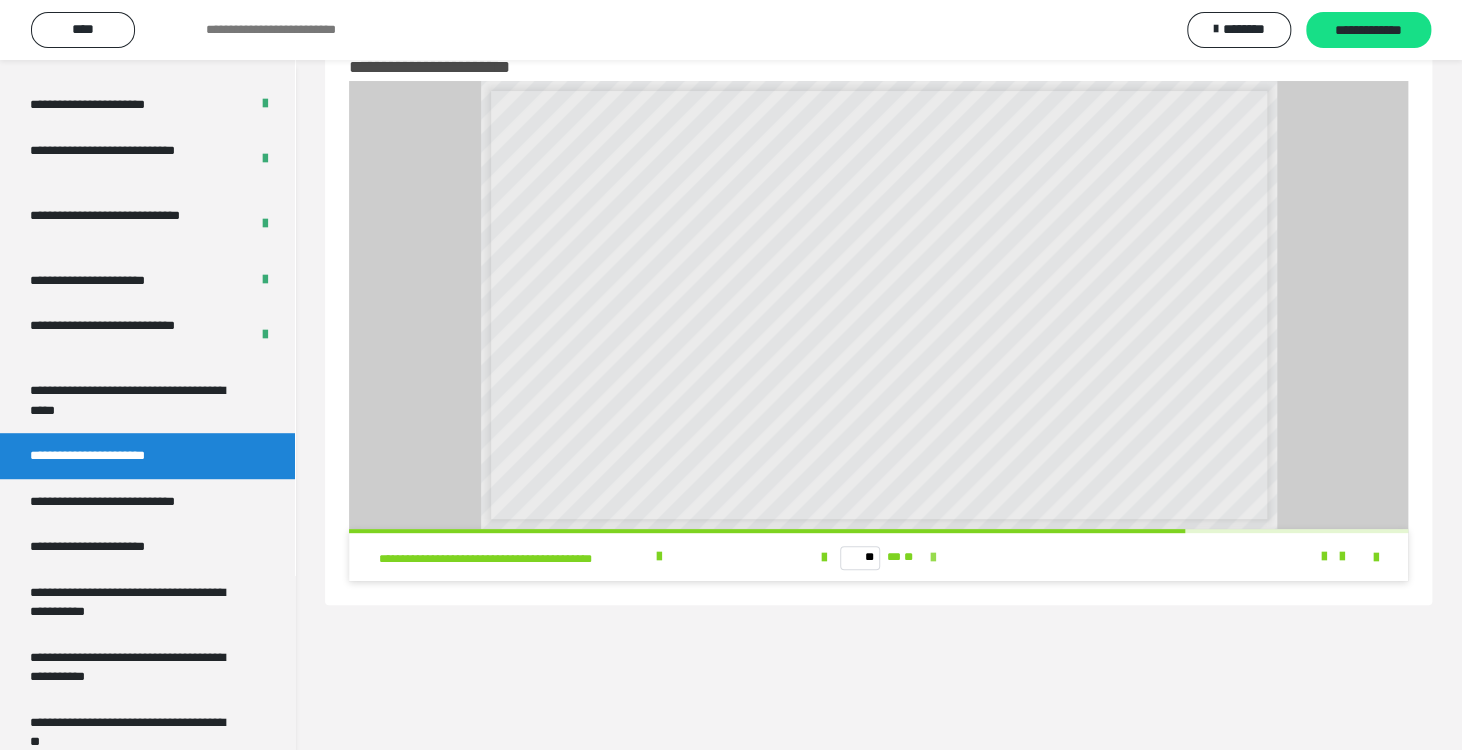 click at bounding box center (933, 558) 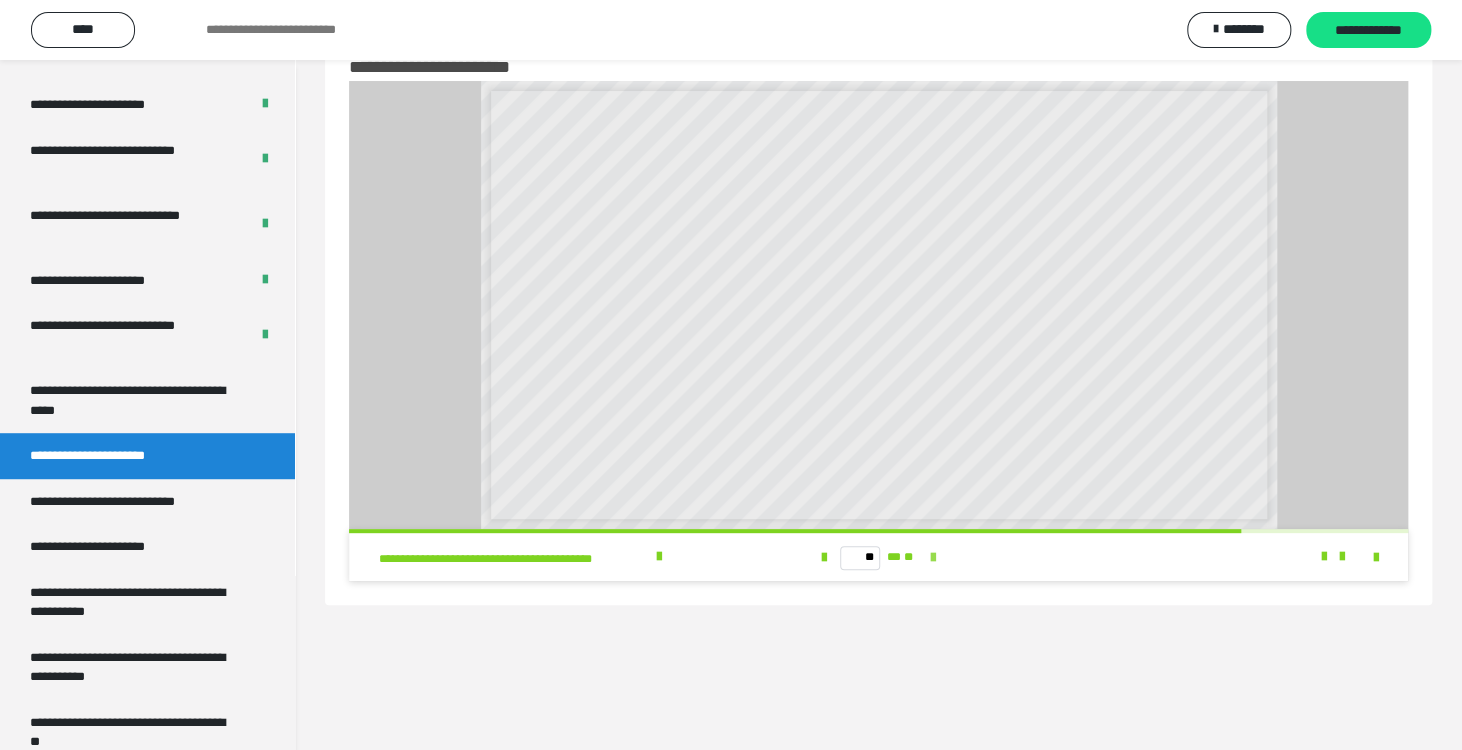 click at bounding box center (933, 558) 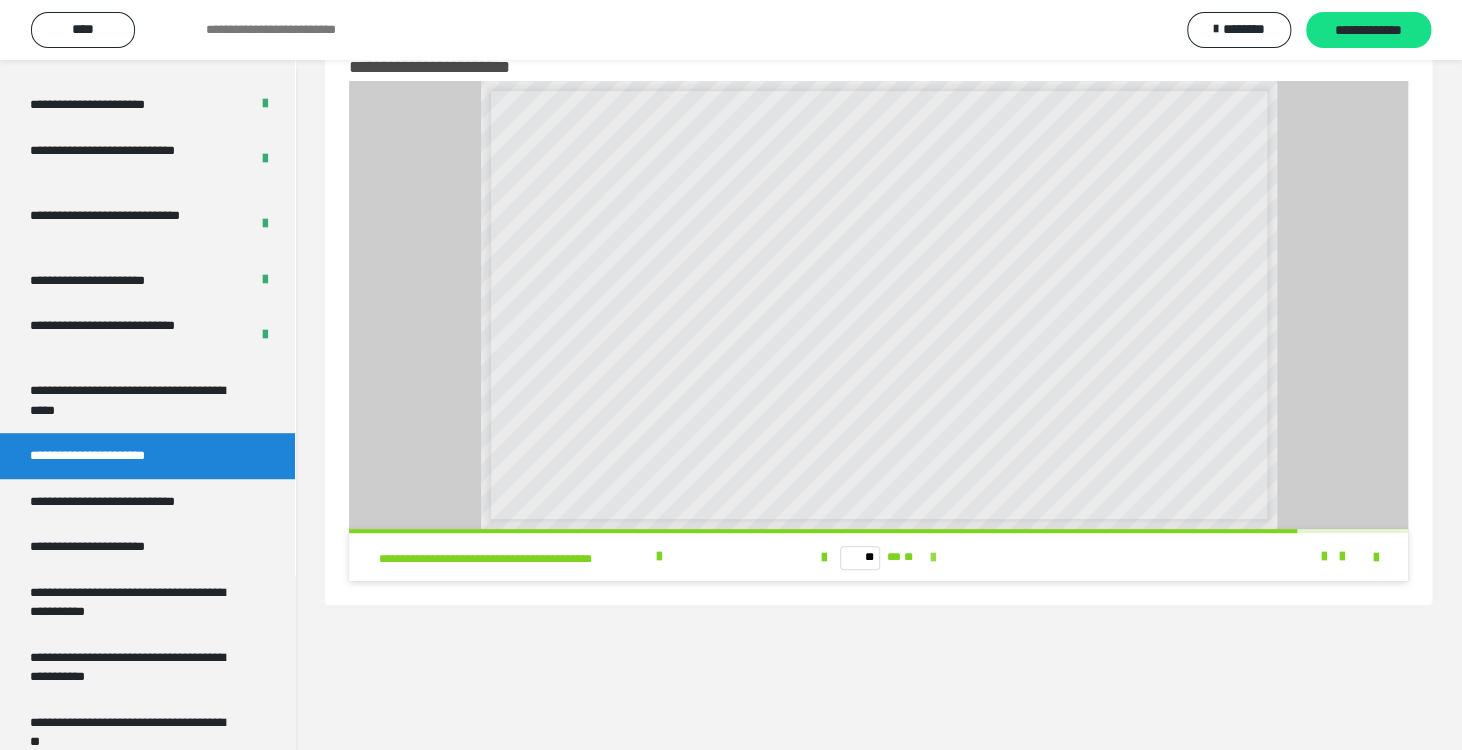 click at bounding box center (933, 558) 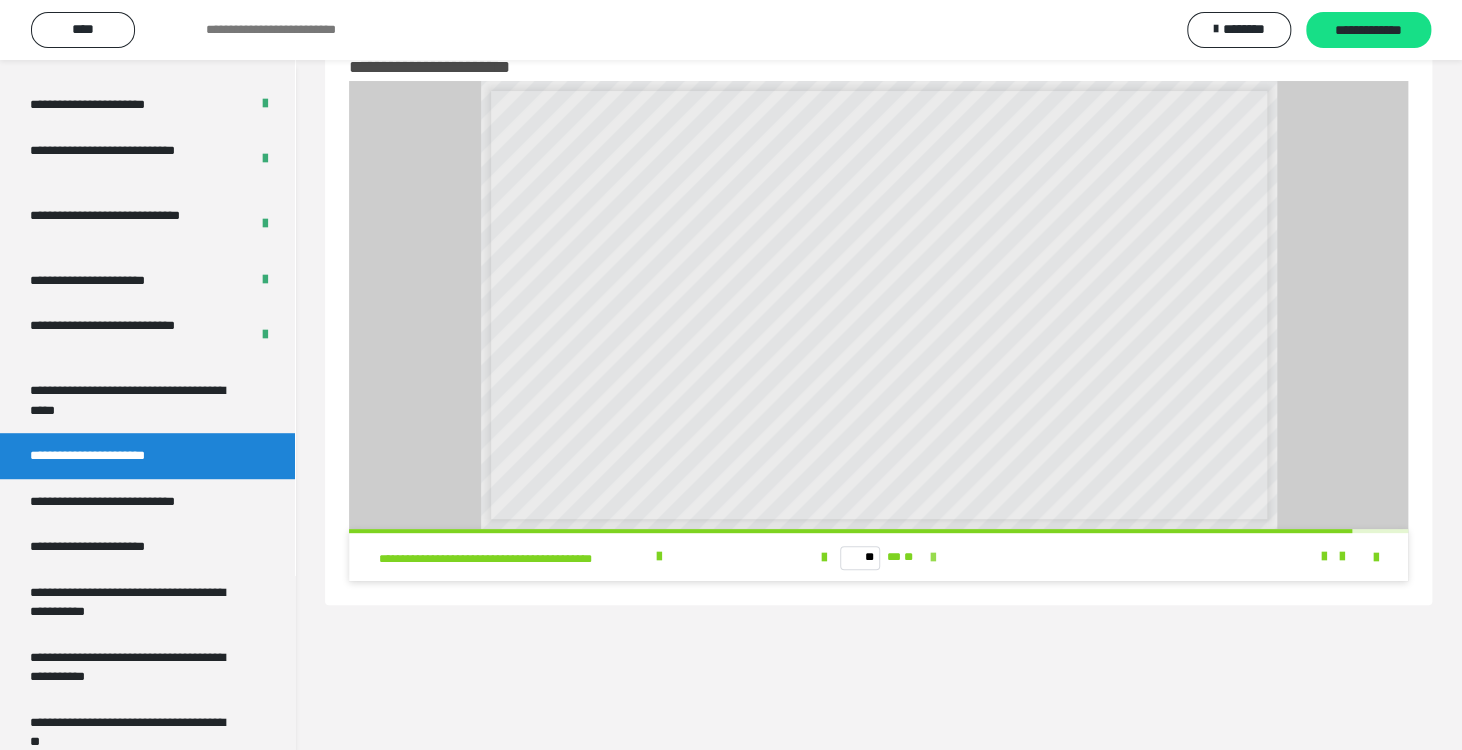 click at bounding box center [933, 558] 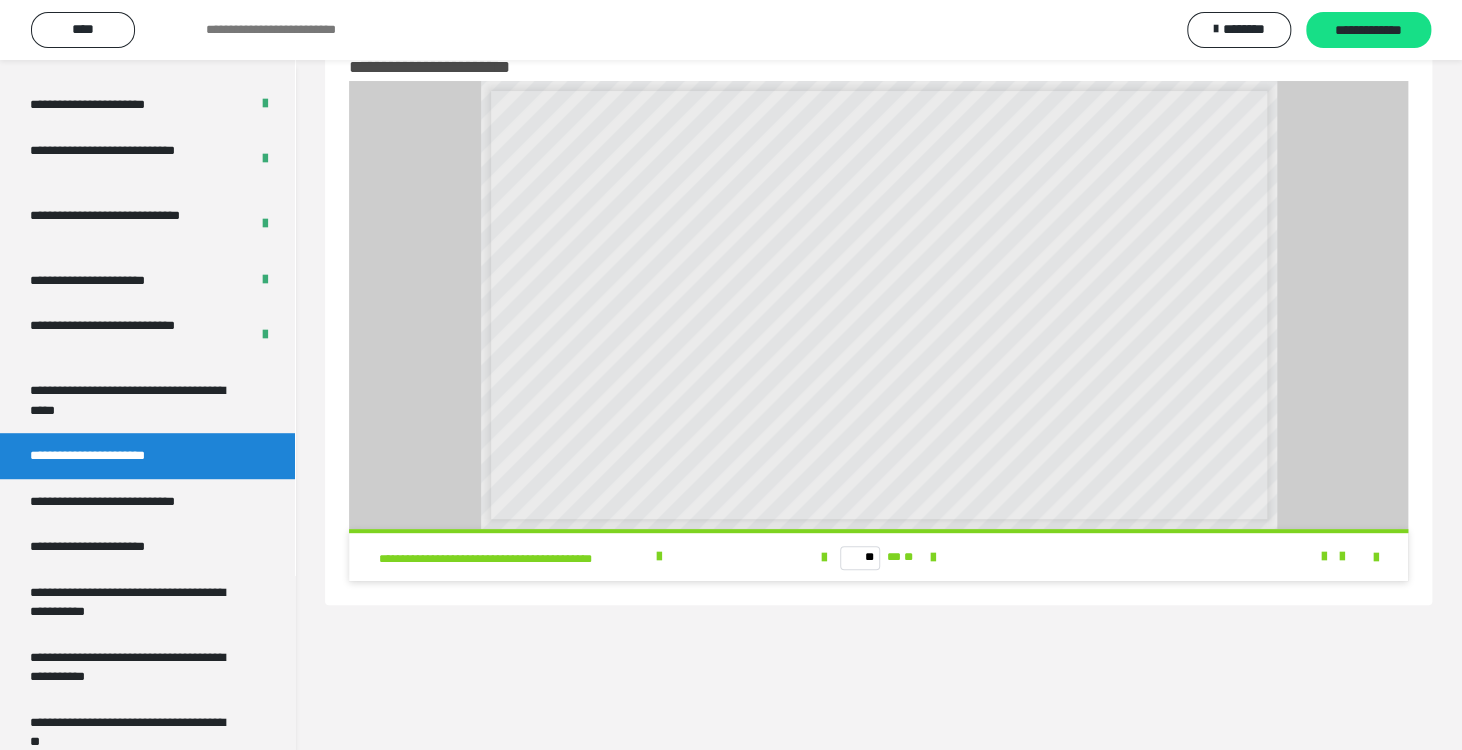 click on "** ** **" at bounding box center (878, 557) 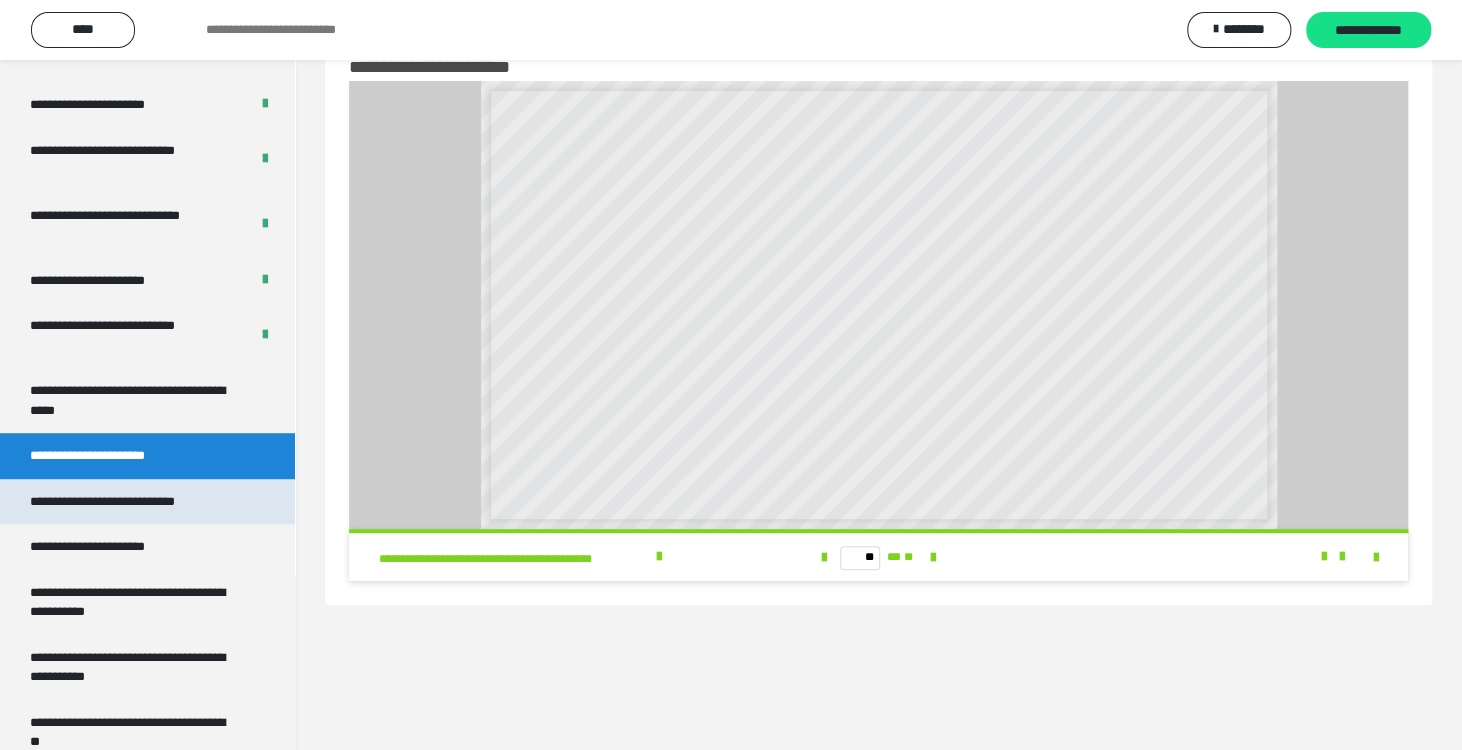 click on "**********" at bounding box center (131, 502) 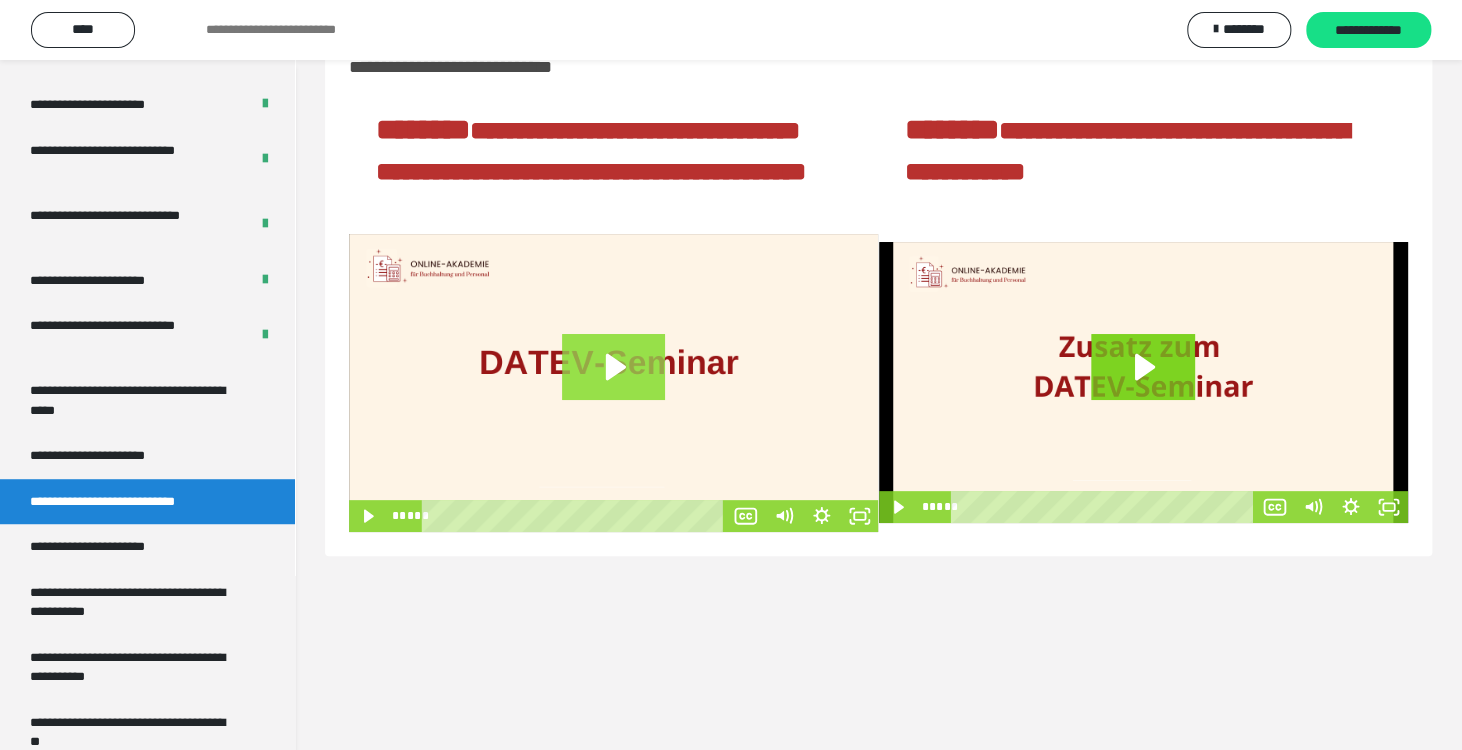 drag, startPoint x: 613, startPoint y: 446, endPoint x: 603, endPoint y: 444, distance: 10.198039 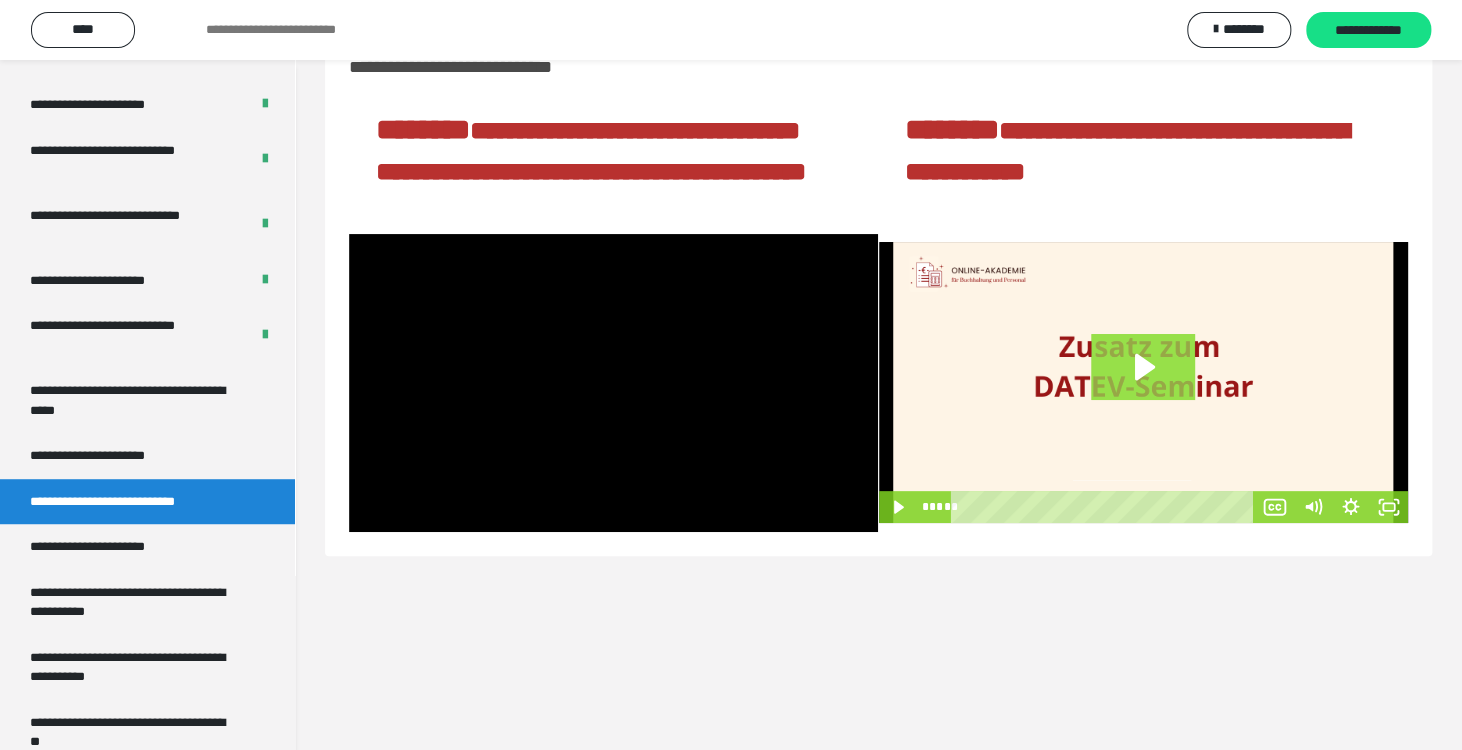 click 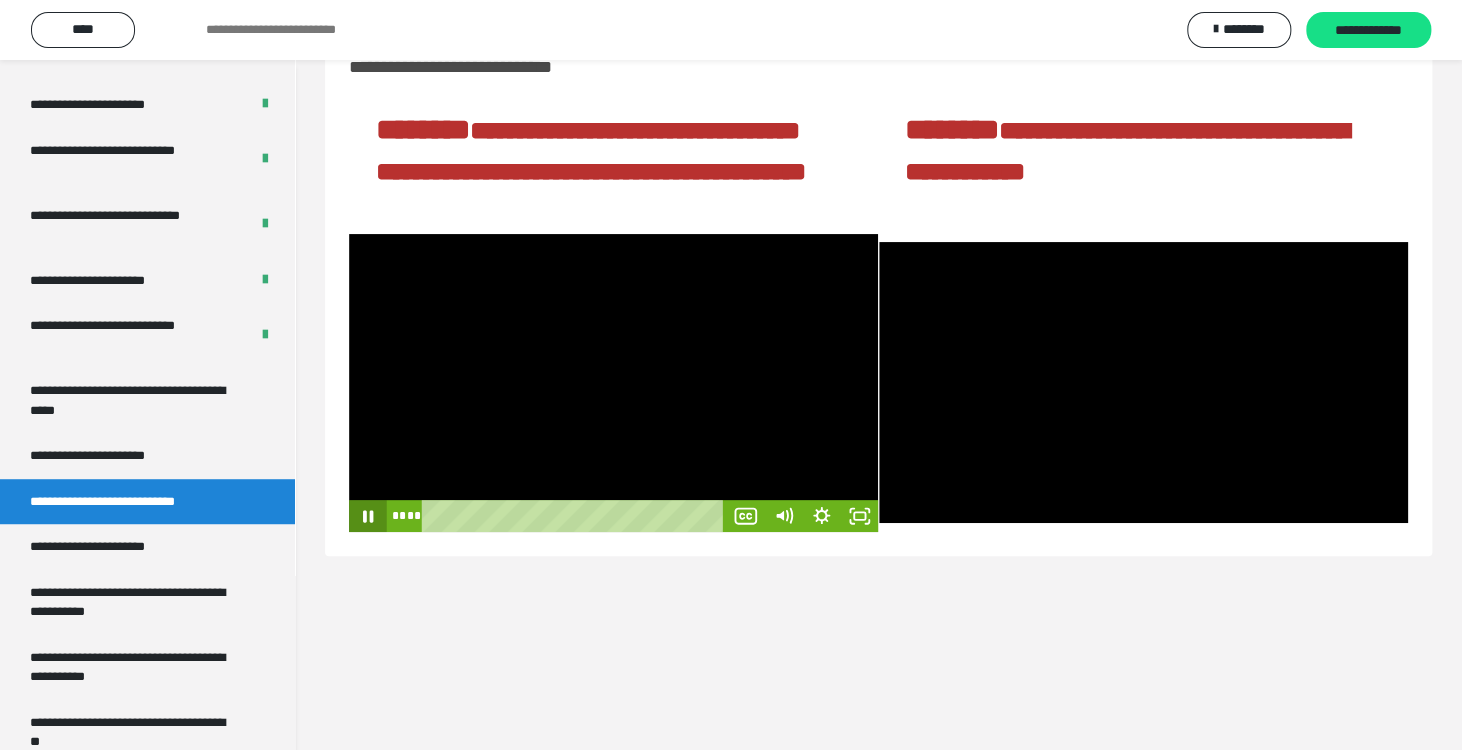 click 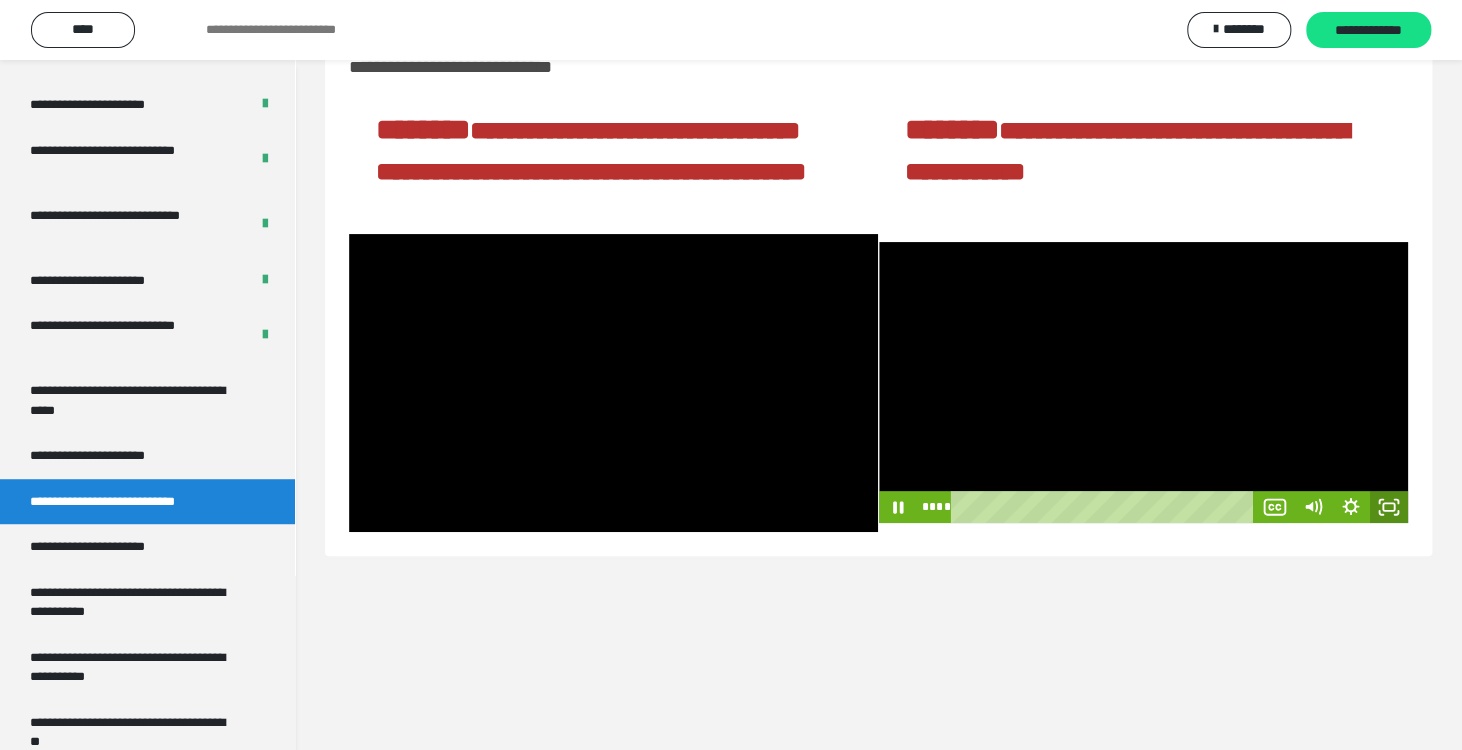 type 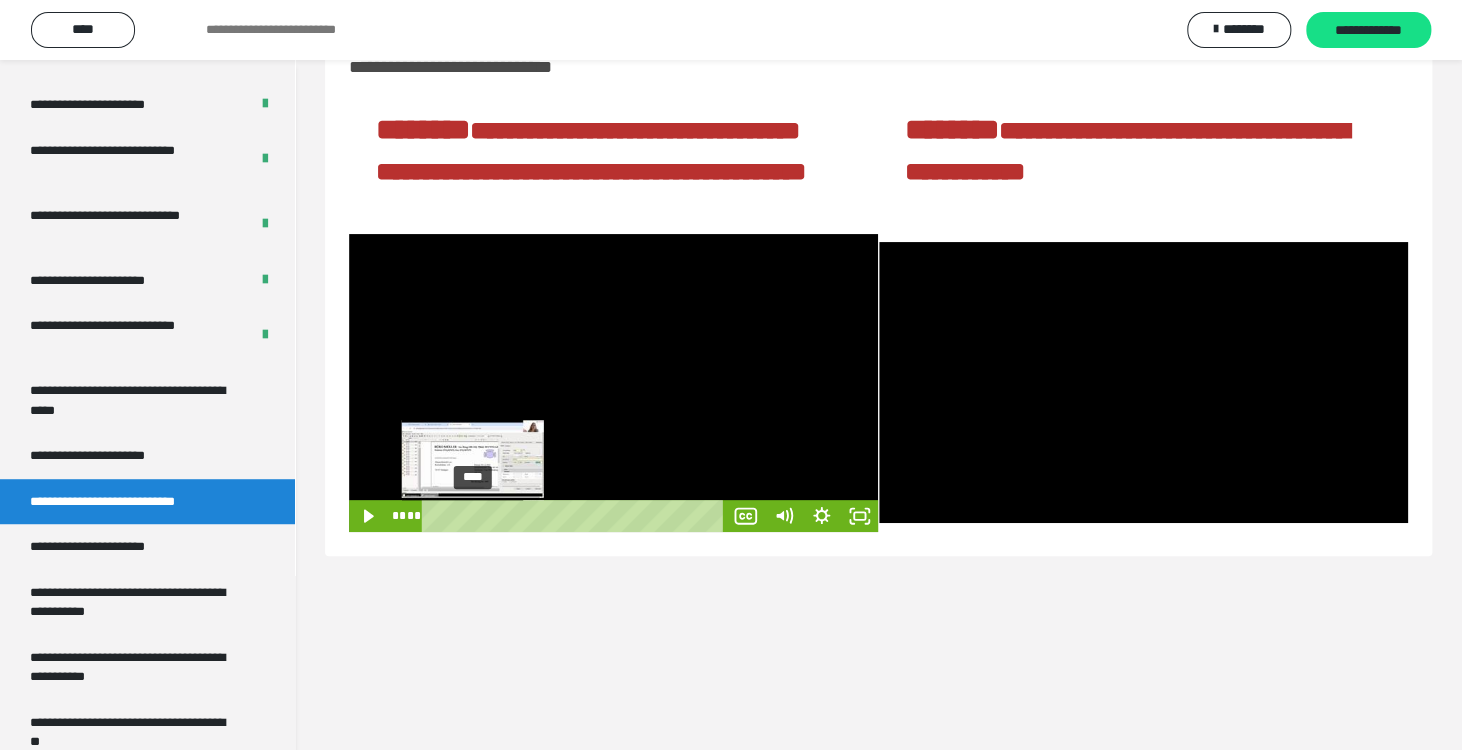 click on "****" at bounding box center (576, 516) 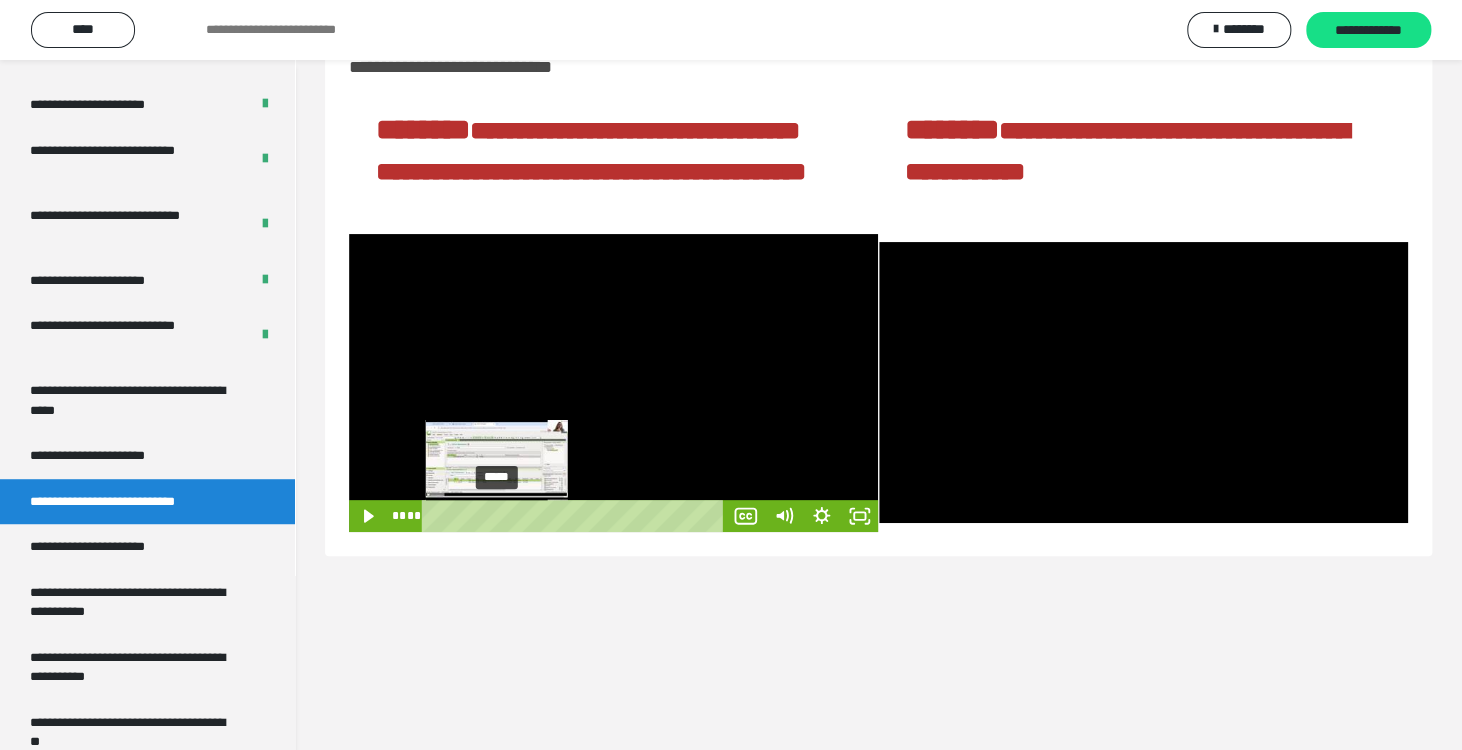 click on "*****" at bounding box center (576, 516) 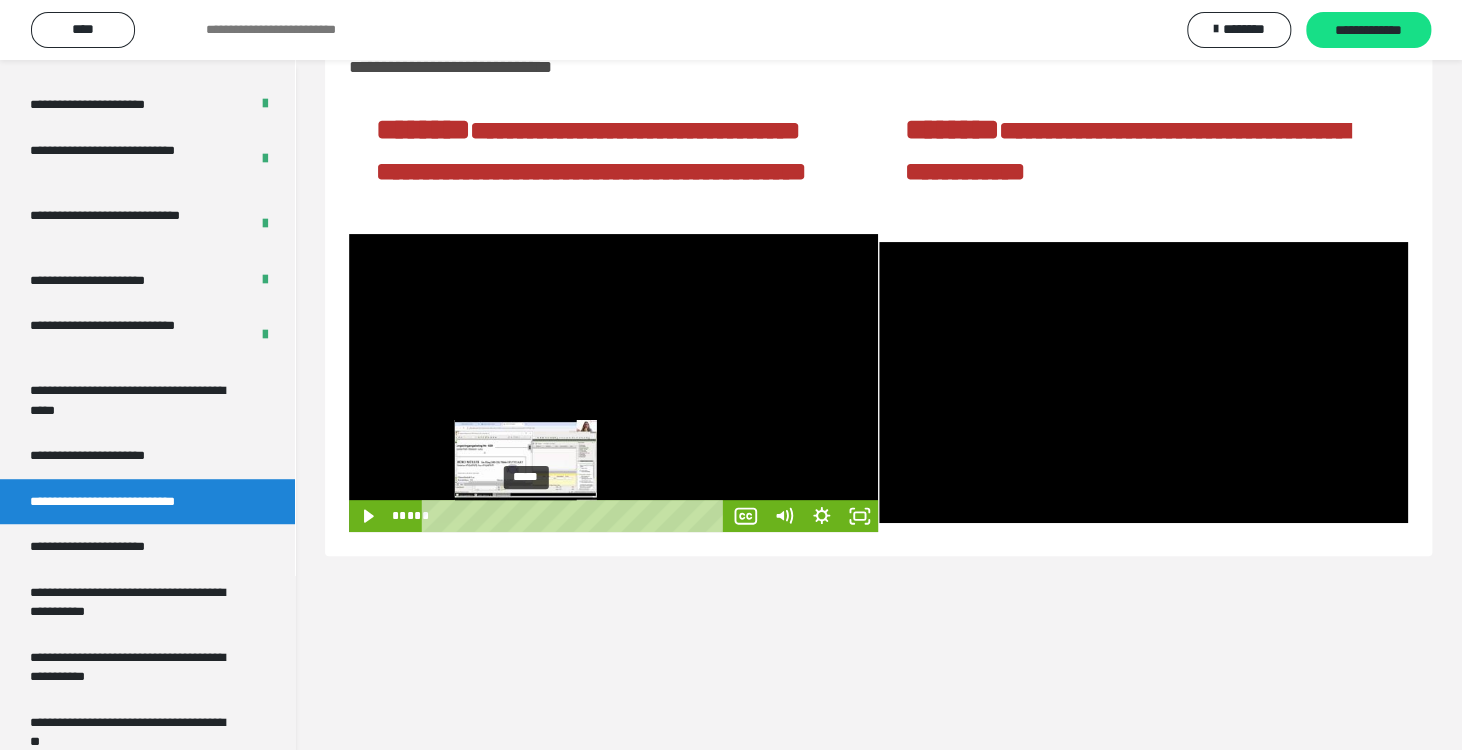 click on "*****" at bounding box center (576, 516) 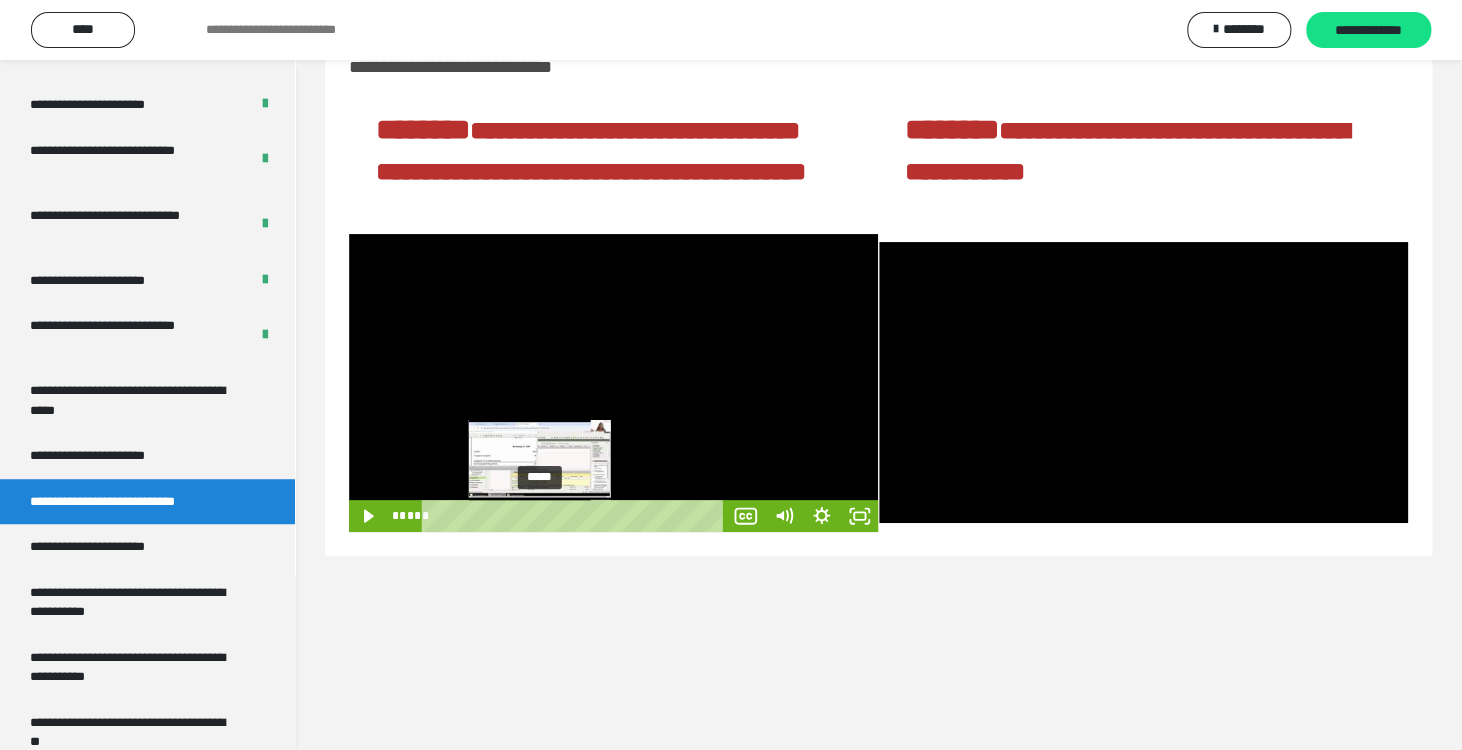click on "*****" at bounding box center (576, 516) 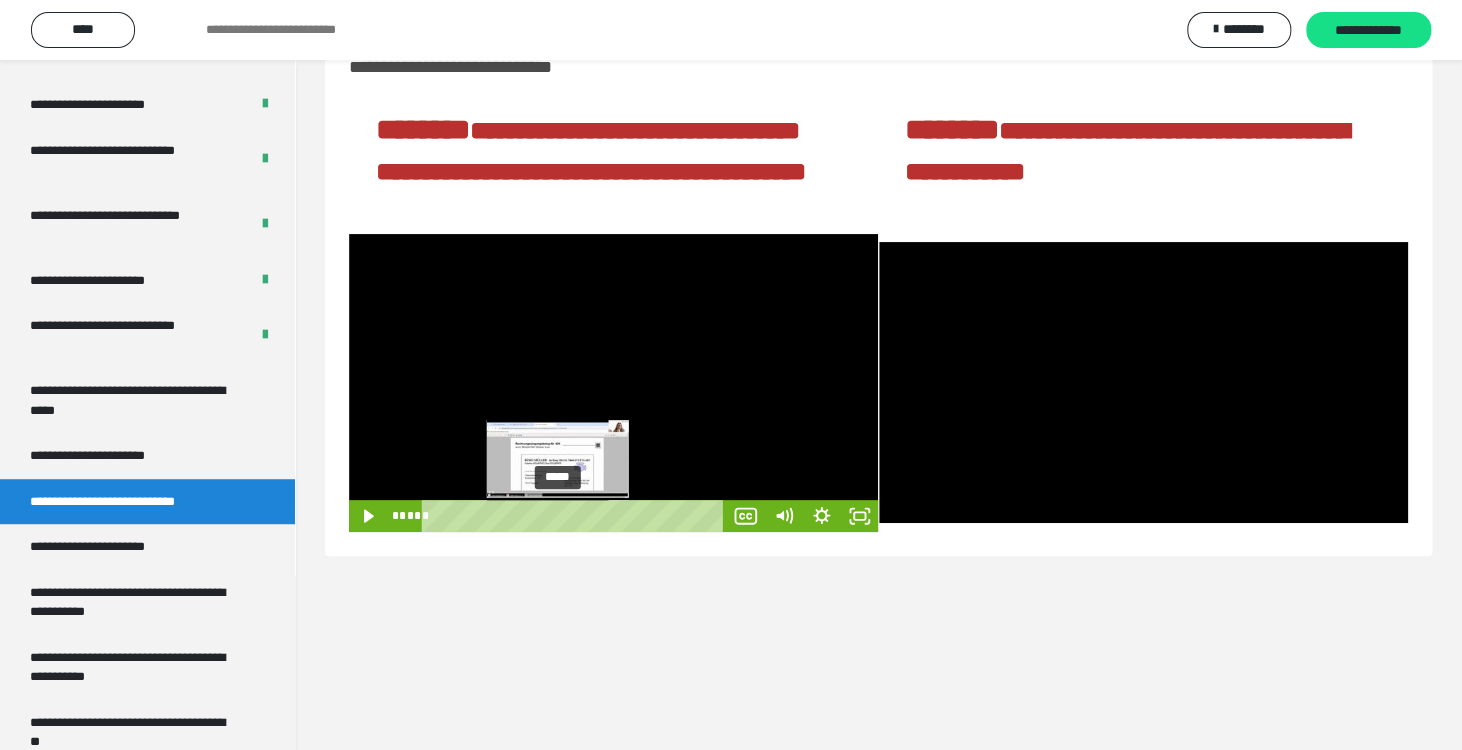 click on "*****" at bounding box center [576, 516] 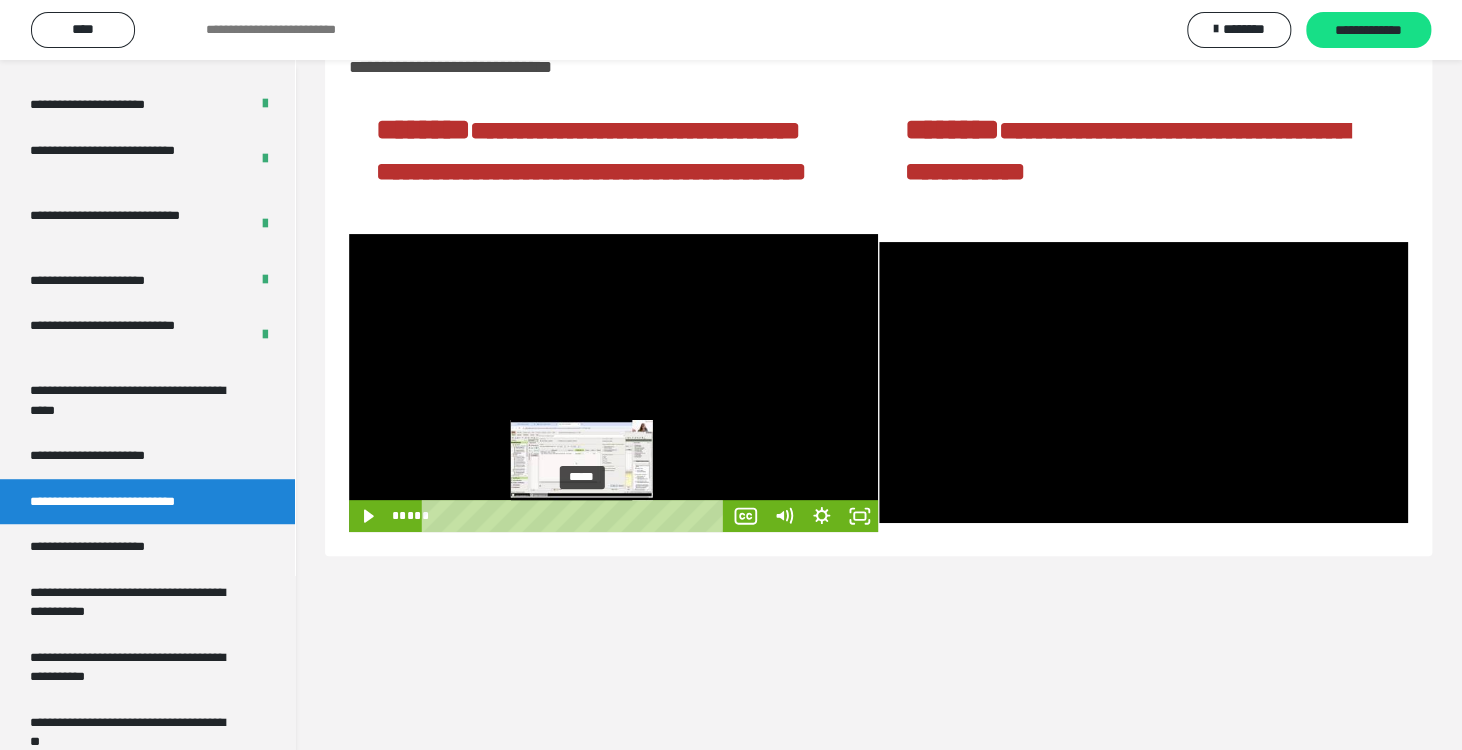 click on "*****" at bounding box center [576, 516] 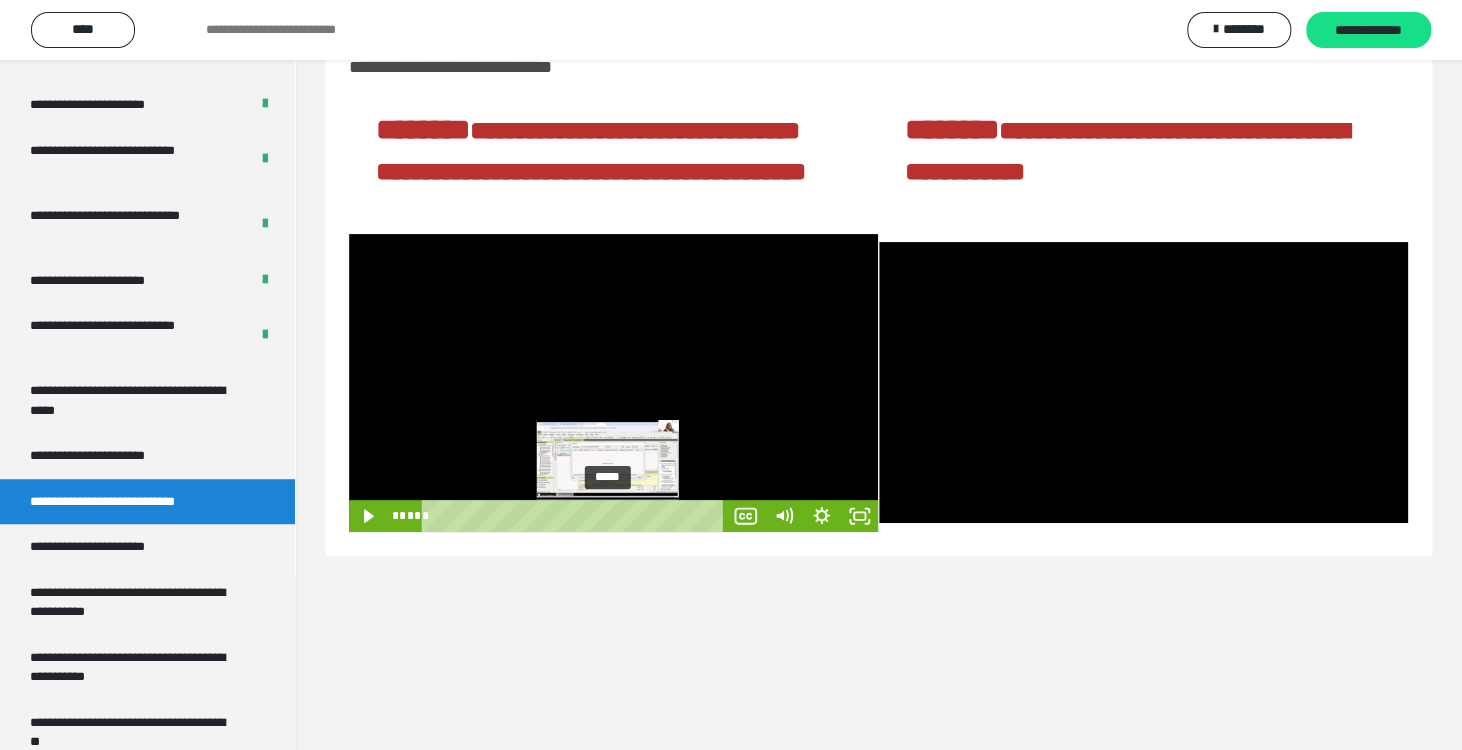 click on "*****" at bounding box center [576, 516] 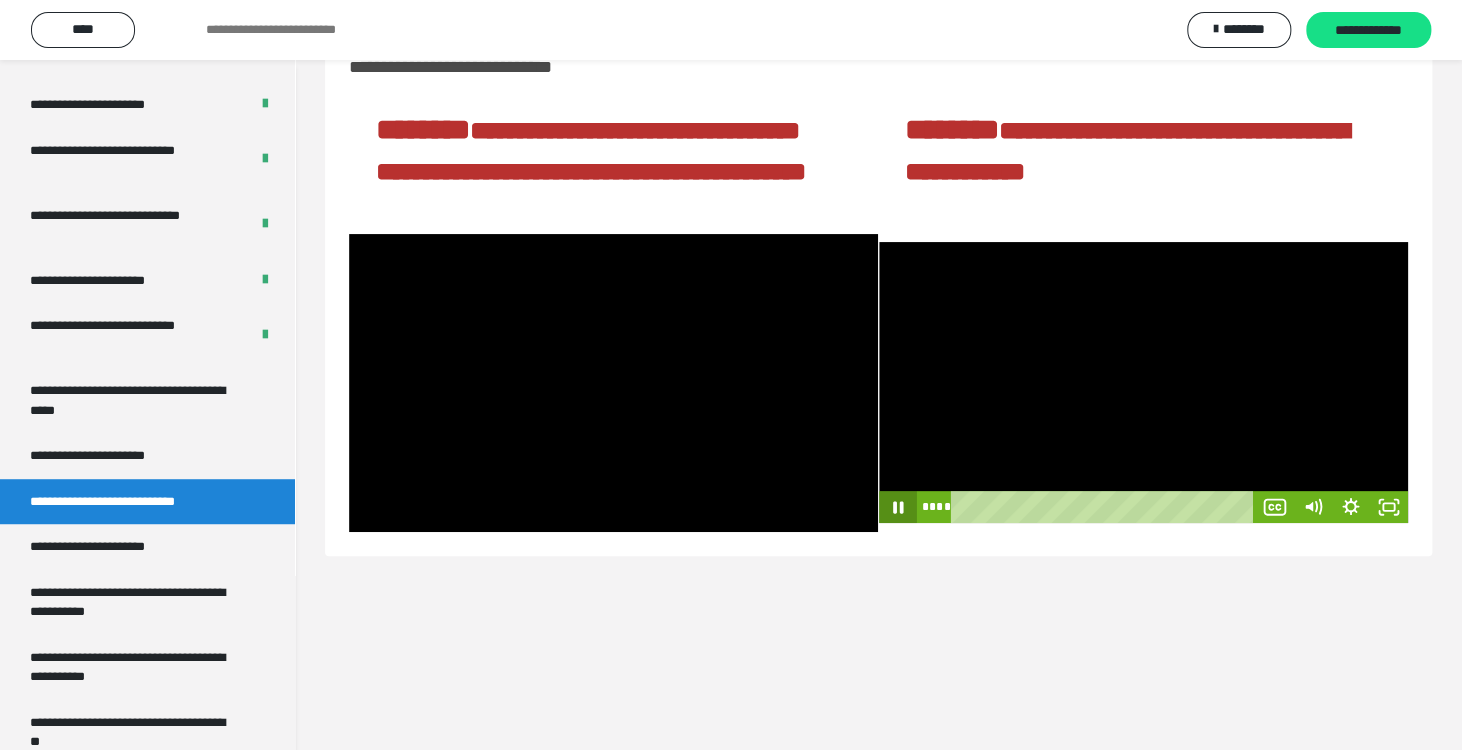 click 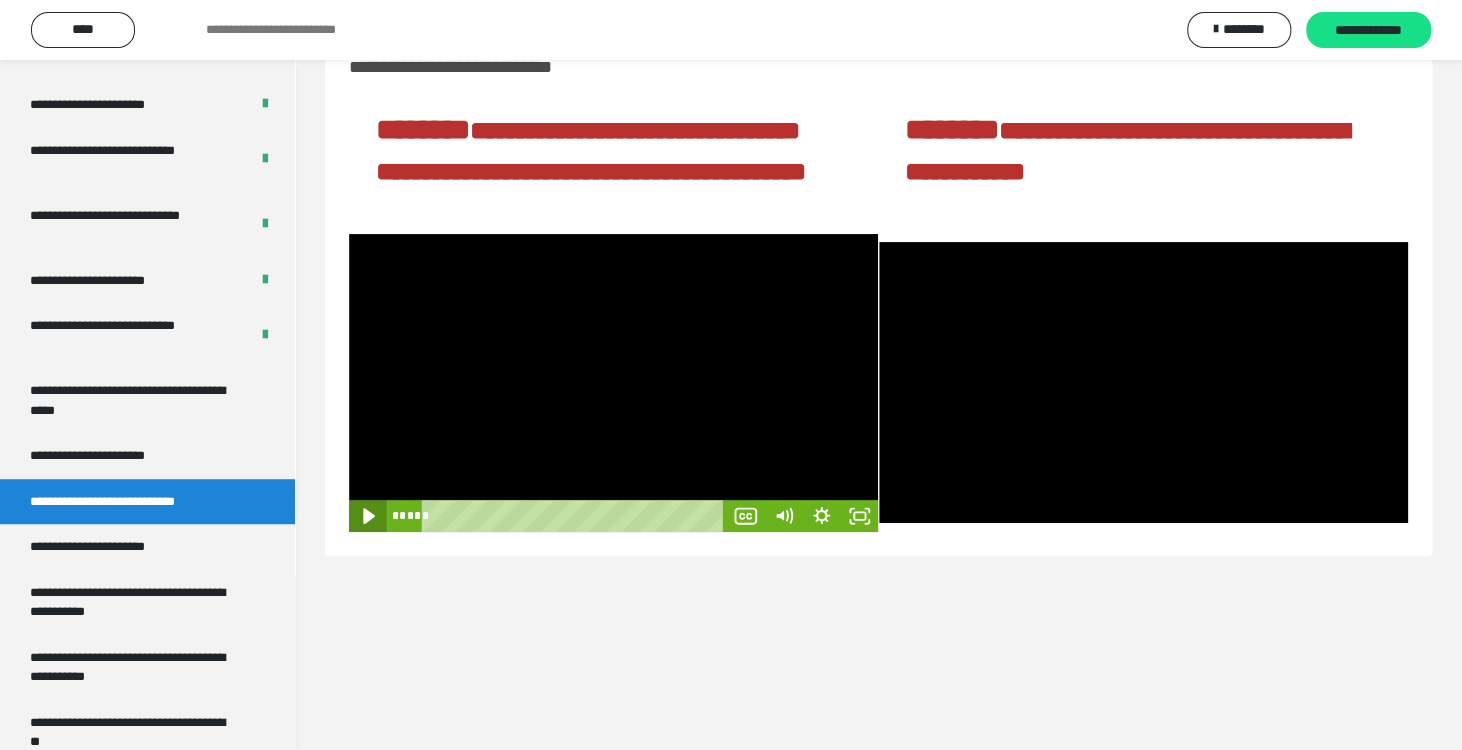 click 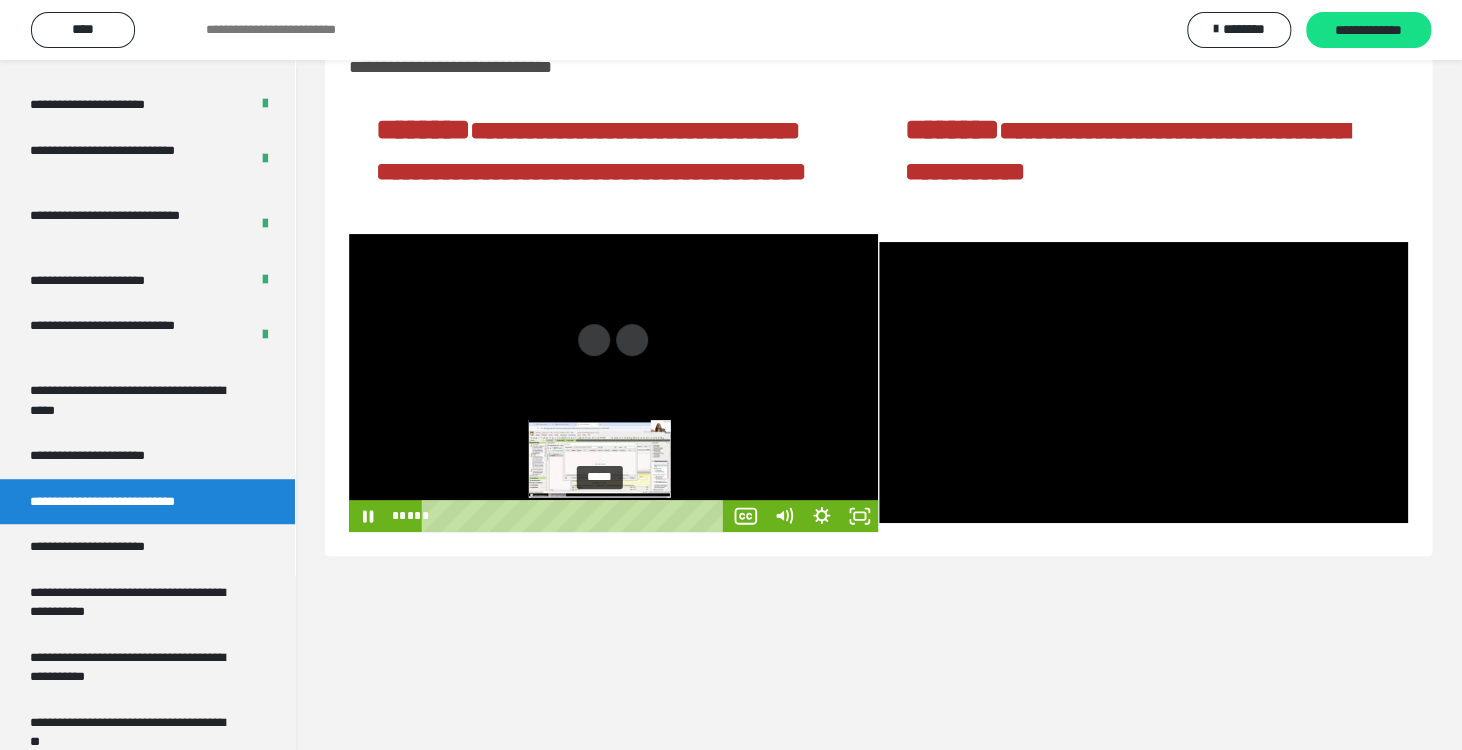 click on "*****" at bounding box center (576, 516) 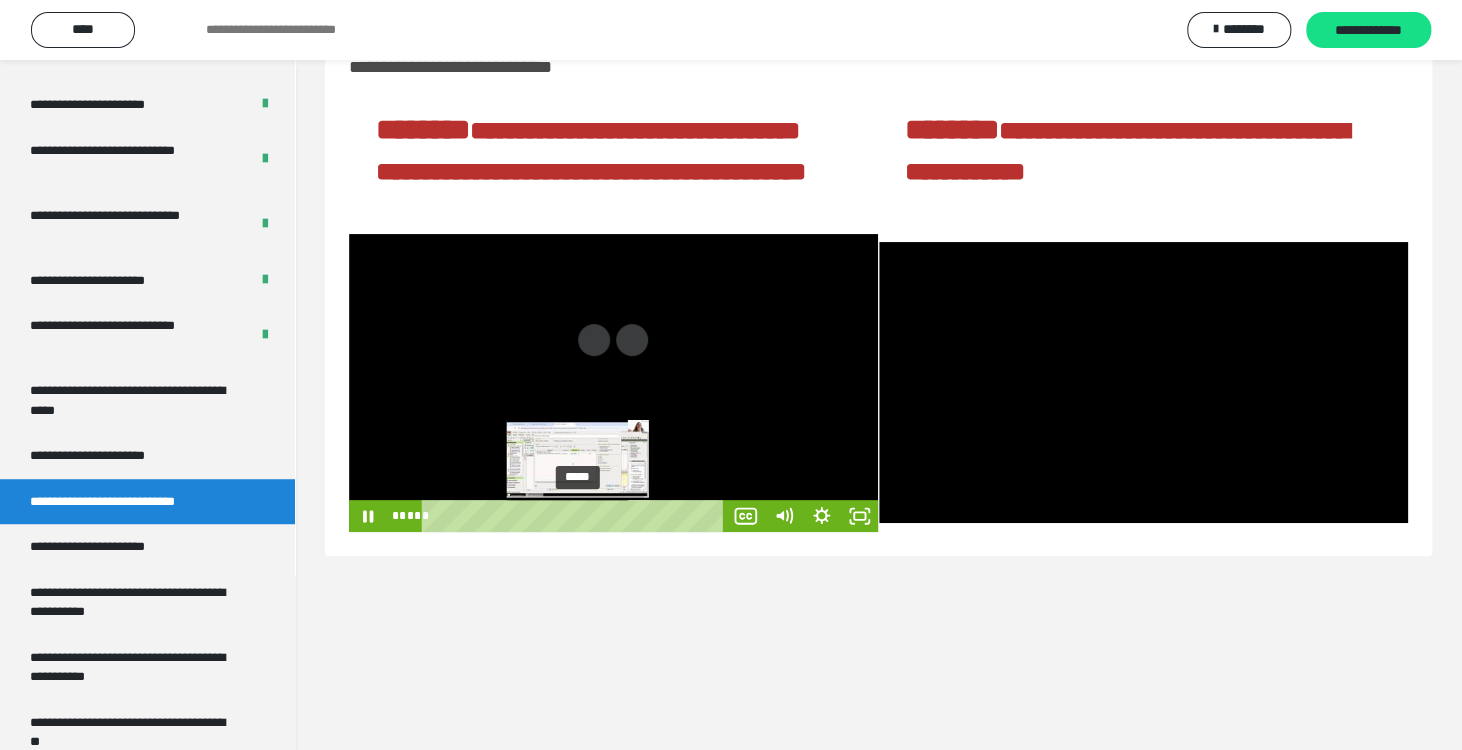 click on "*****" at bounding box center [576, 516] 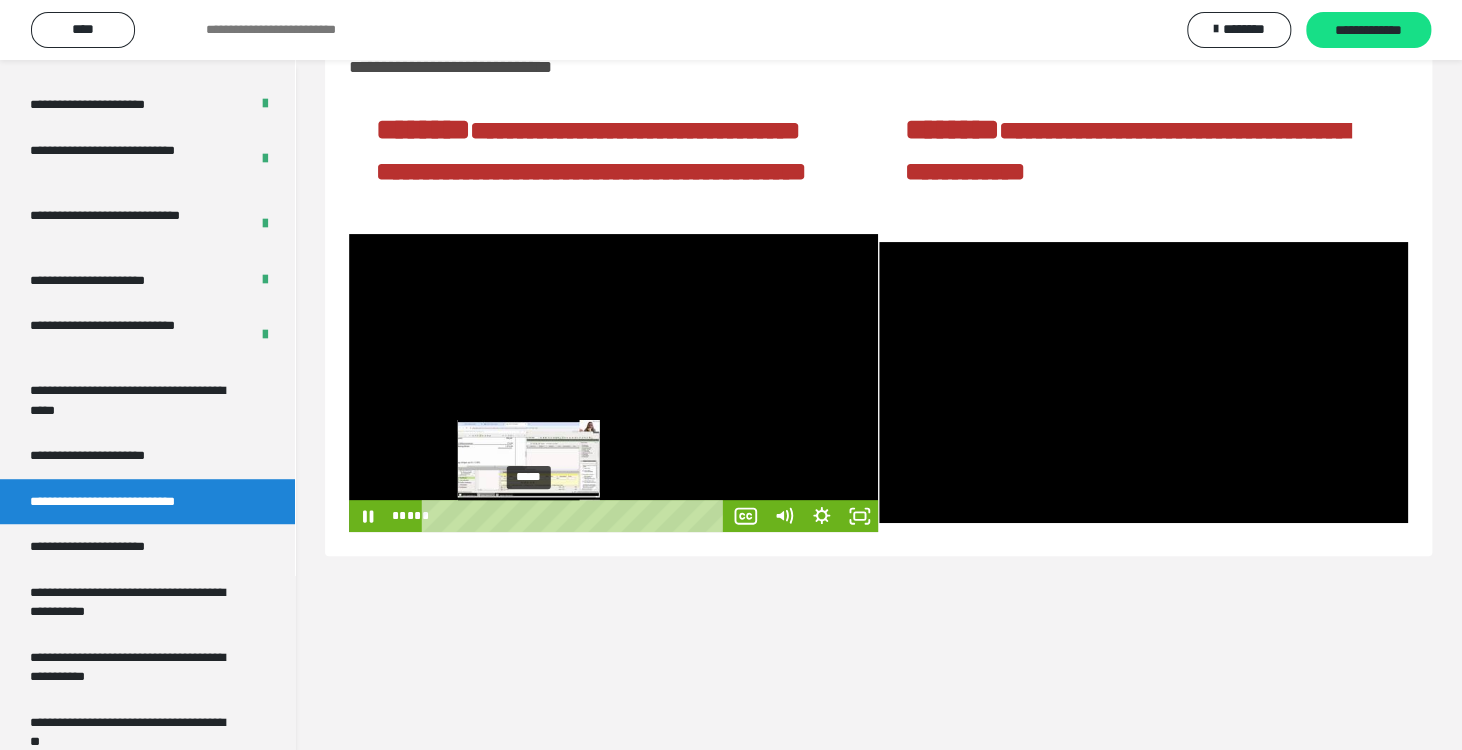 click on "*****" at bounding box center [576, 516] 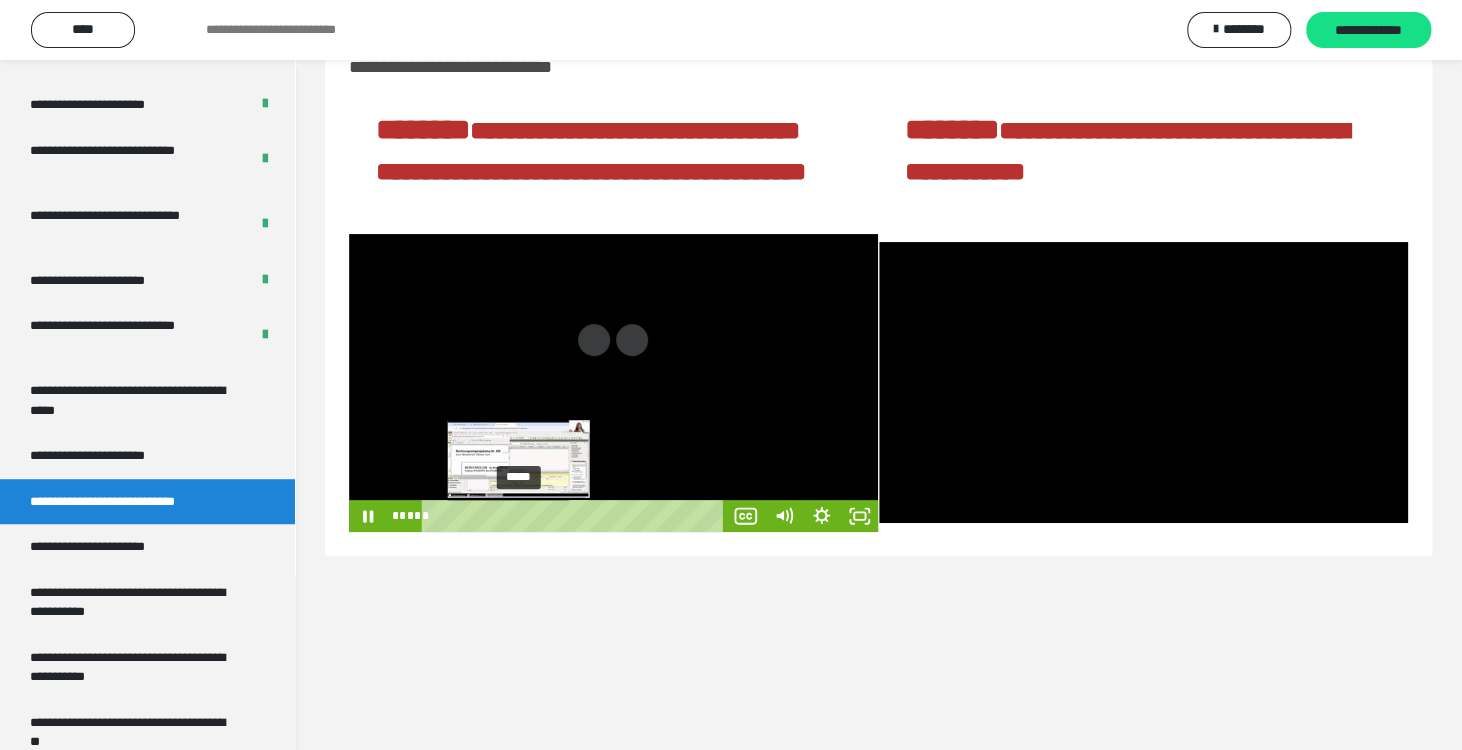 click on "*****" at bounding box center (576, 516) 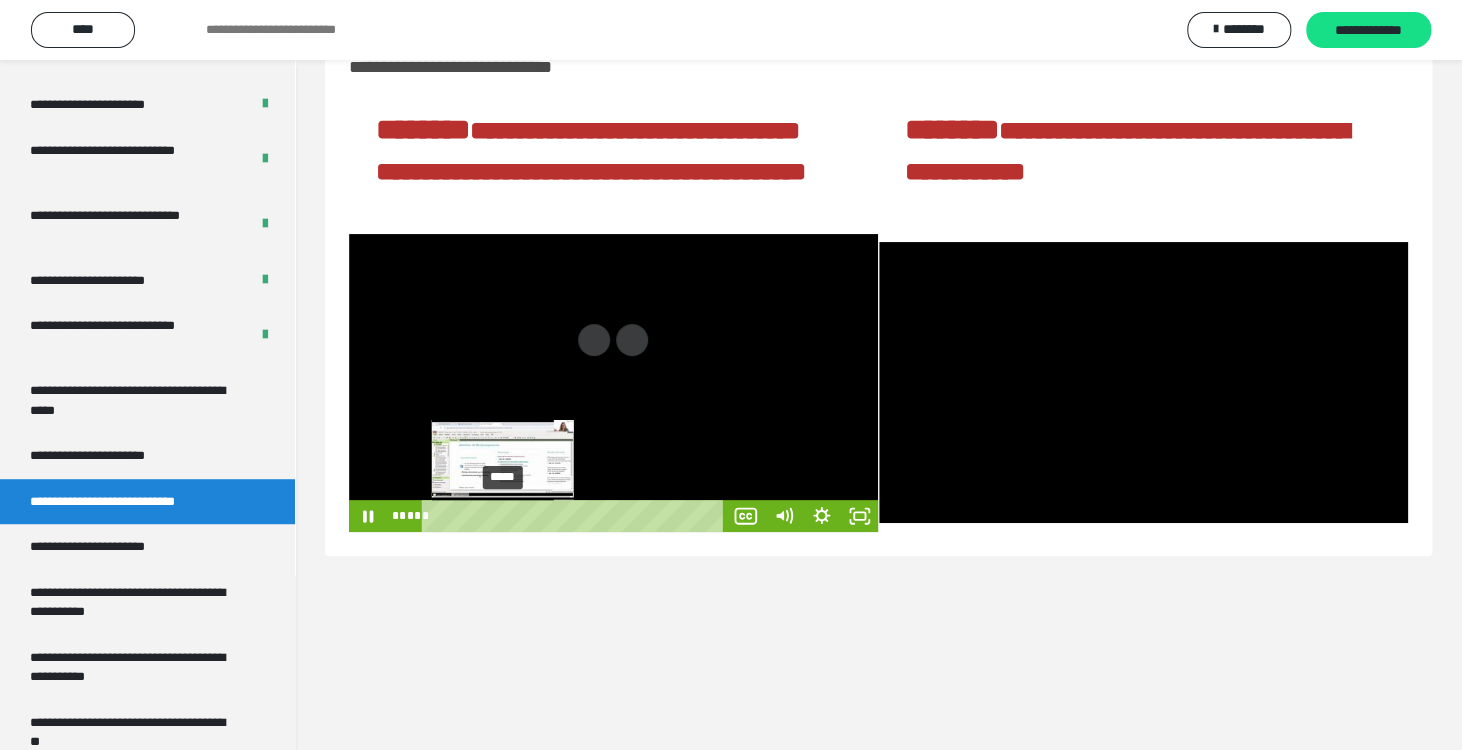 click on "*****" at bounding box center [576, 516] 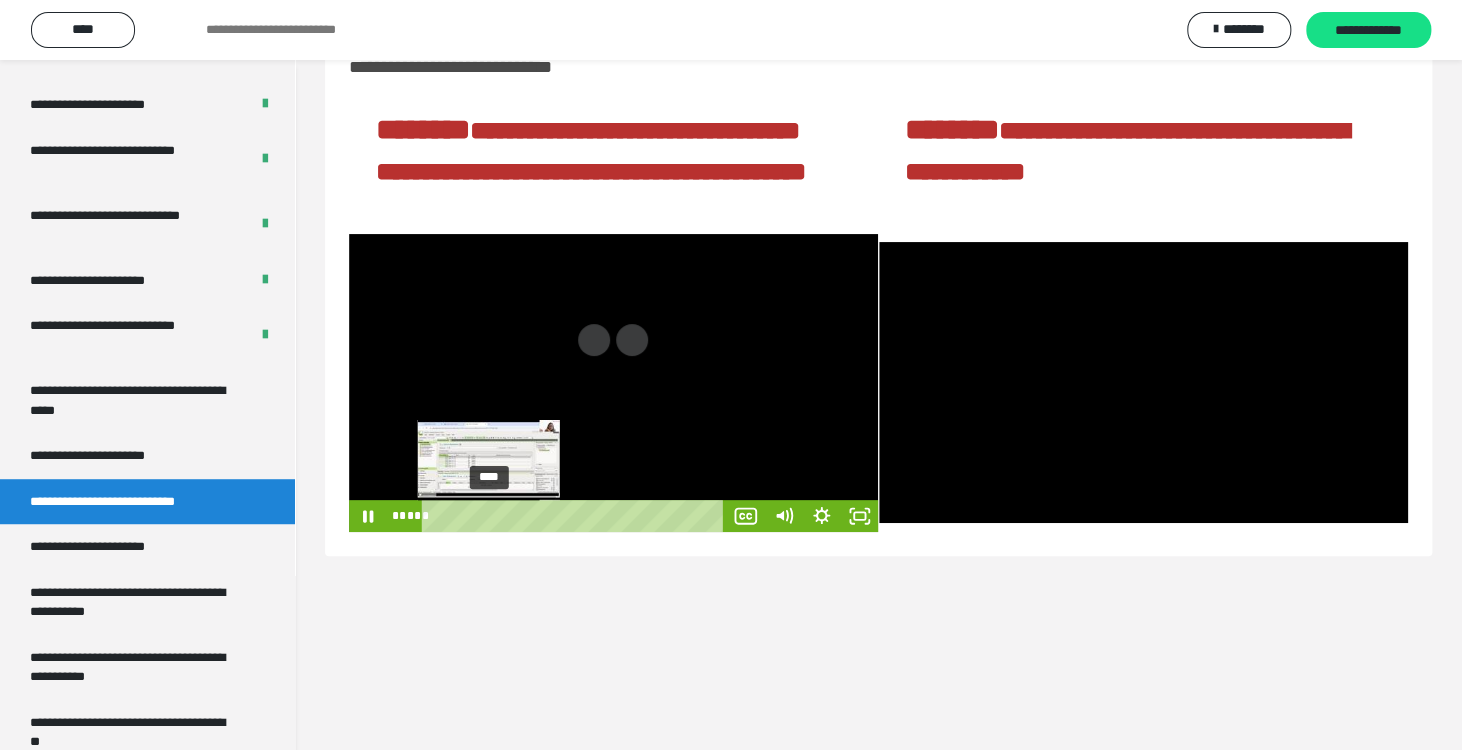 click on "****" at bounding box center (576, 516) 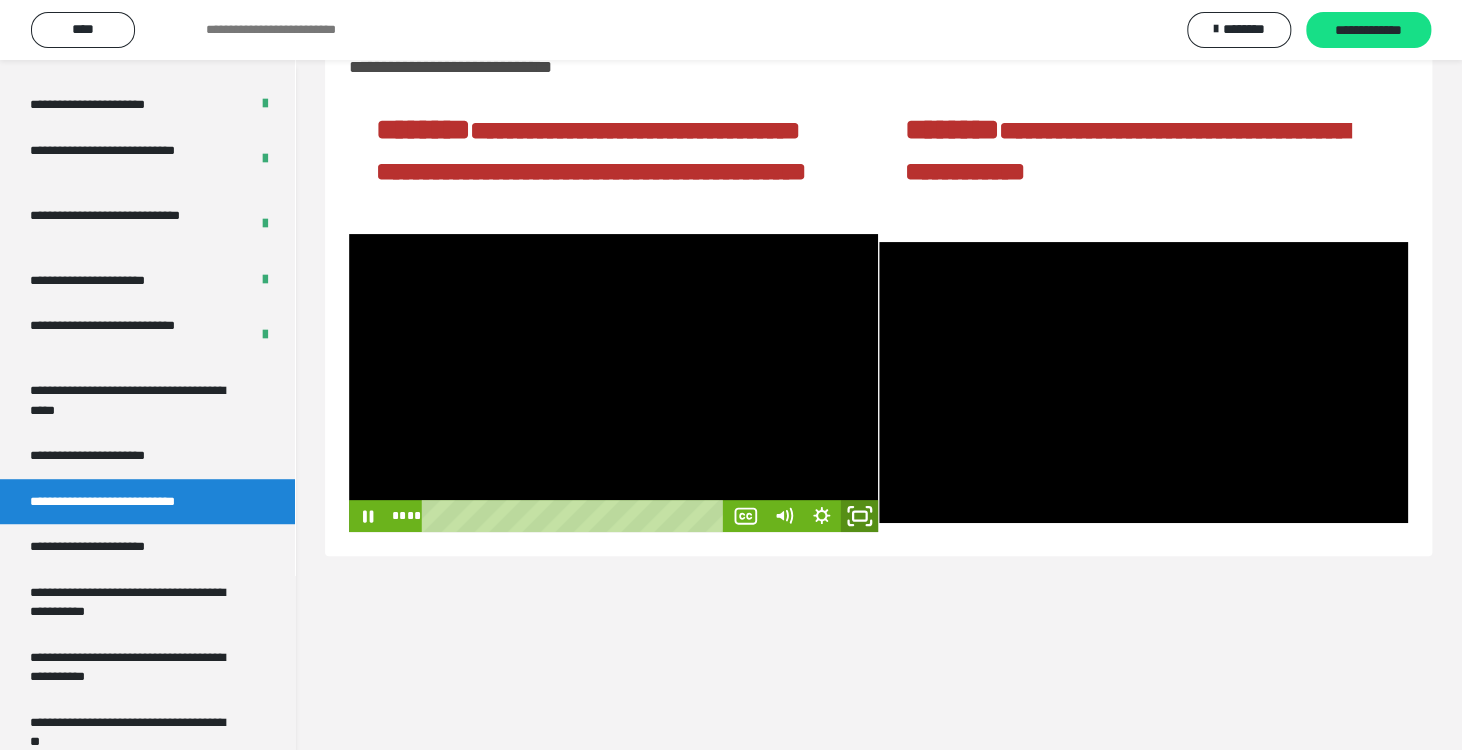 click 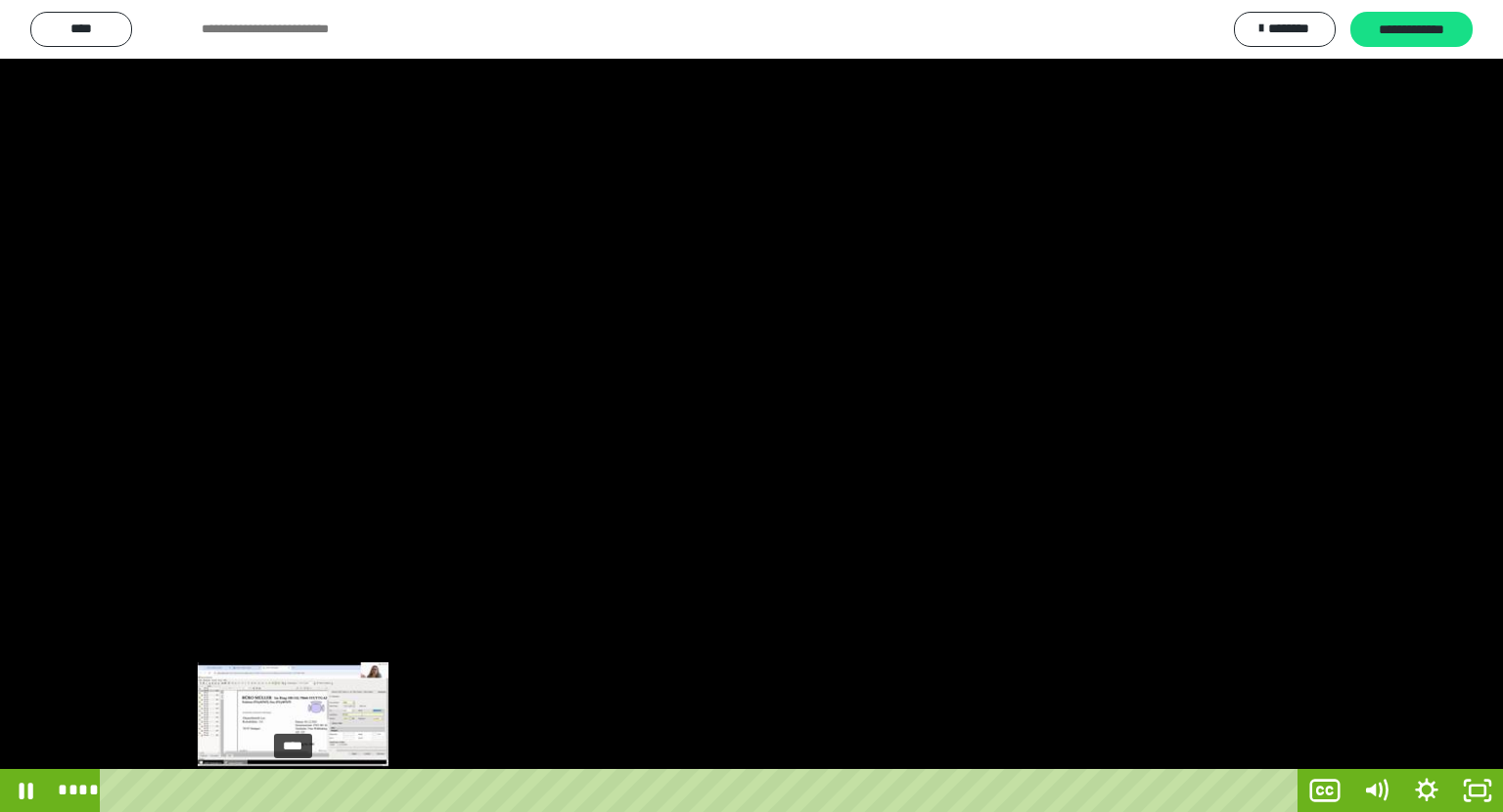 click on "****" at bounding box center [703, 790] 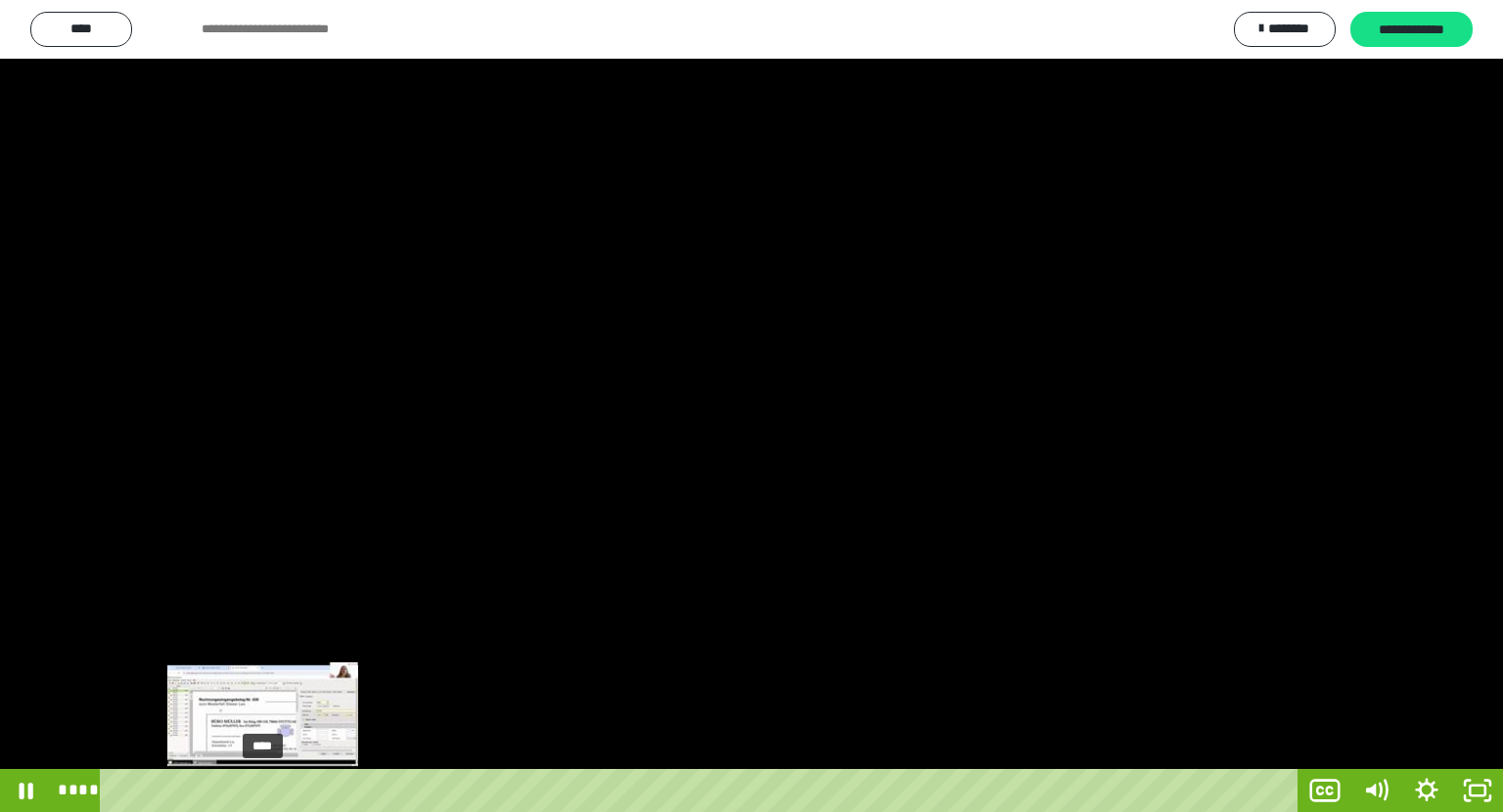click on "****" at bounding box center (703, 790) 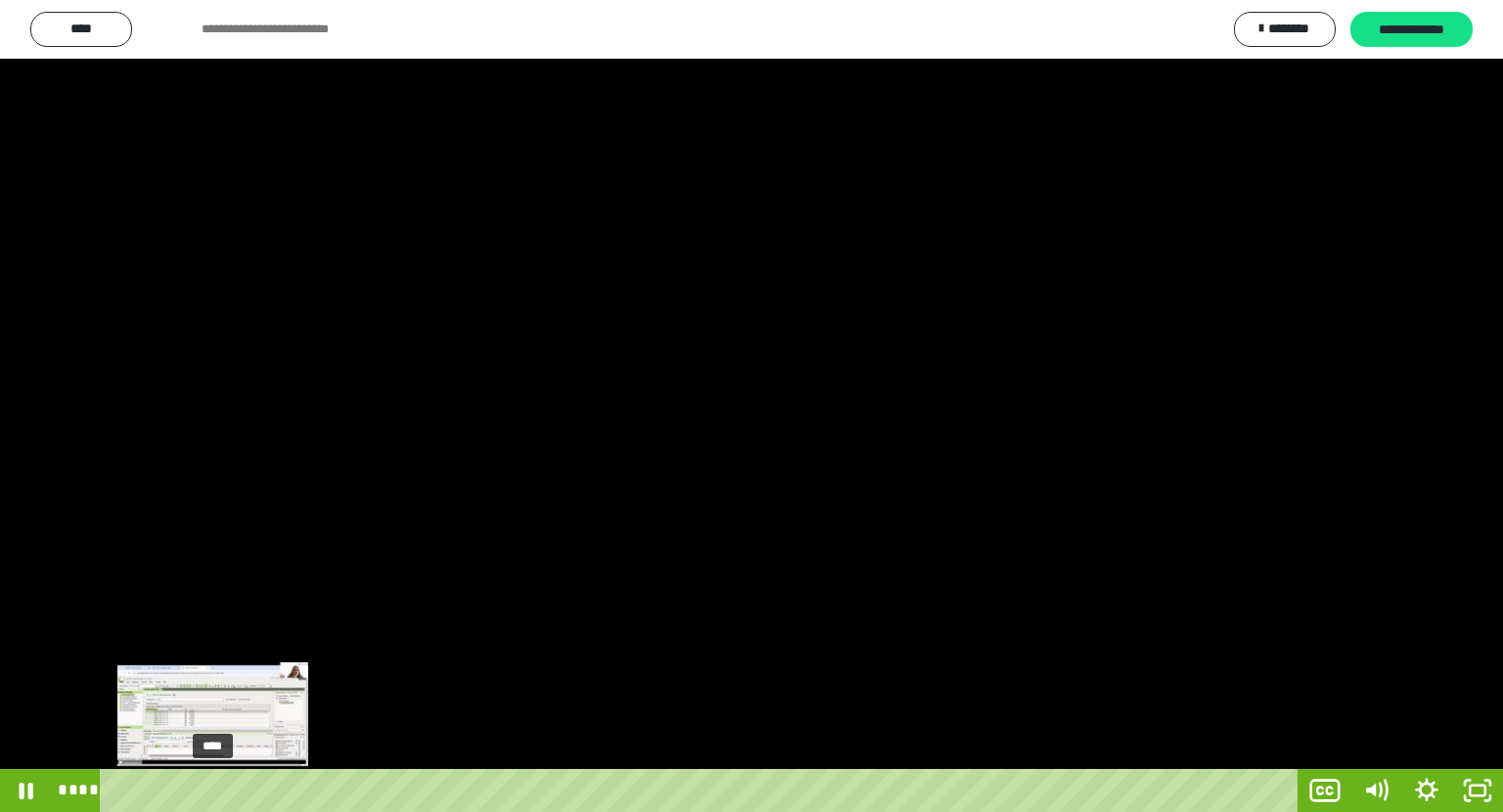 click on "****" at bounding box center [703, 790] 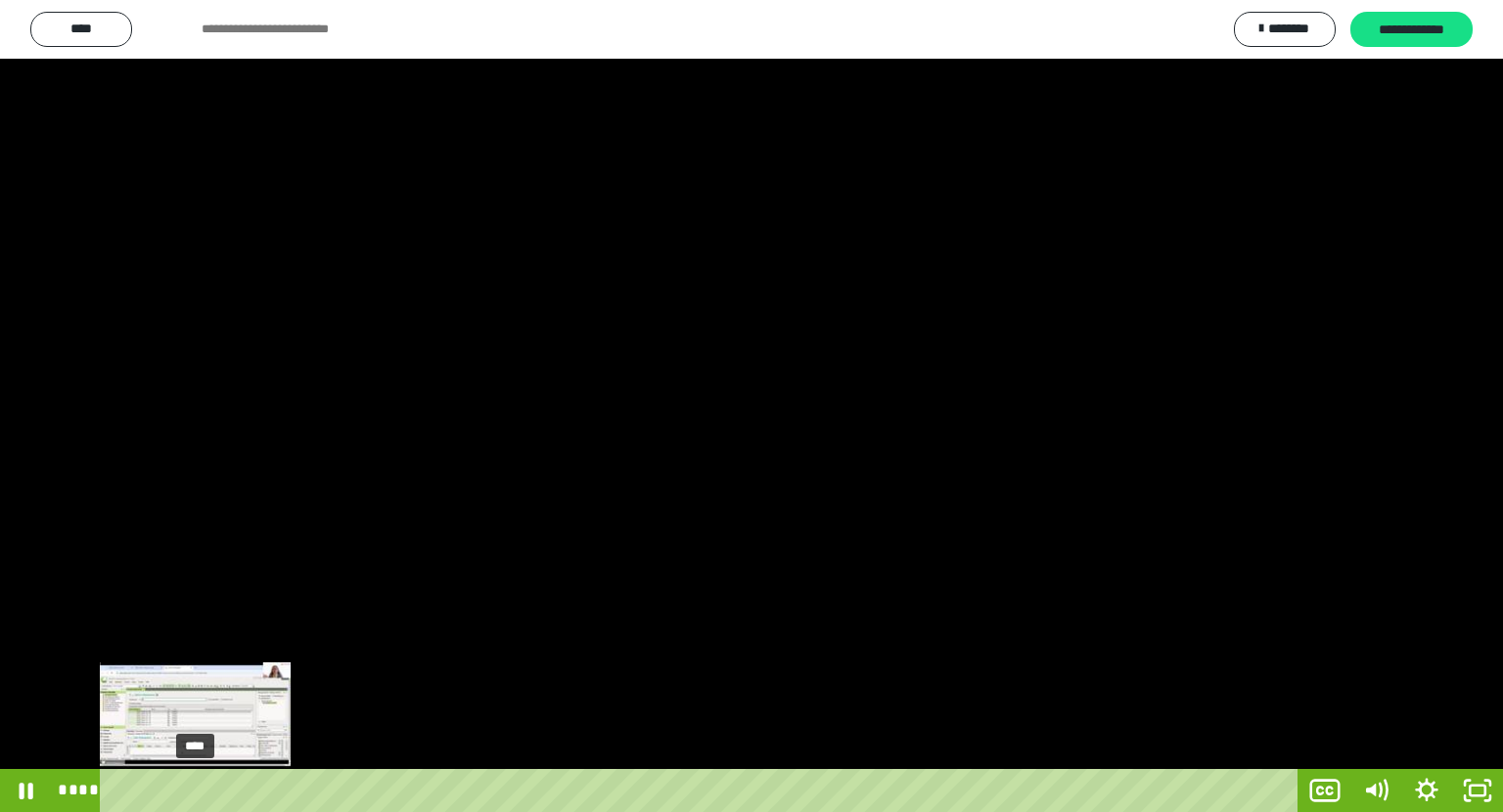 click on "****" at bounding box center [703, 790] 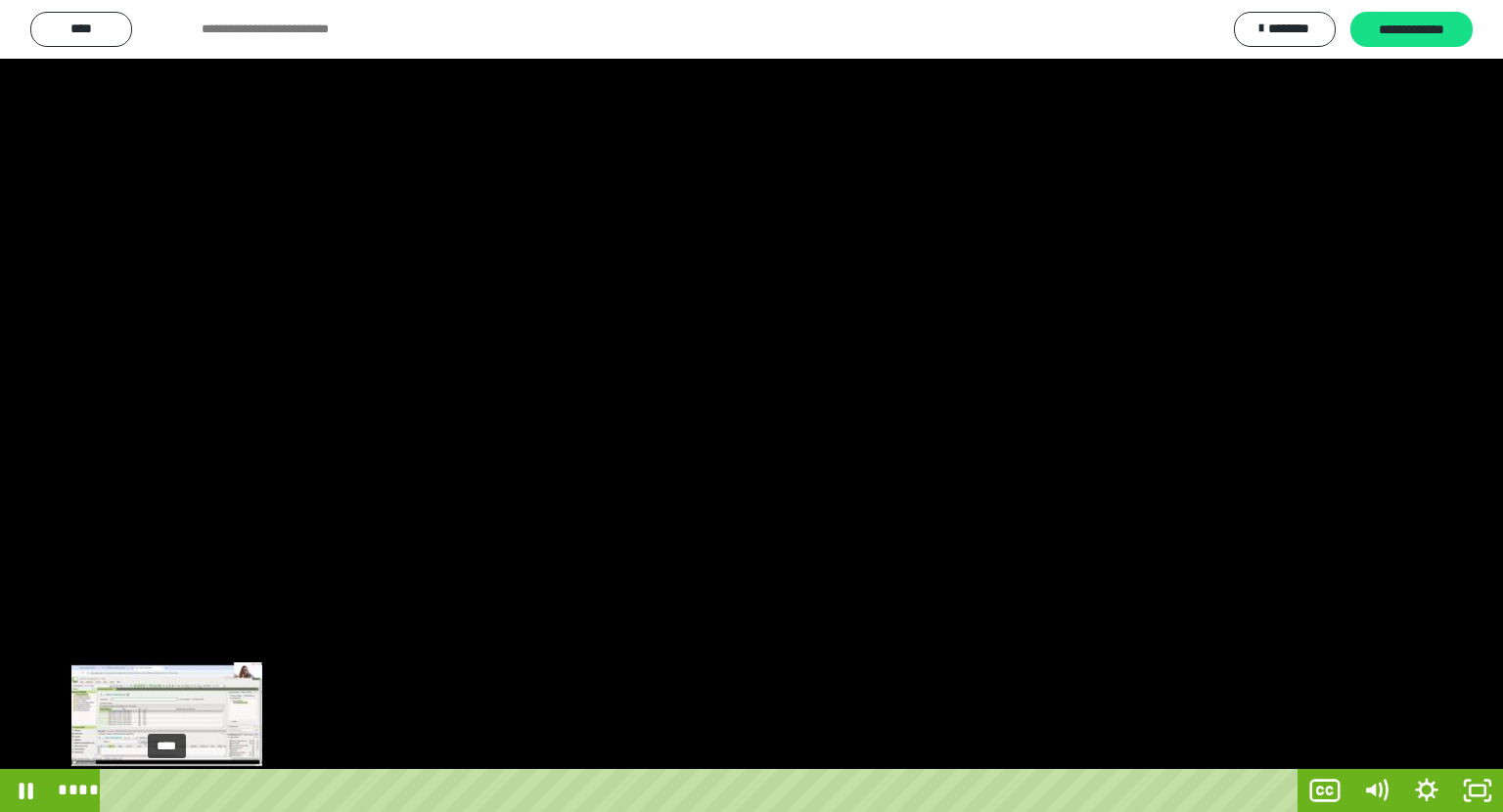 click on "****" at bounding box center (703, 790) 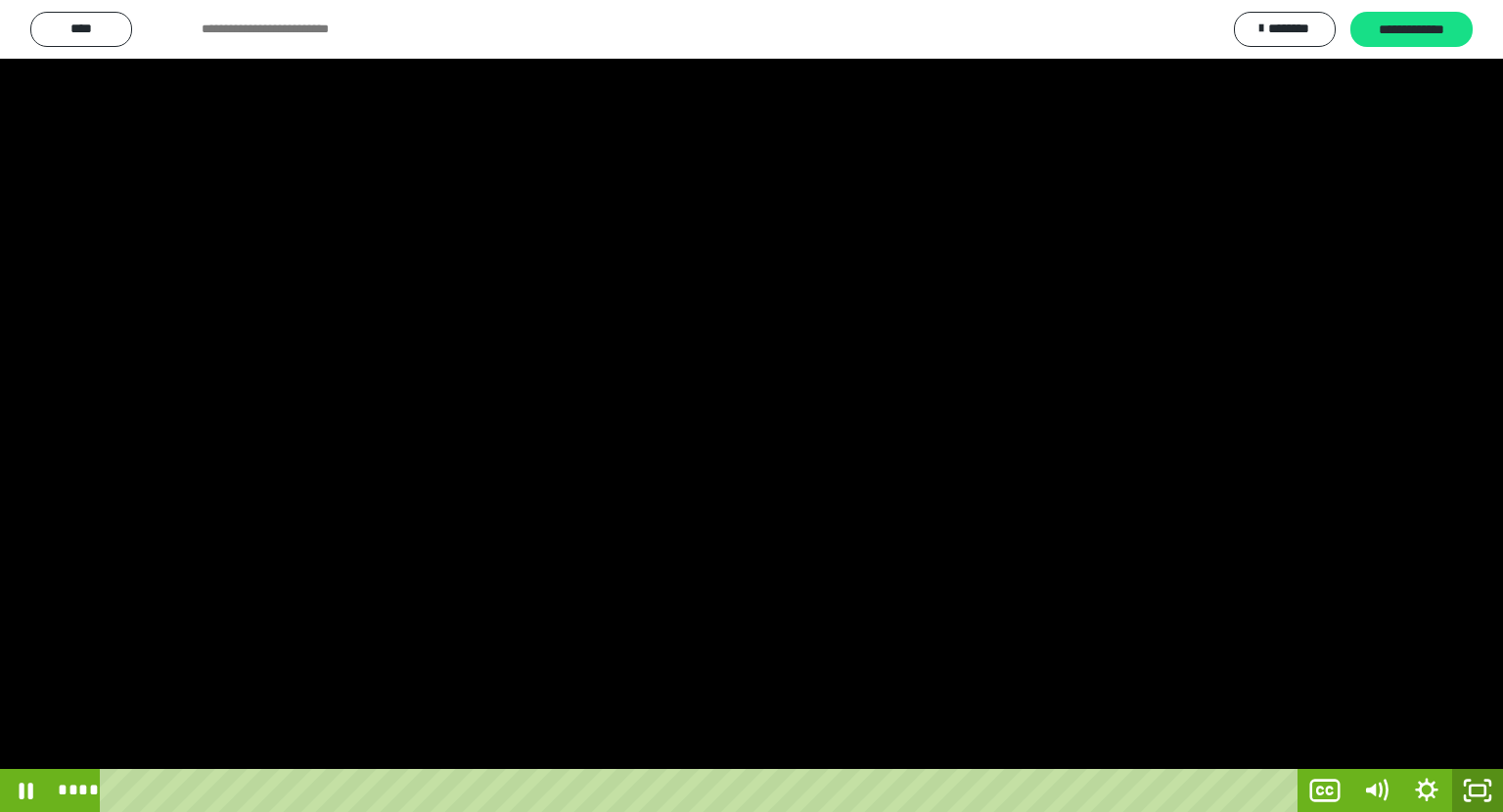 click 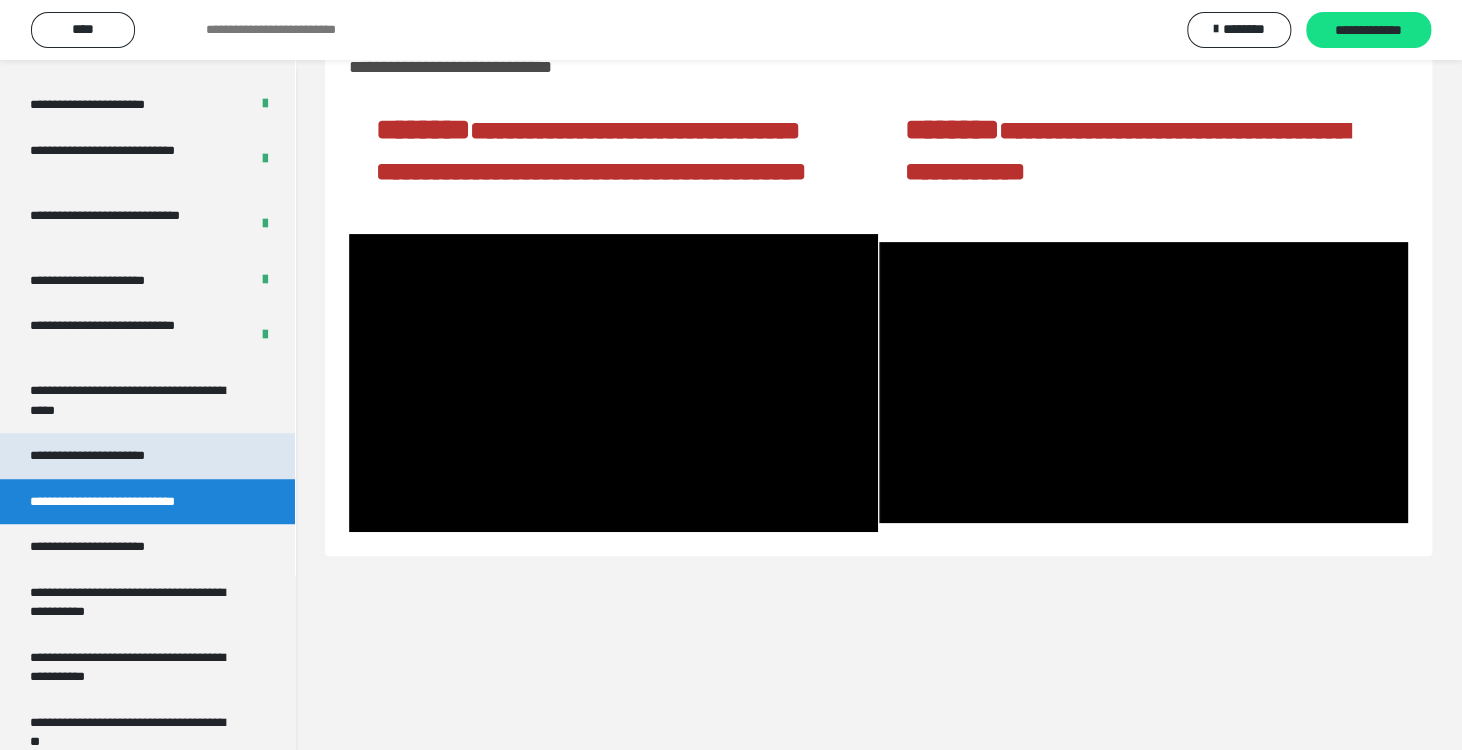 click on "**********" at bounding box center [110, 456] 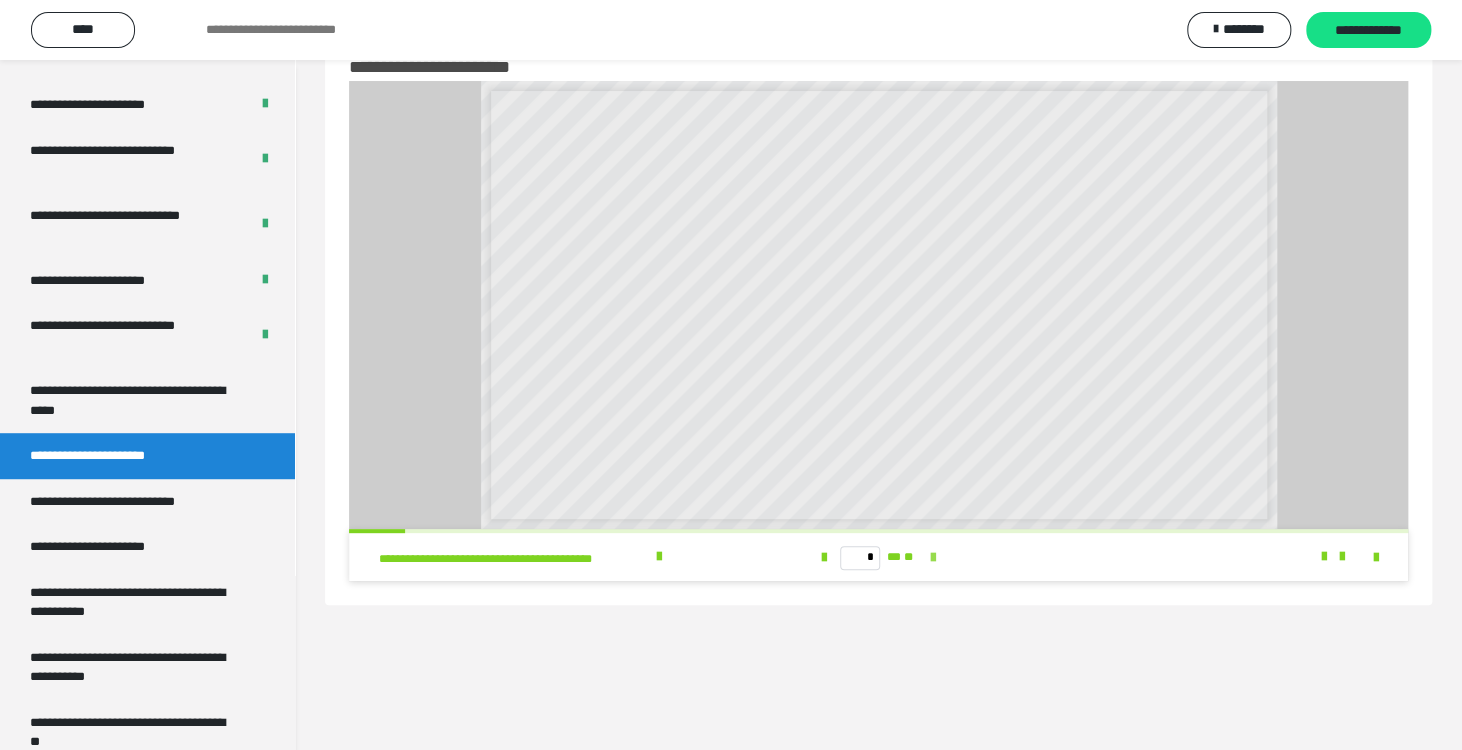 click at bounding box center [933, 558] 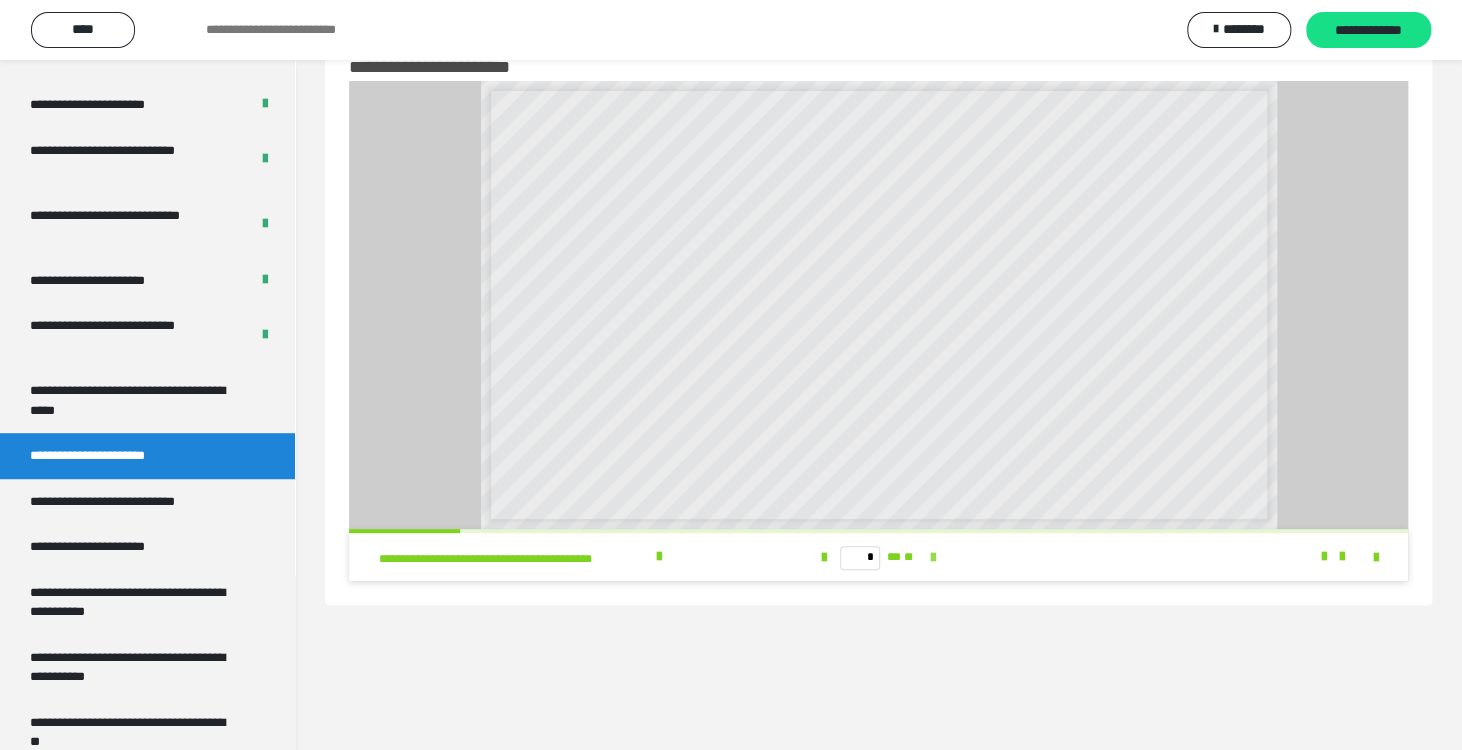 click at bounding box center (933, 558) 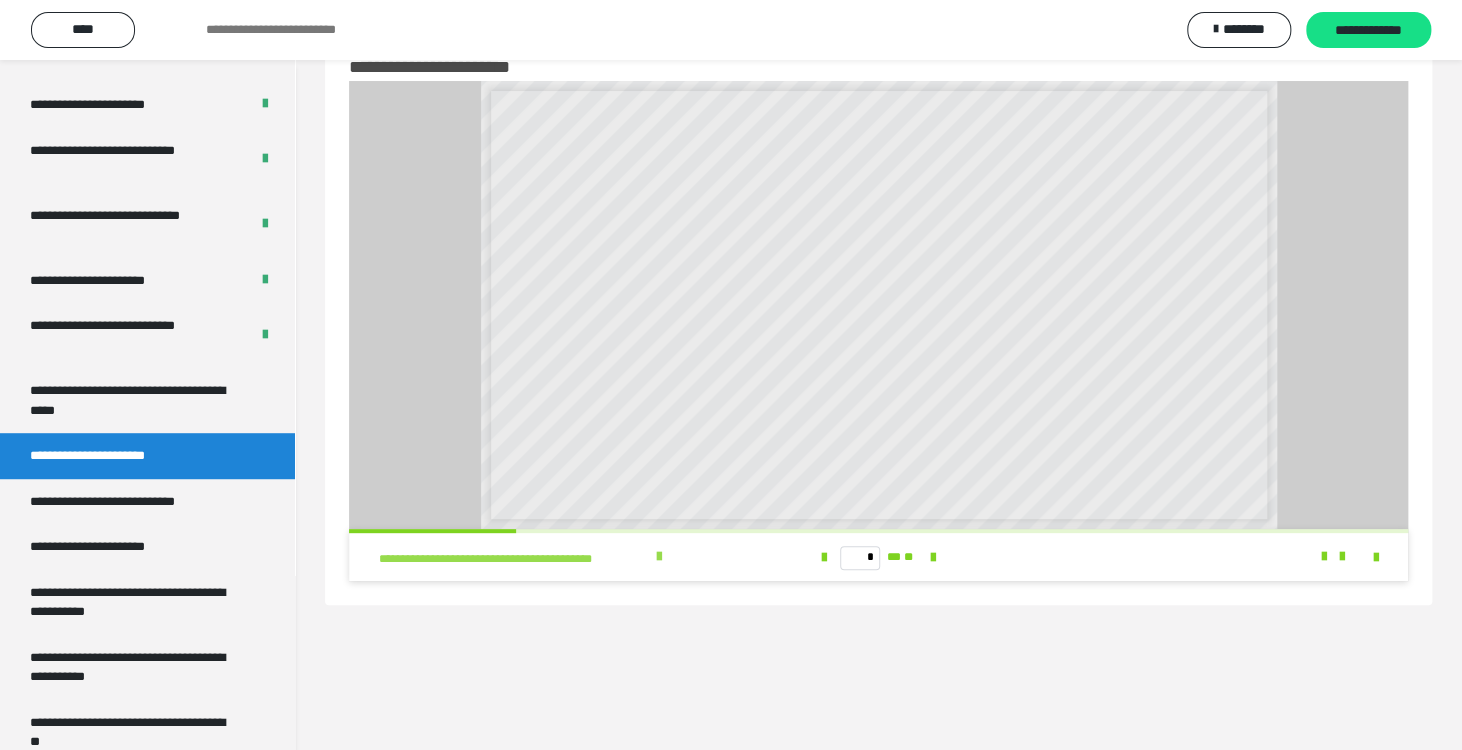 click at bounding box center [659, 557] 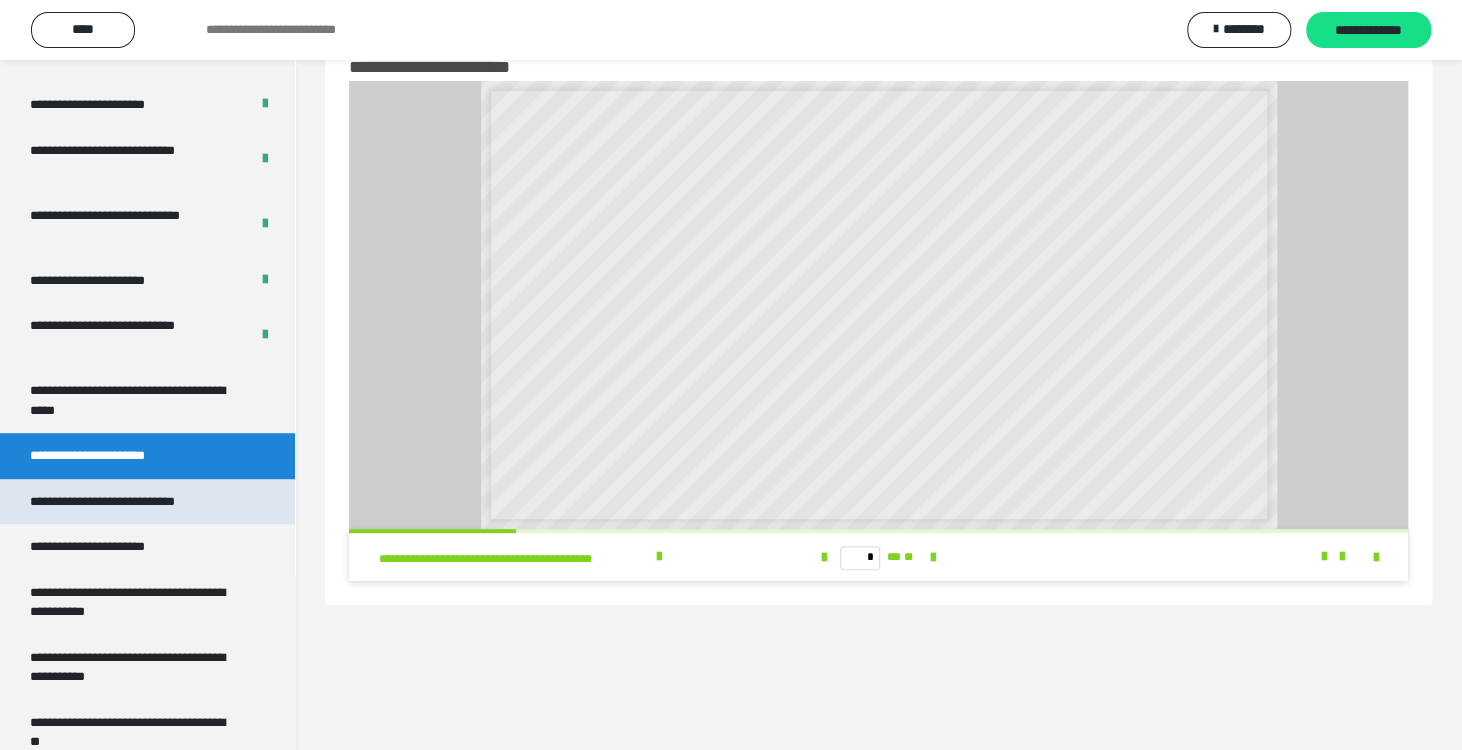 click on "**********" at bounding box center (131, 502) 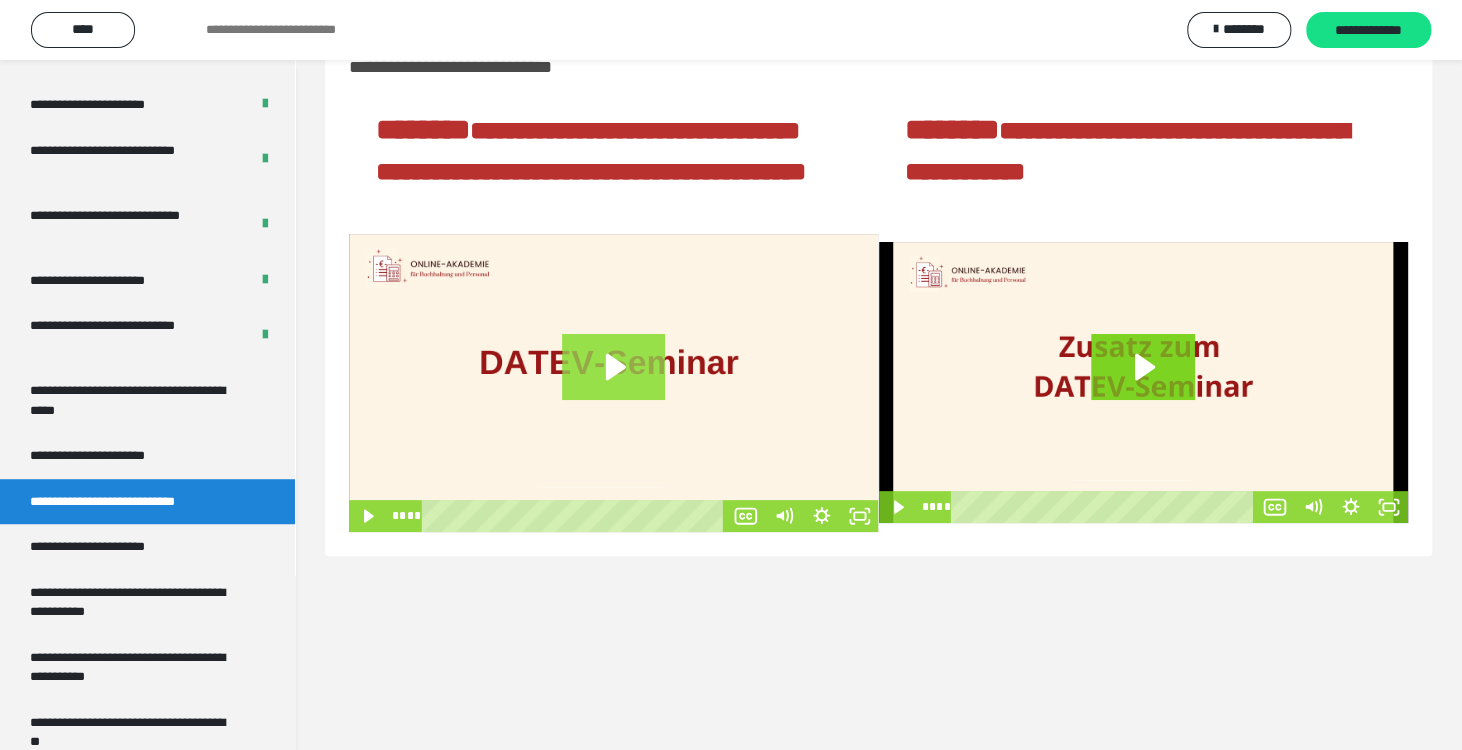 click 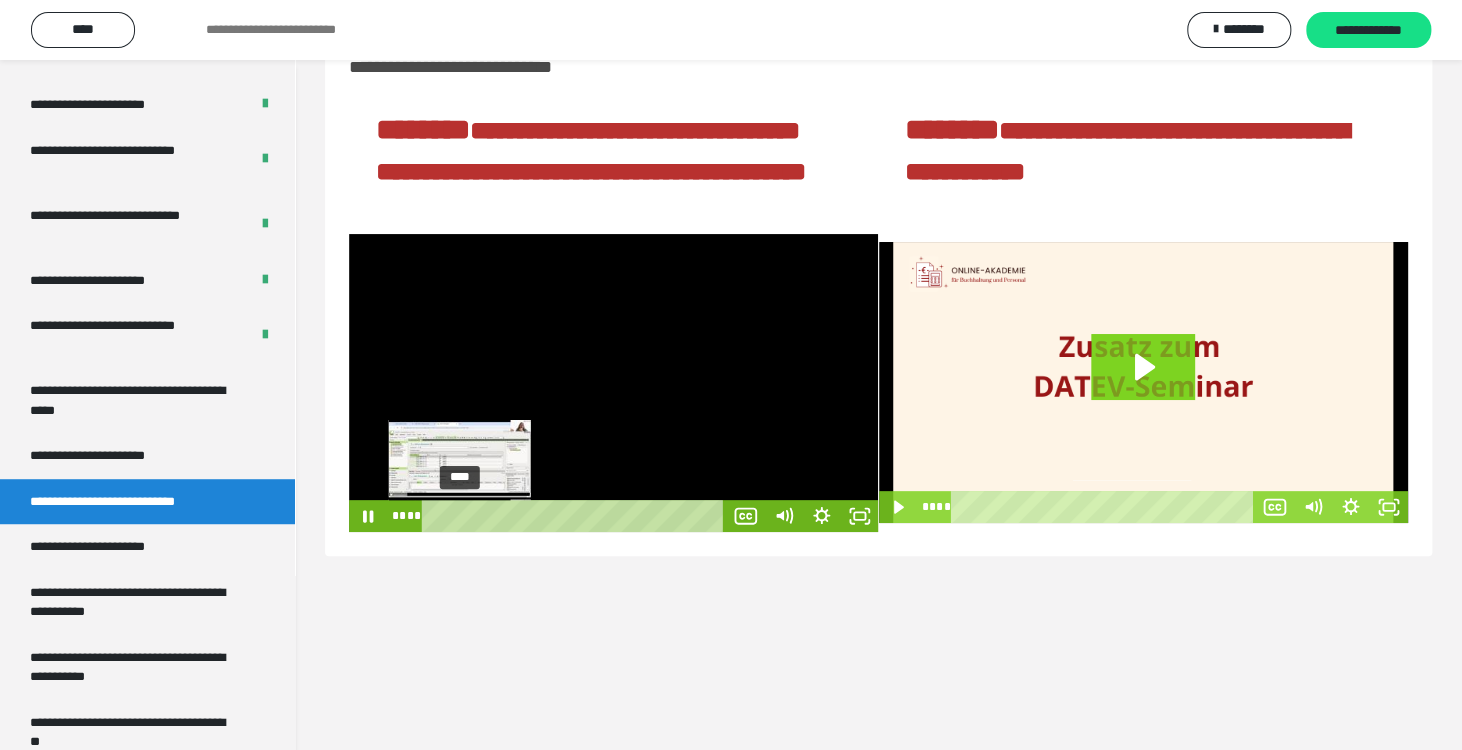 click on "****" at bounding box center (576, 516) 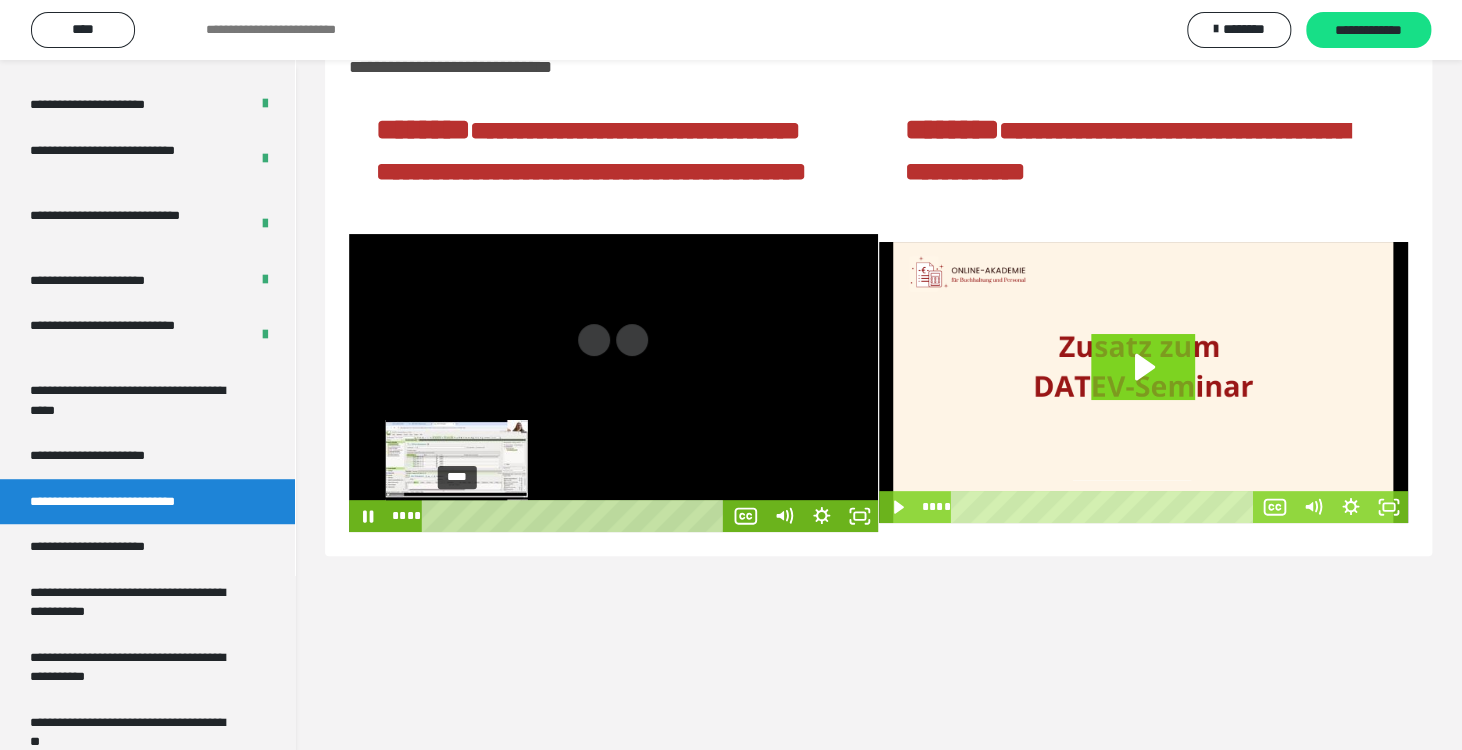 click at bounding box center [456, 515] 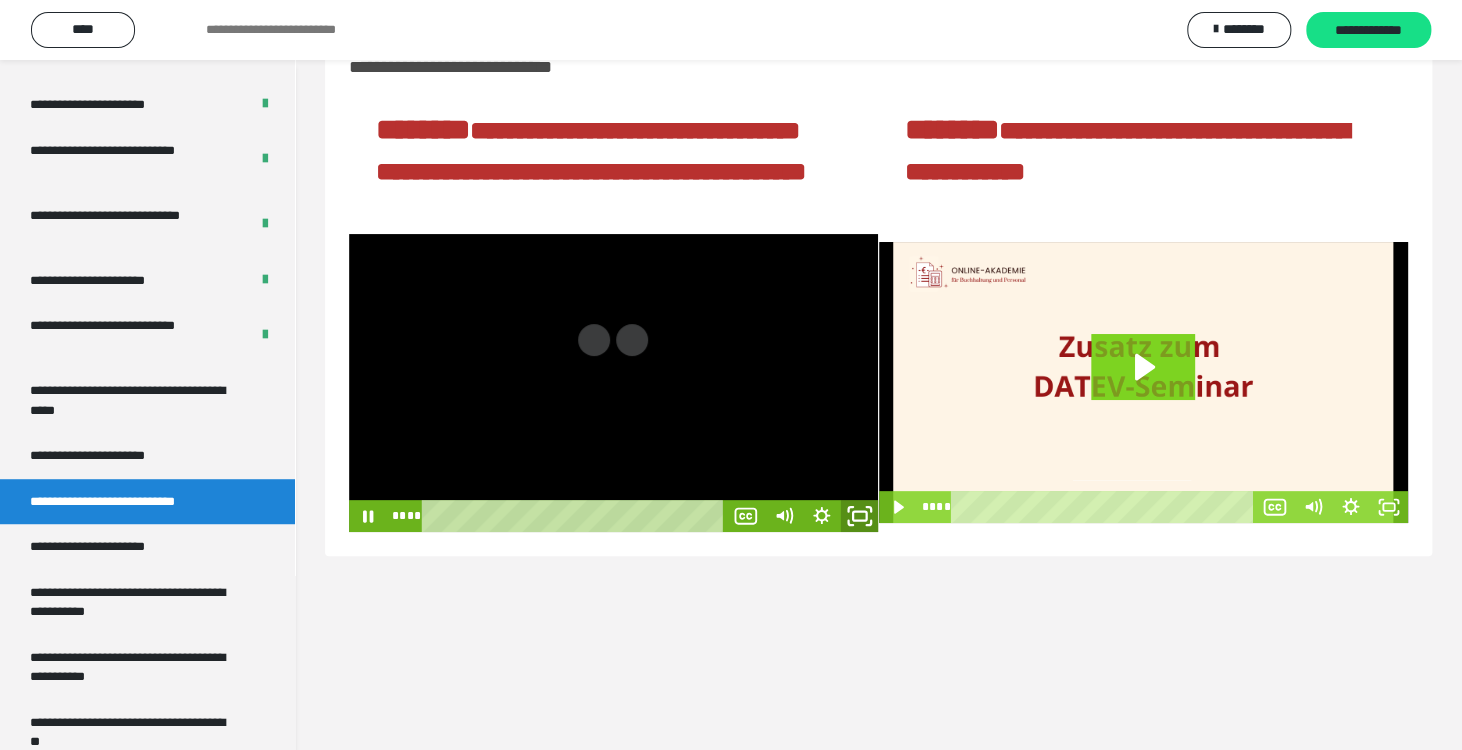 click 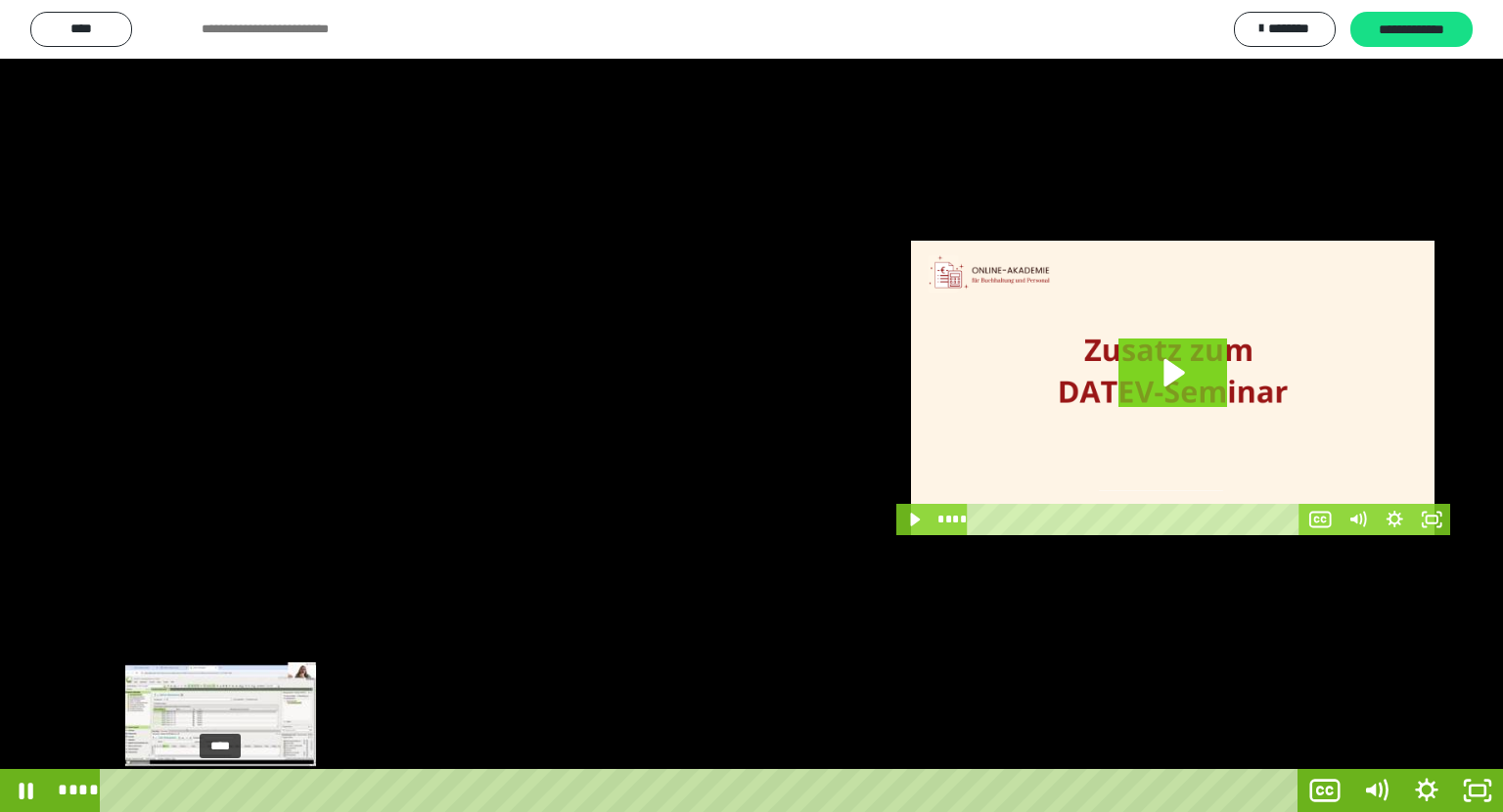 click on "****" at bounding box center [703, 790] 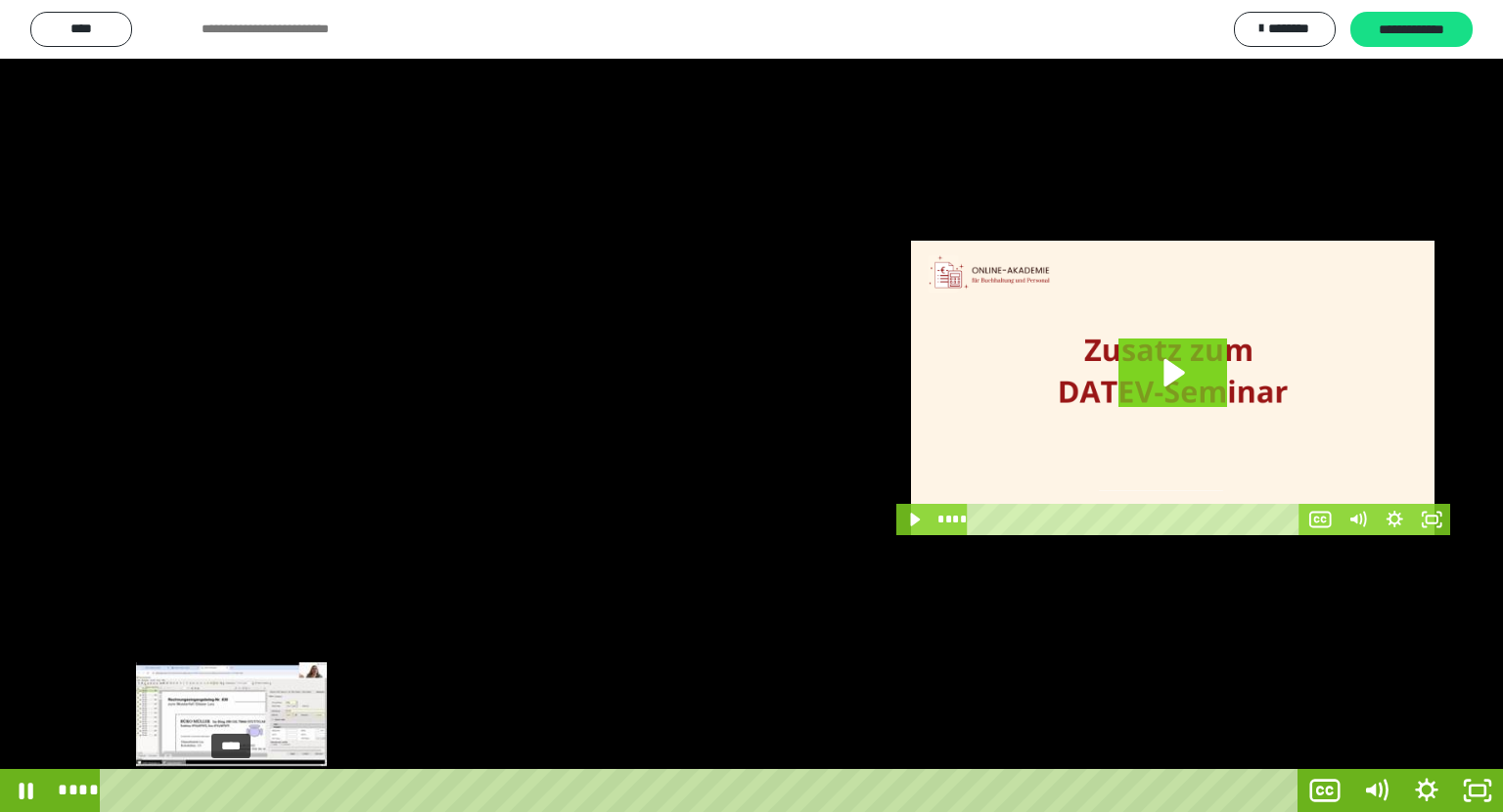 click at bounding box center (232, 790) 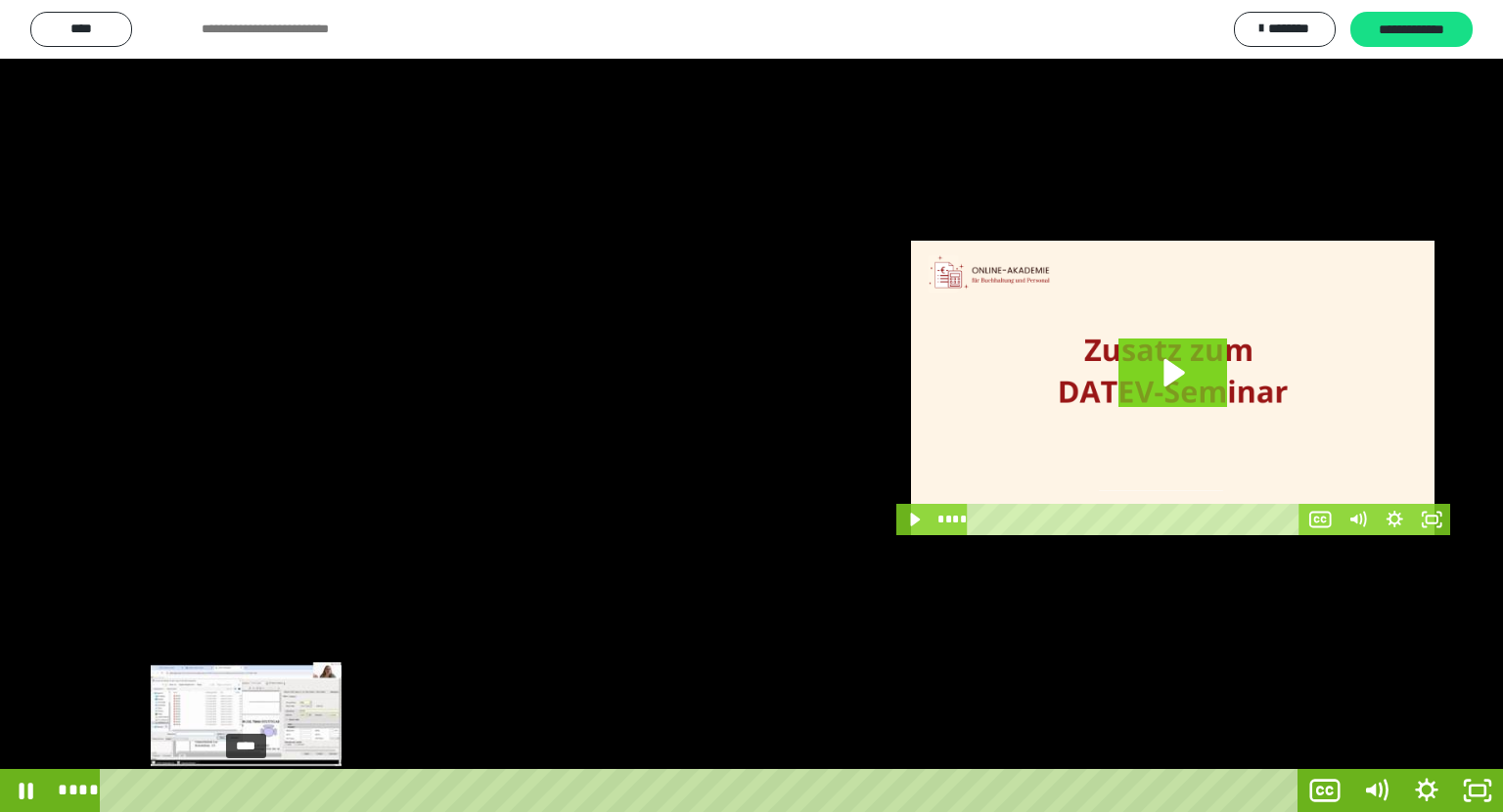 click on "****" at bounding box center (703, 790) 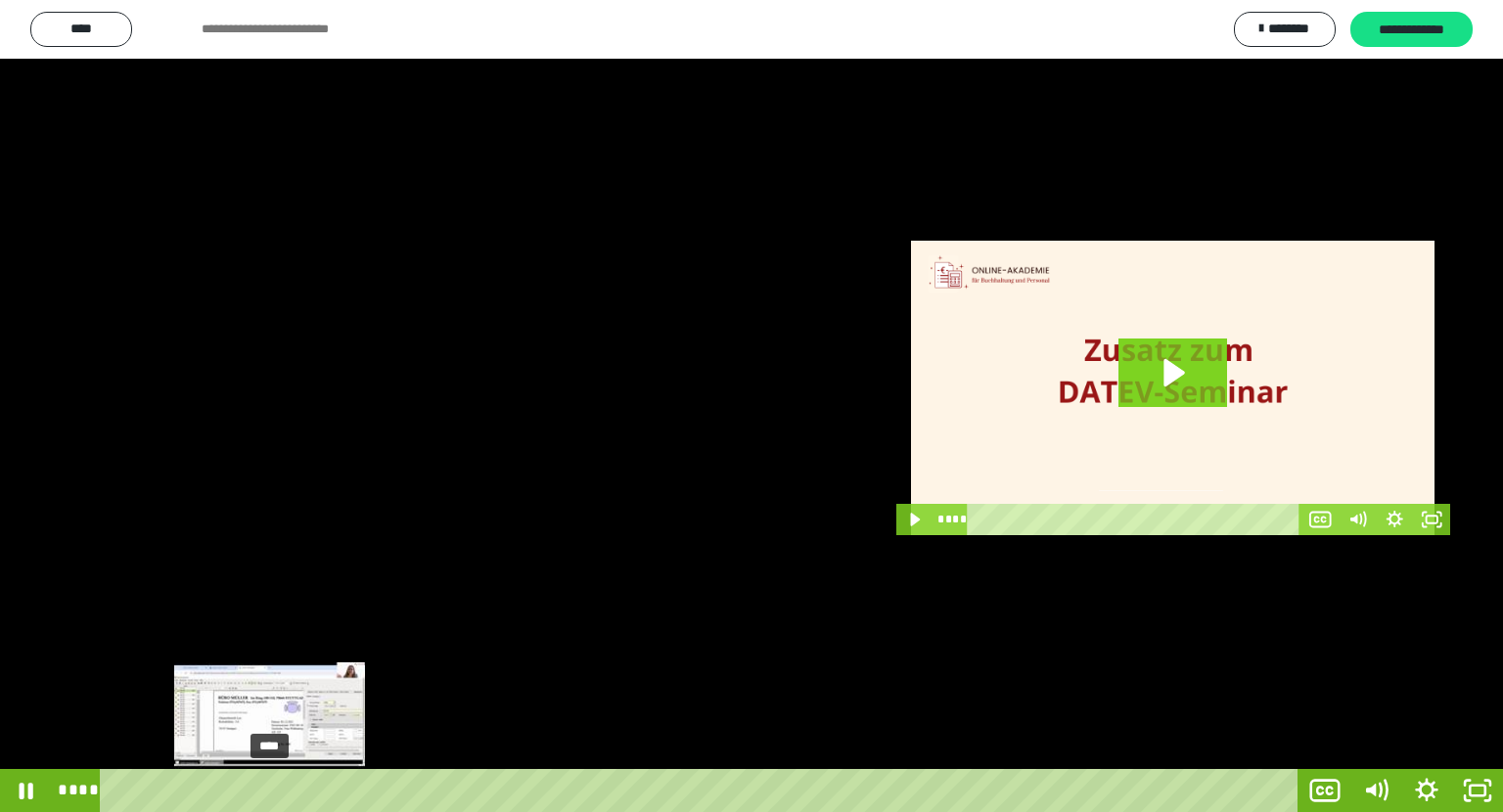 click on "****" at bounding box center [703, 790] 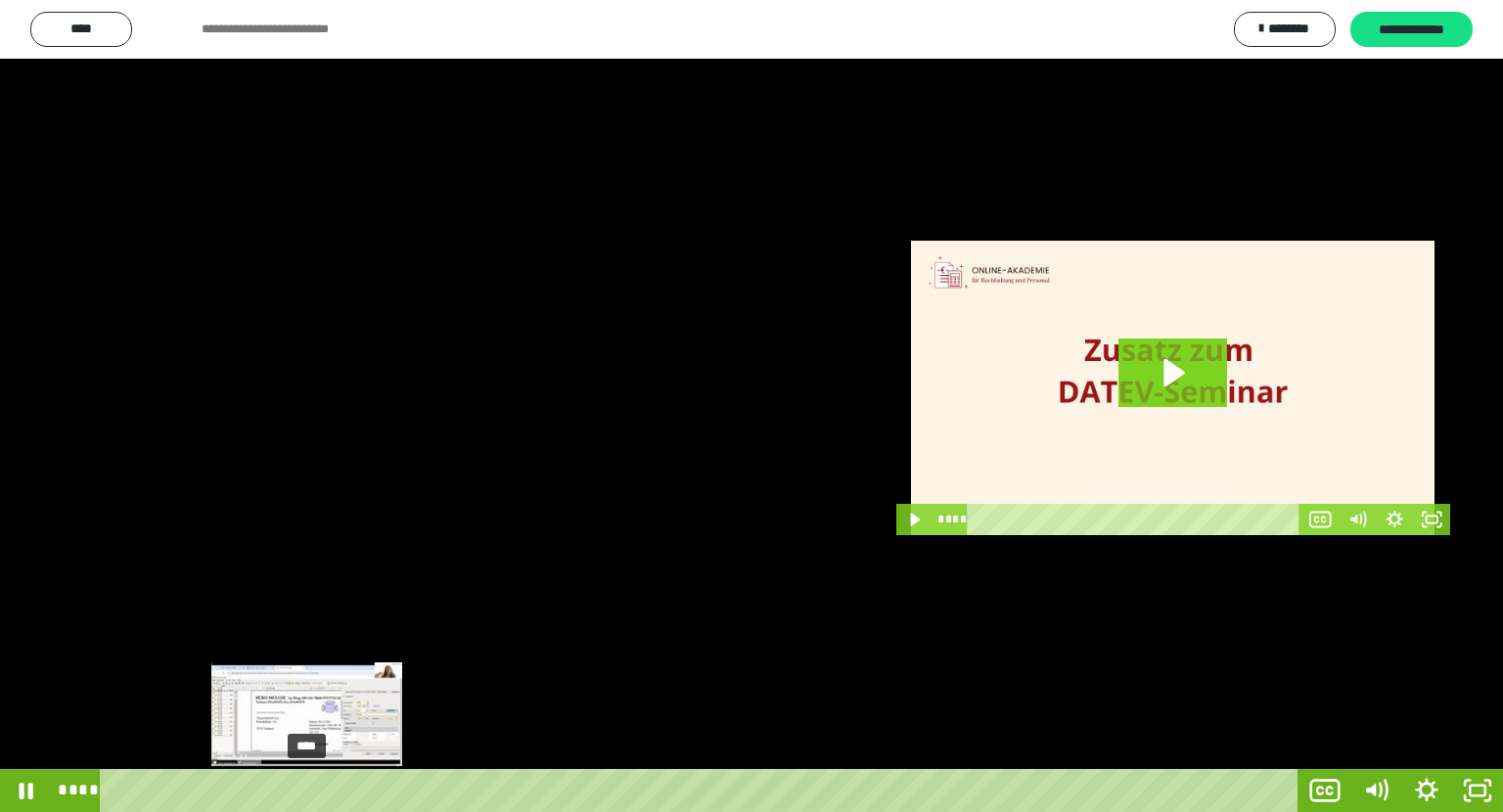 click on "****" at bounding box center [703, 790] 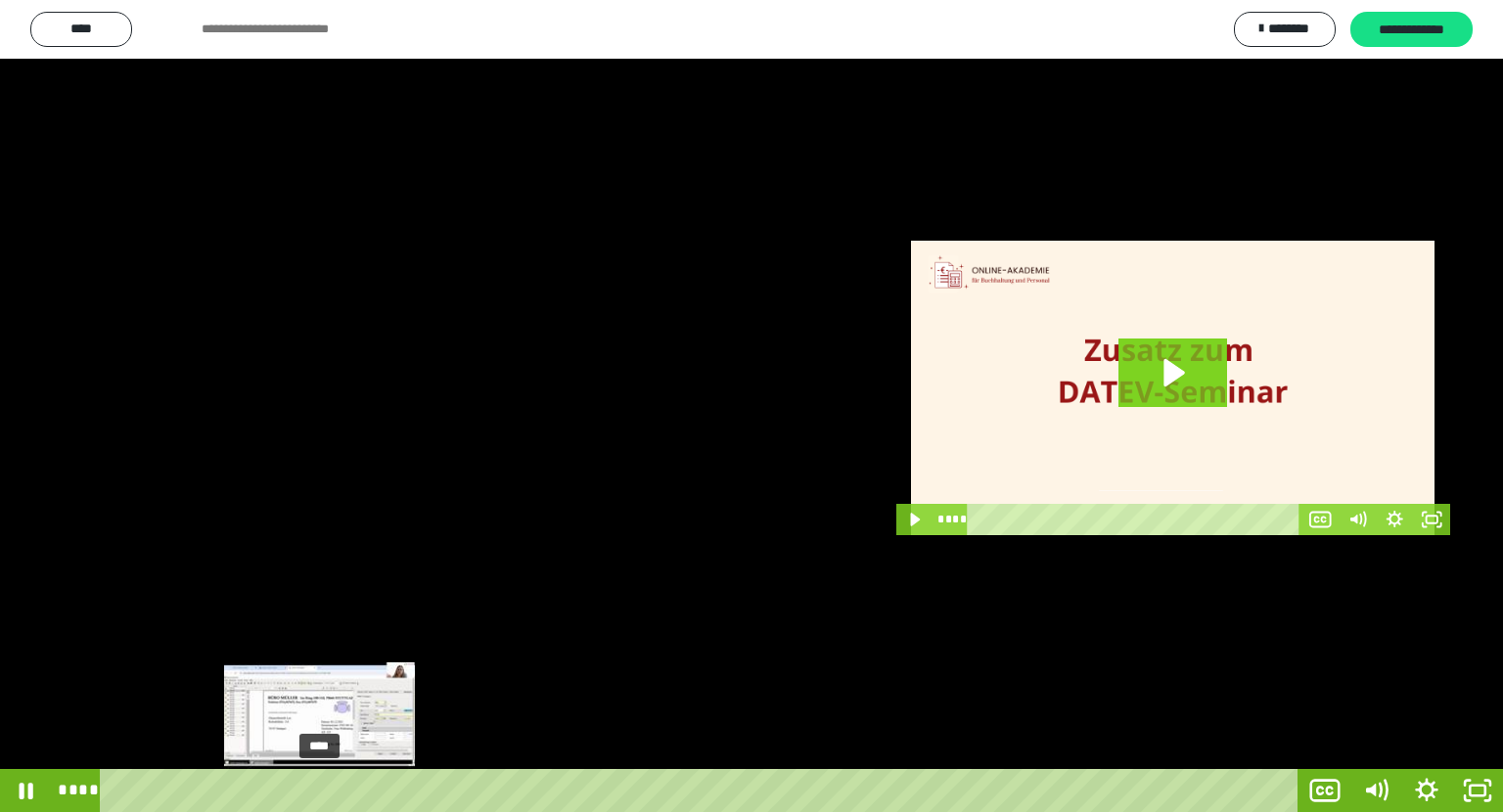 click on "****" at bounding box center (703, 790) 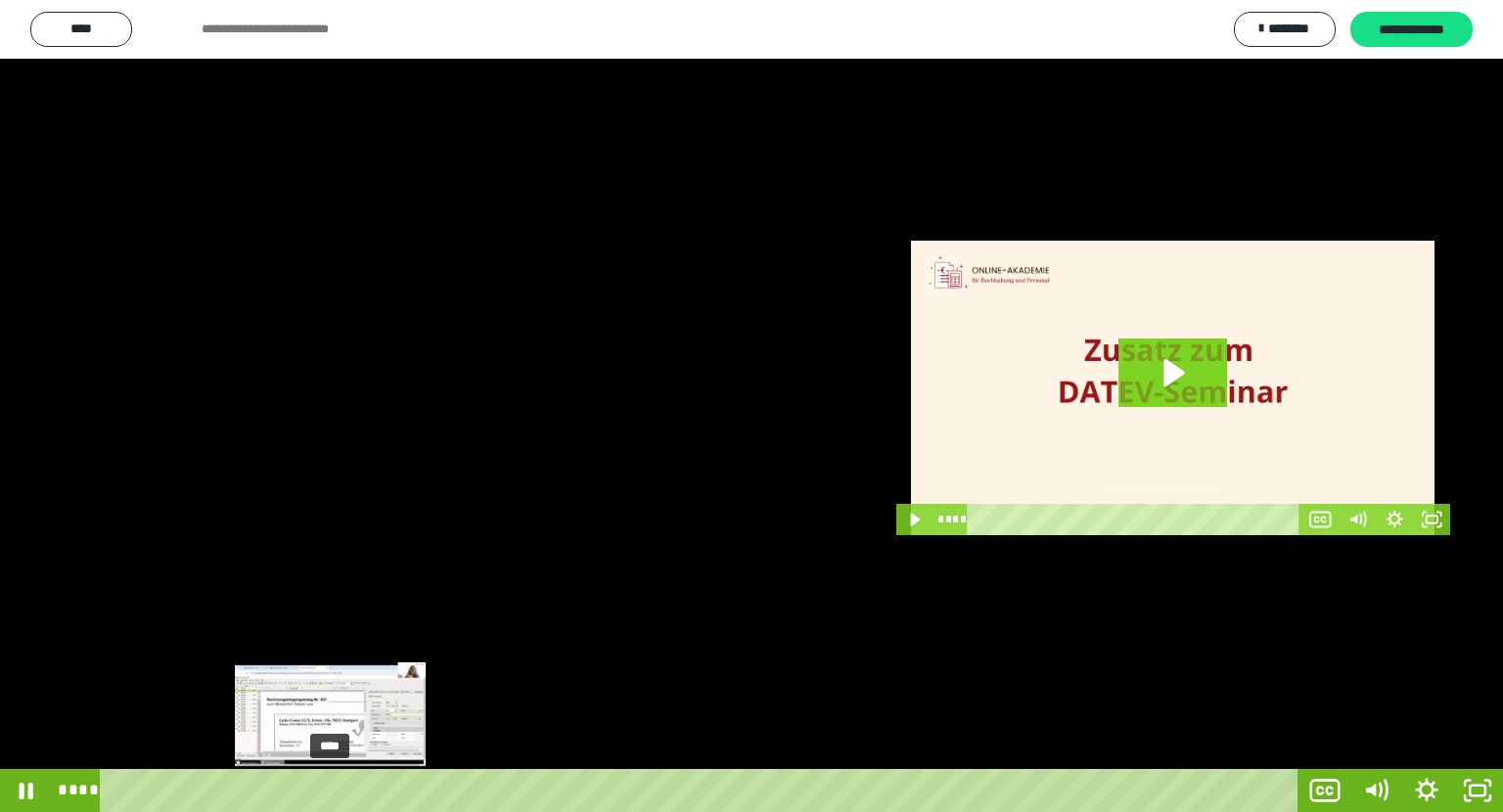 click on "****" at bounding box center [703, 790] 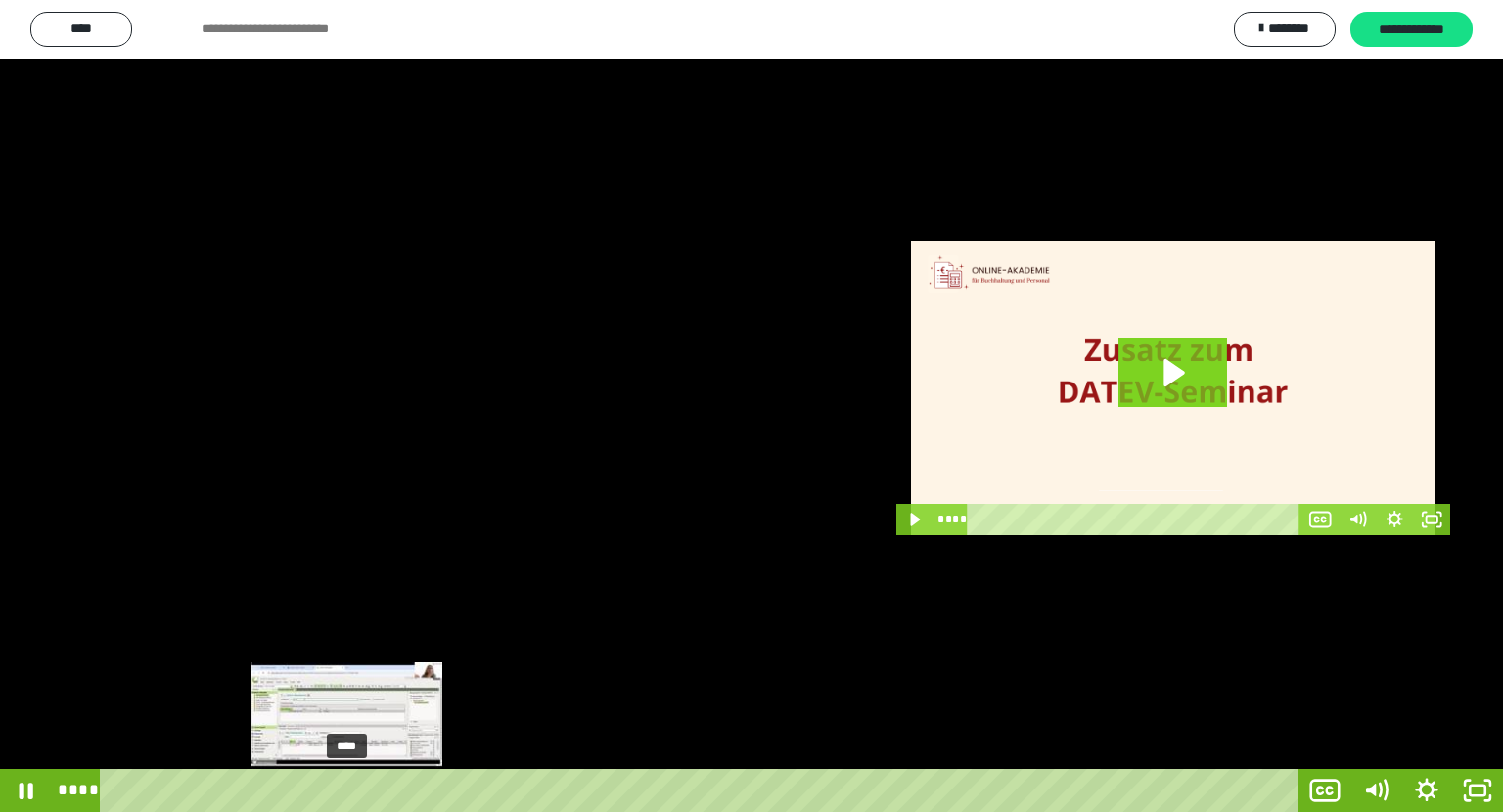 click on "****" at bounding box center [703, 790] 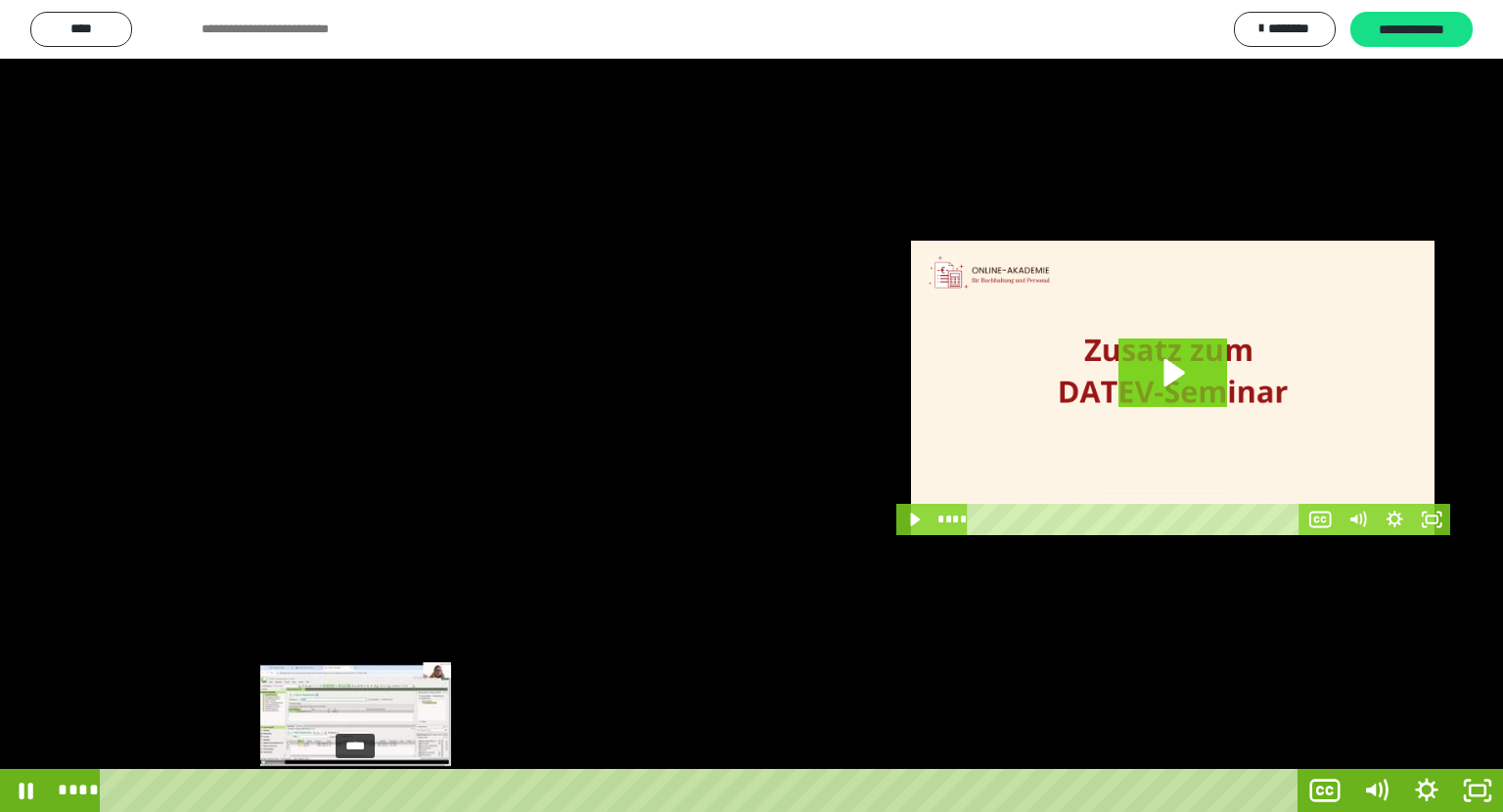 click on "****" at bounding box center (703, 790) 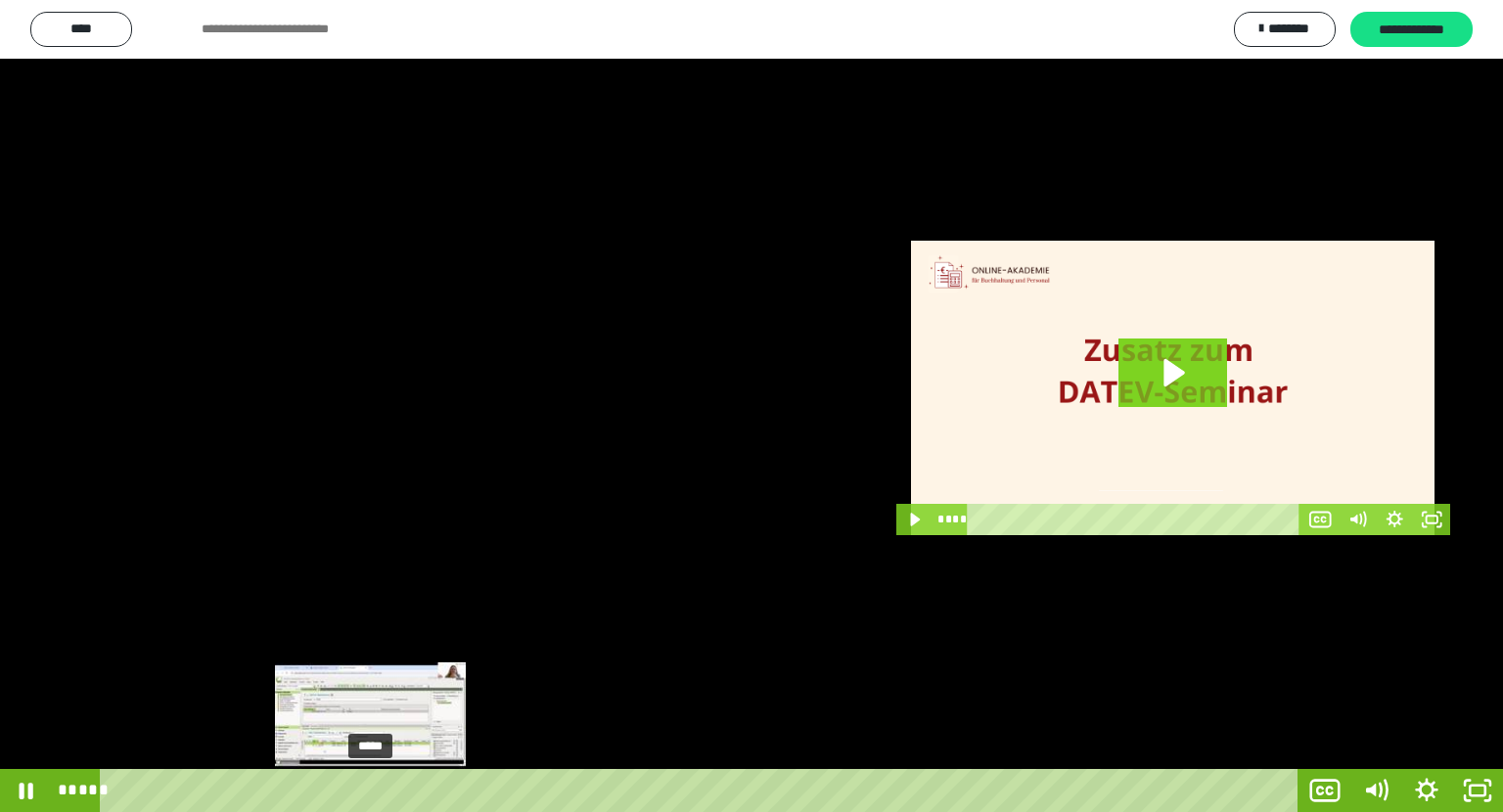 click on "*****" at bounding box center [703, 790] 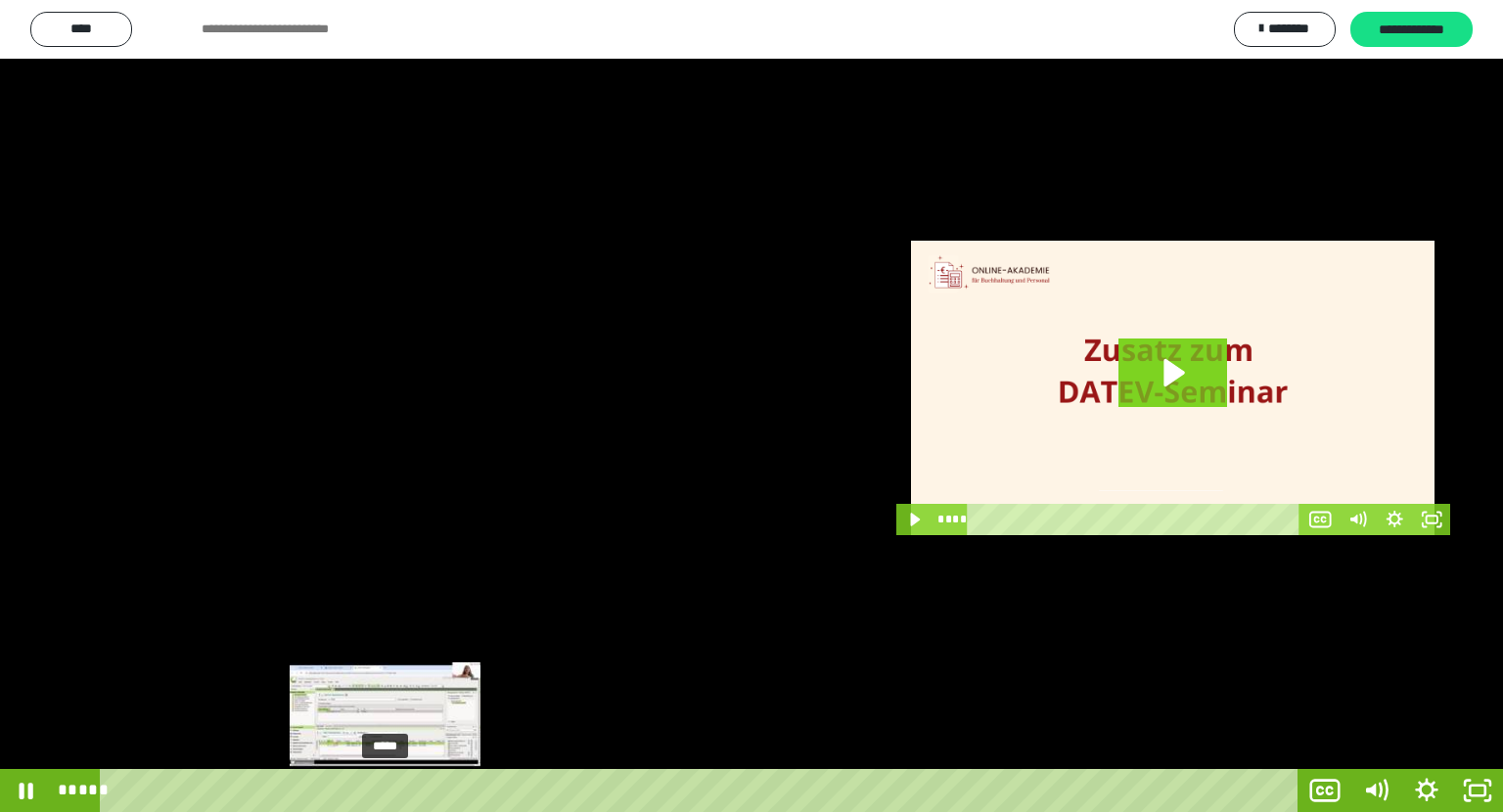 click on "*****" at bounding box center [703, 790] 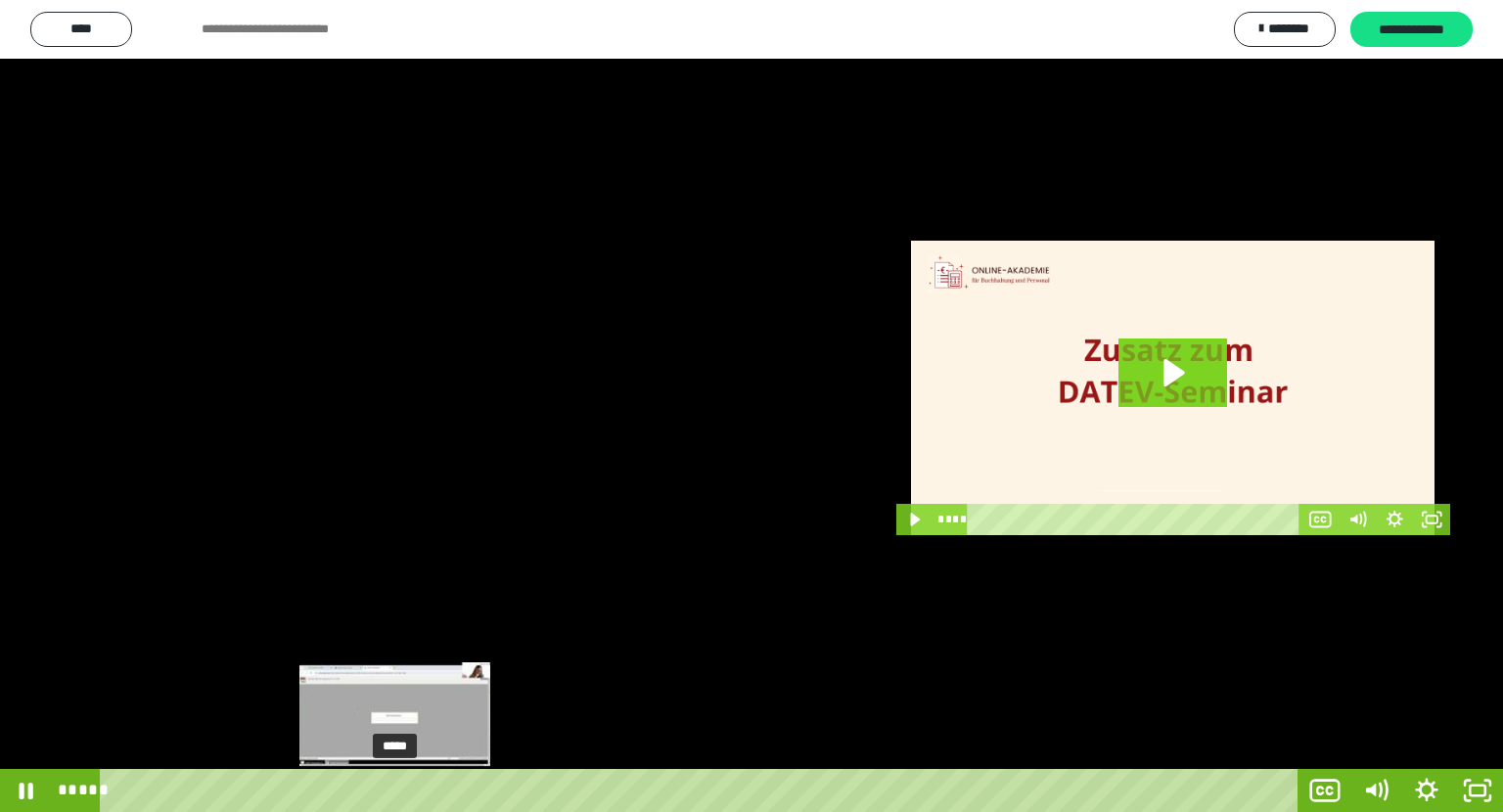click on "*****" at bounding box center (703, 790) 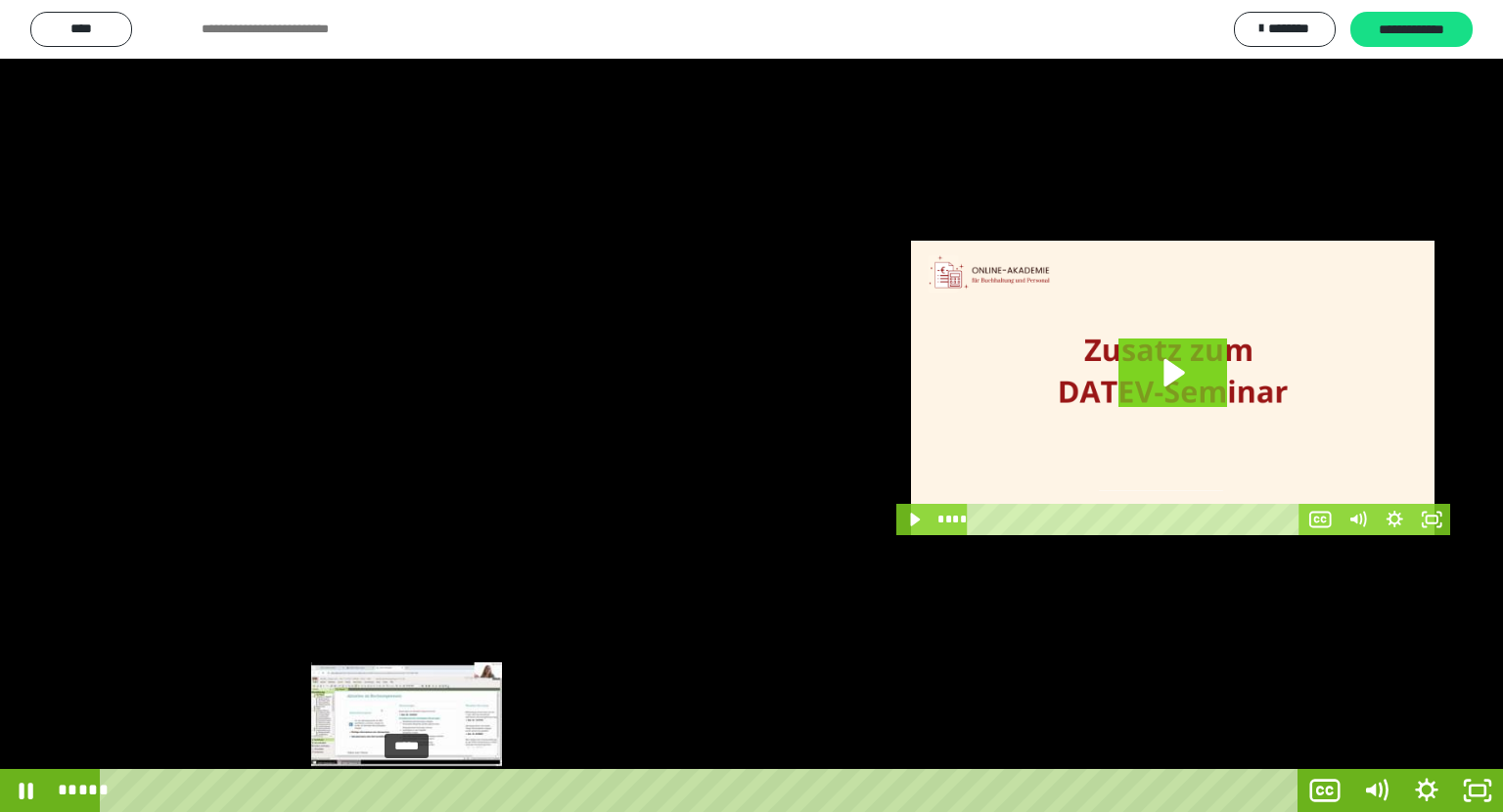 click on "*****" at bounding box center [703, 790] 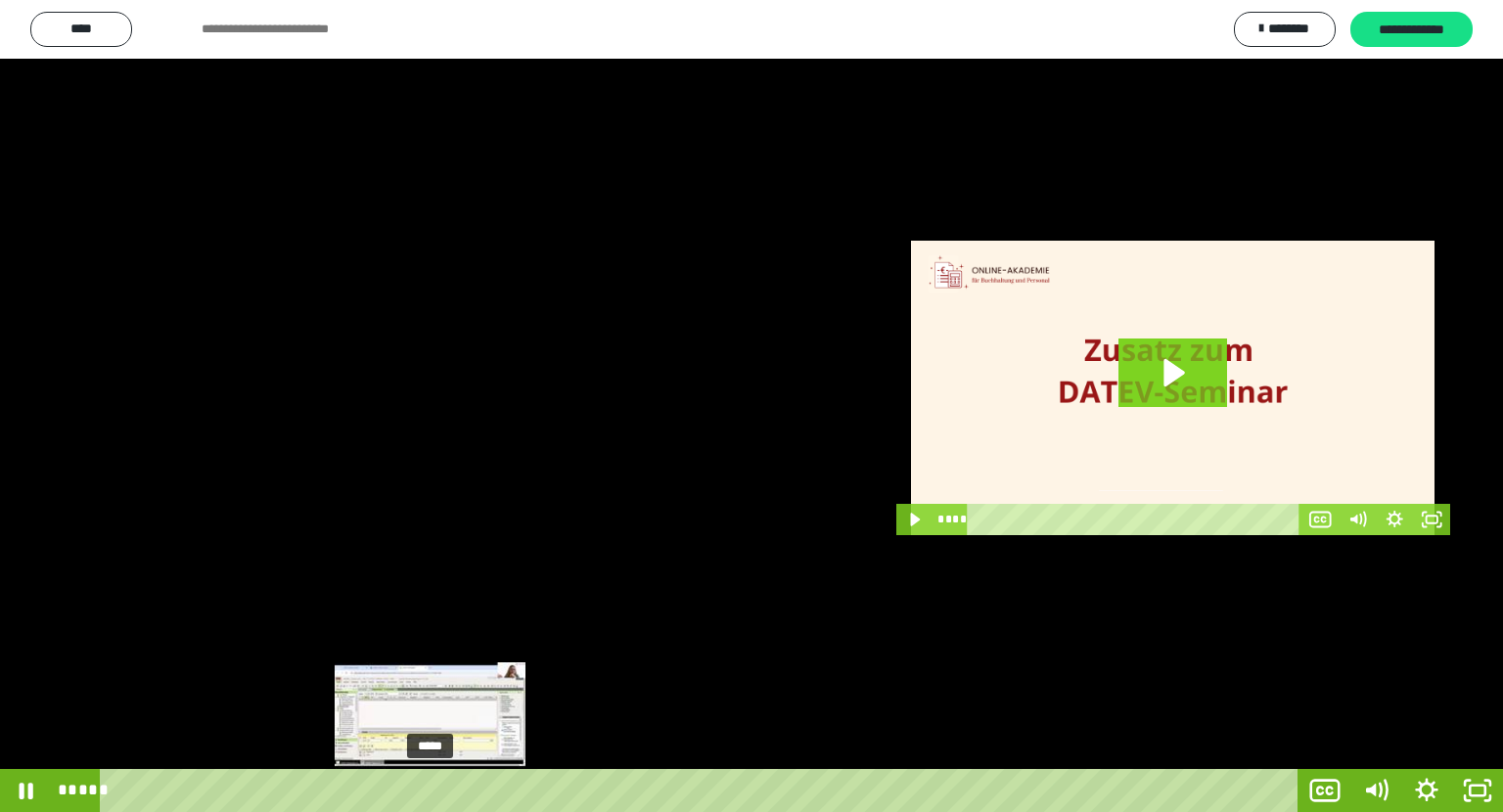 click on "*****" at bounding box center [703, 790] 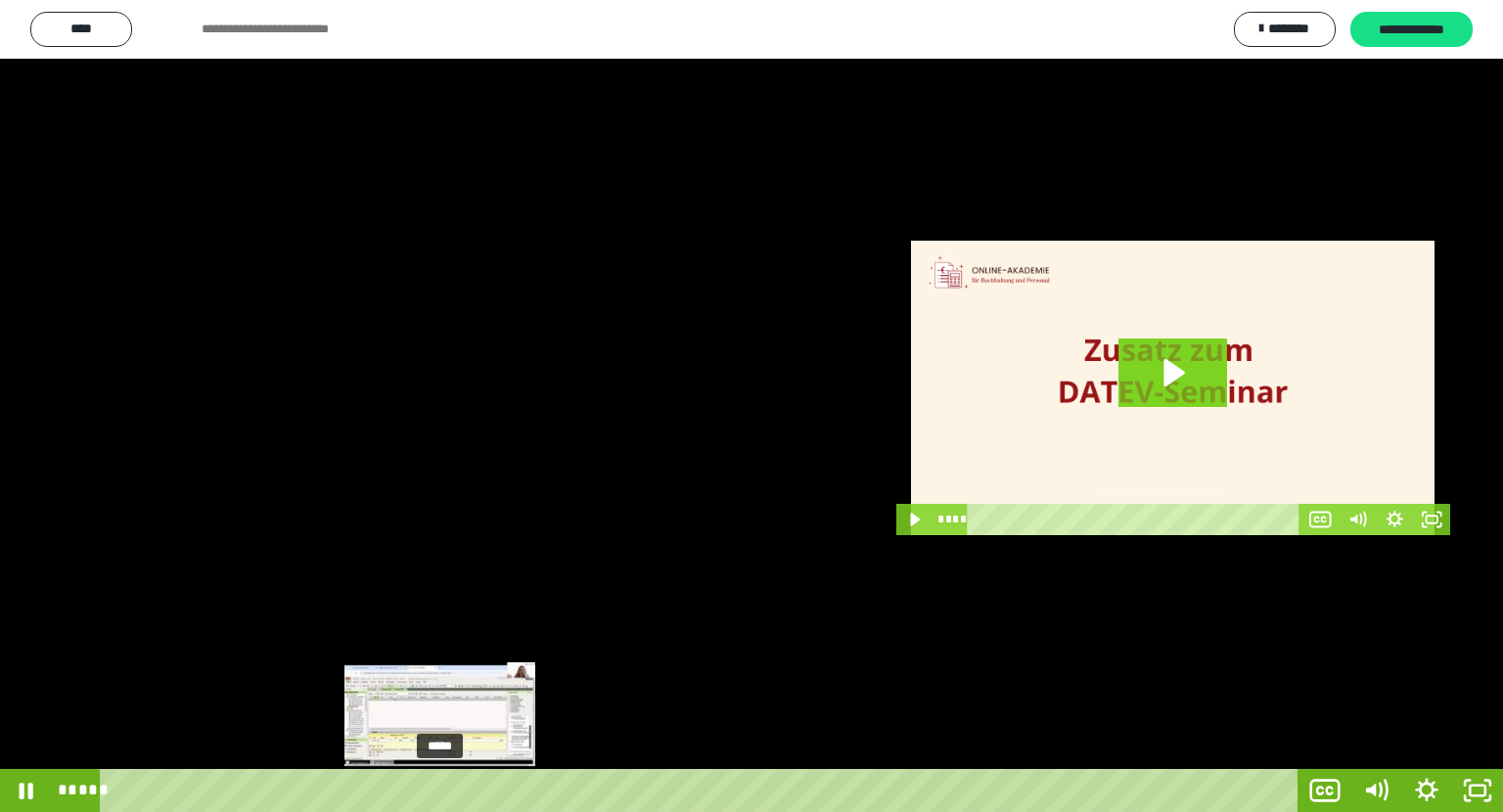 click on "*****" at bounding box center [703, 790] 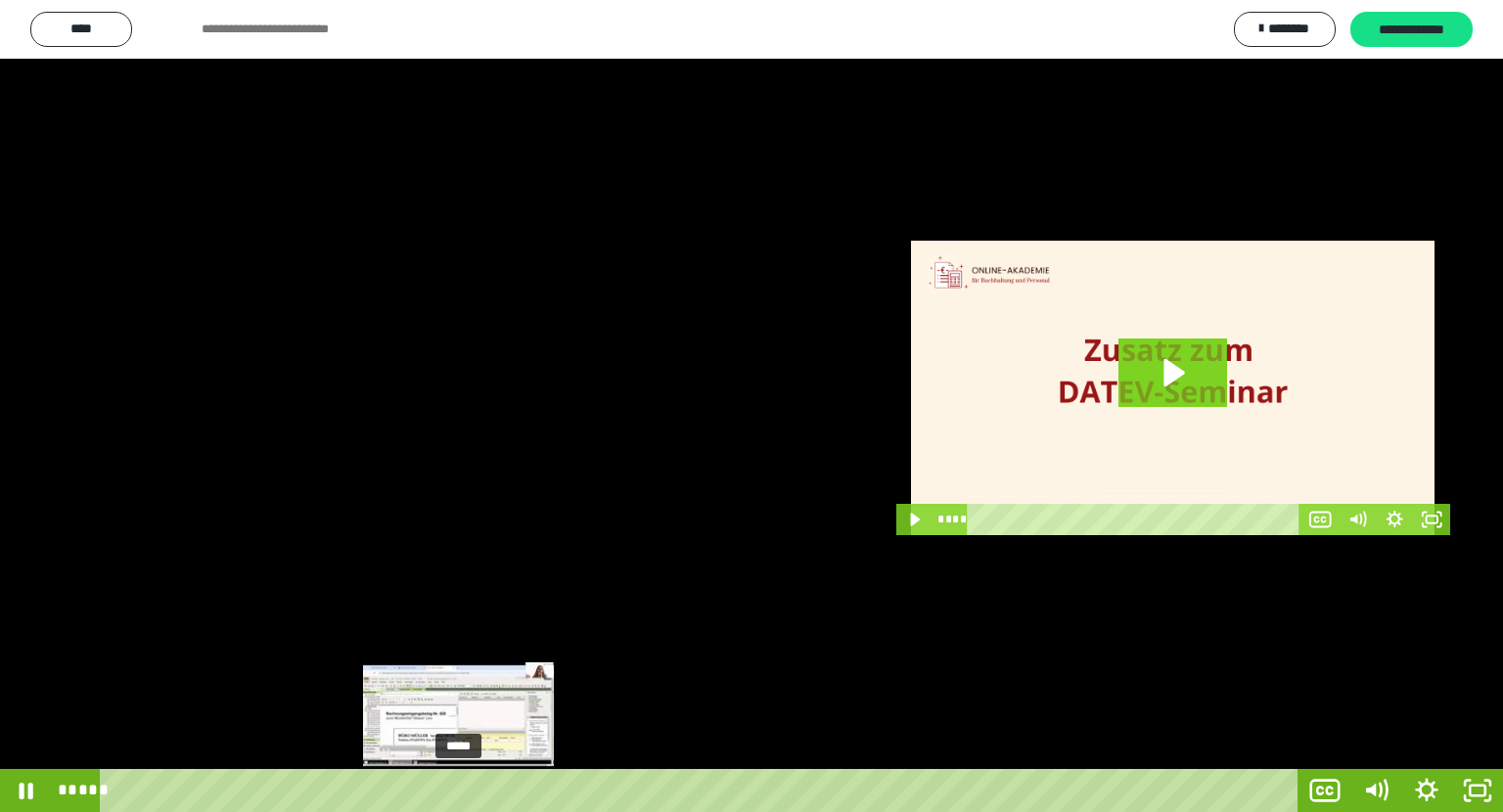 click on "*****" at bounding box center (703, 790) 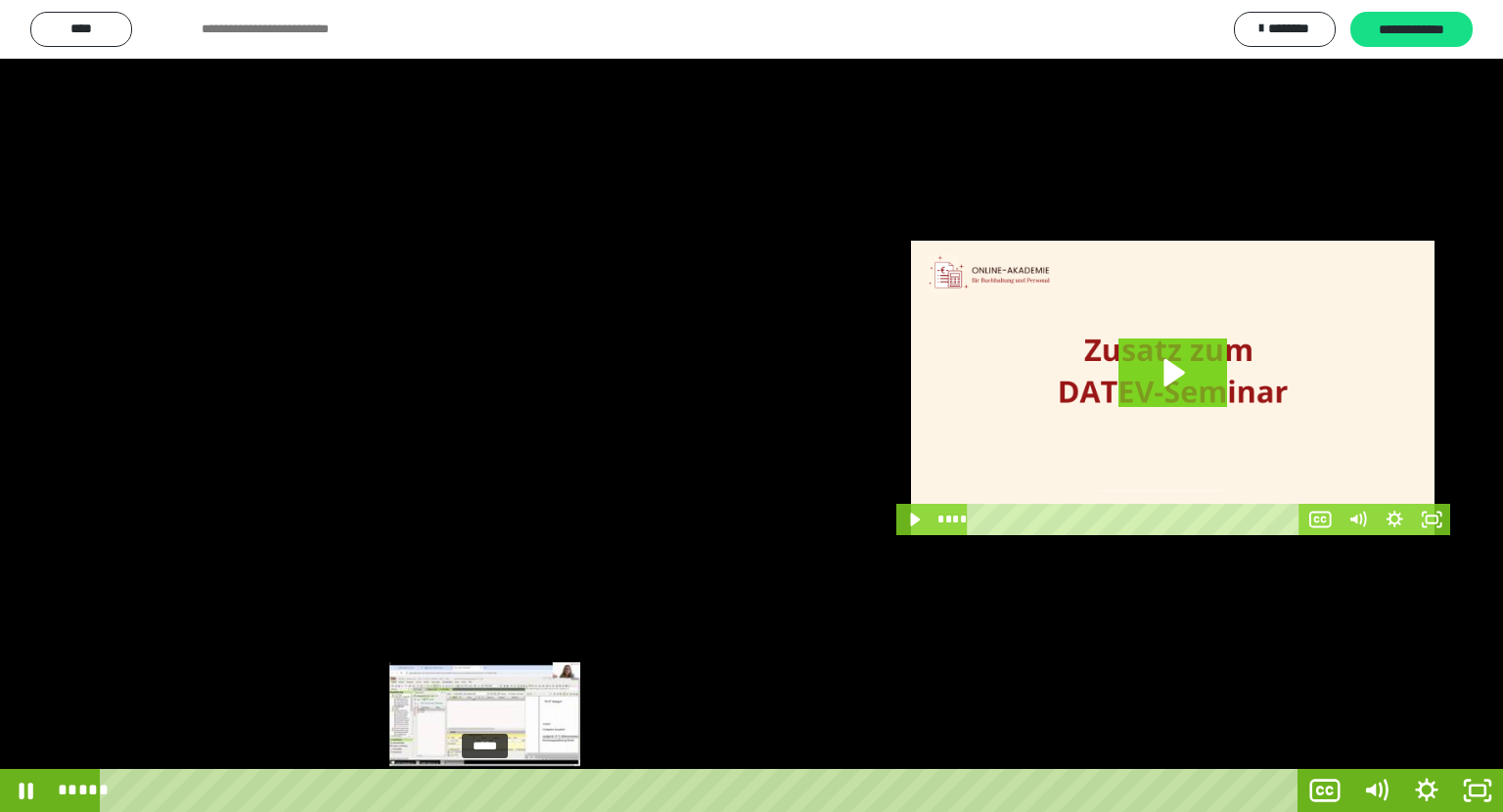 click on "*****" at bounding box center [703, 790] 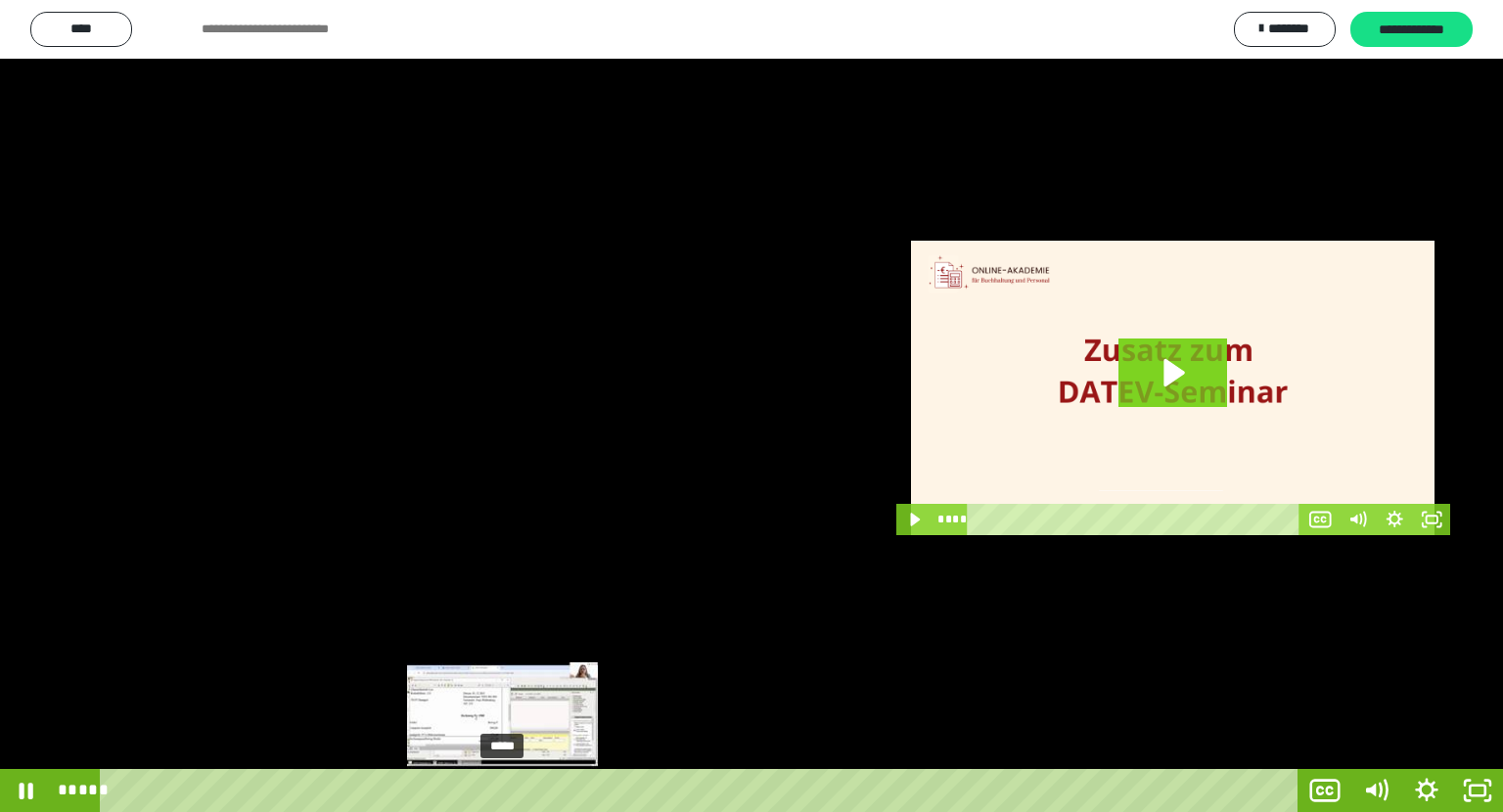 click on "*****" at bounding box center (703, 790) 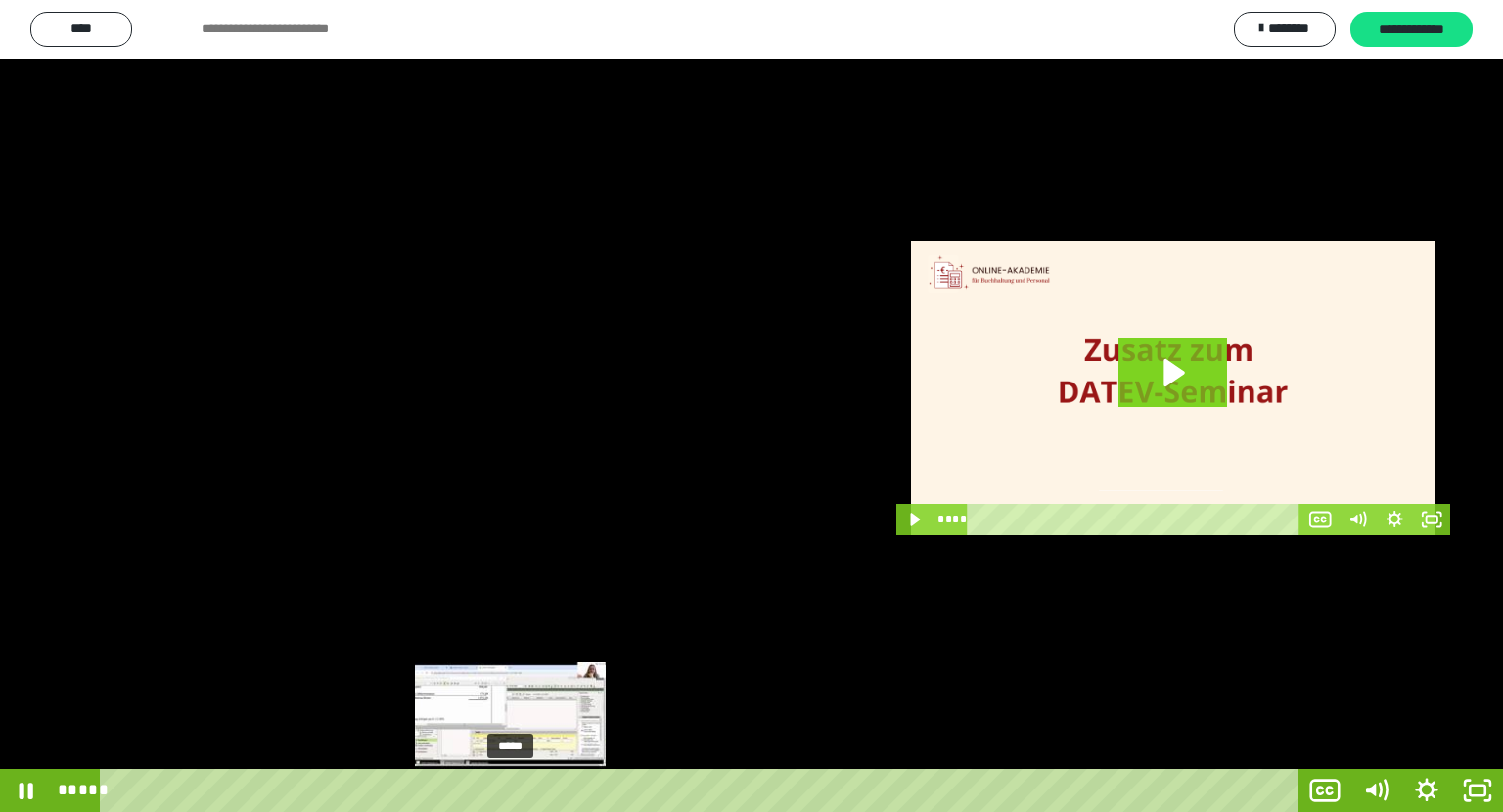 click on "*****" at bounding box center (703, 790) 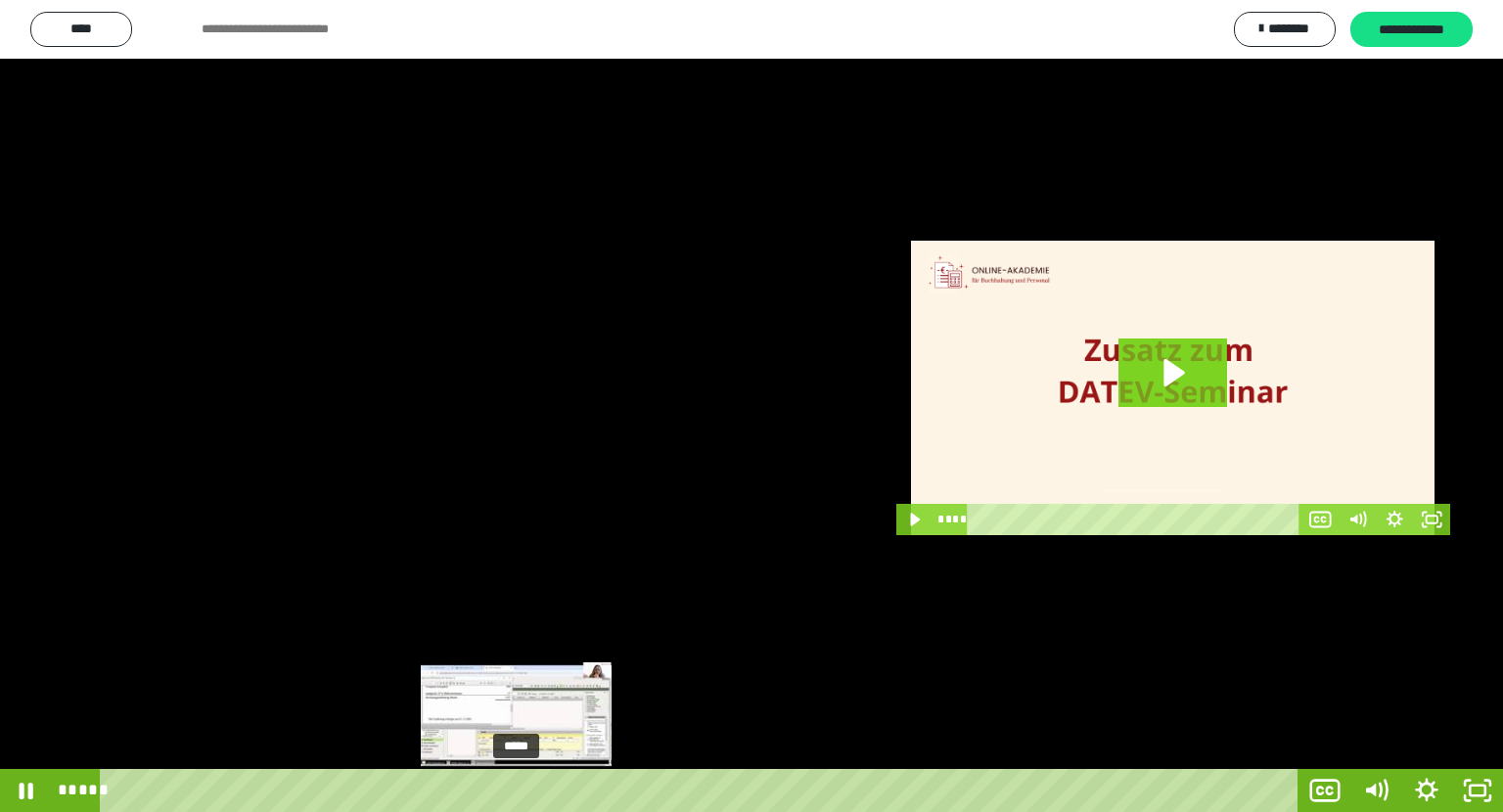 click at bounding box center [516, 790] 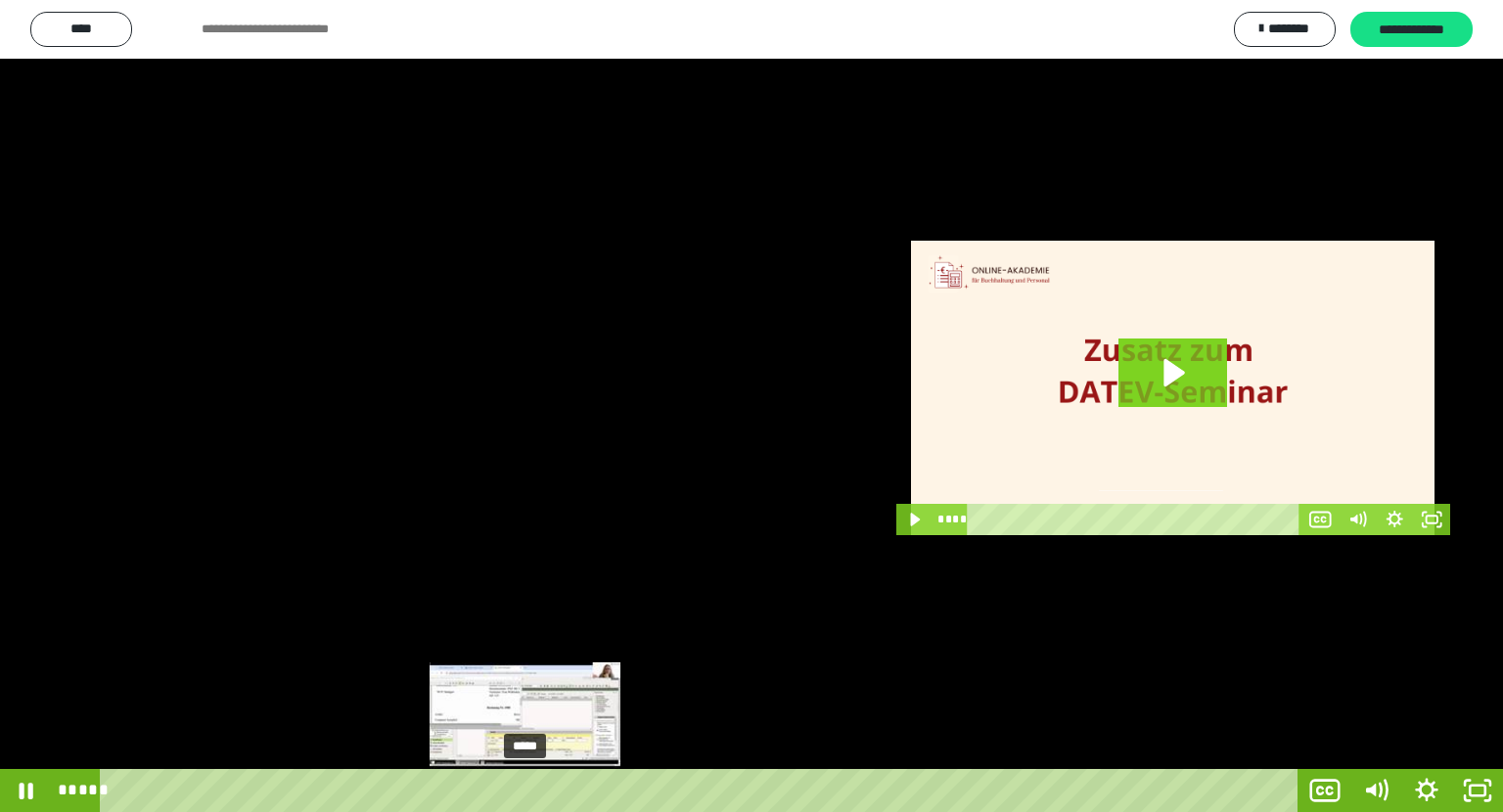 click on "*****" at bounding box center [703, 790] 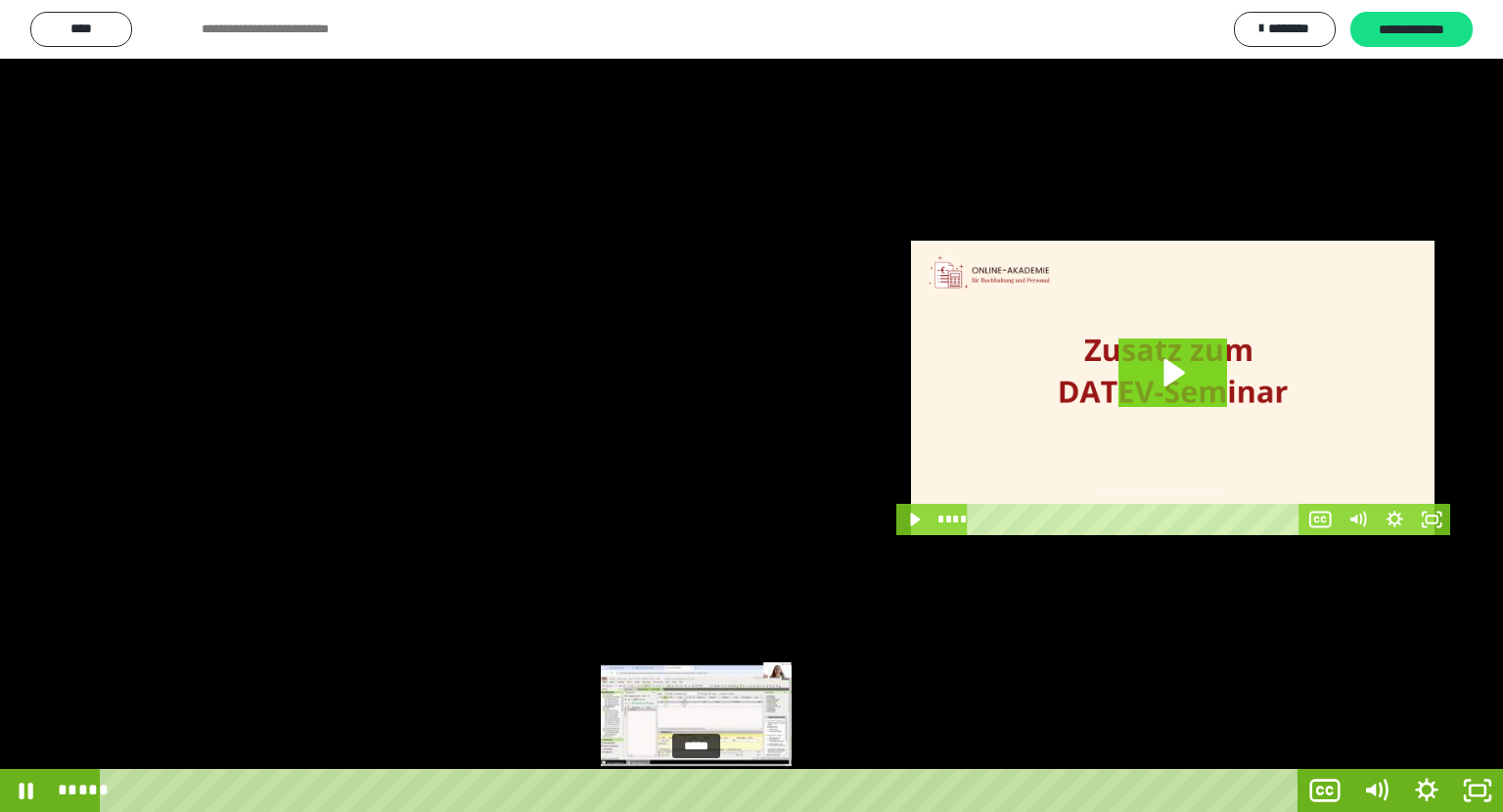 click on "*****" at bounding box center [703, 790] 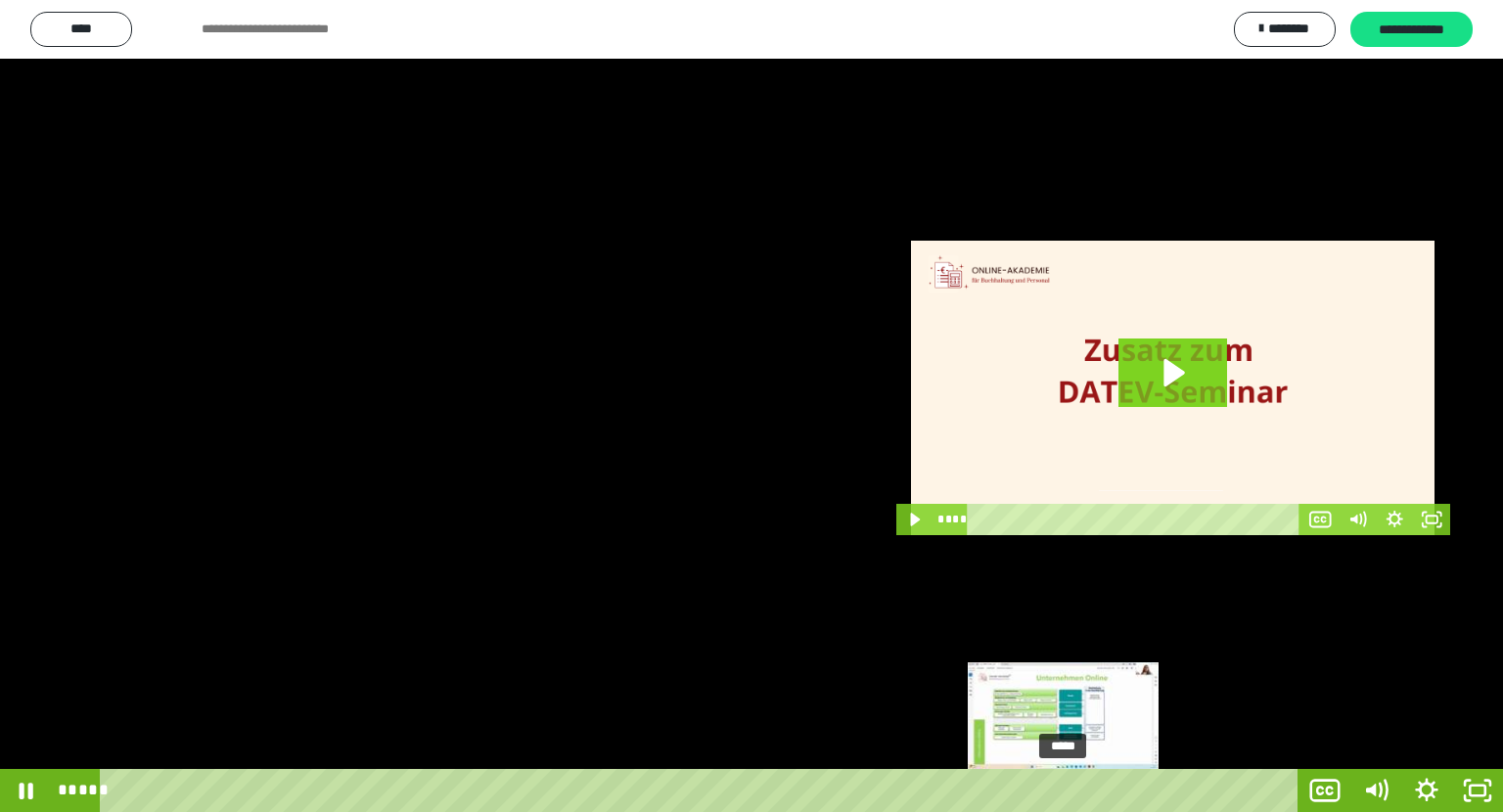 click on "*****" at bounding box center [703, 790] 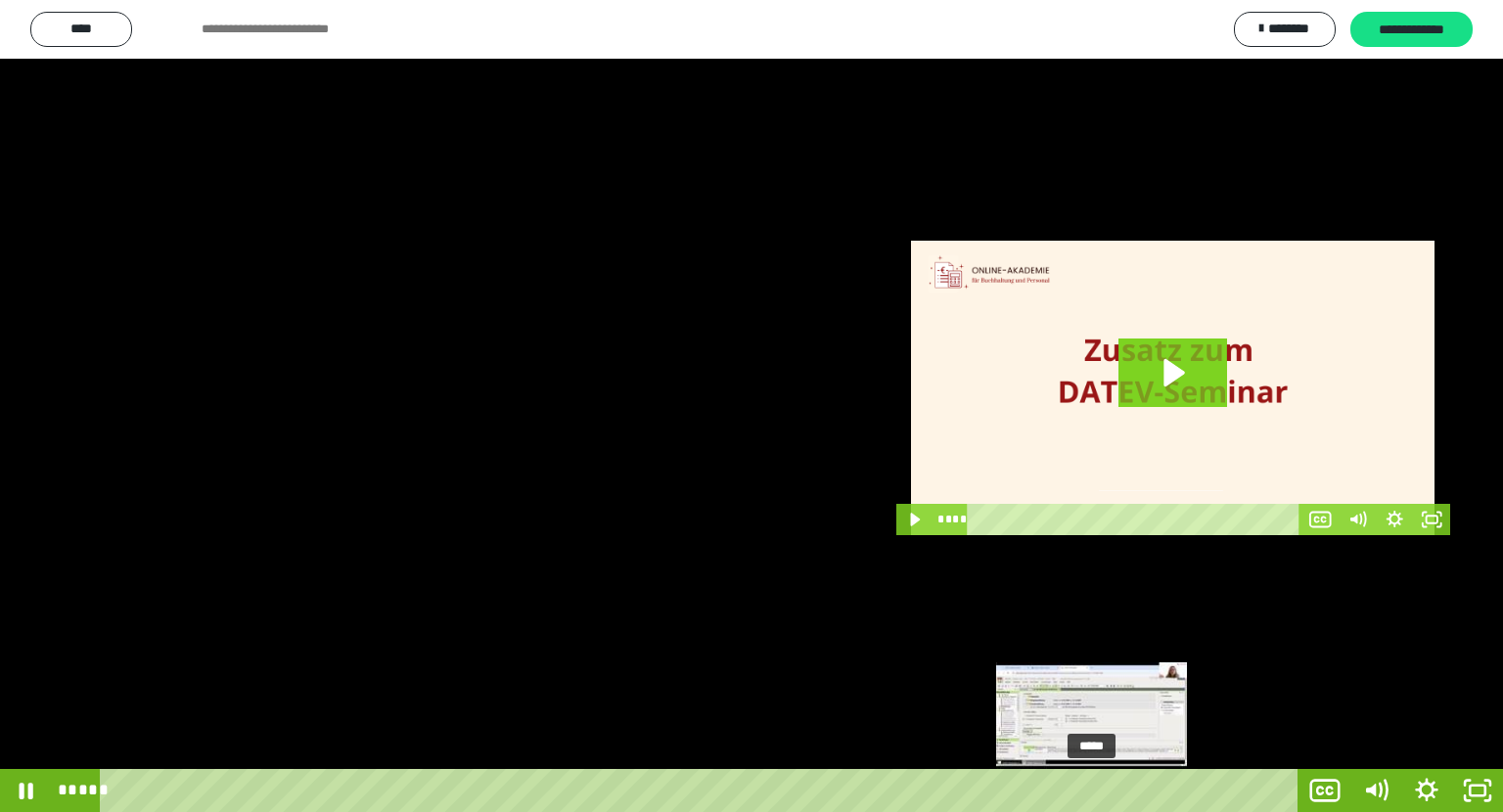 click on "*****" at bounding box center [703, 790] 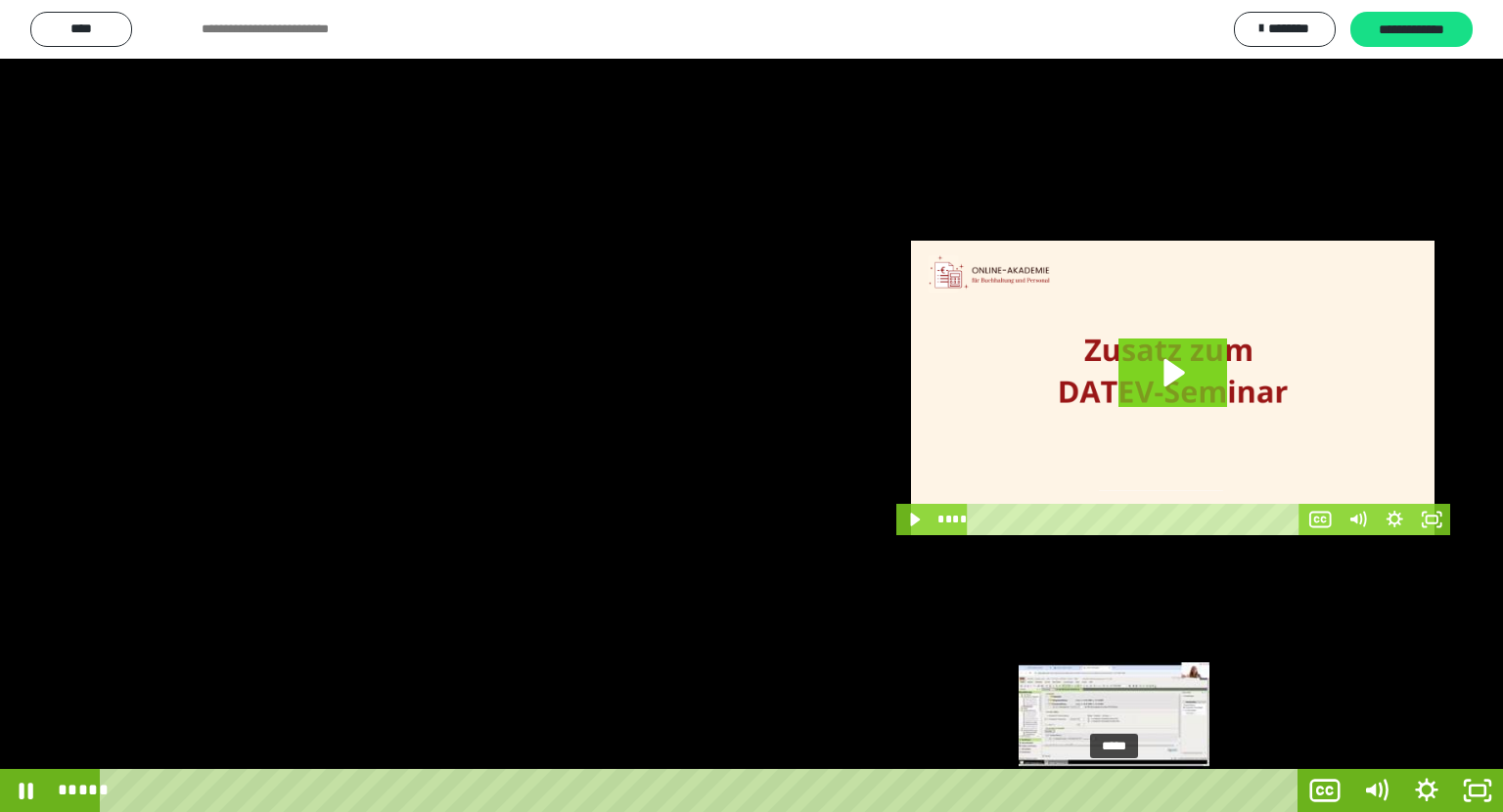 click on "*****" at bounding box center (703, 790) 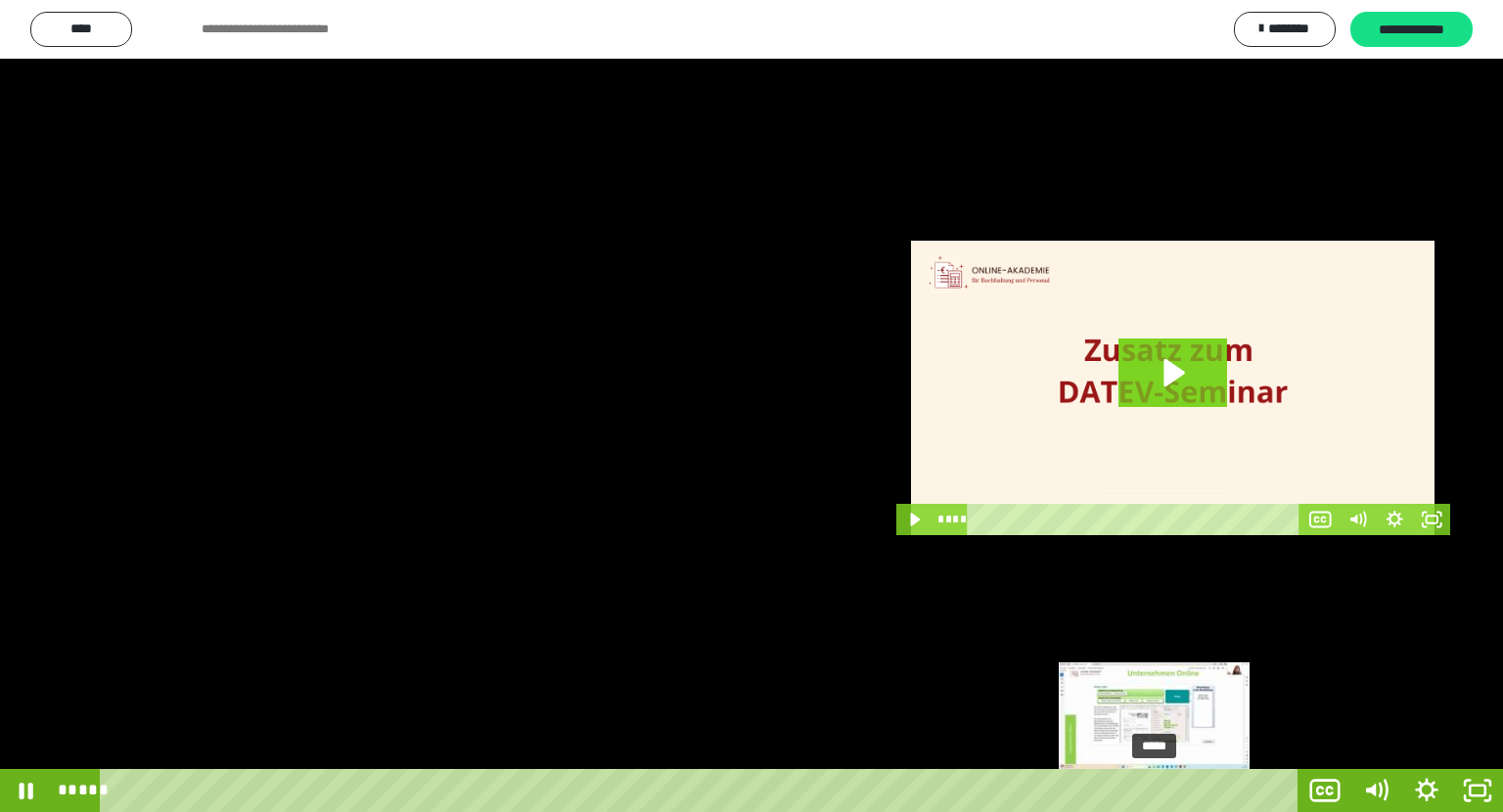 click on "*****" at bounding box center (703, 790) 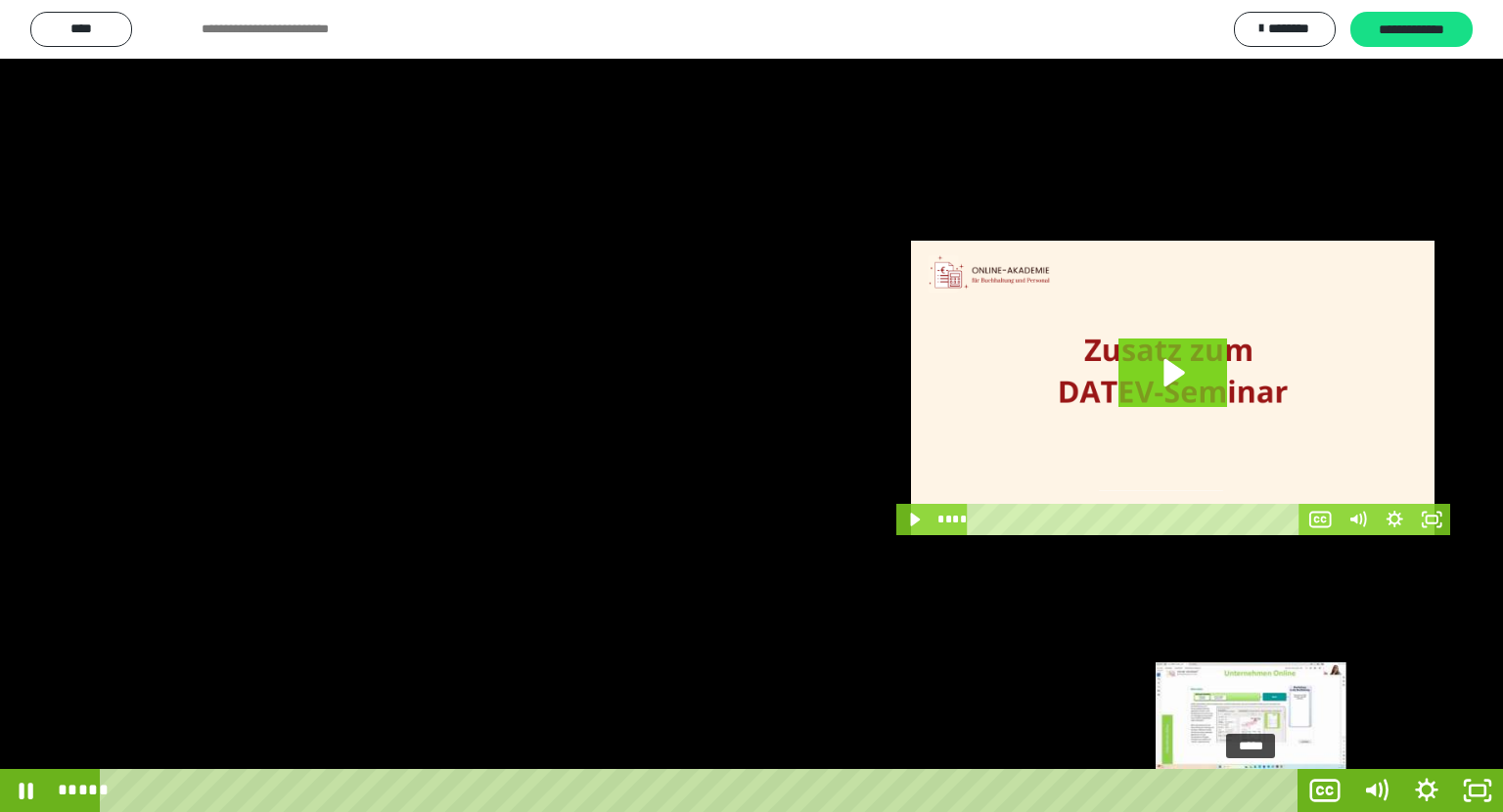 click on "*****" at bounding box center (703, 790) 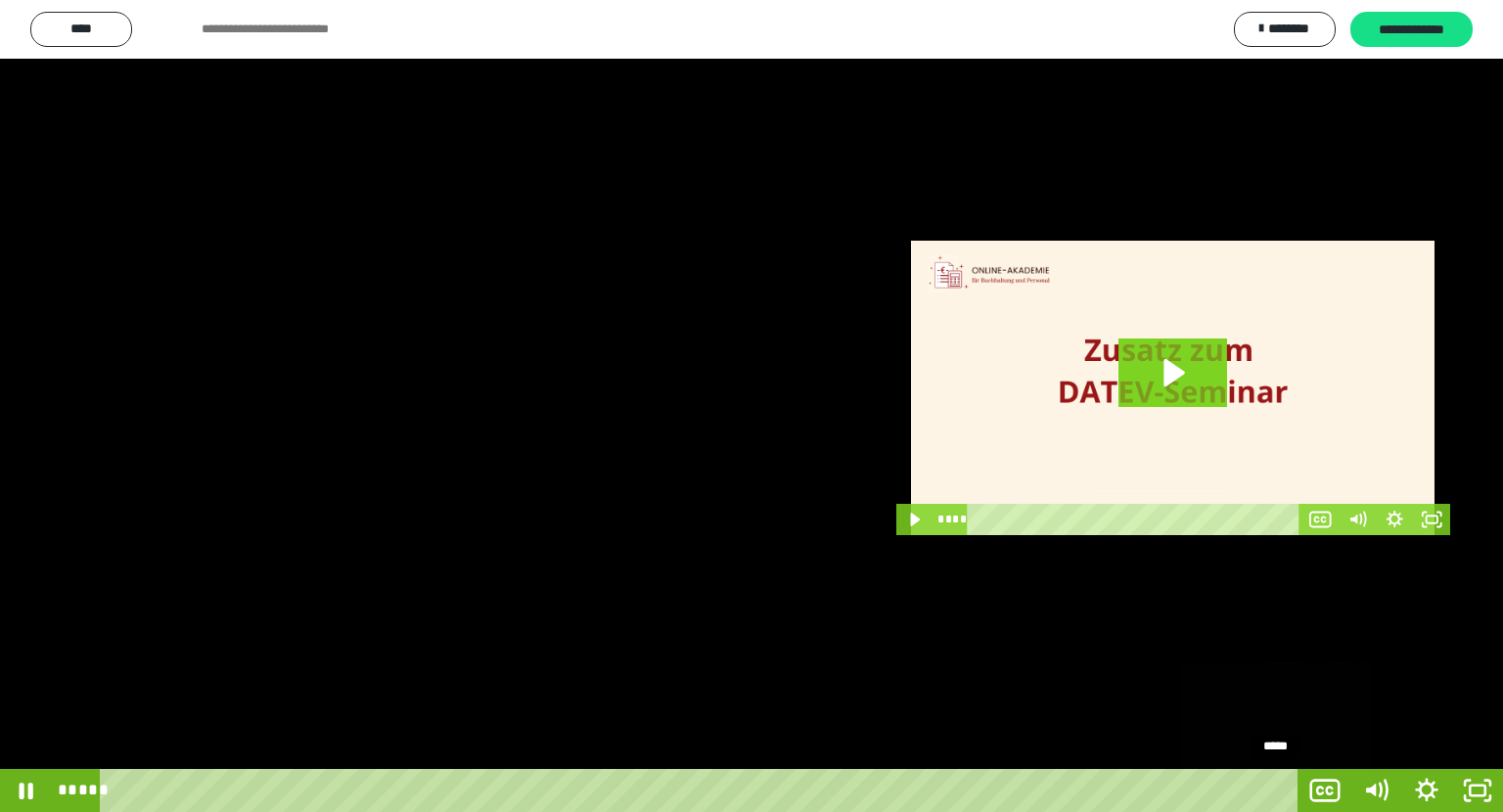 click on "*****" at bounding box center (703, 790) 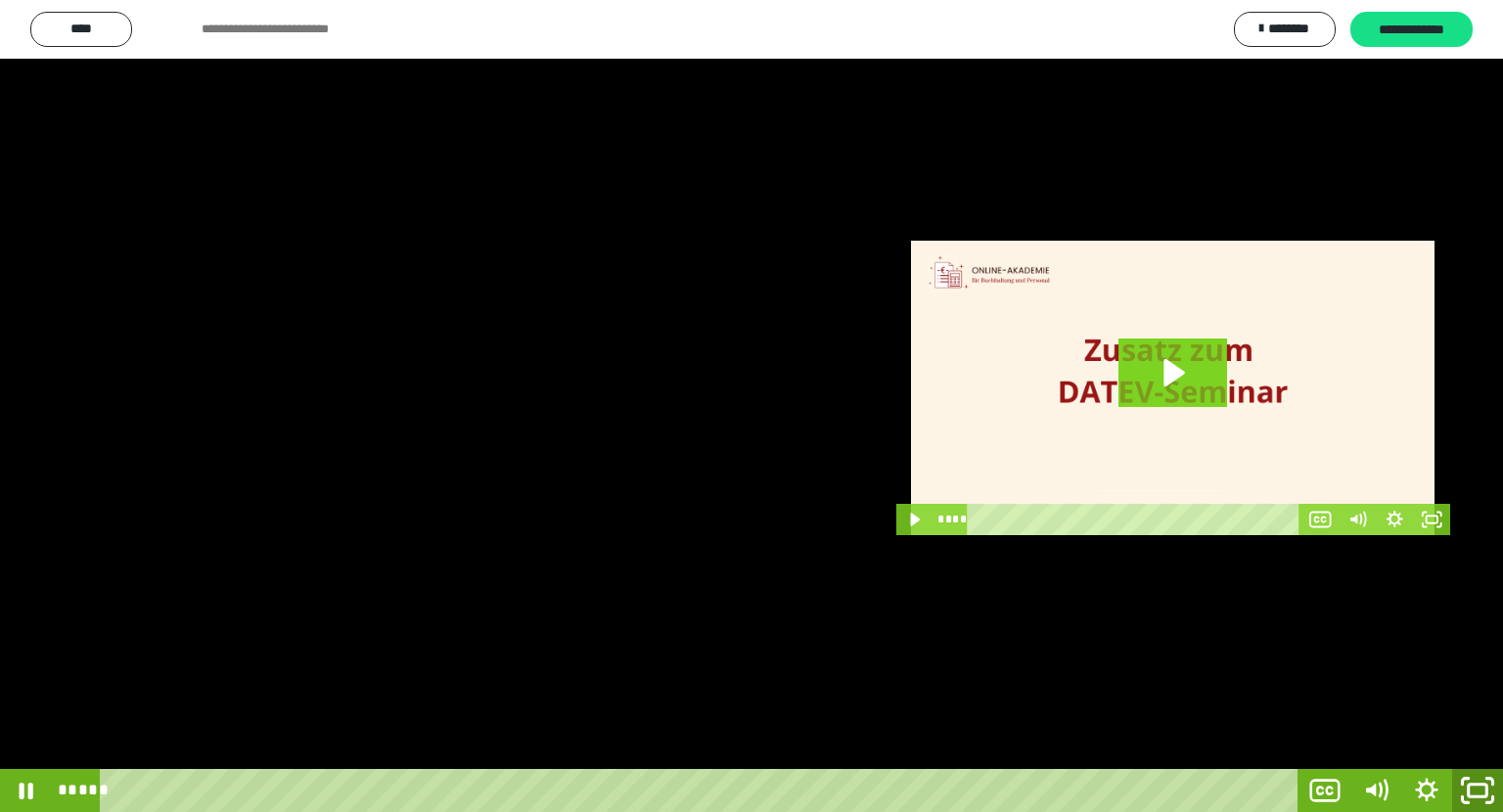 click 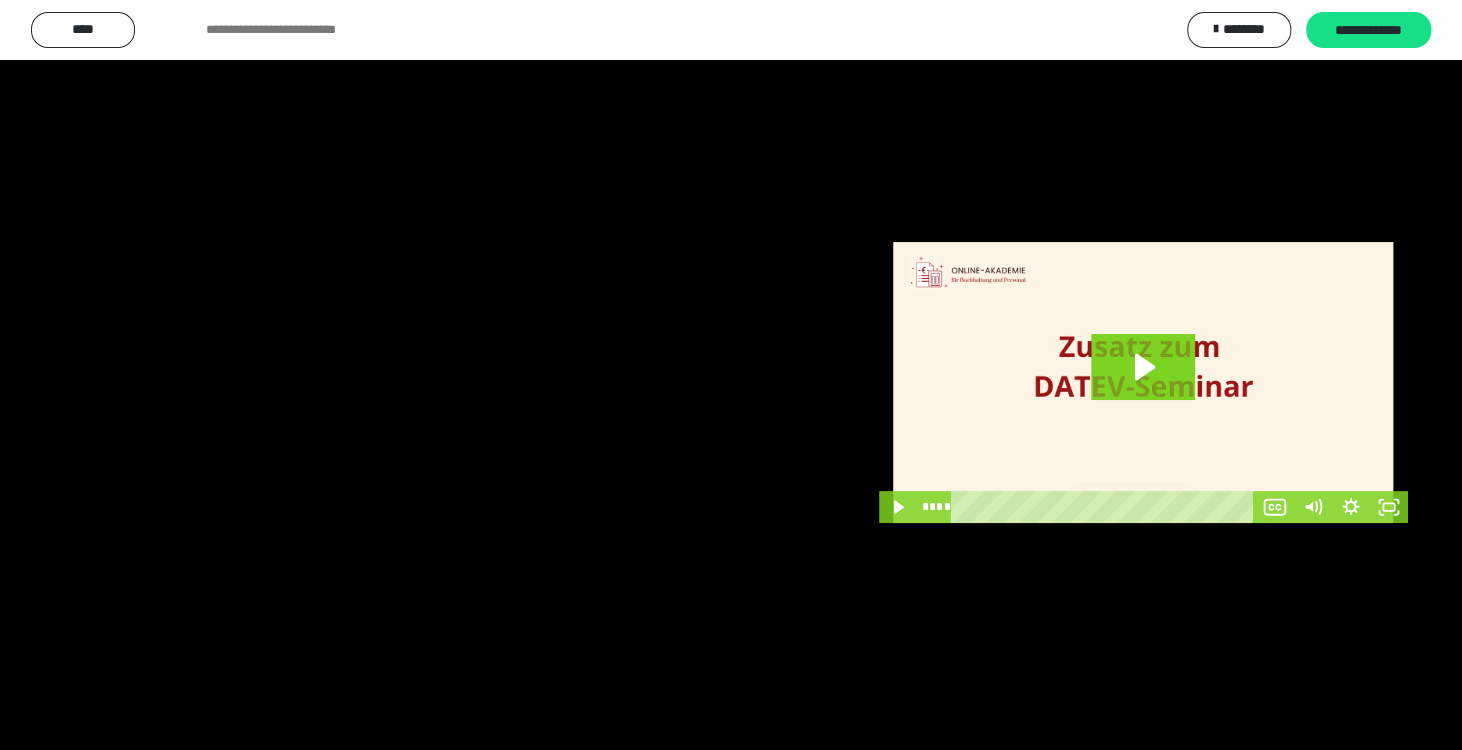scroll, scrollTop: 4156, scrollLeft: 0, axis: vertical 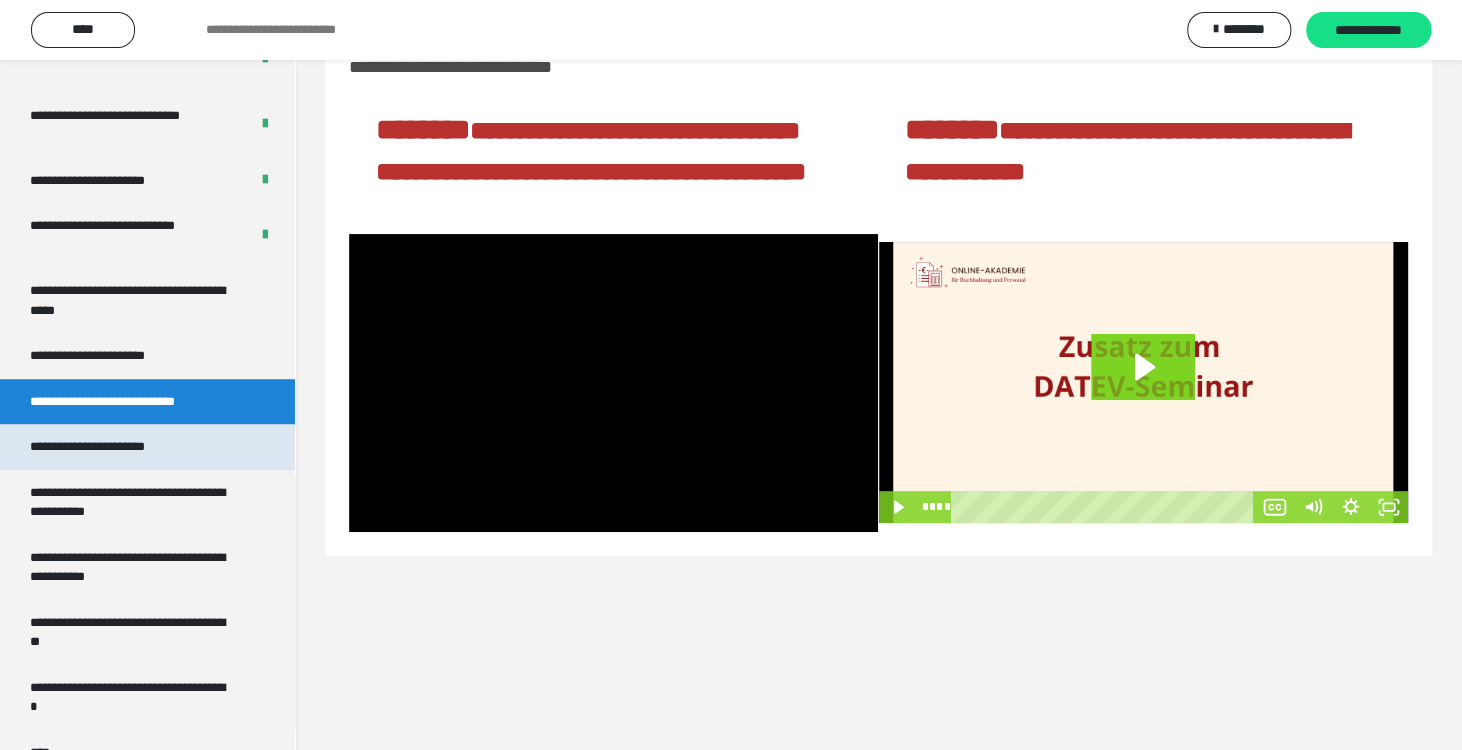click on "**********" at bounding box center [111, 447] 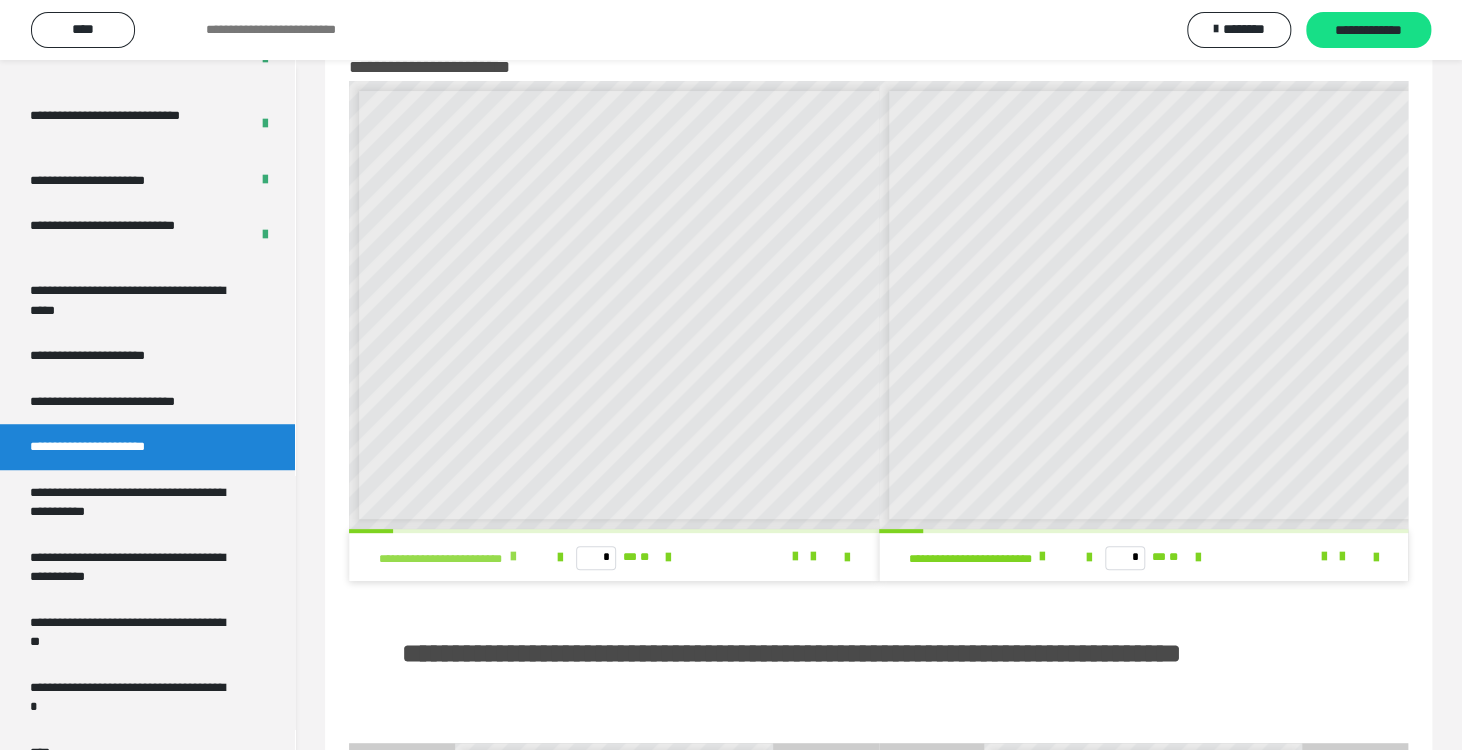 click at bounding box center [513, 557] 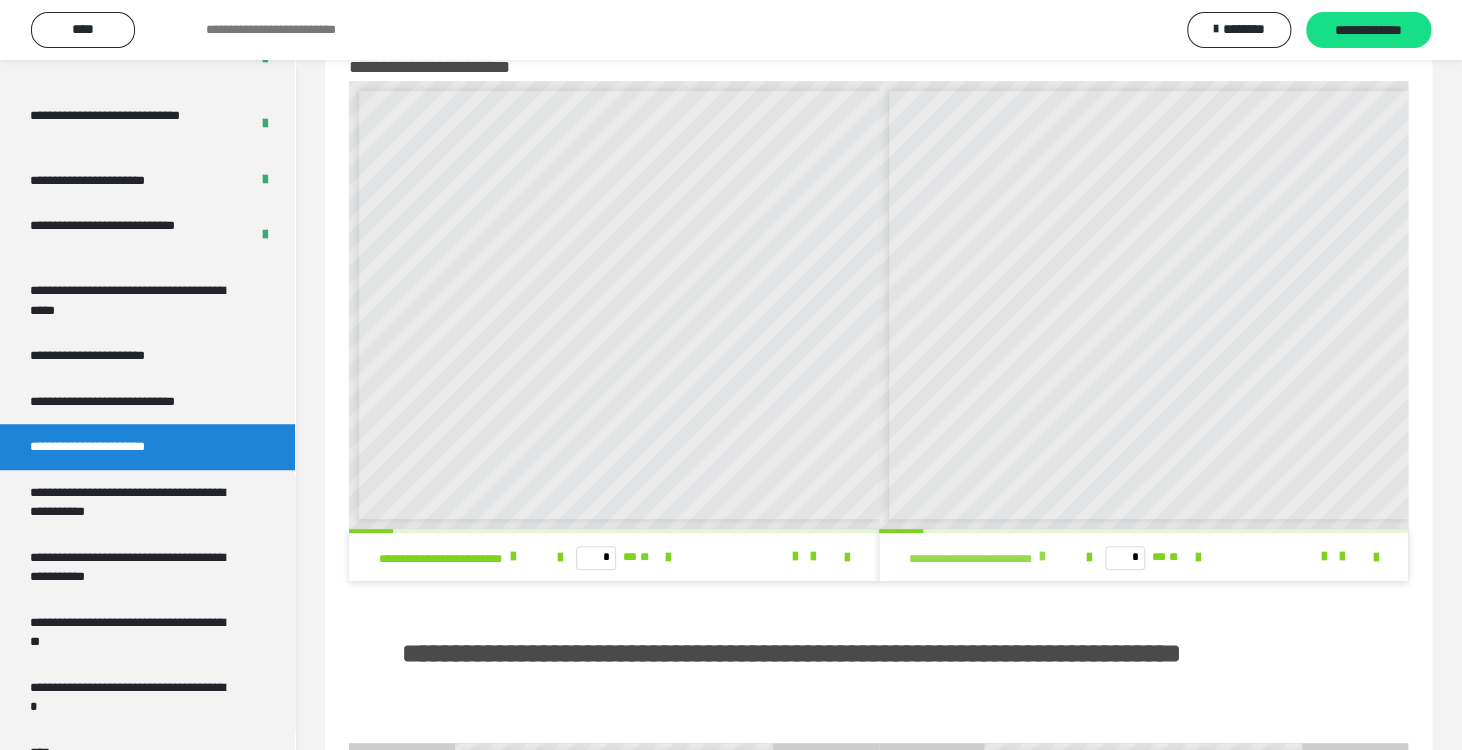 click at bounding box center (1042, 557) 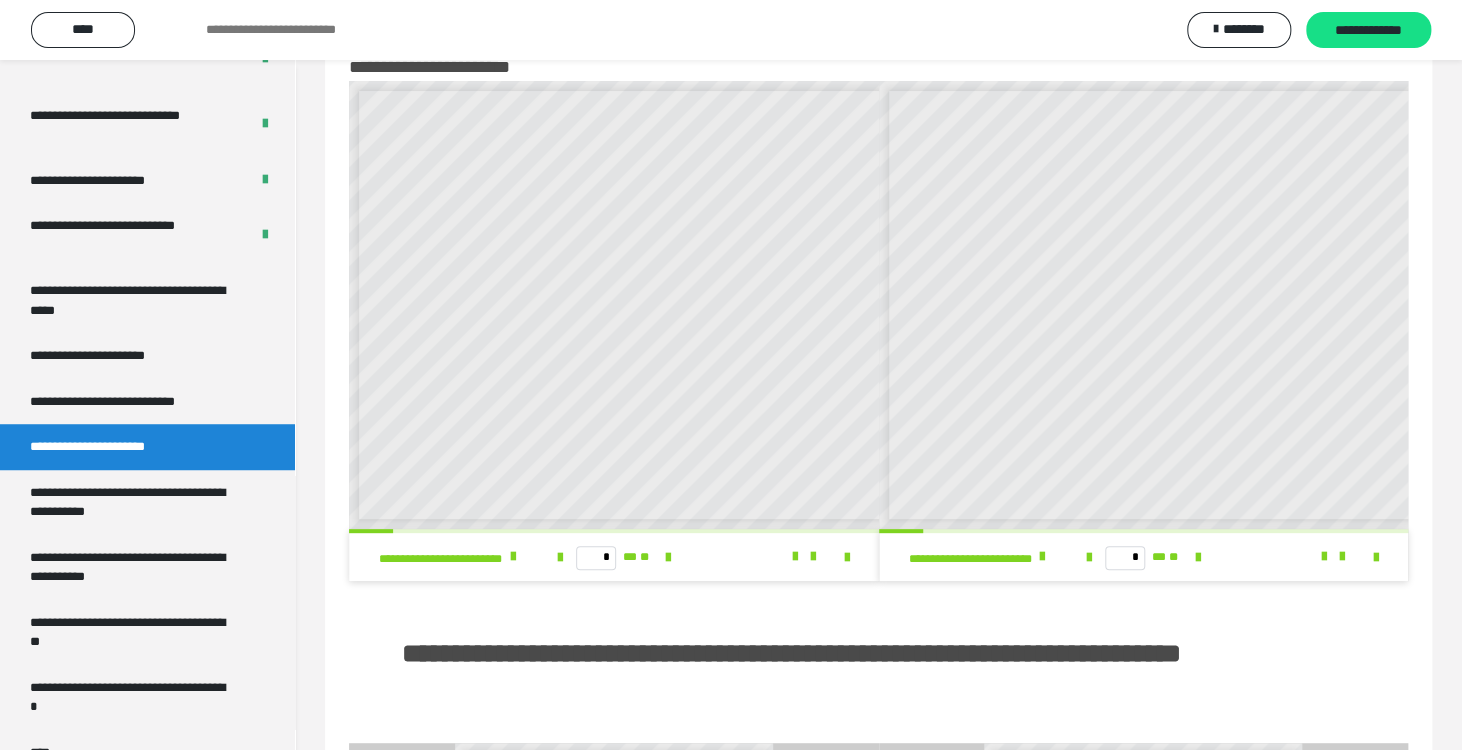 scroll, scrollTop: 7, scrollLeft: 0, axis: vertical 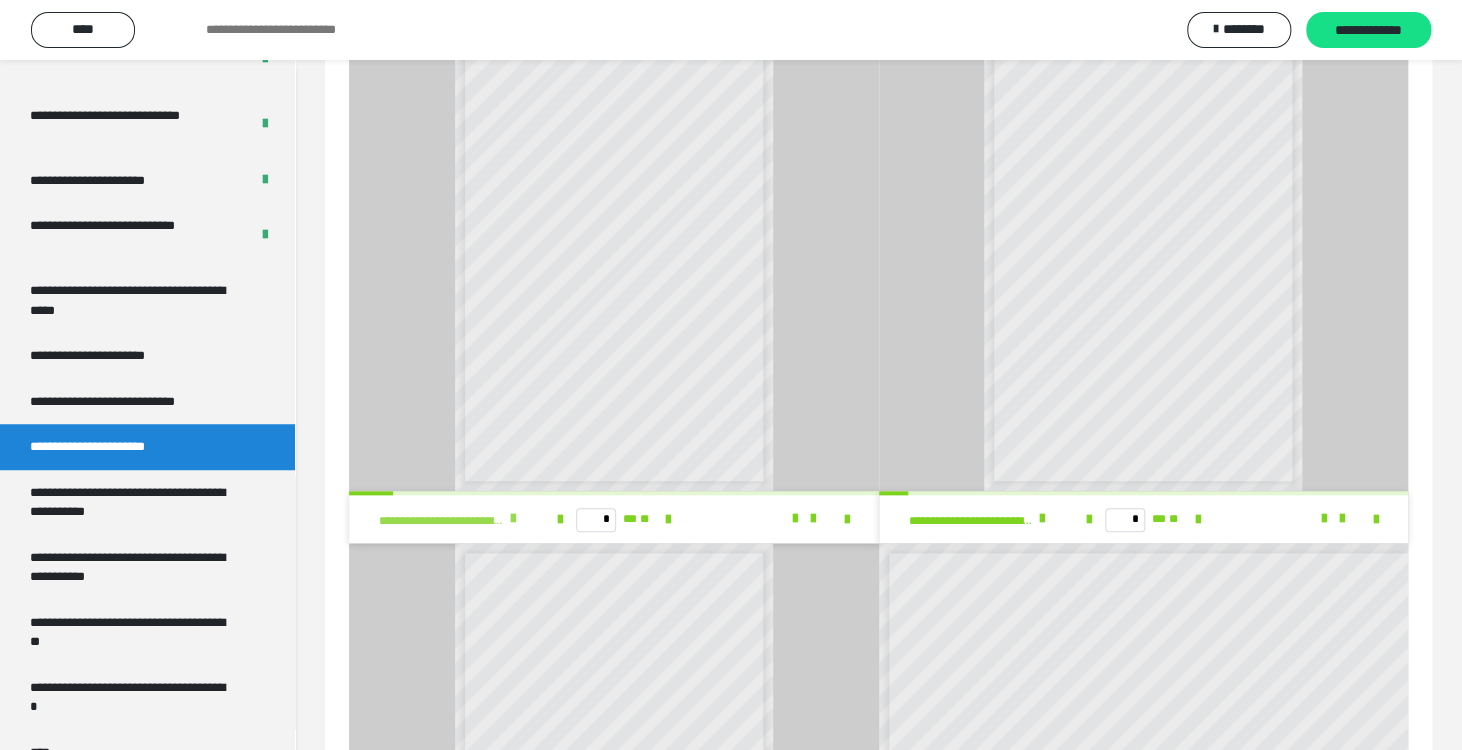 click at bounding box center [513, 519] 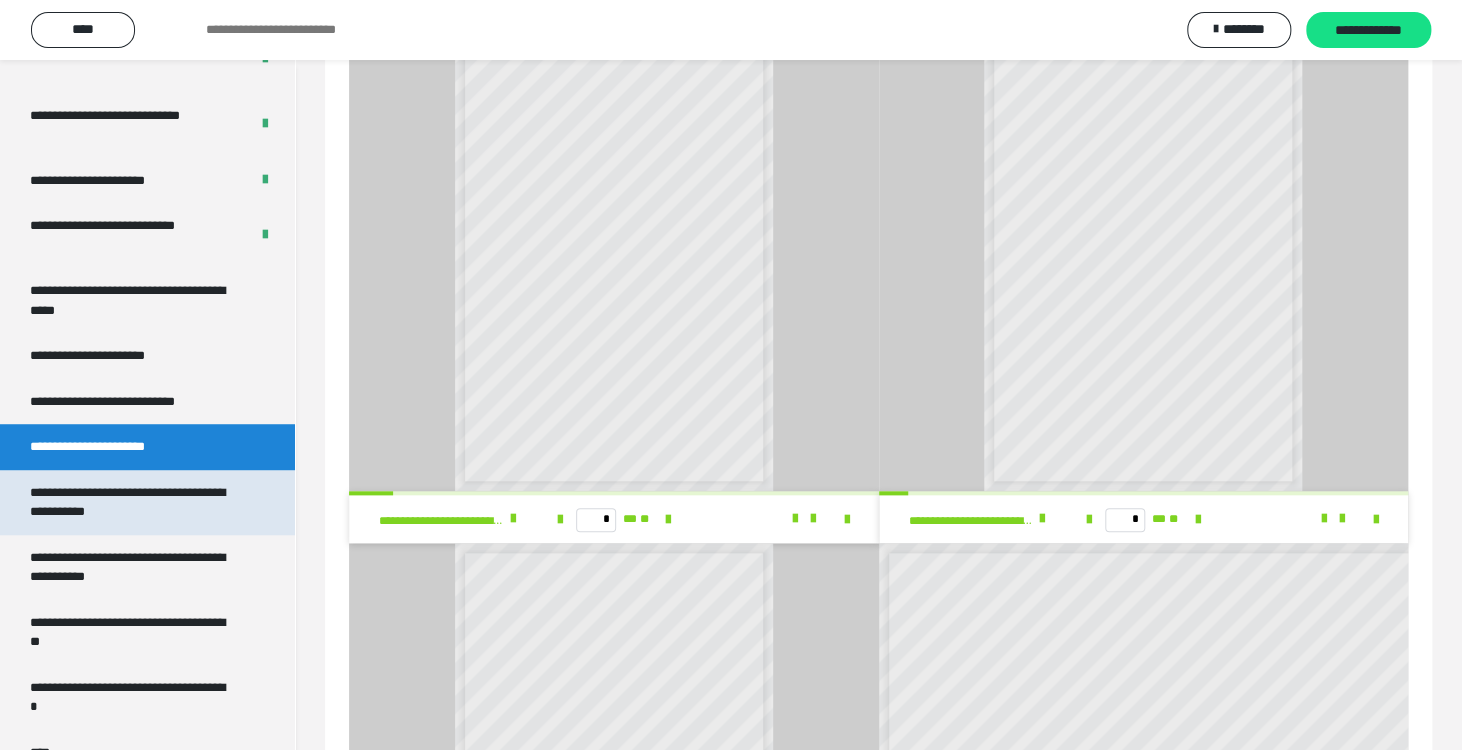 click on "**********" at bounding box center (132, 502) 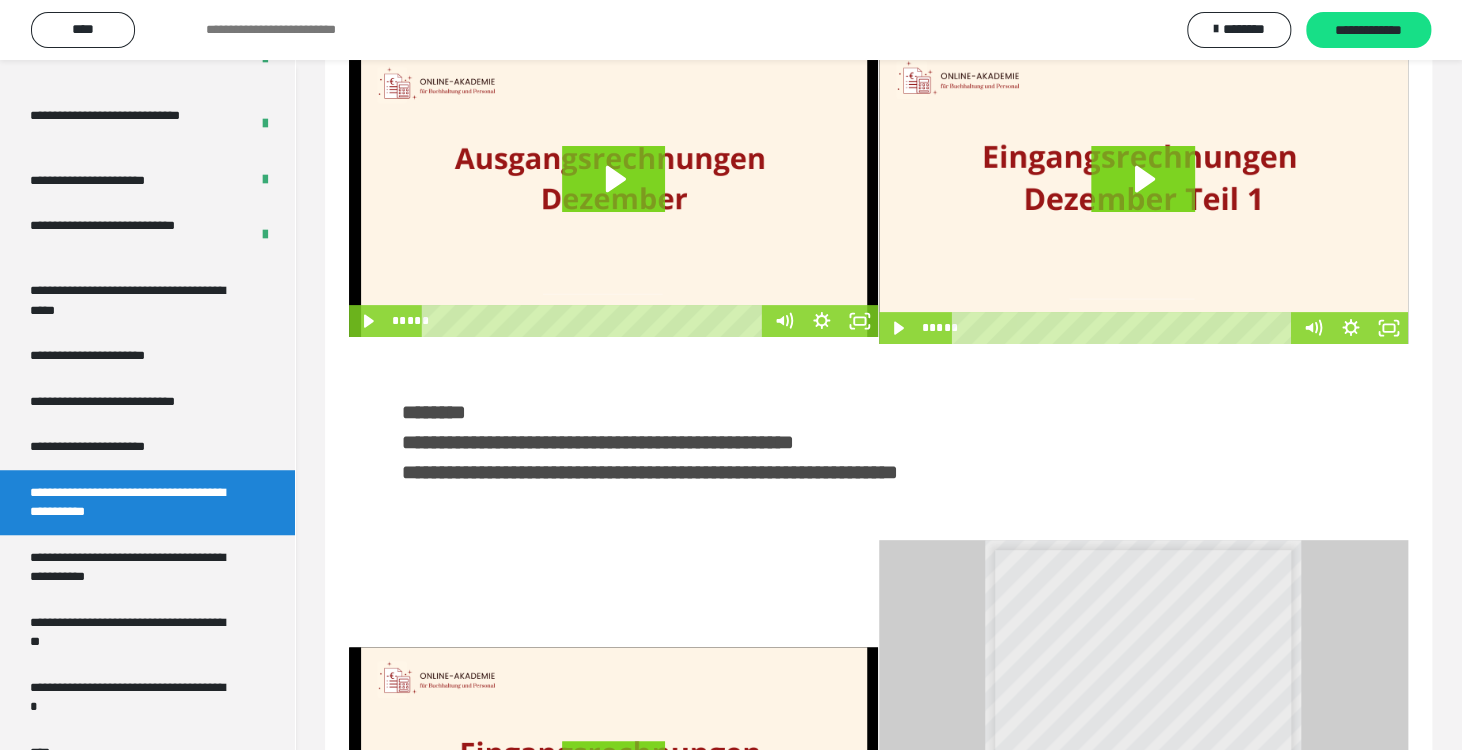 scroll, scrollTop: 60, scrollLeft: 0, axis: vertical 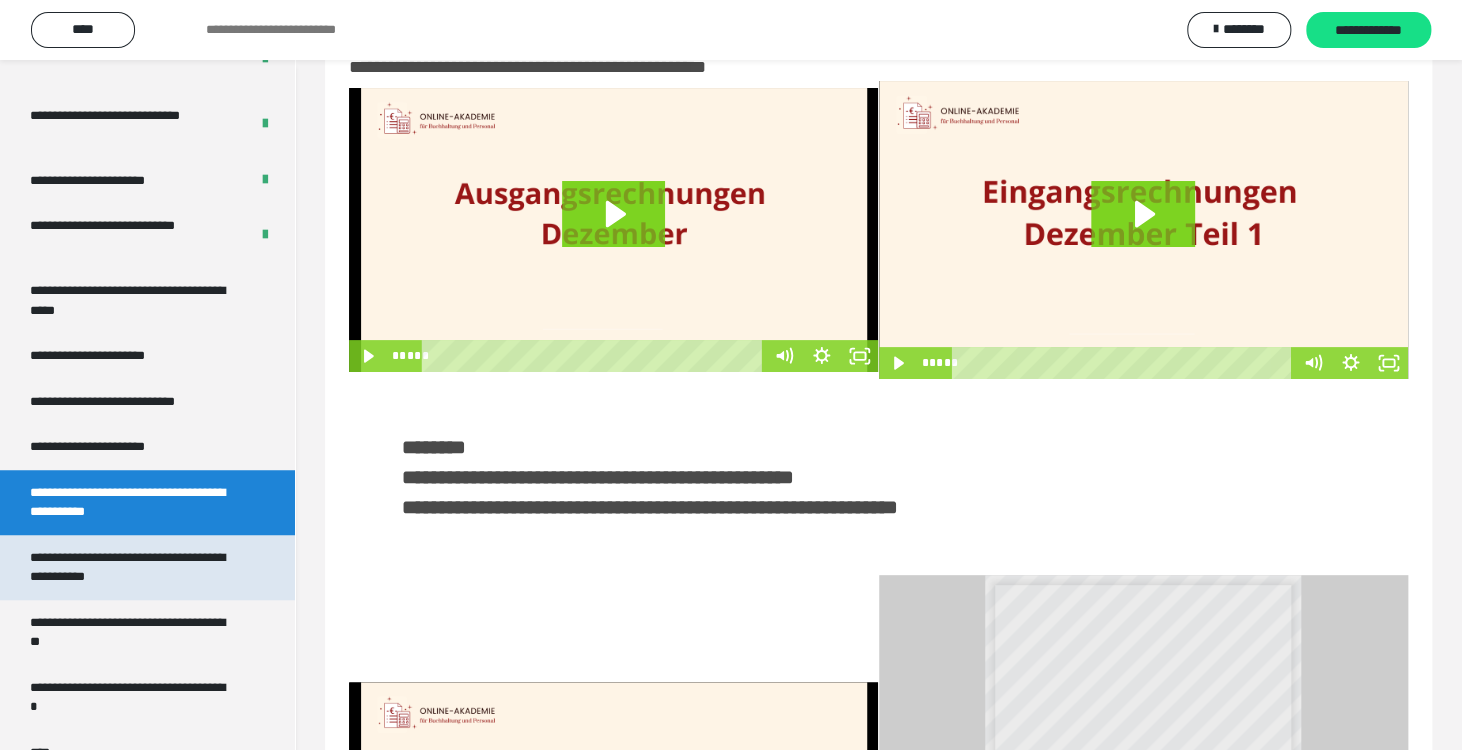 click on "**********" at bounding box center [132, 567] 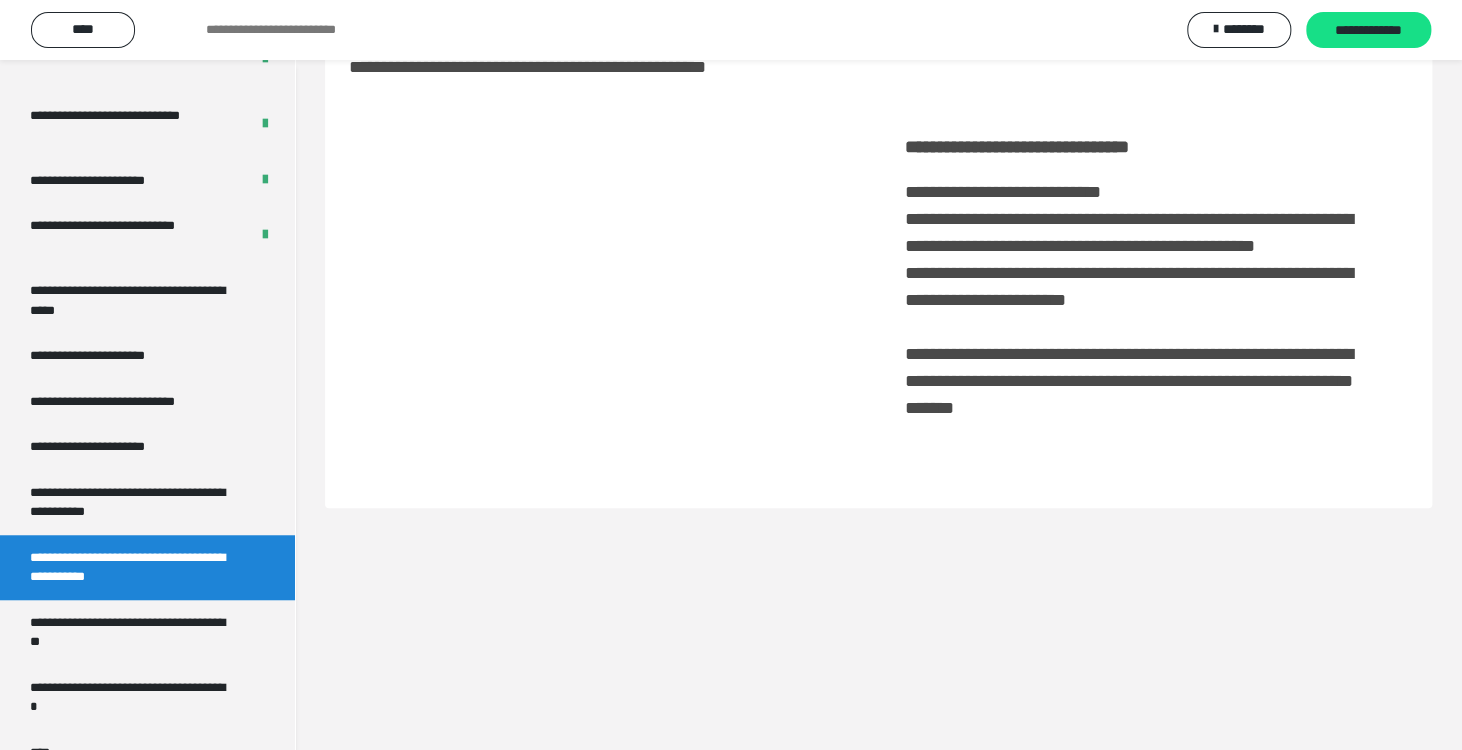 scroll, scrollTop: 60, scrollLeft: 0, axis: vertical 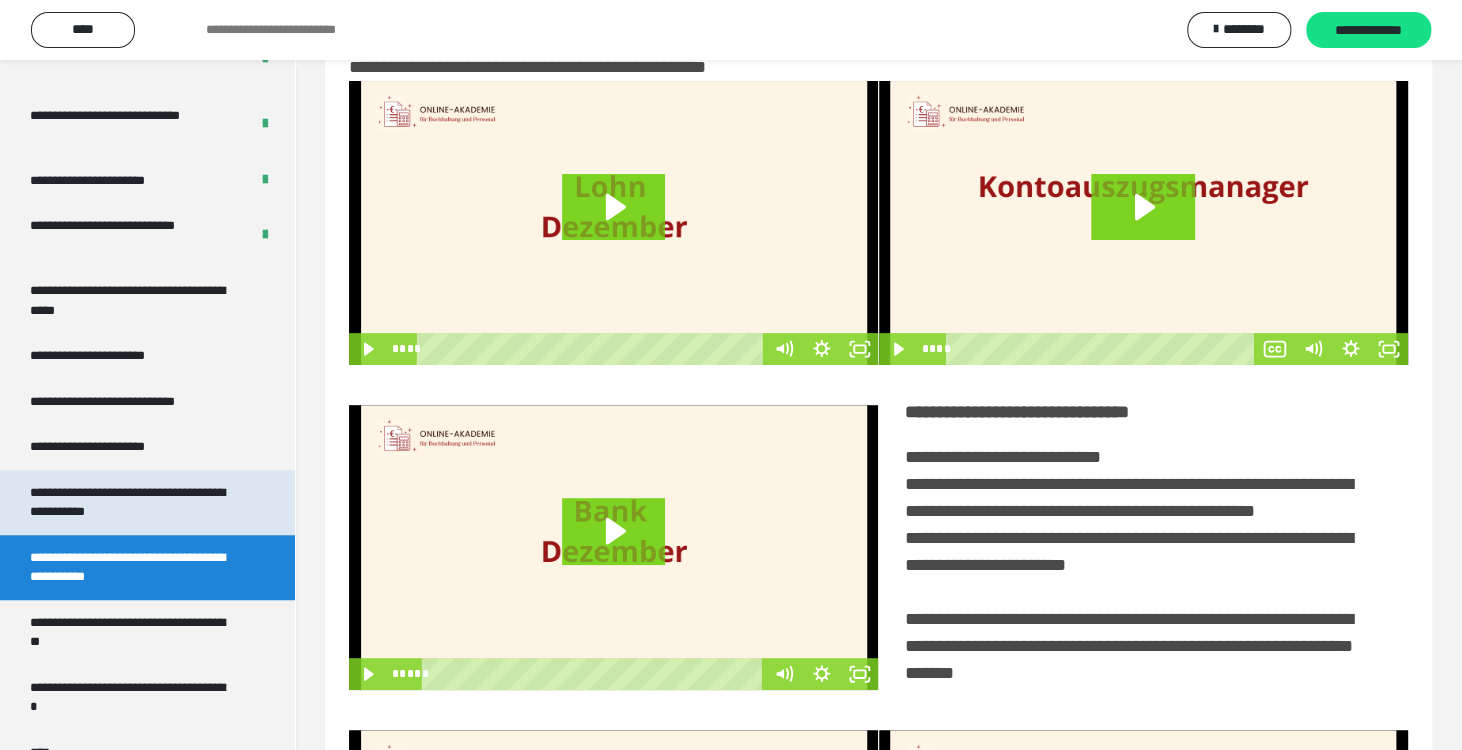 click on "**********" at bounding box center [132, 502] 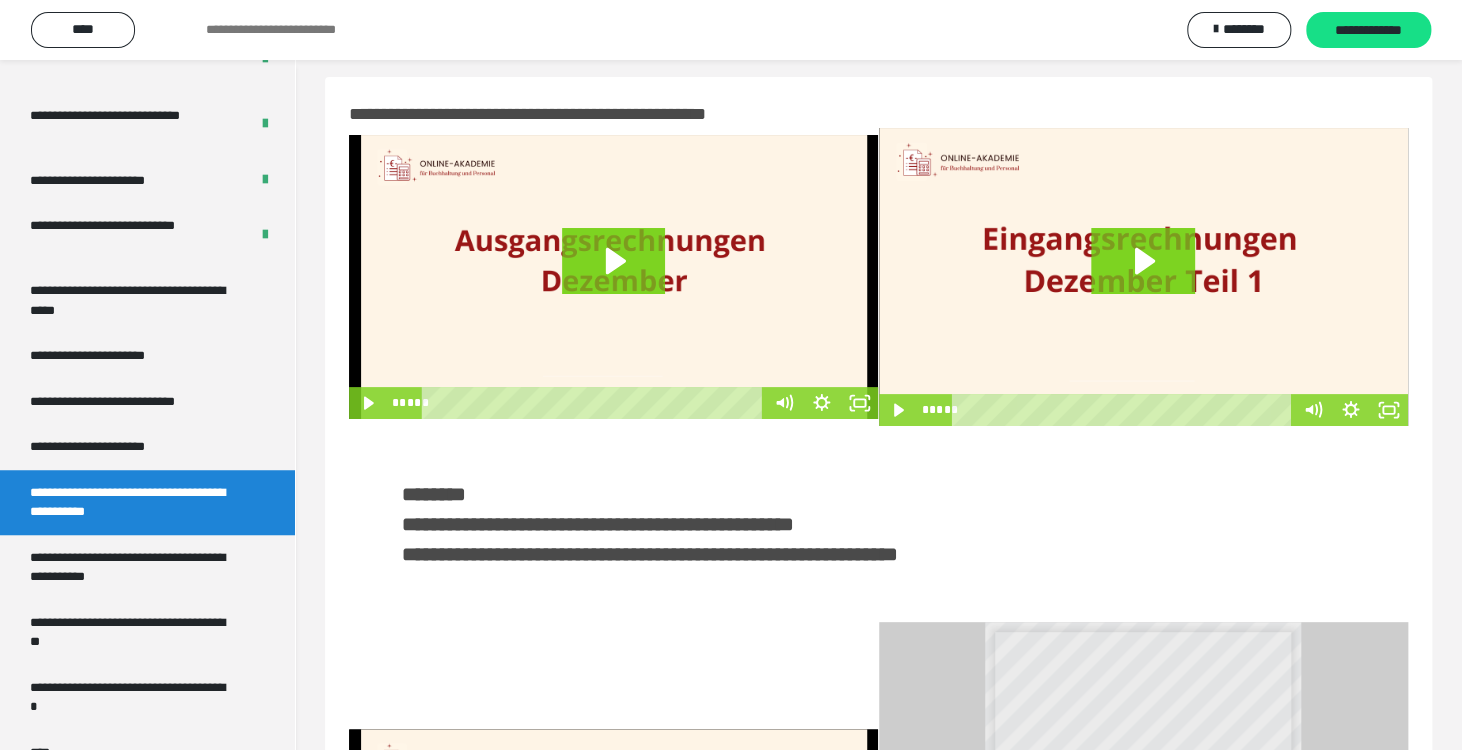 scroll, scrollTop: 0, scrollLeft: 0, axis: both 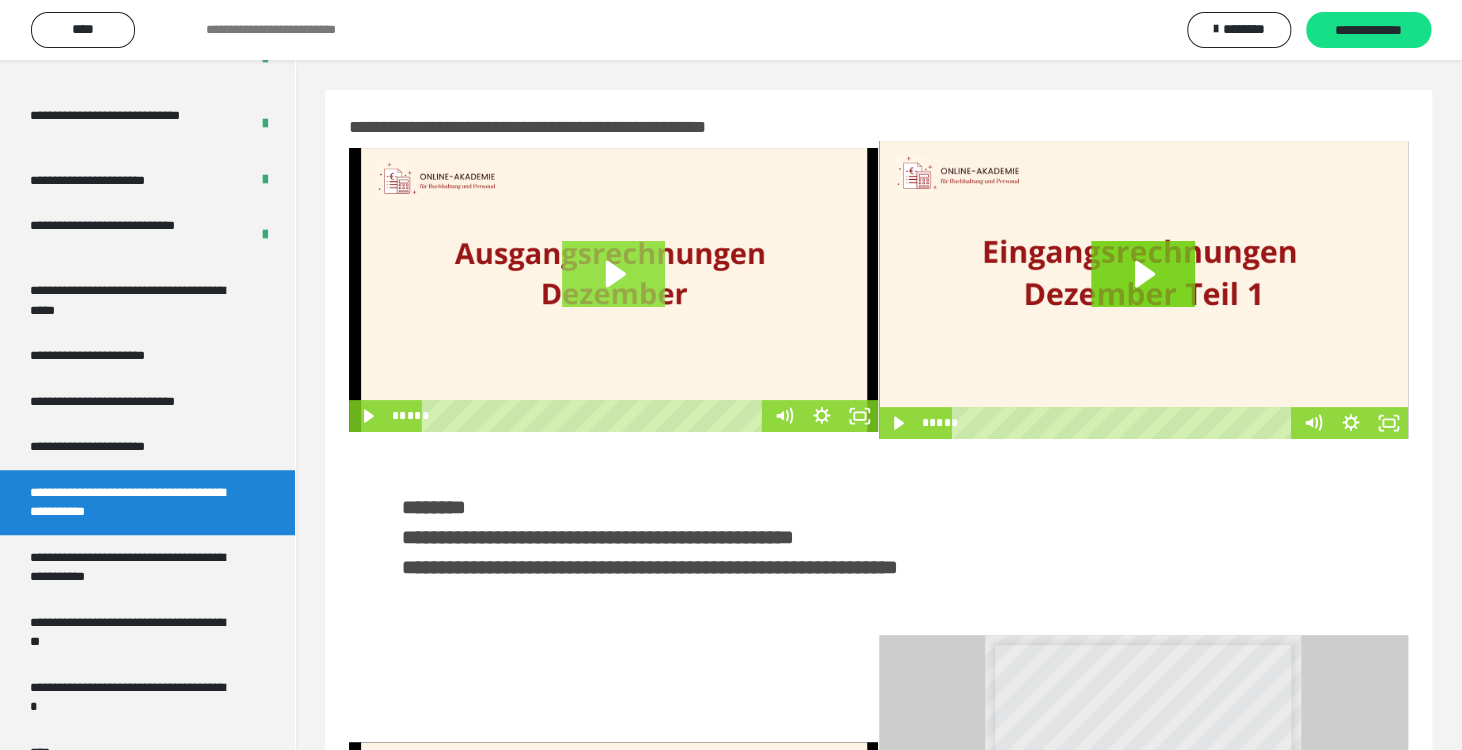 click 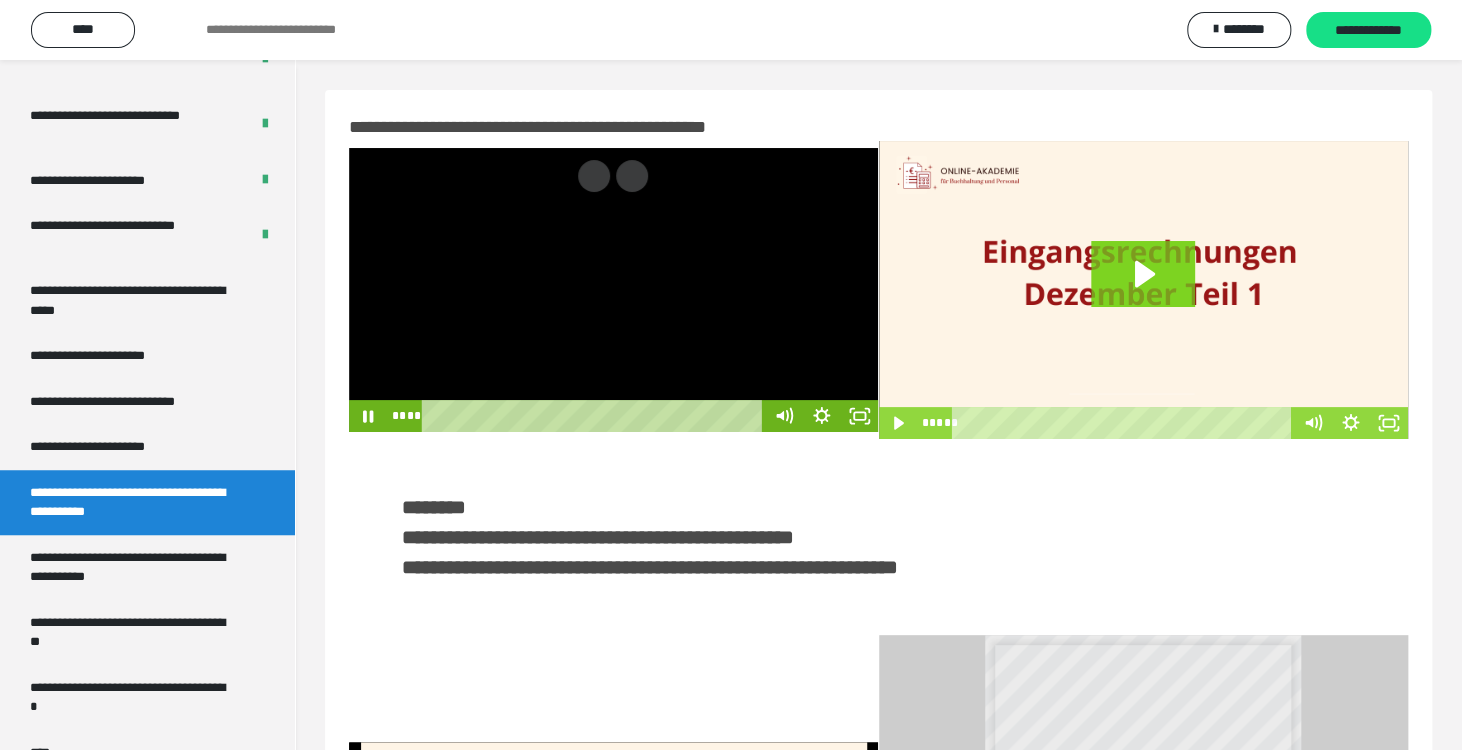 type 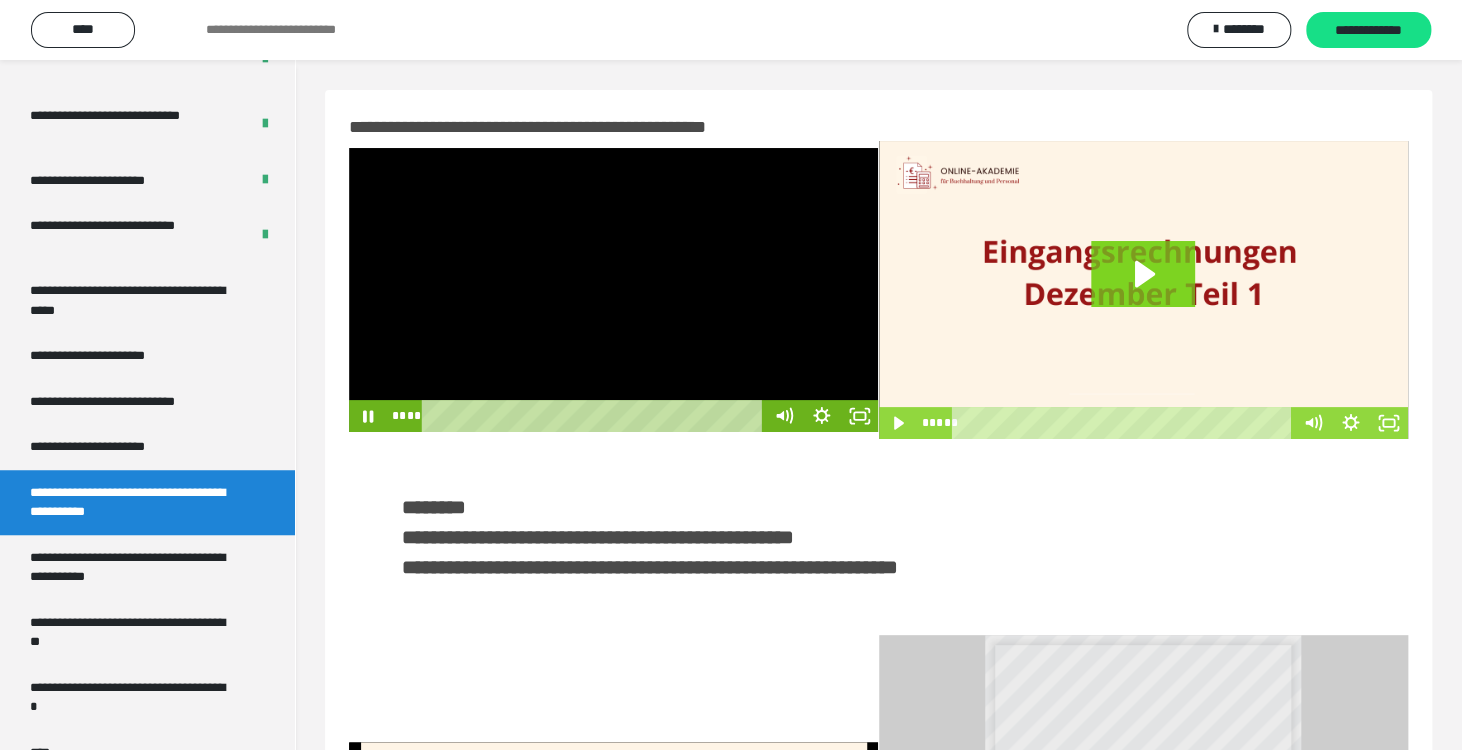 click at bounding box center [613, 290] 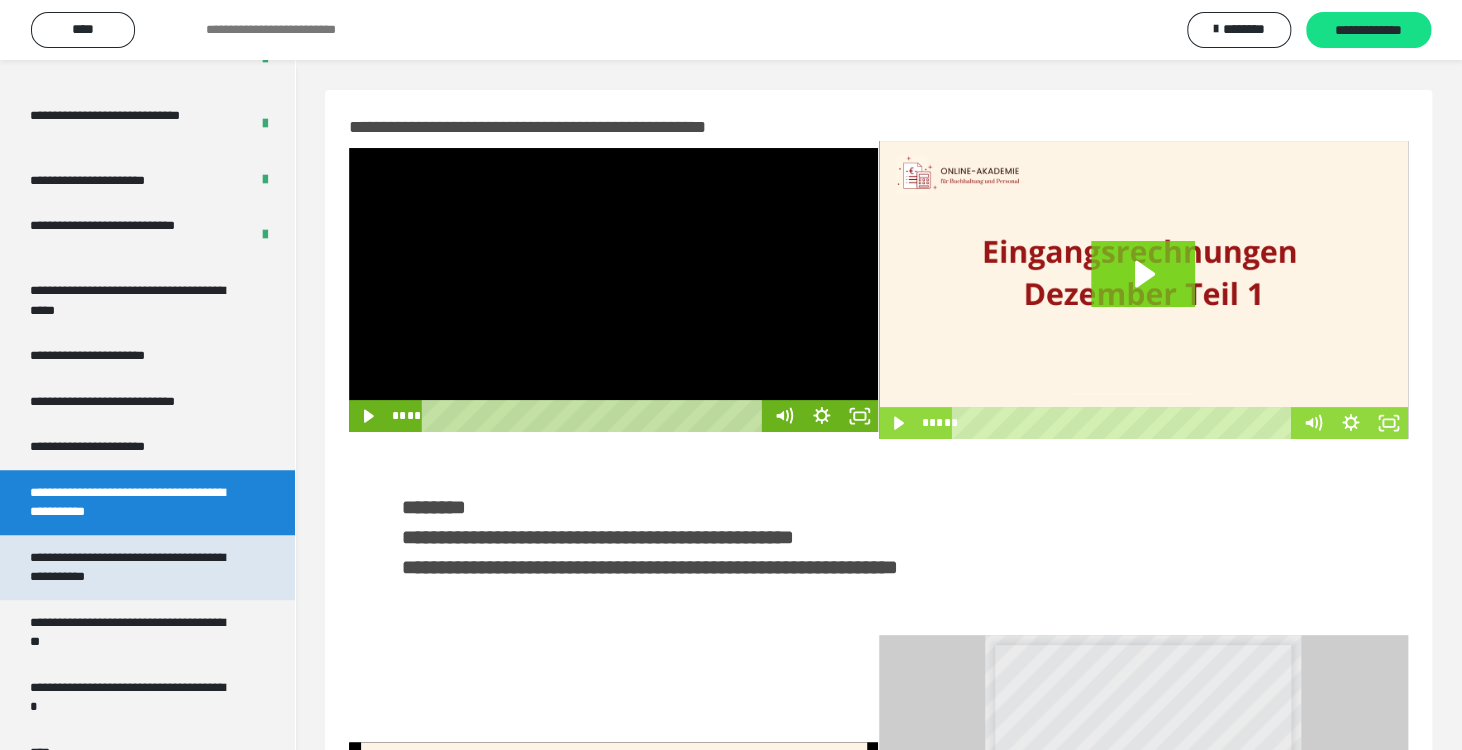 click on "**********" at bounding box center (132, 567) 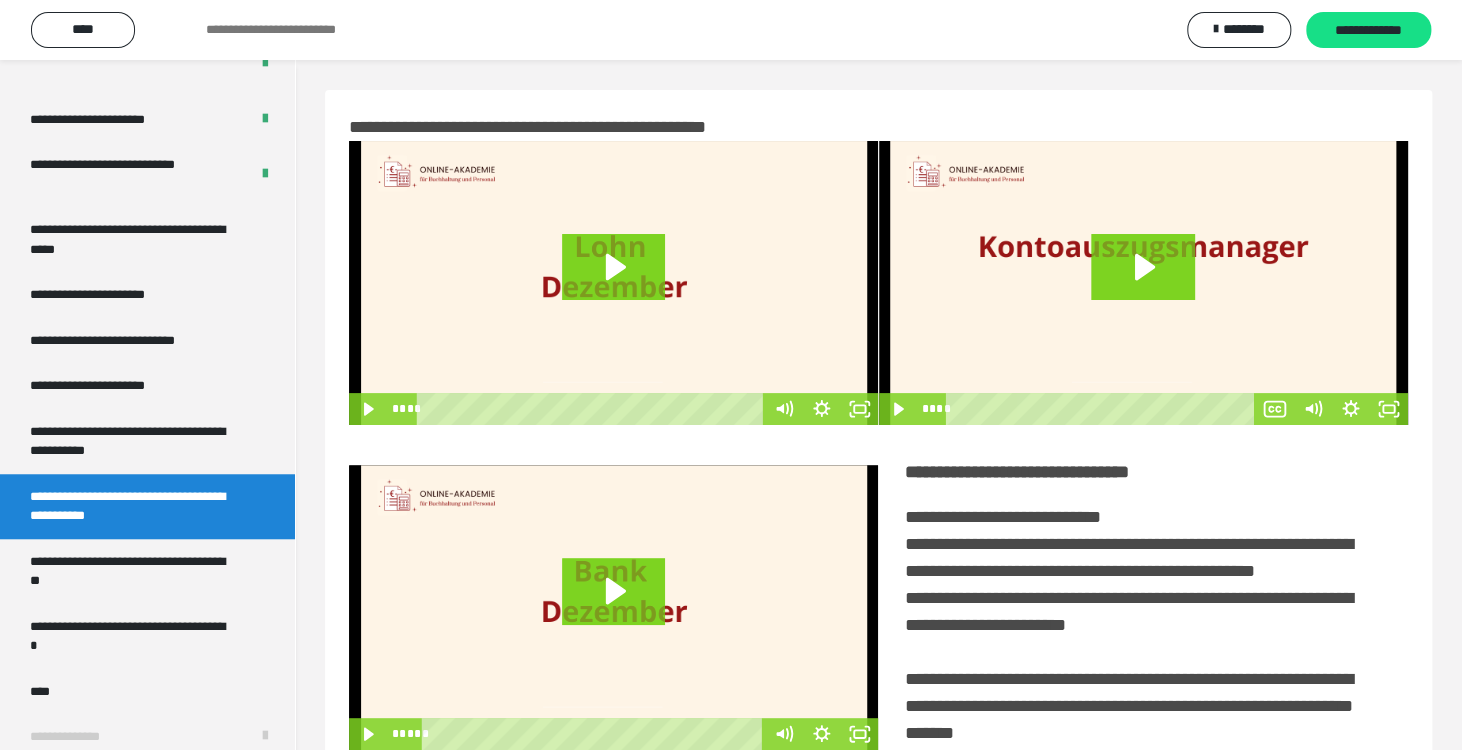 scroll, scrollTop: 4276, scrollLeft: 0, axis: vertical 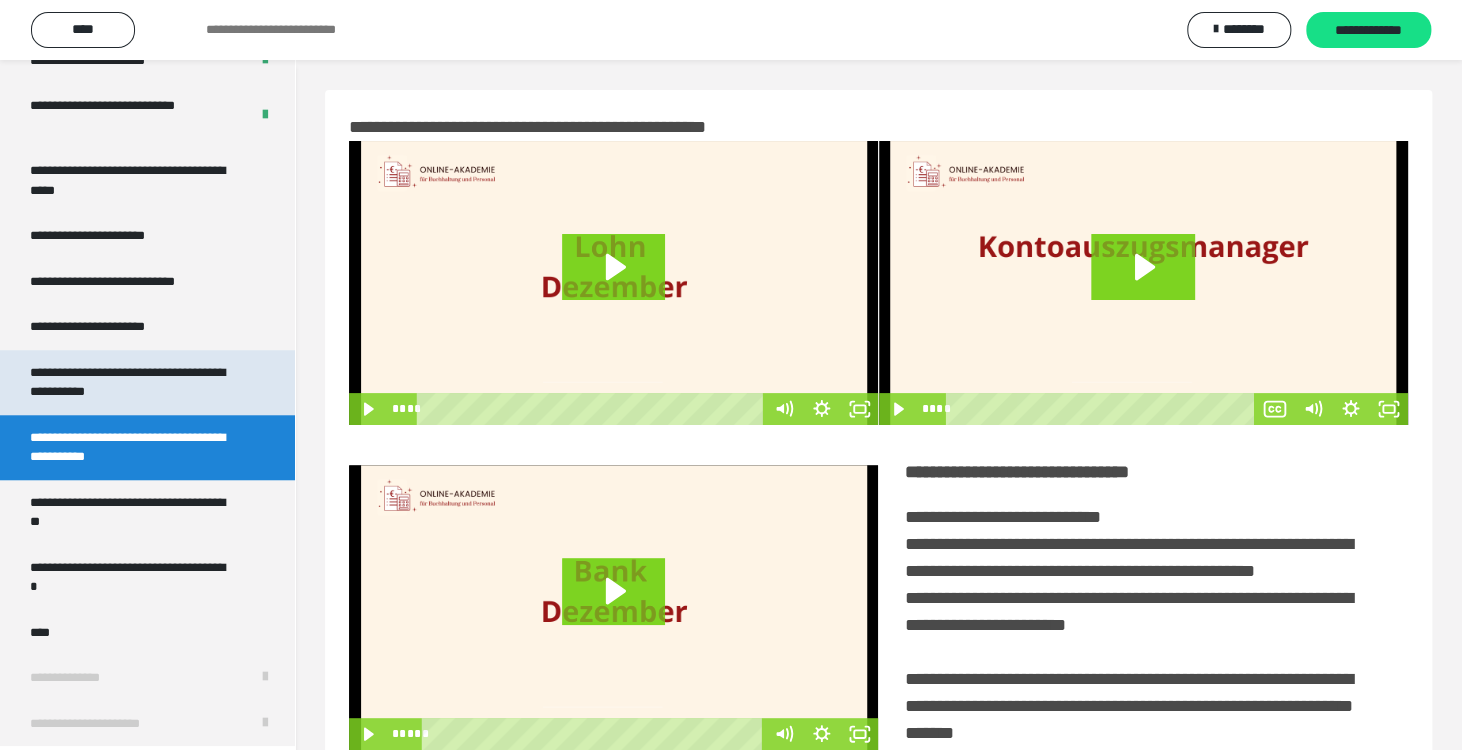 click on "**********" at bounding box center [132, 382] 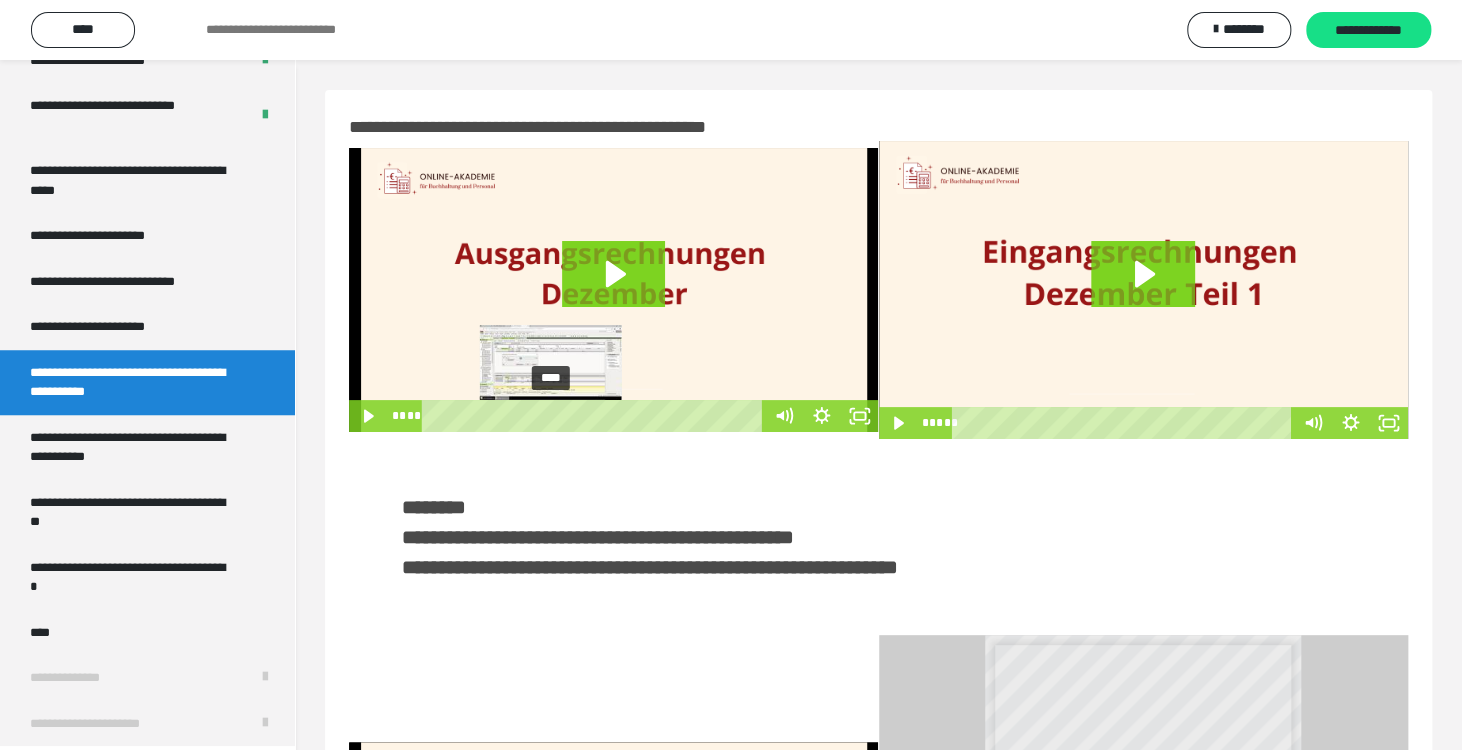 scroll, scrollTop: 200, scrollLeft: 0, axis: vertical 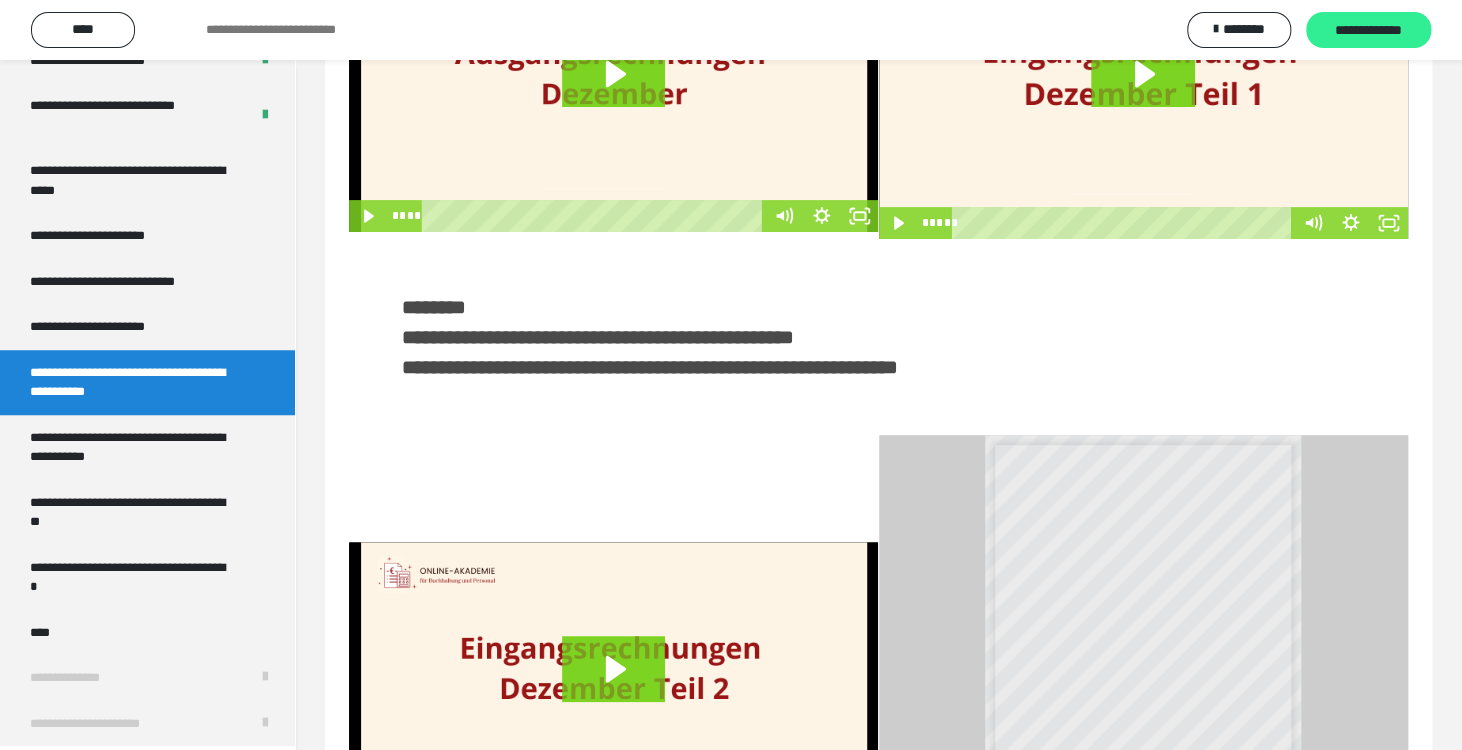 click on "**********" at bounding box center [1368, 31] 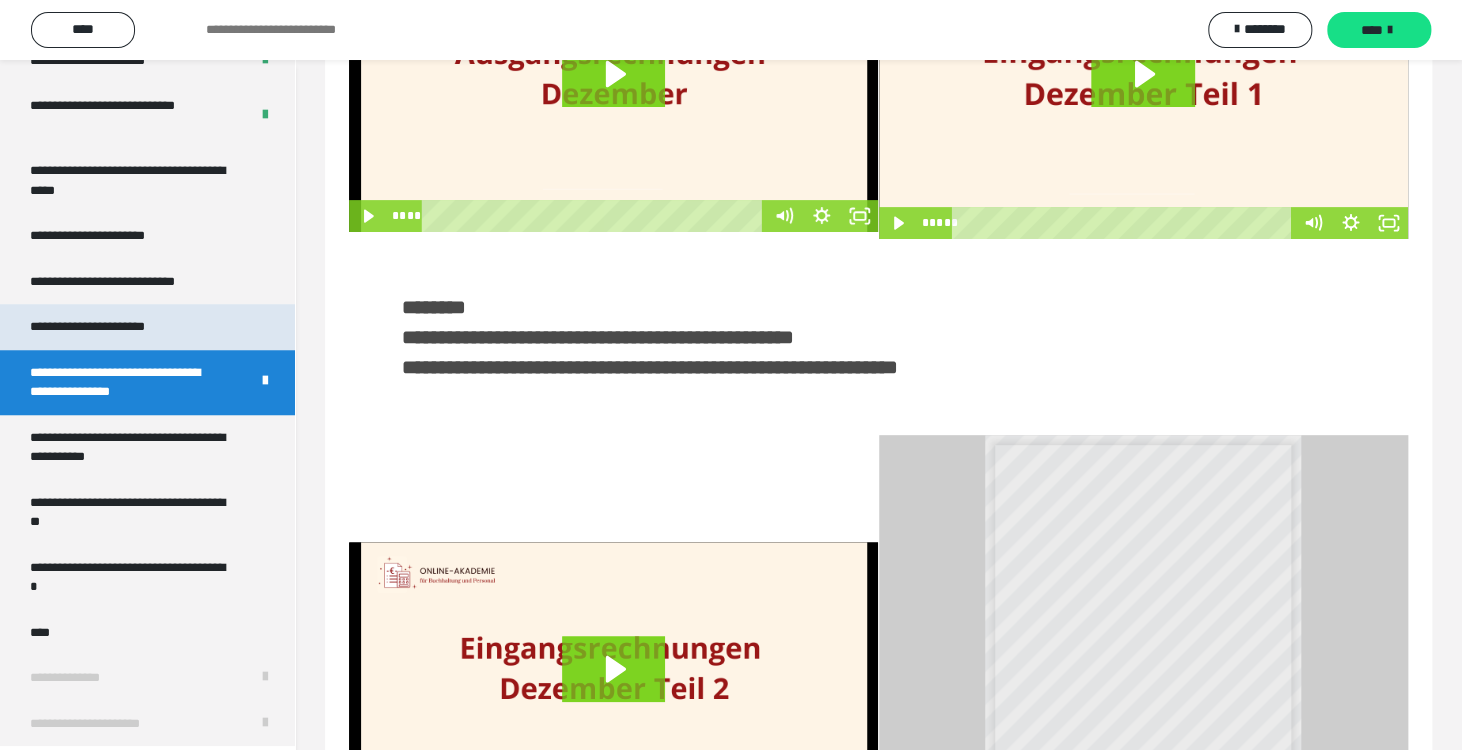 click on "**********" at bounding box center (111, 327) 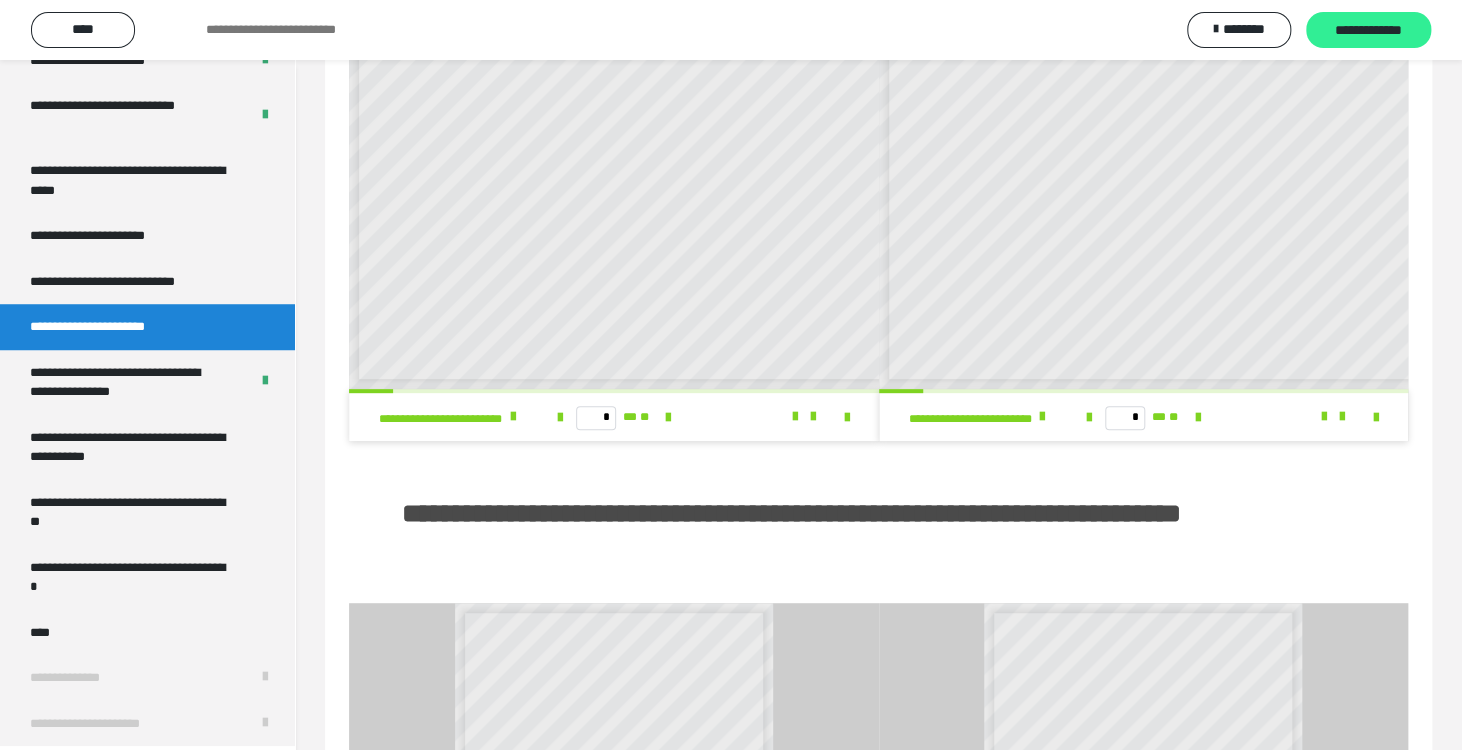 click on "**********" at bounding box center [1368, 31] 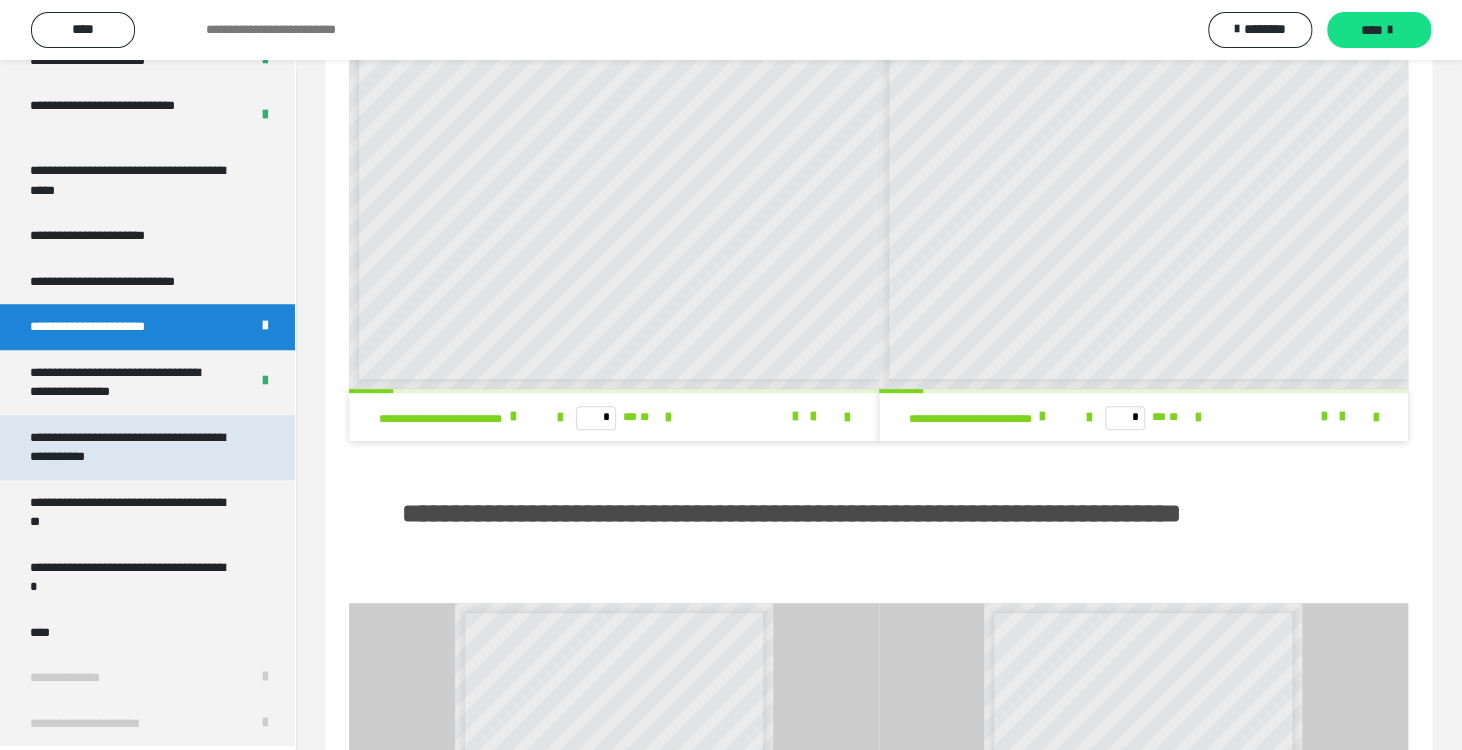 click on "**********" at bounding box center (132, 447) 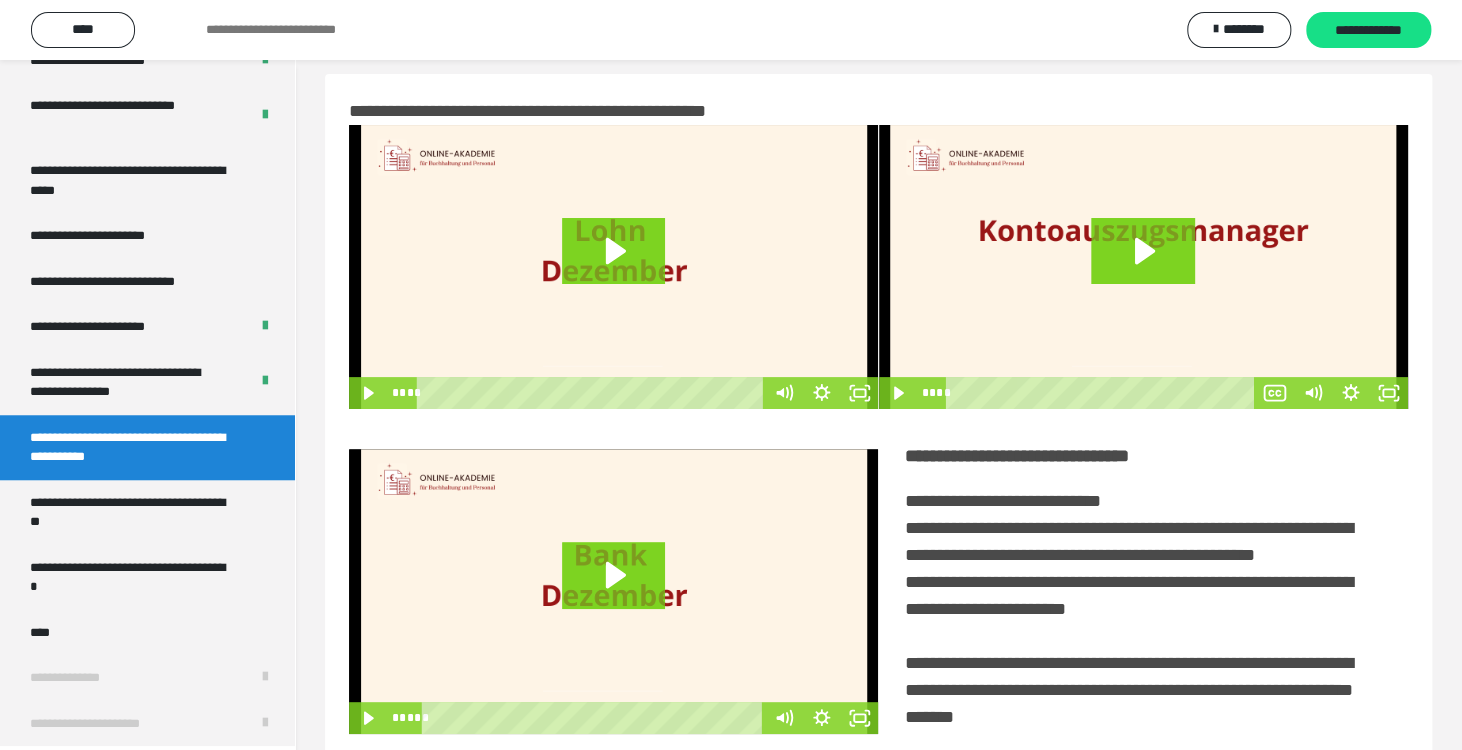 scroll, scrollTop: 5, scrollLeft: 0, axis: vertical 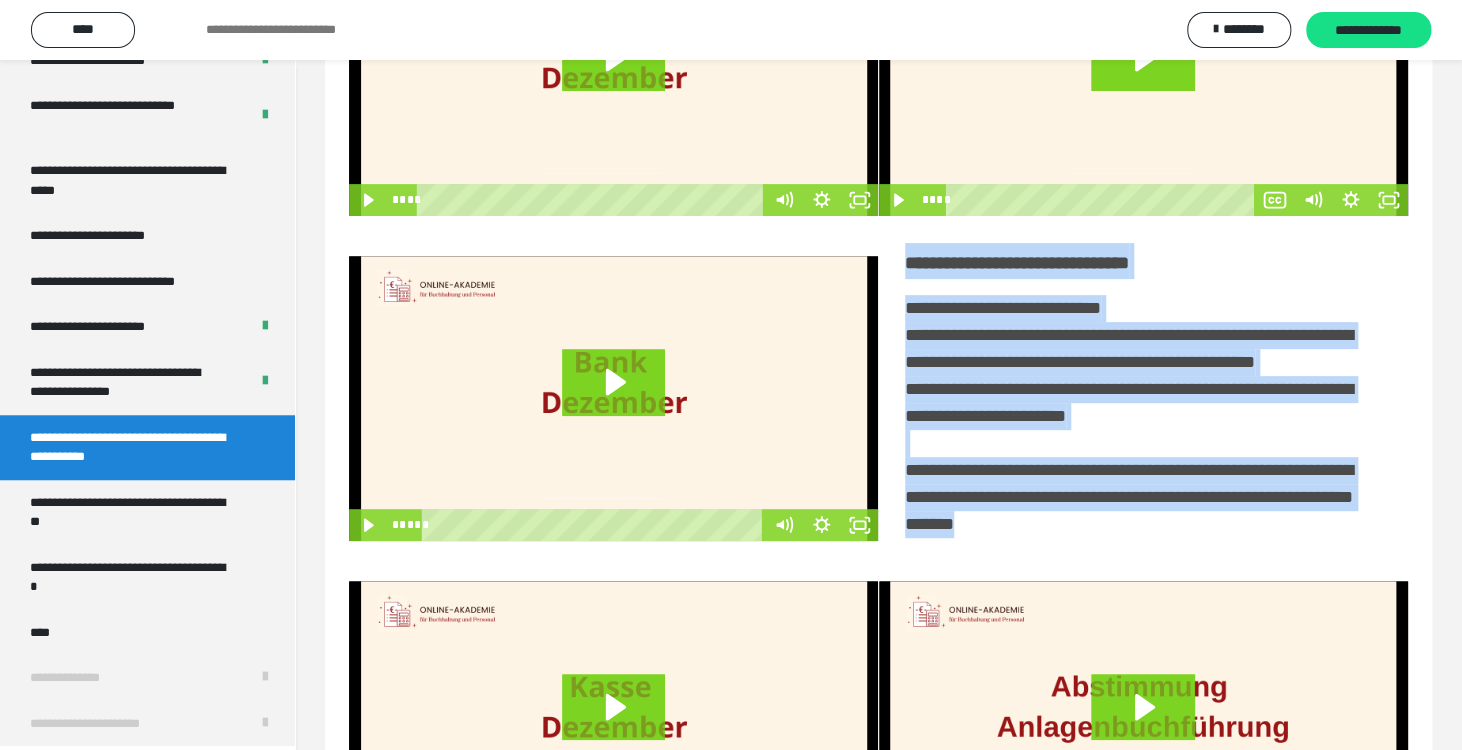 drag, startPoint x: 900, startPoint y: 365, endPoint x: 1269, endPoint y: 566, distance: 420.1928 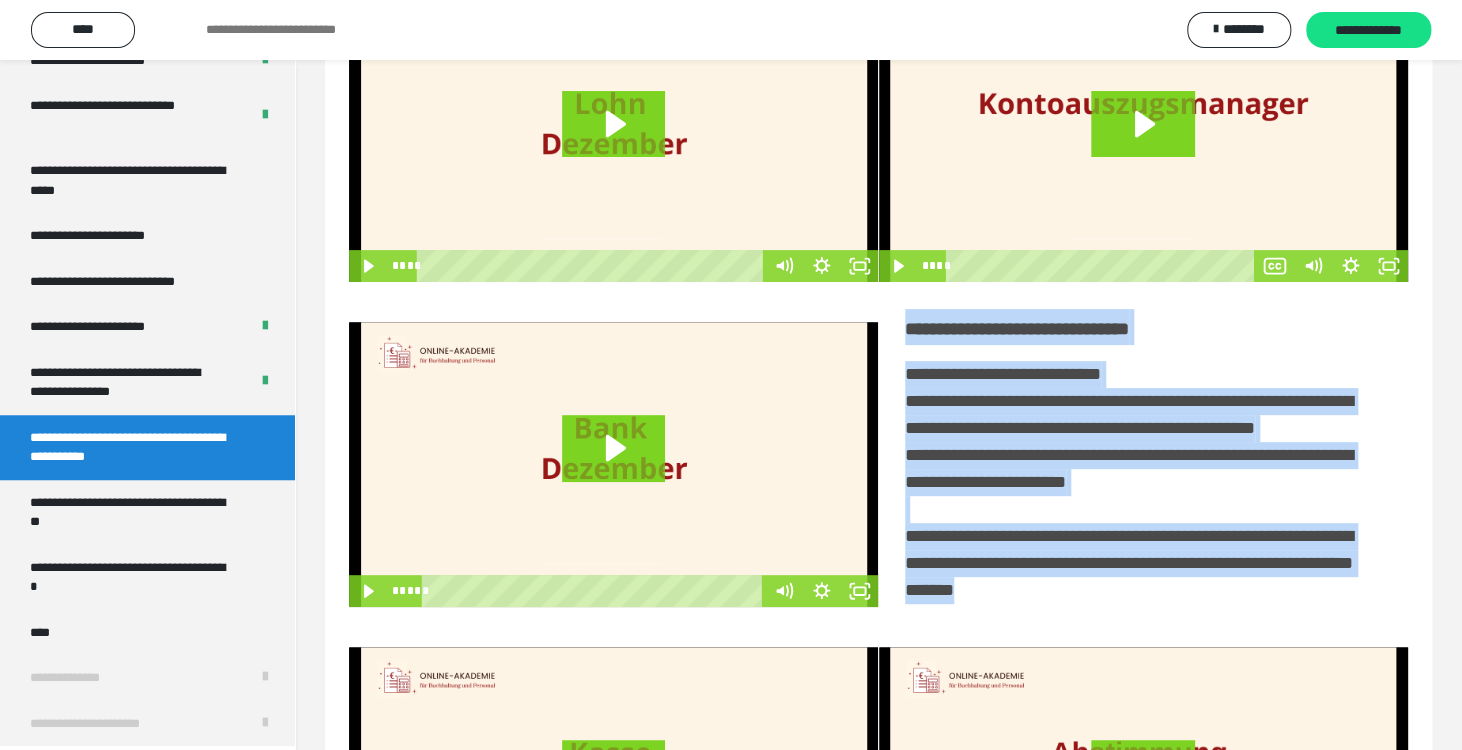 scroll, scrollTop: 405, scrollLeft: 0, axis: vertical 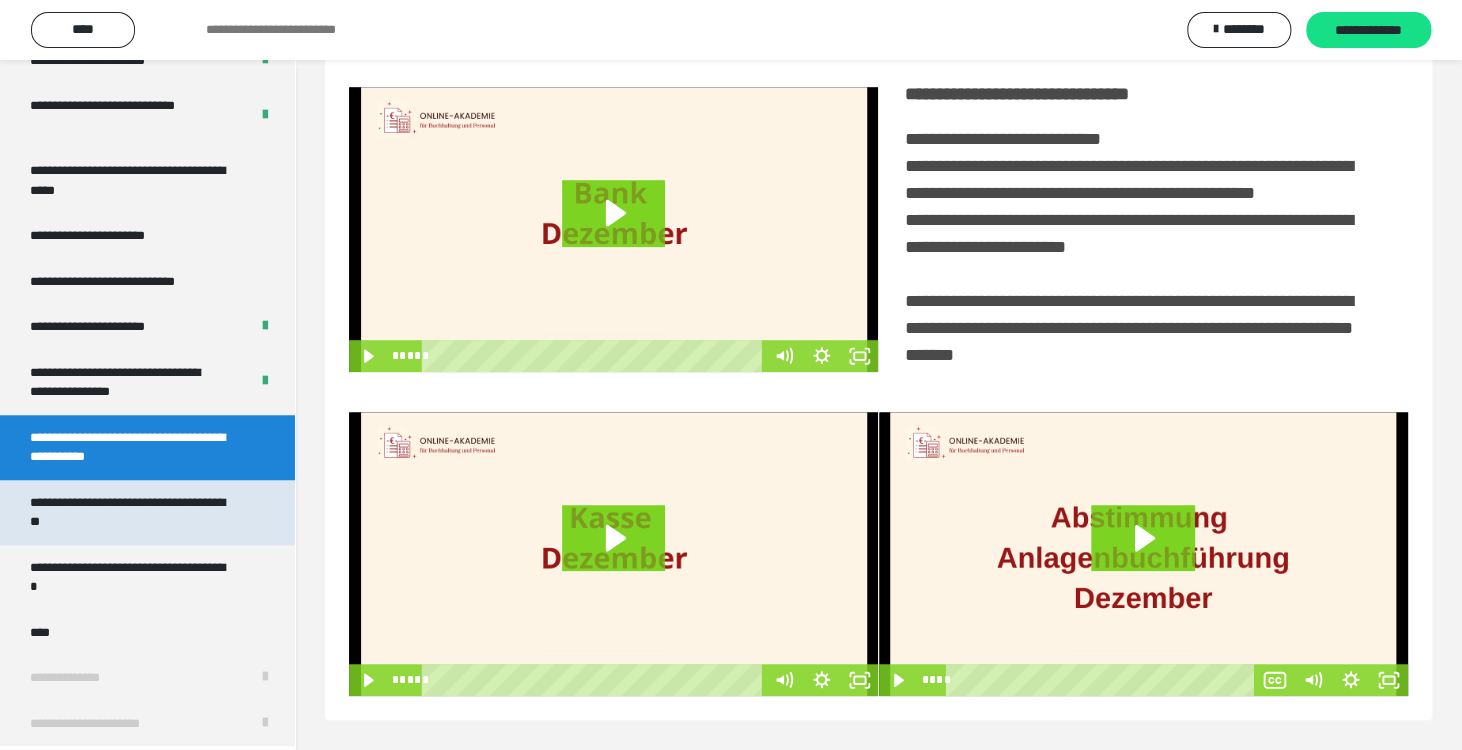 click on "**********" at bounding box center (132, 512) 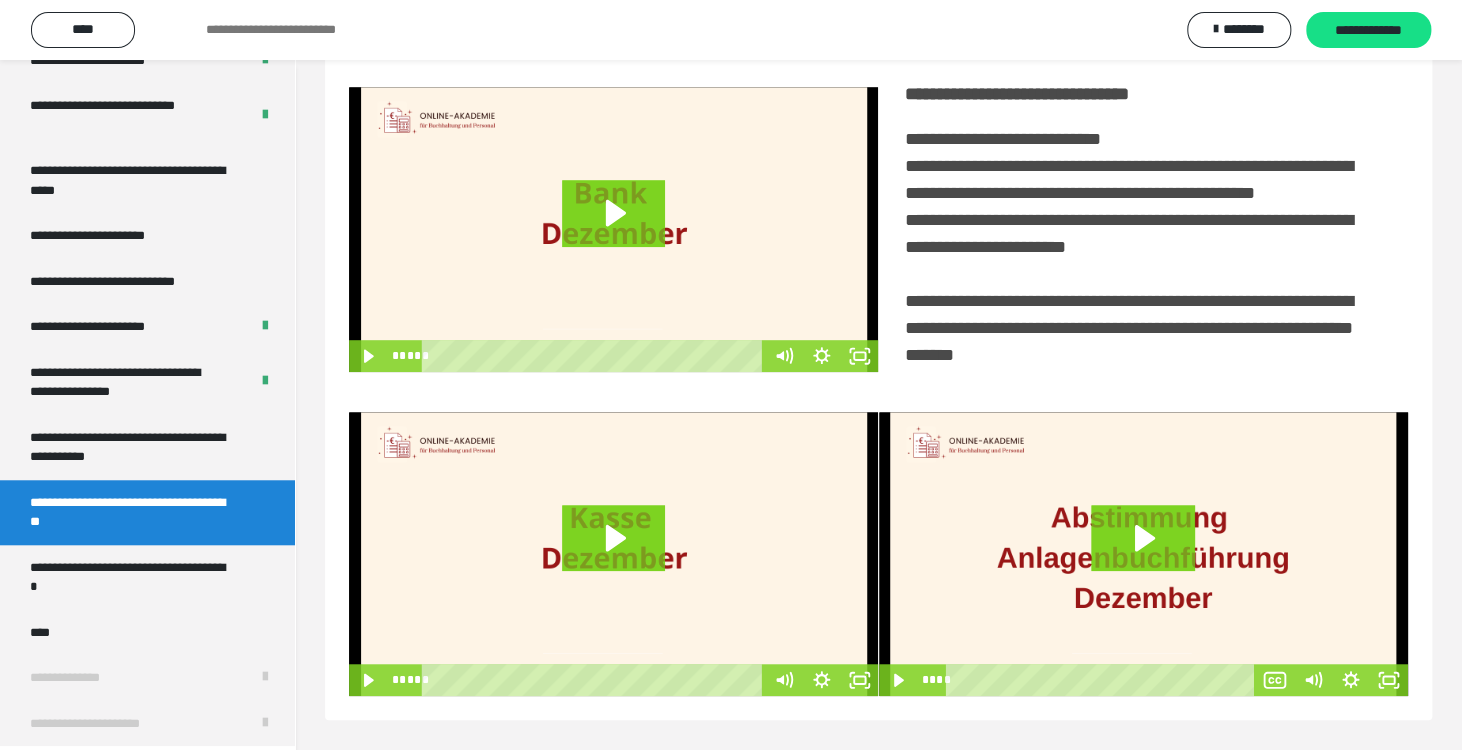 click on "**********" at bounding box center (132, 512) 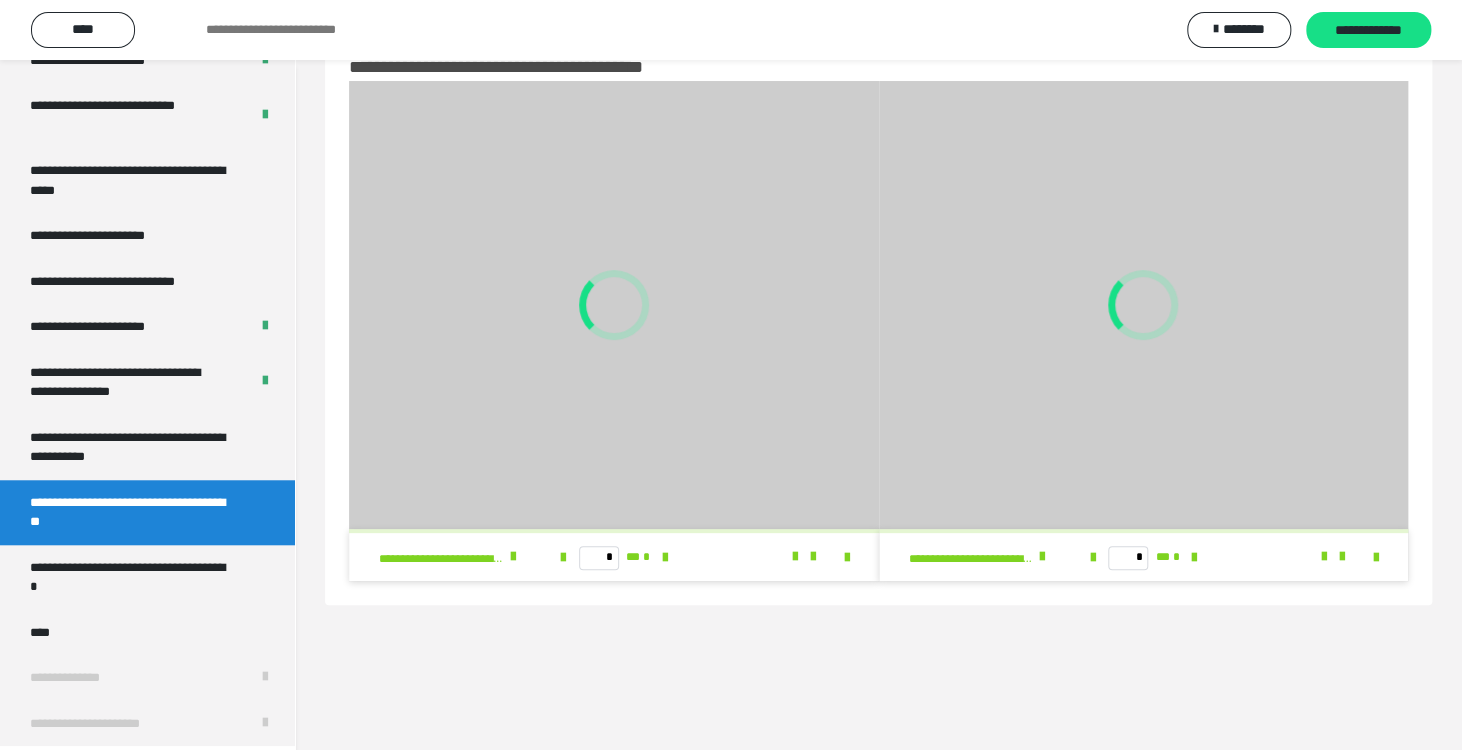 scroll, scrollTop: 60, scrollLeft: 0, axis: vertical 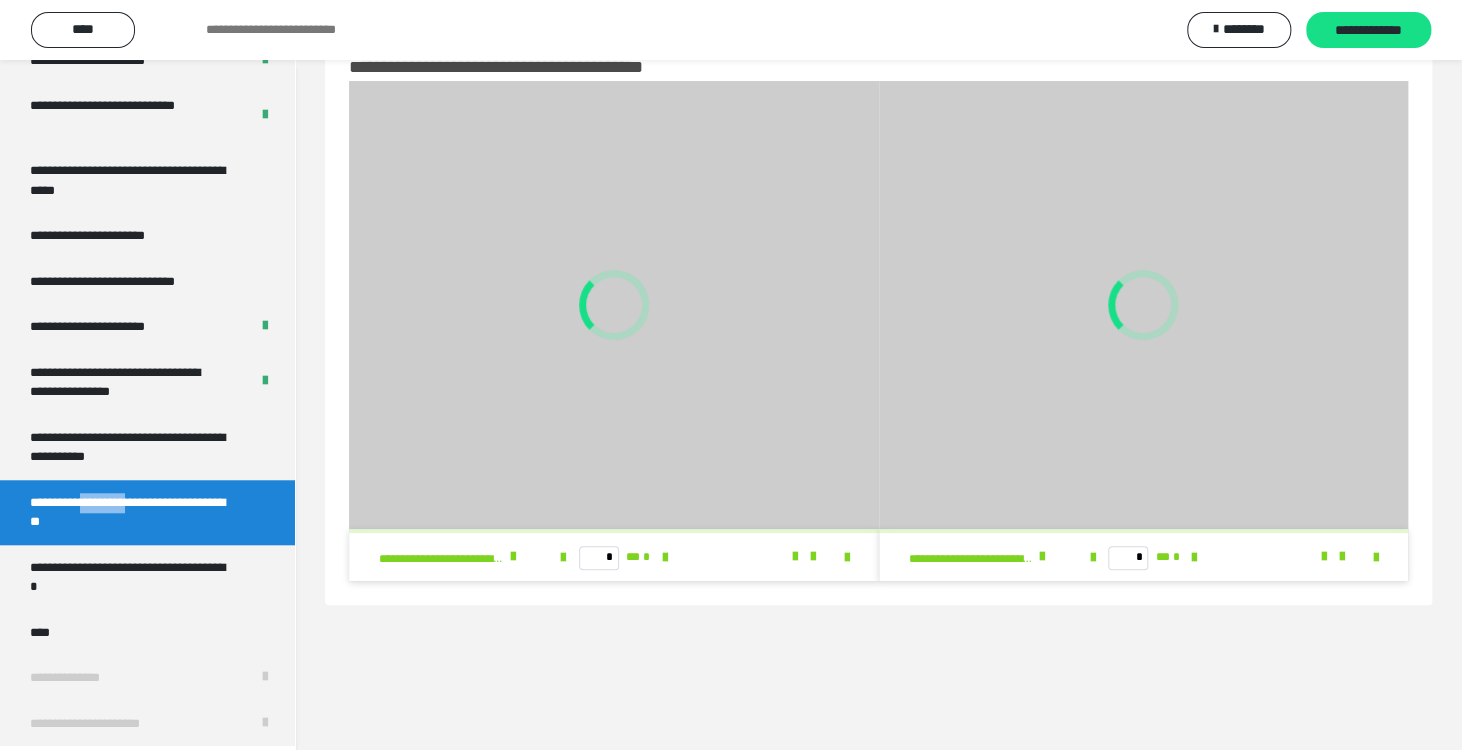 click on "**********" at bounding box center [132, 512] 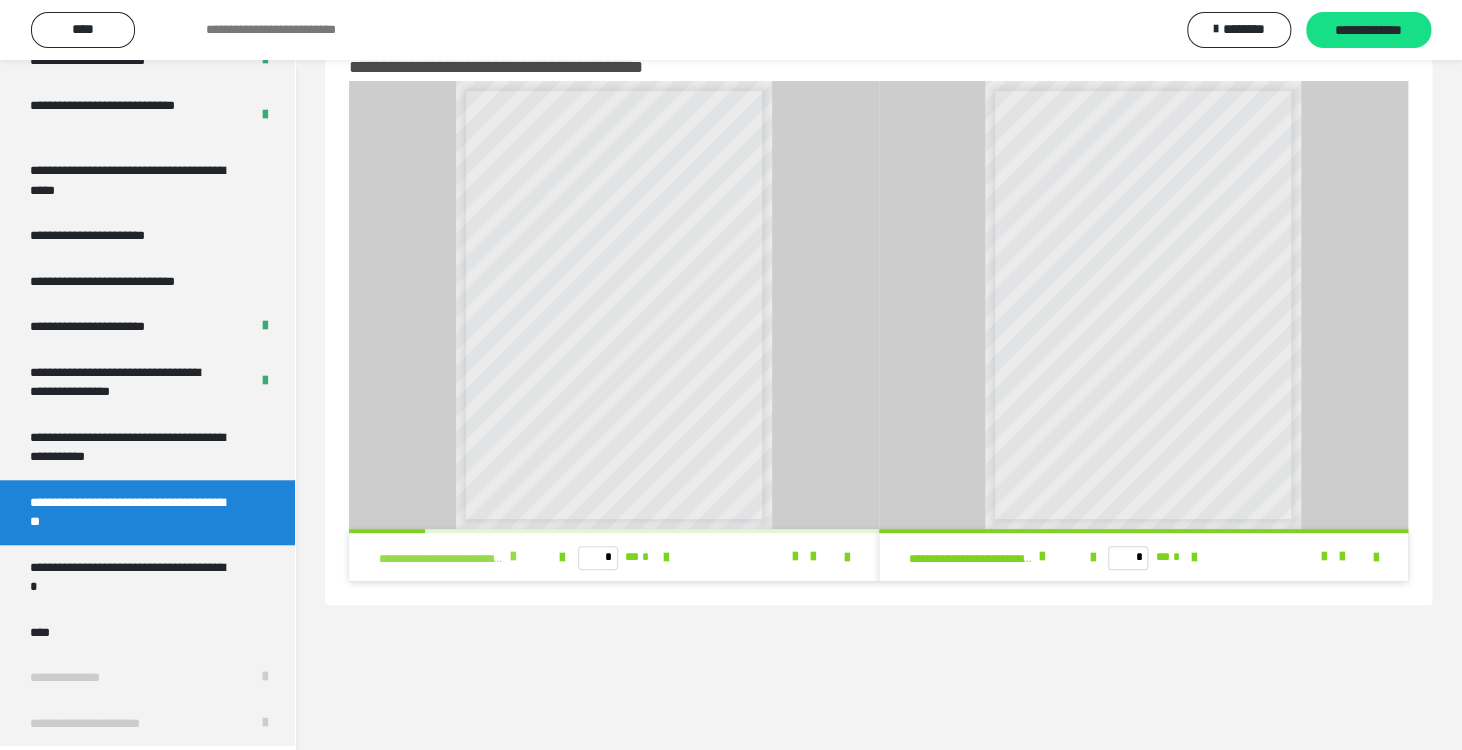 click at bounding box center [513, 557] 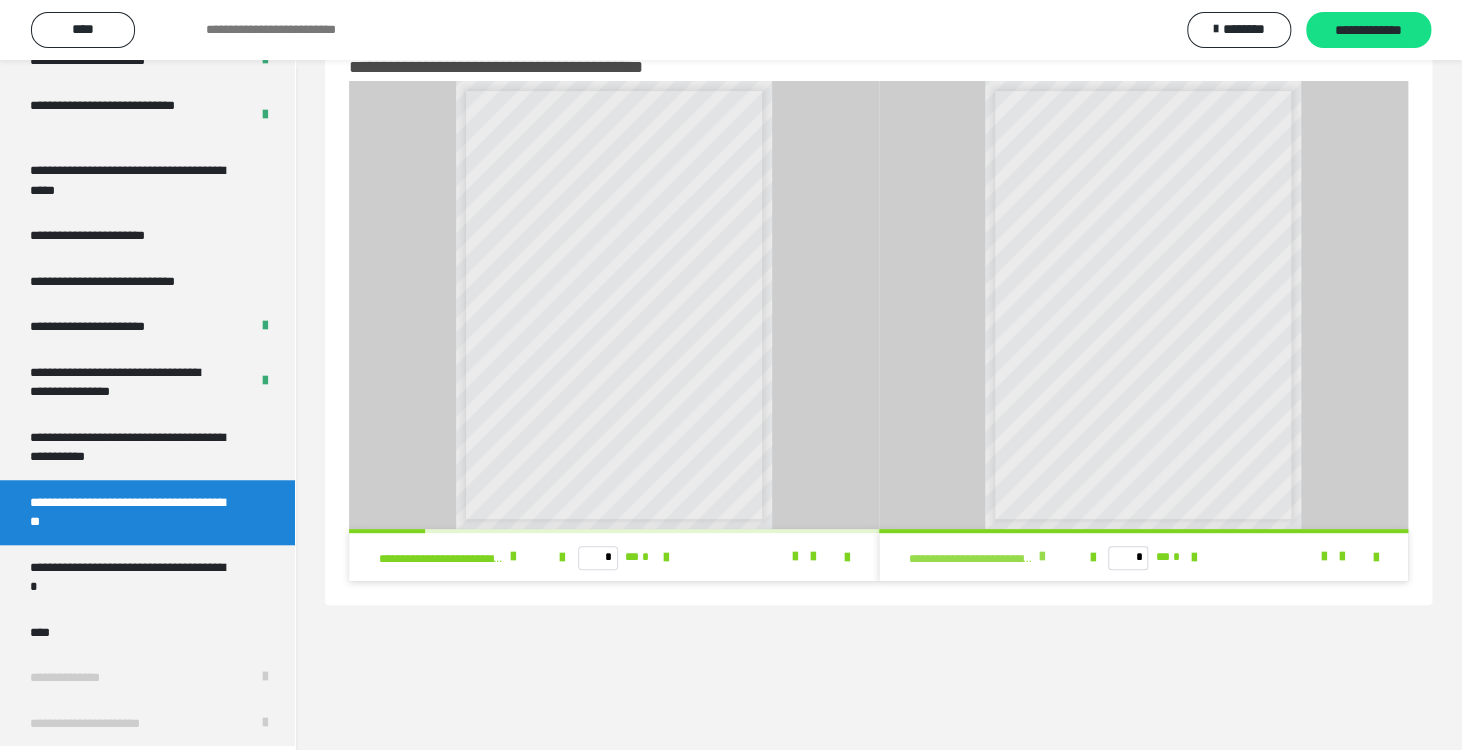 click at bounding box center (1042, 557) 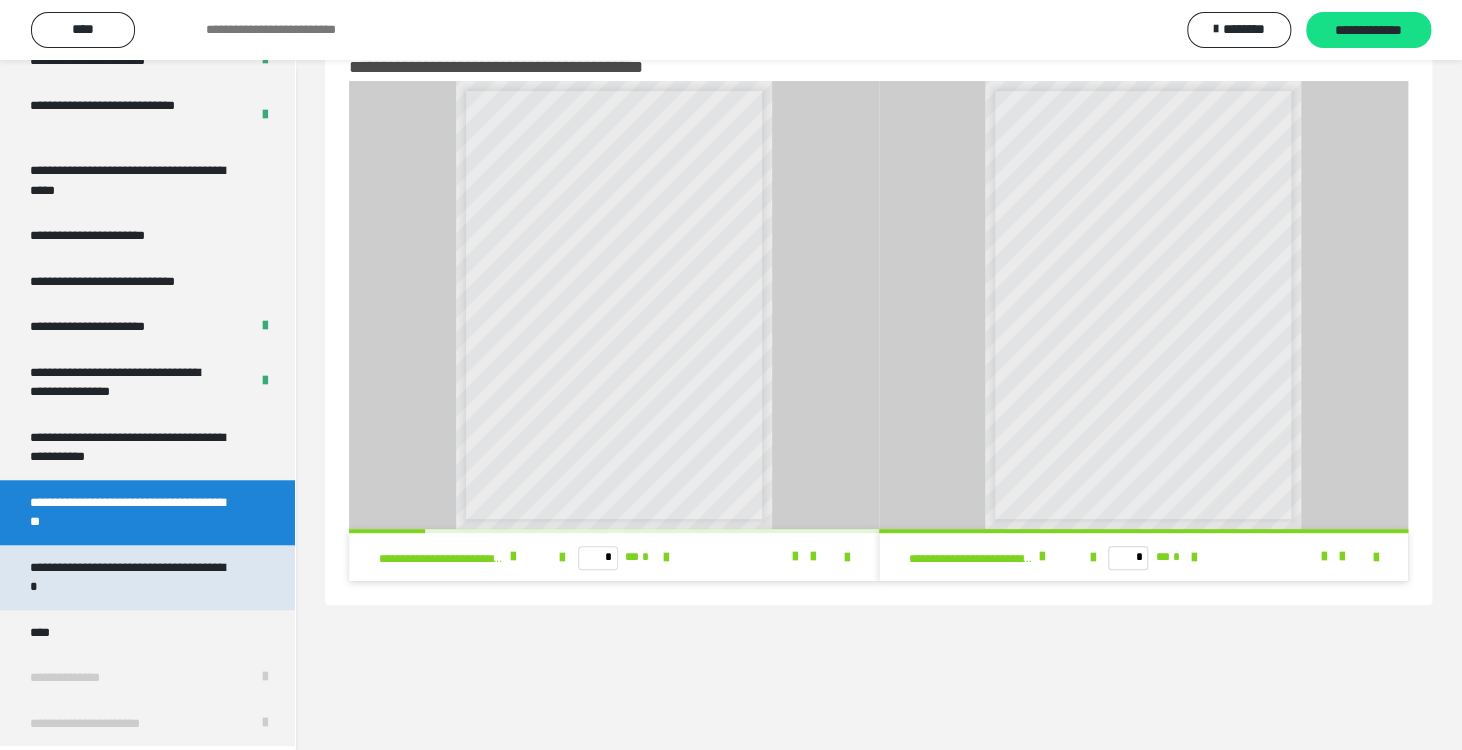 click on "**********" at bounding box center [132, 577] 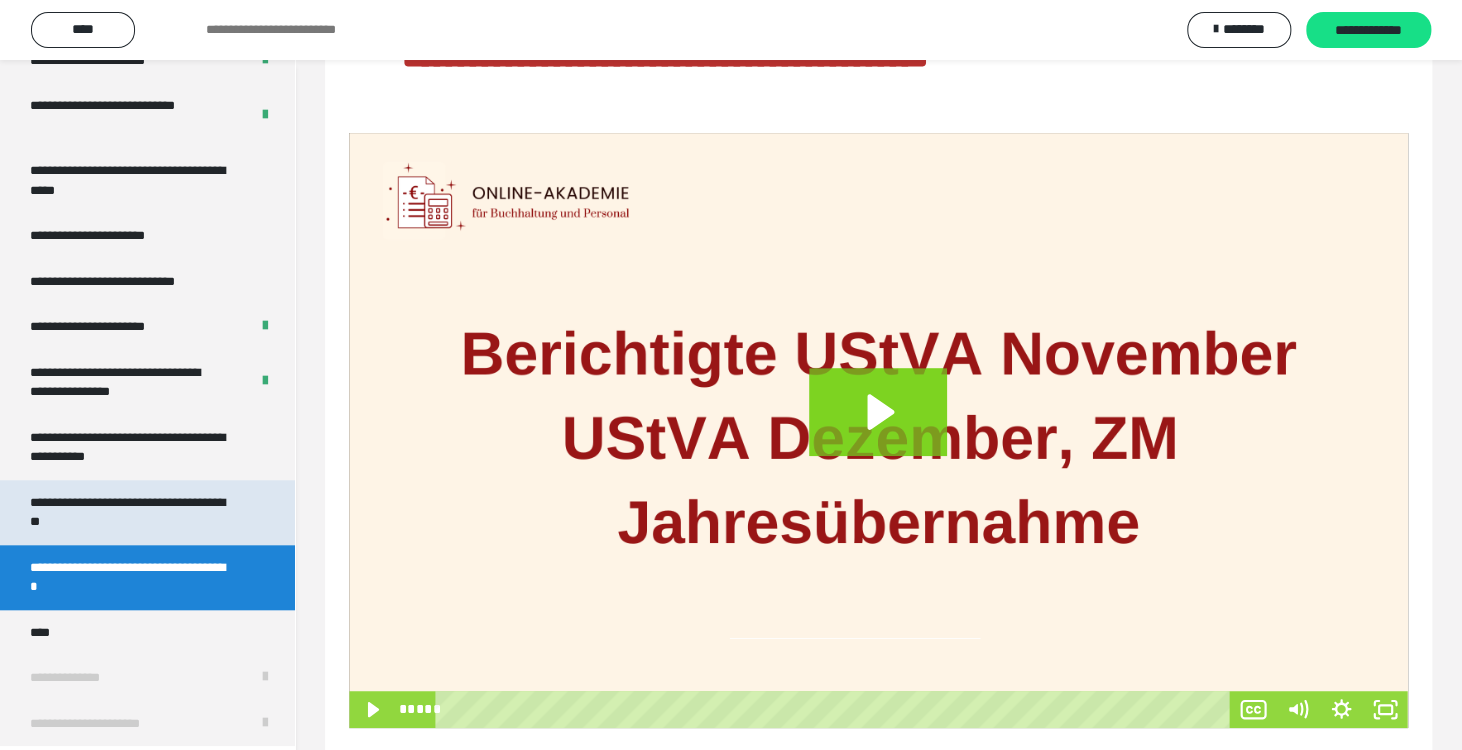 scroll, scrollTop: 252, scrollLeft: 0, axis: vertical 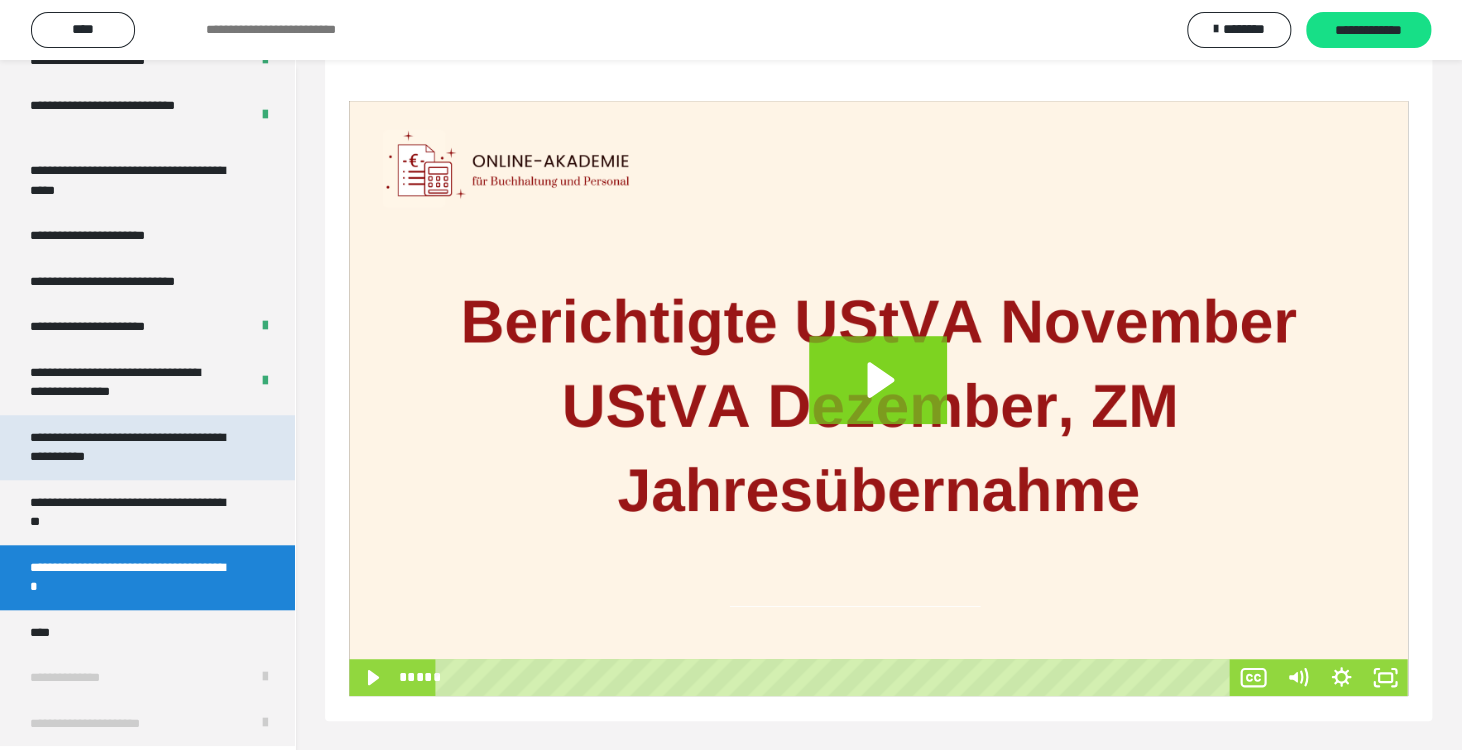 click on "**********" at bounding box center (132, 447) 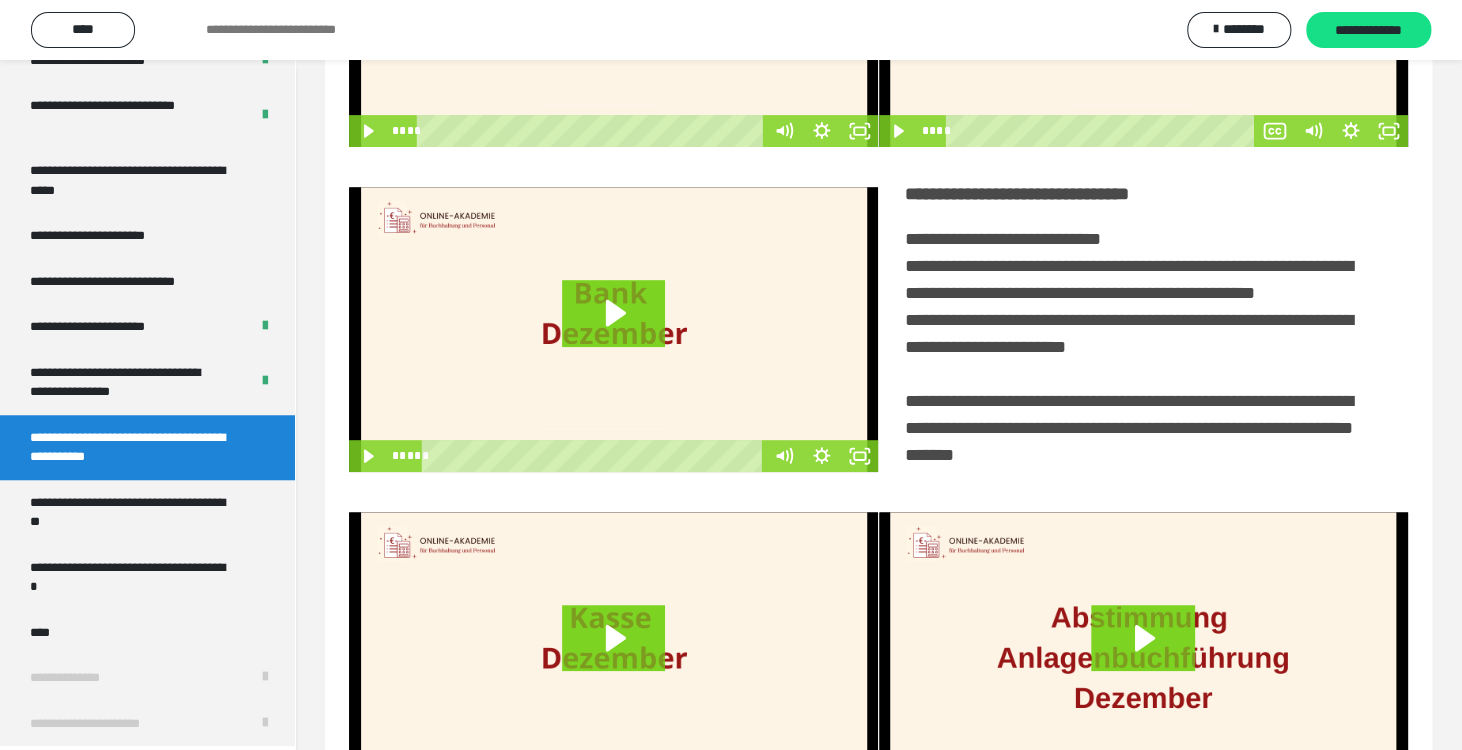 scroll, scrollTop: 305, scrollLeft: 0, axis: vertical 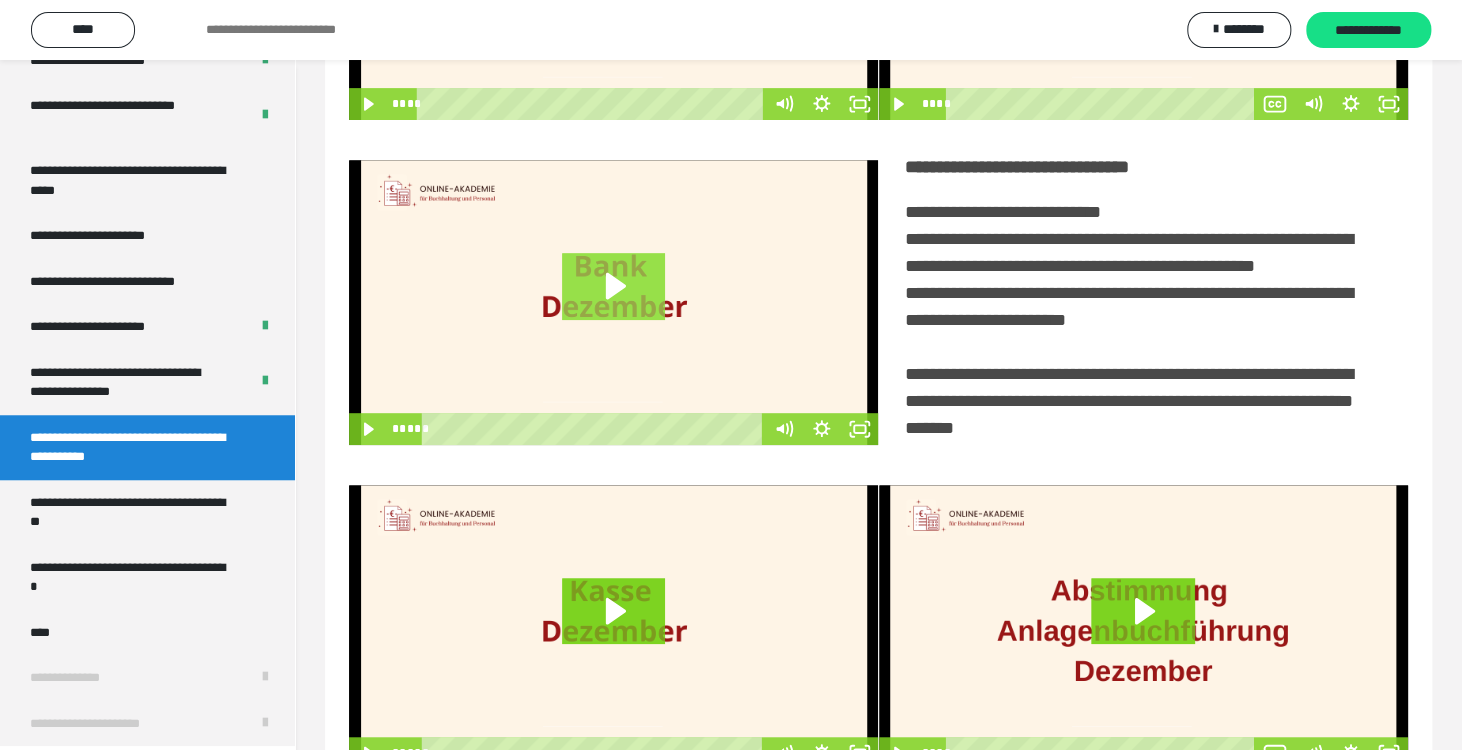 click 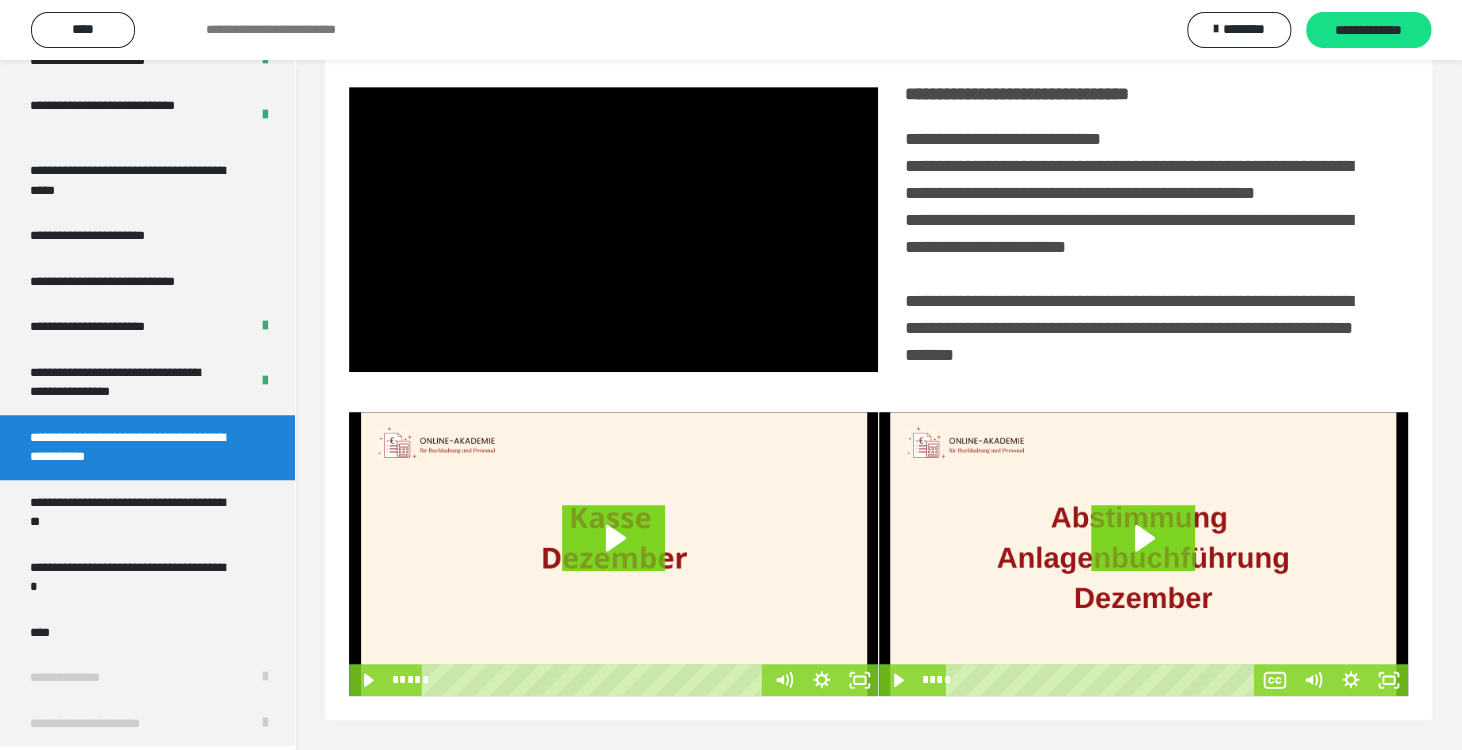scroll, scrollTop: 405, scrollLeft: 0, axis: vertical 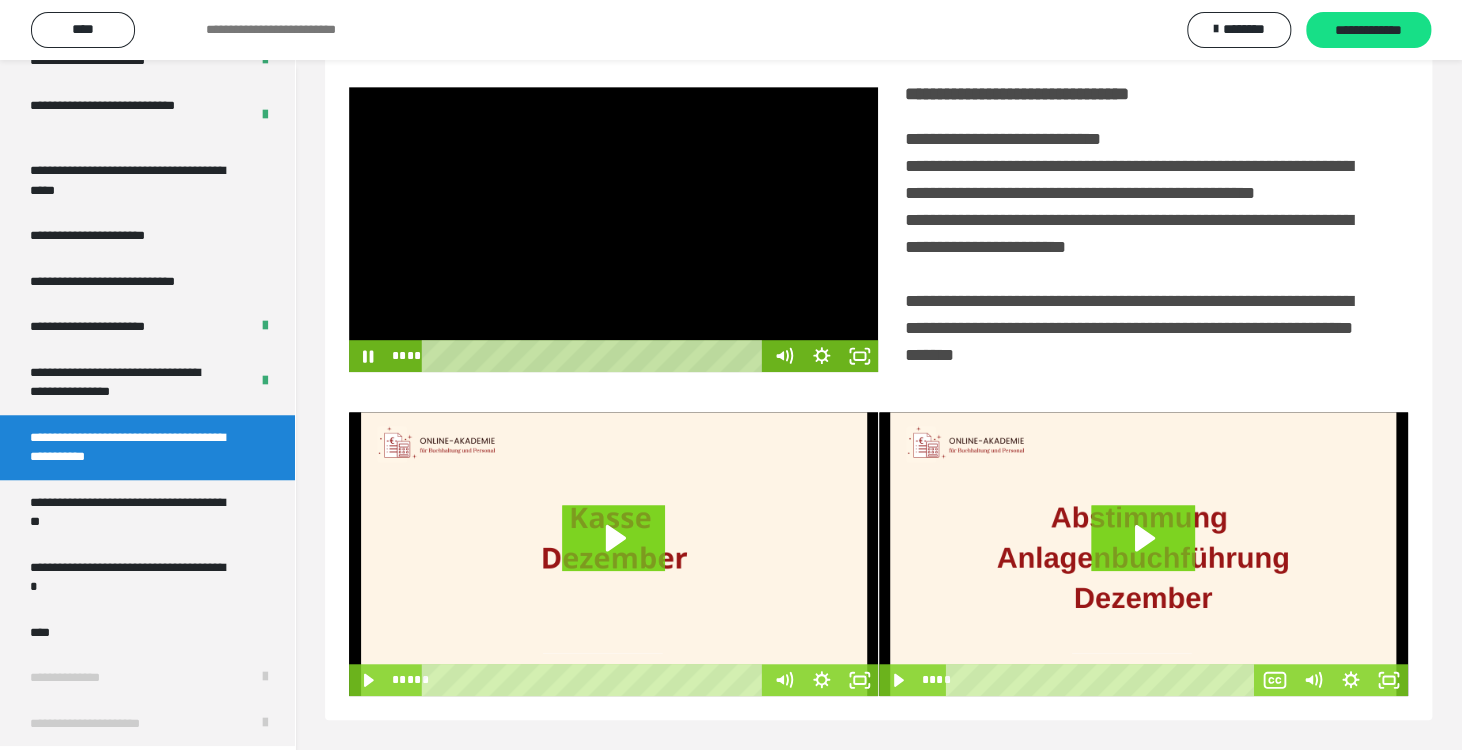 click at bounding box center (613, 229) 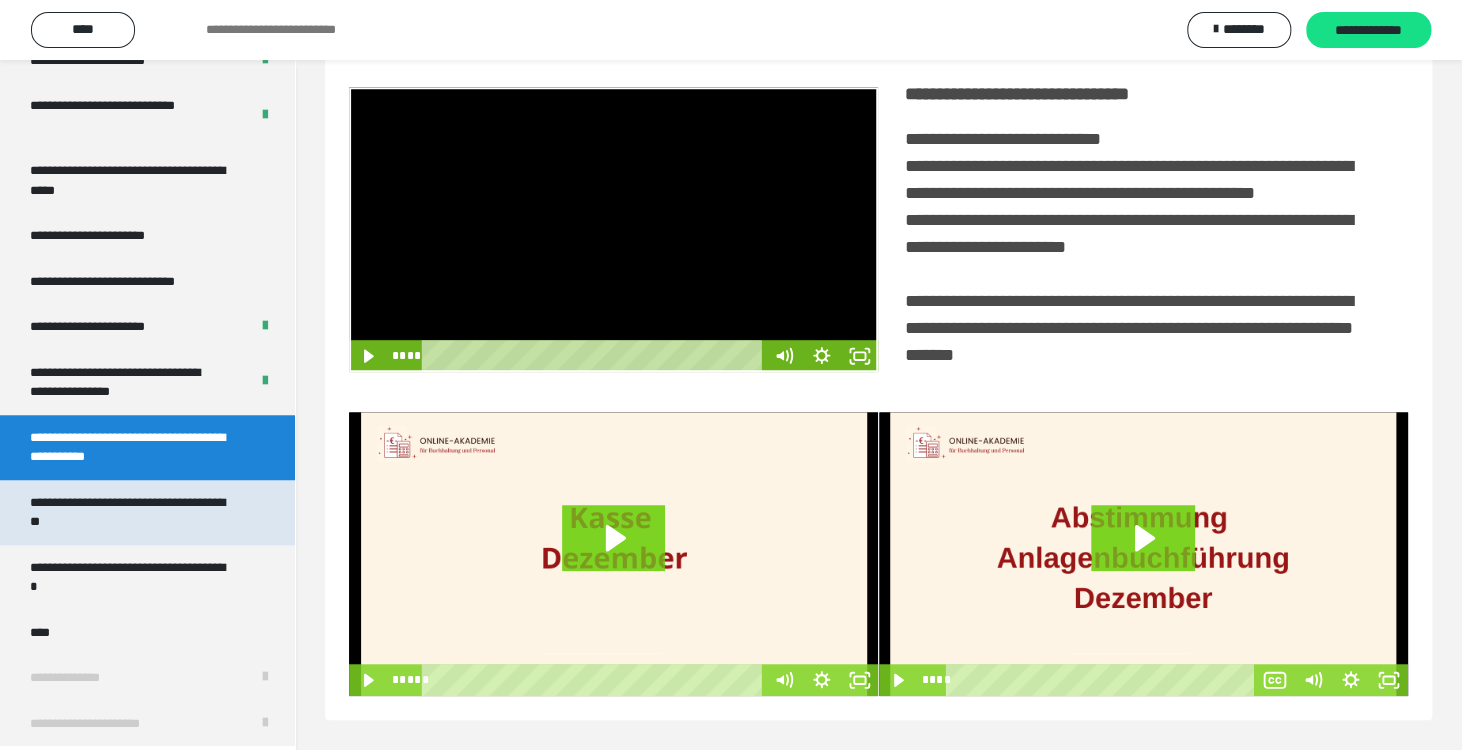 click on "**********" at bounding box center [132, 512] 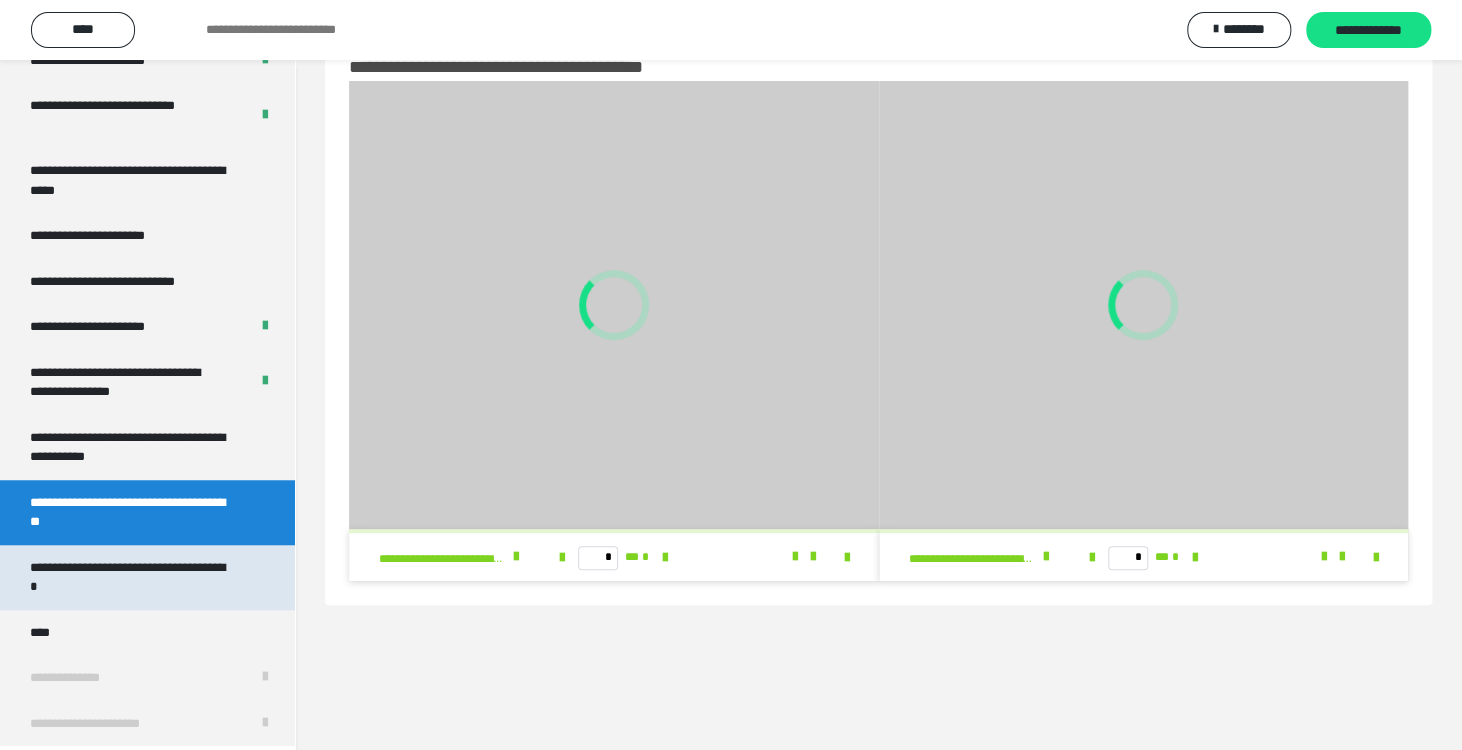 scroll, scrollTop: 60, scrollLeft: 0, axis: vertical 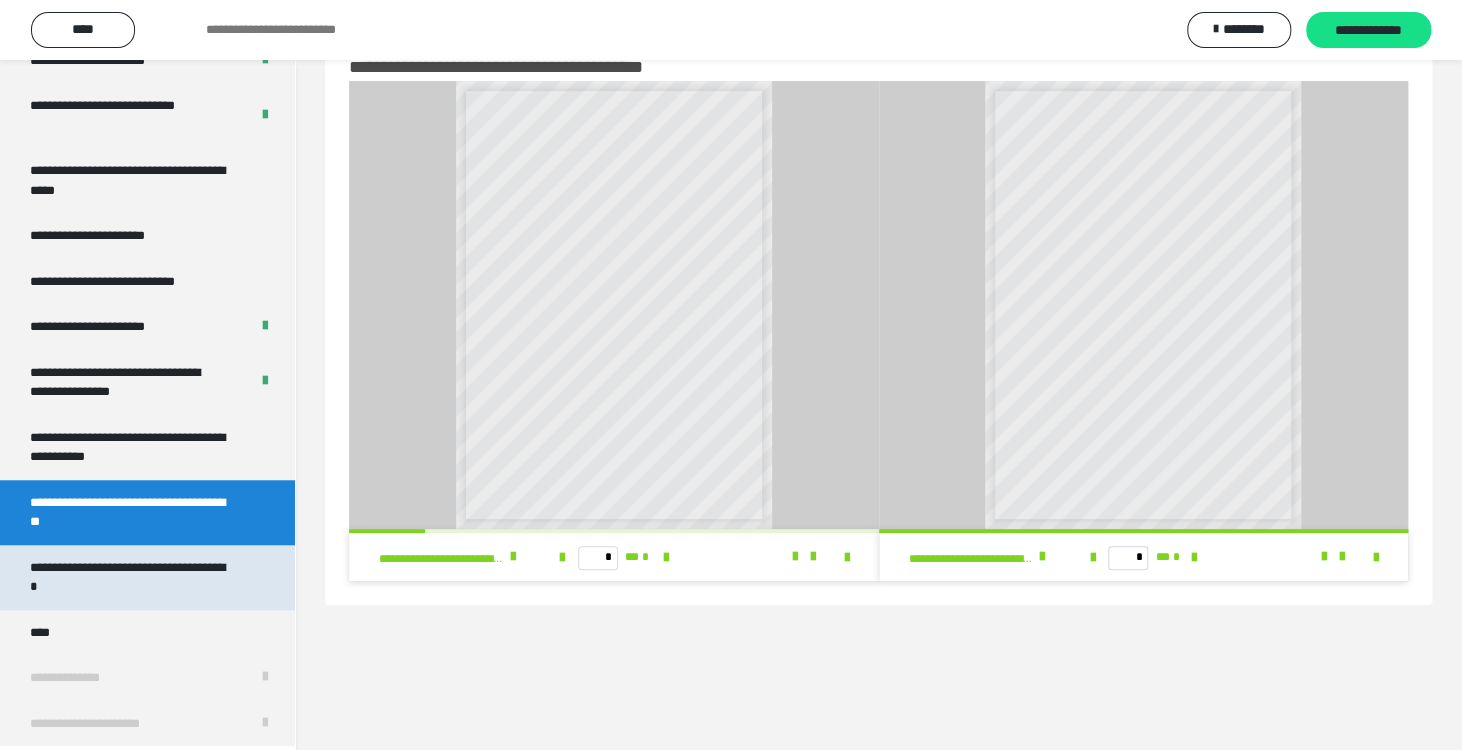 click on "**********" at bounding box center (132, 577) 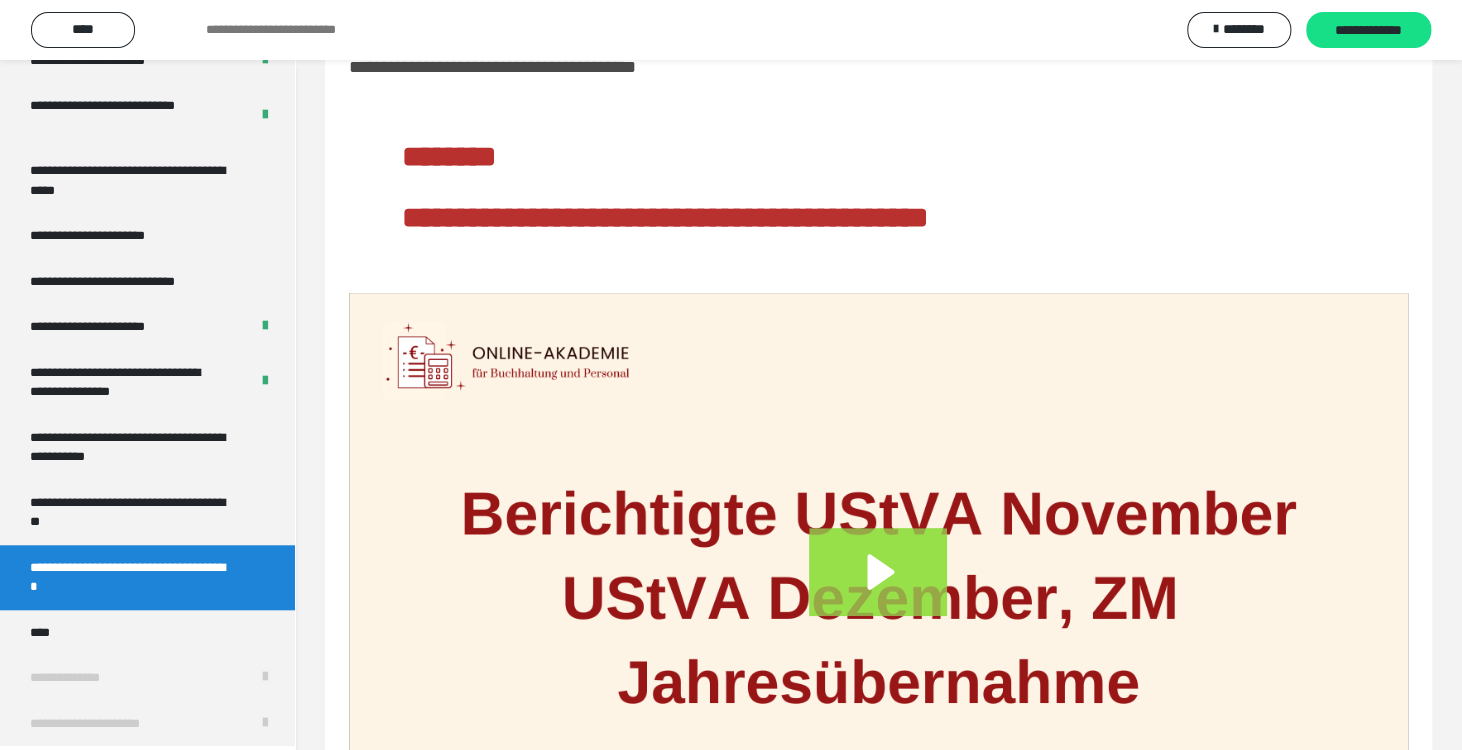click 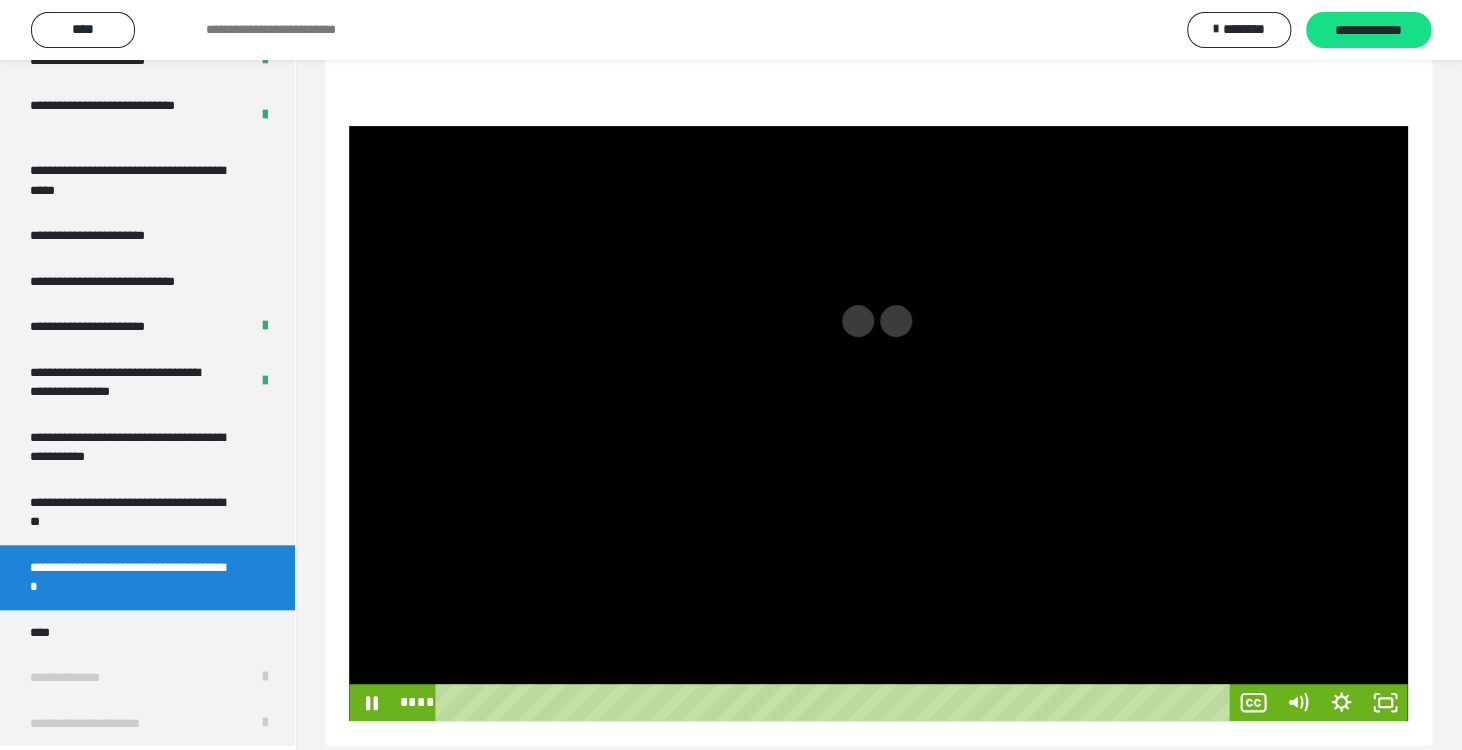 scroll, scrollTop: 252, scrollLeft: 0, axis: vertical 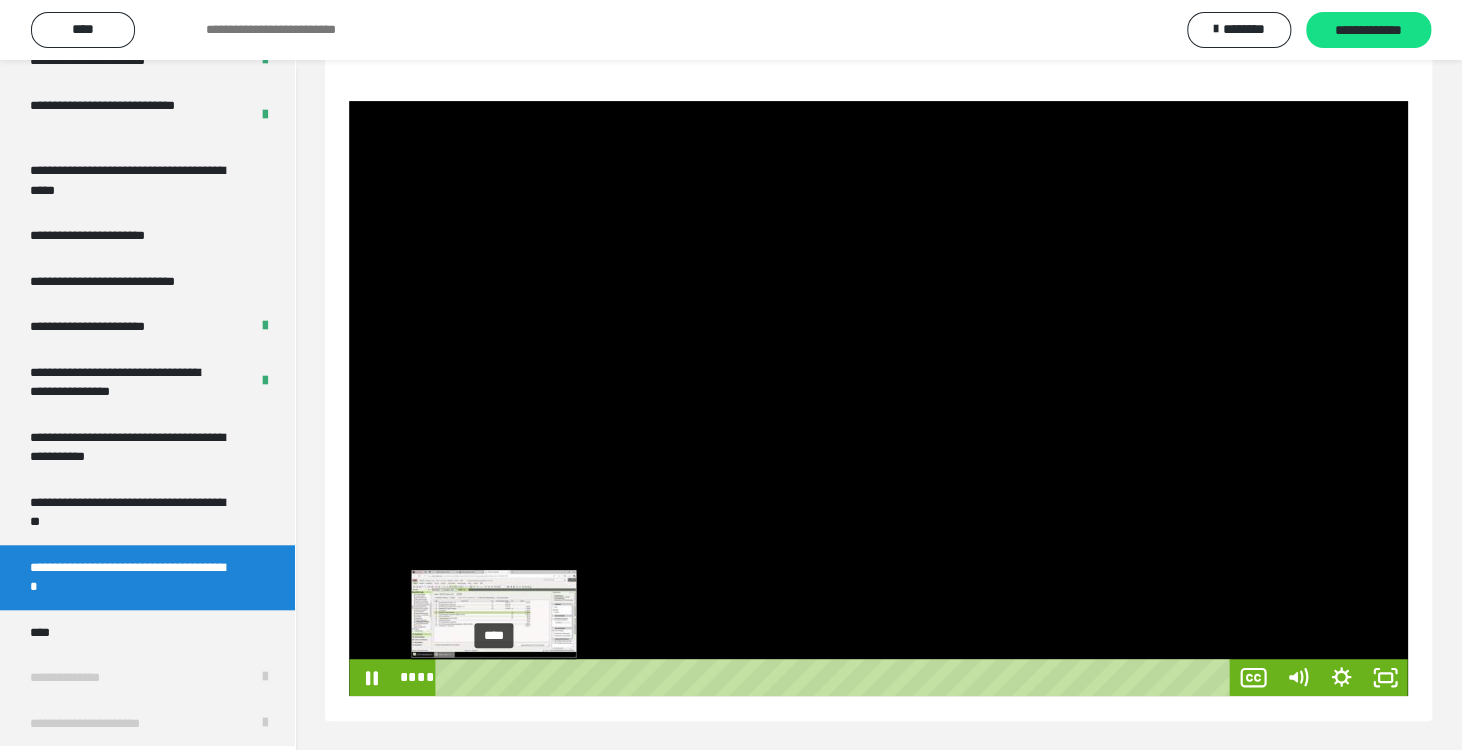 click on "****" at bounding box center (836, 677) 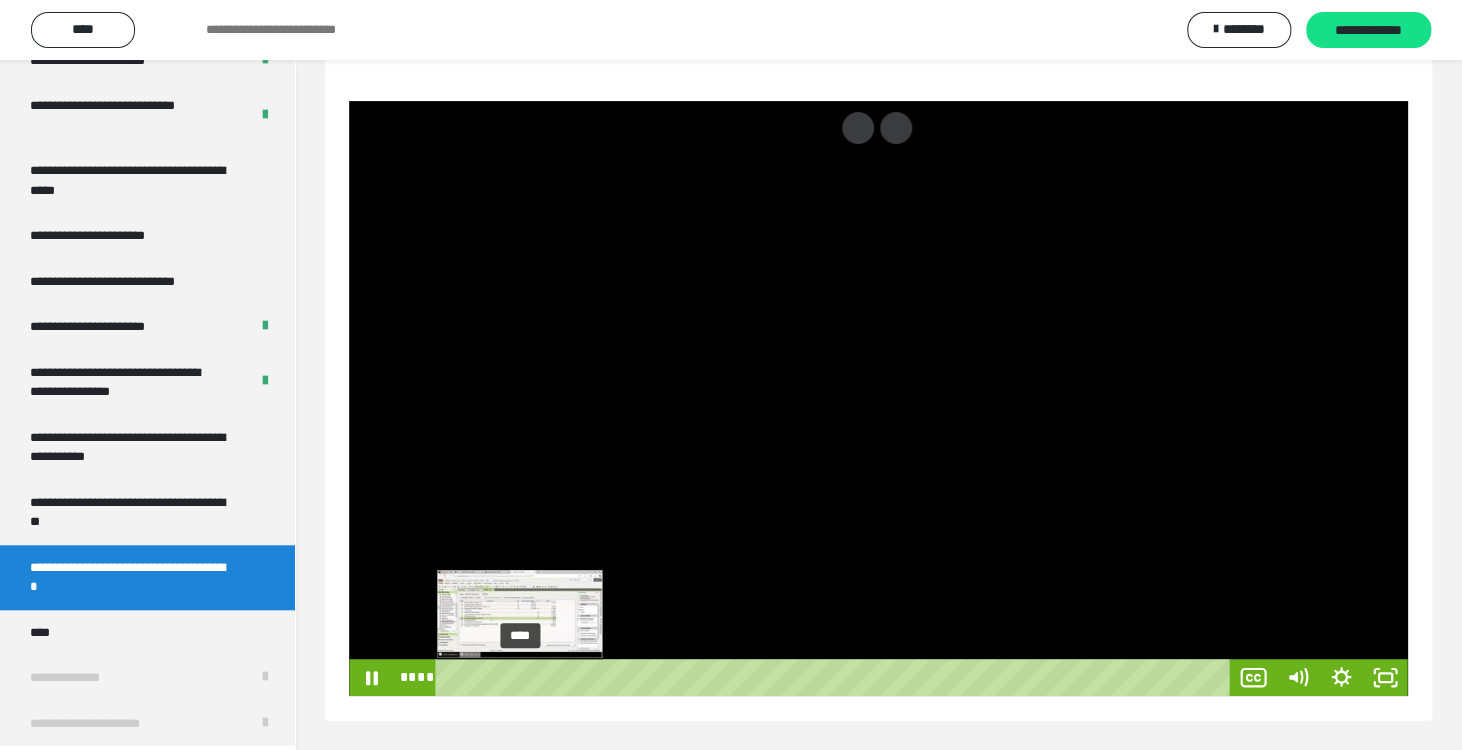 click on "****" at bounding box center [836, 677] 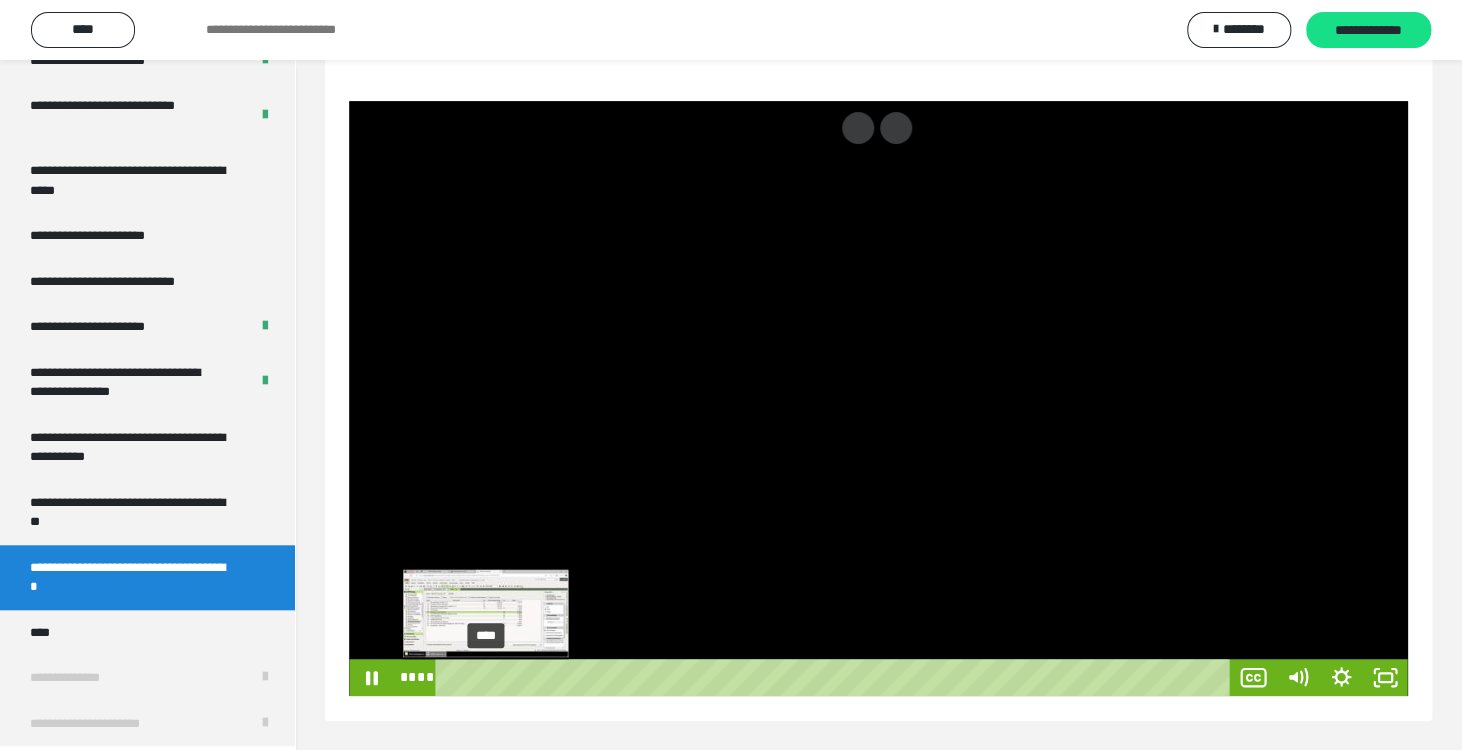 click on "****" at bounding box center (836, 677) 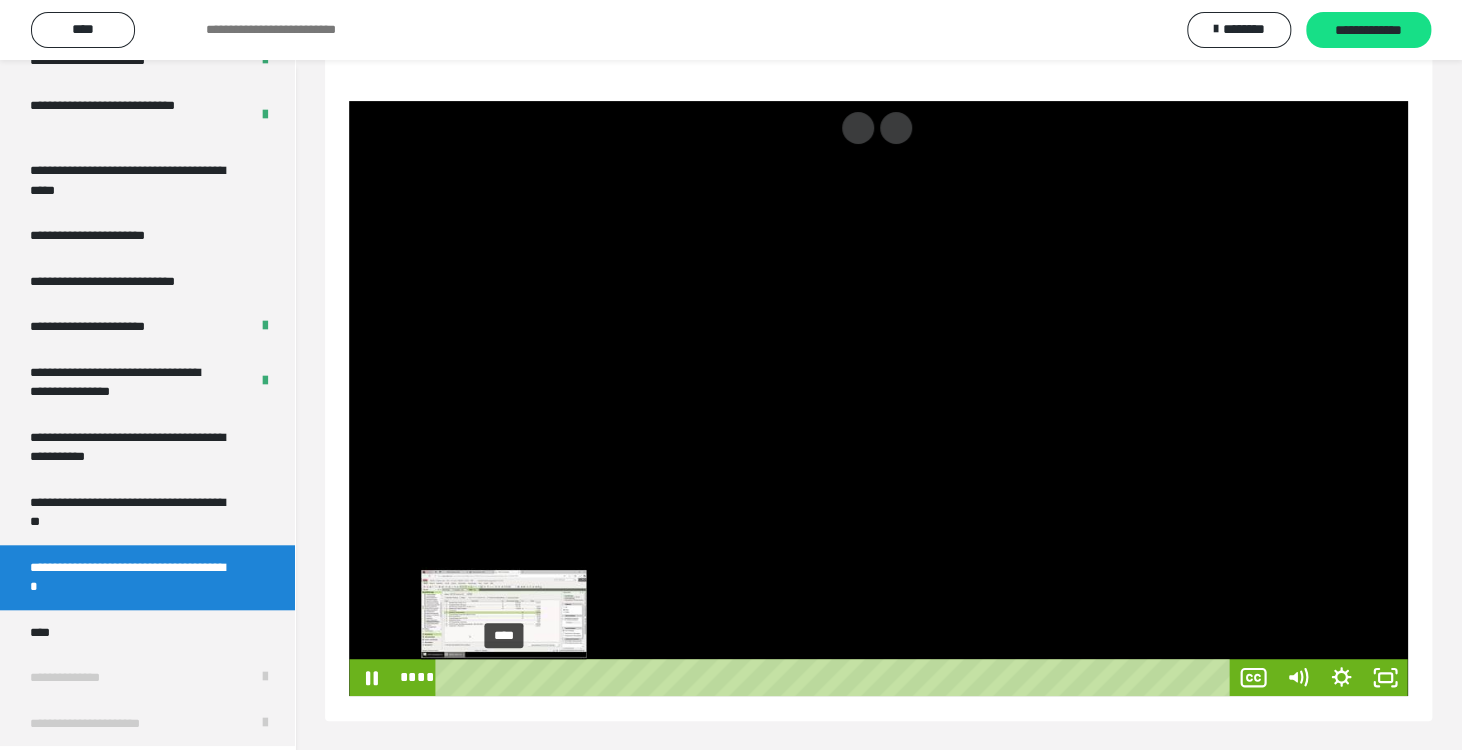 click on "****" at bounding box center [836, 677] 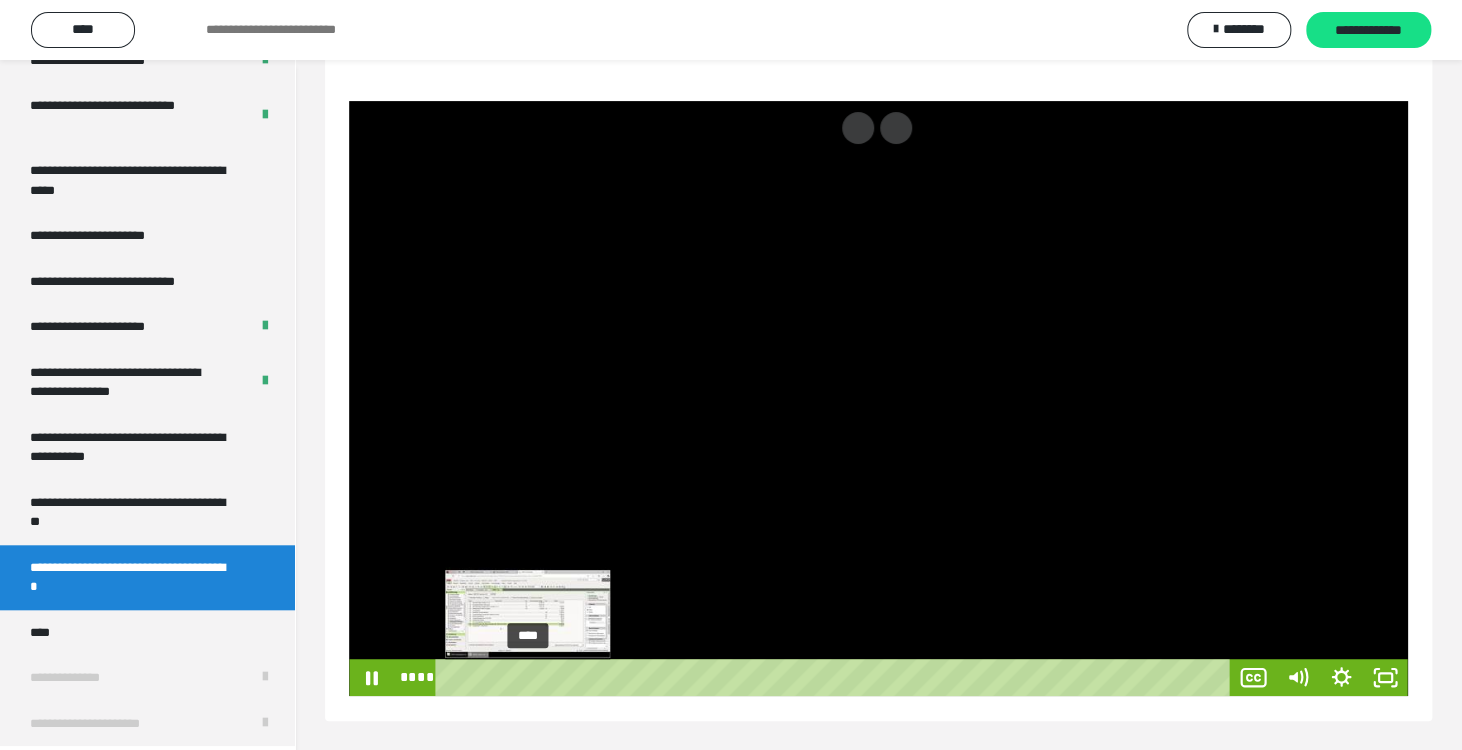 click on "****" at bounding box center (836, 677) 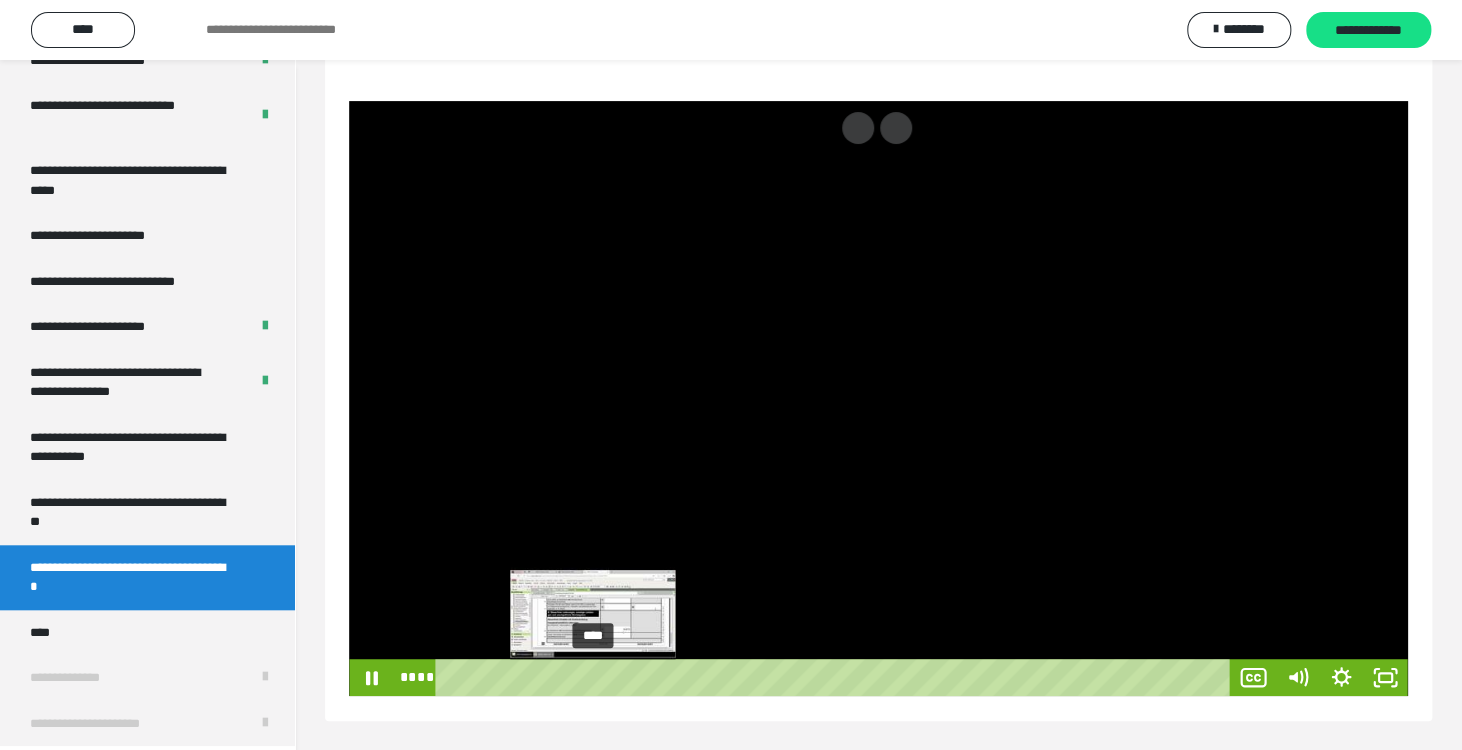 click on "****" at bounding box center [836, 677] 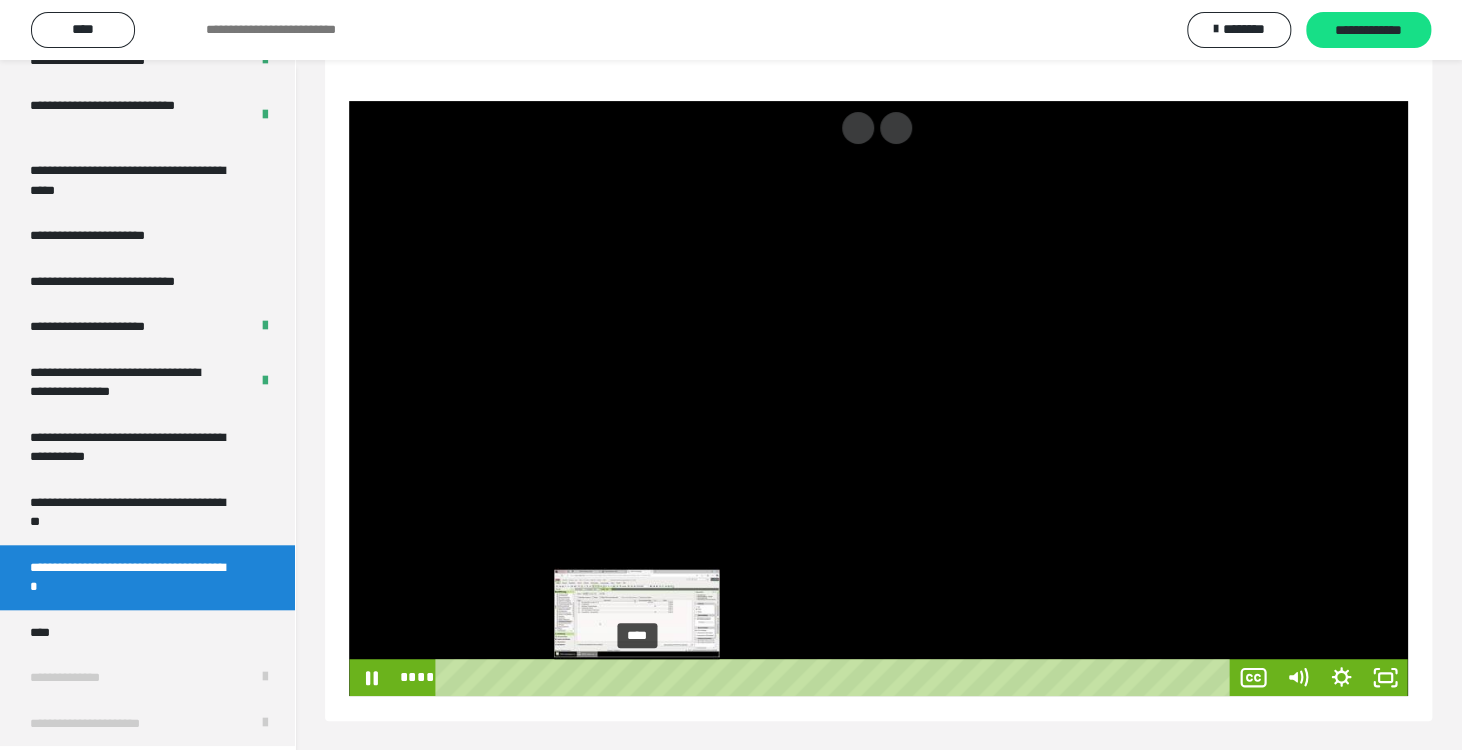 click on "****" at bounding box center (836, 677) 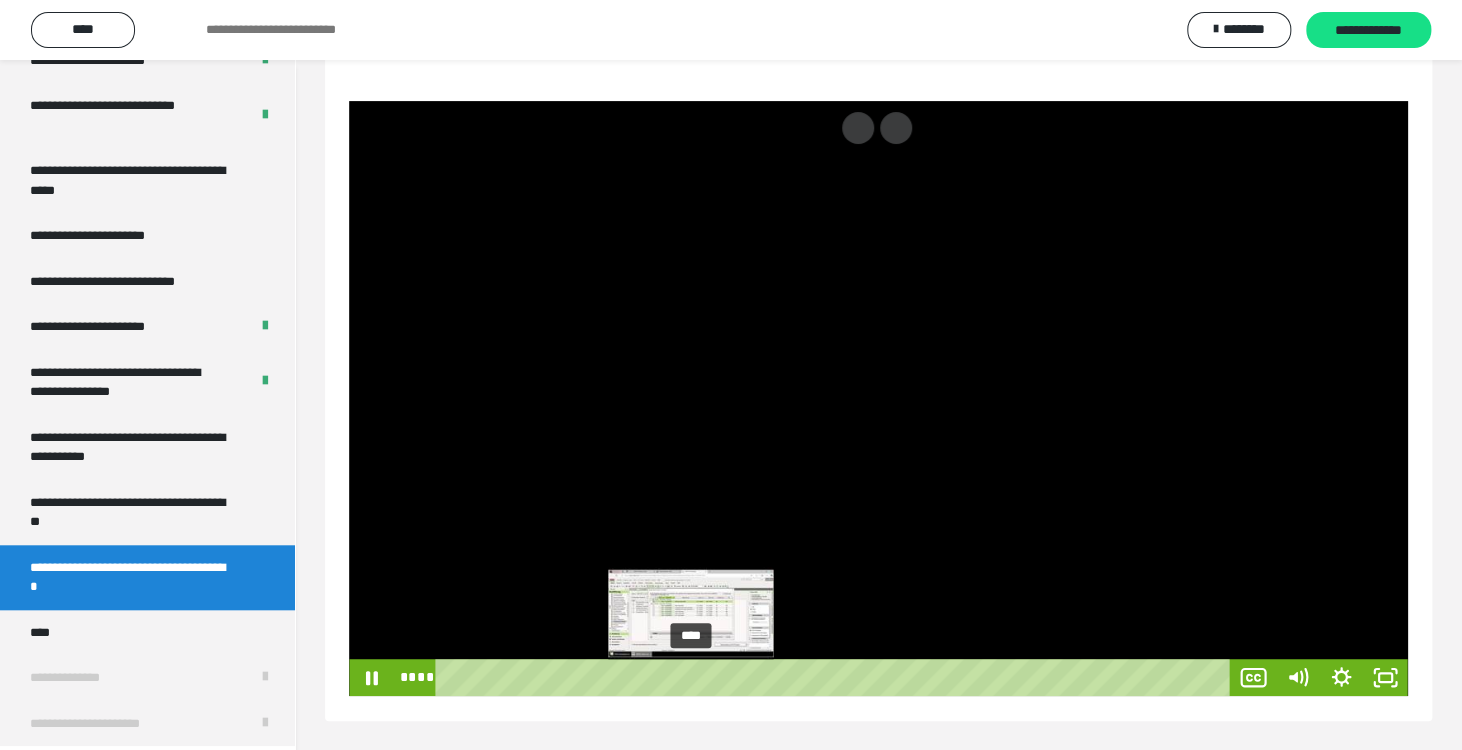 click on "****" at bounding box center (836, 677) 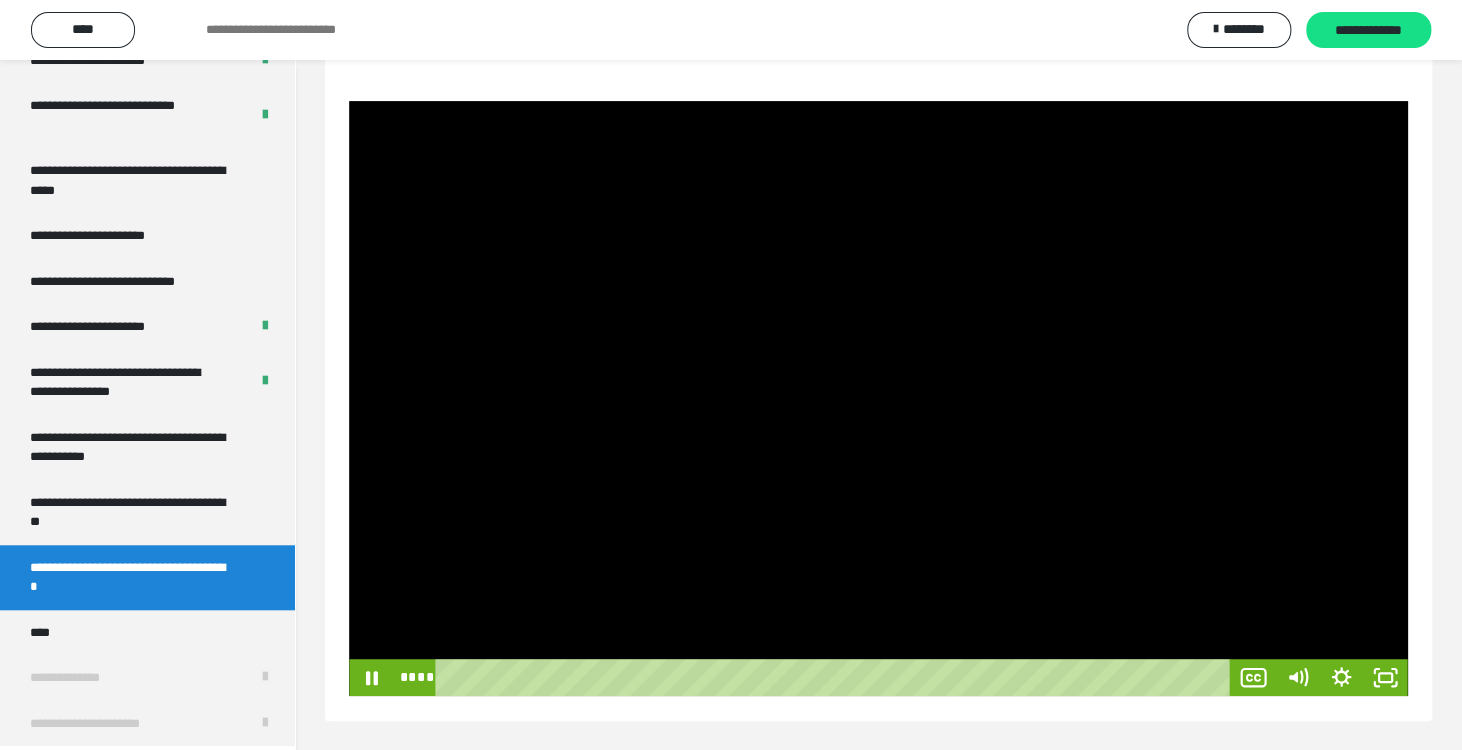 click at bounding box center (878, 398) 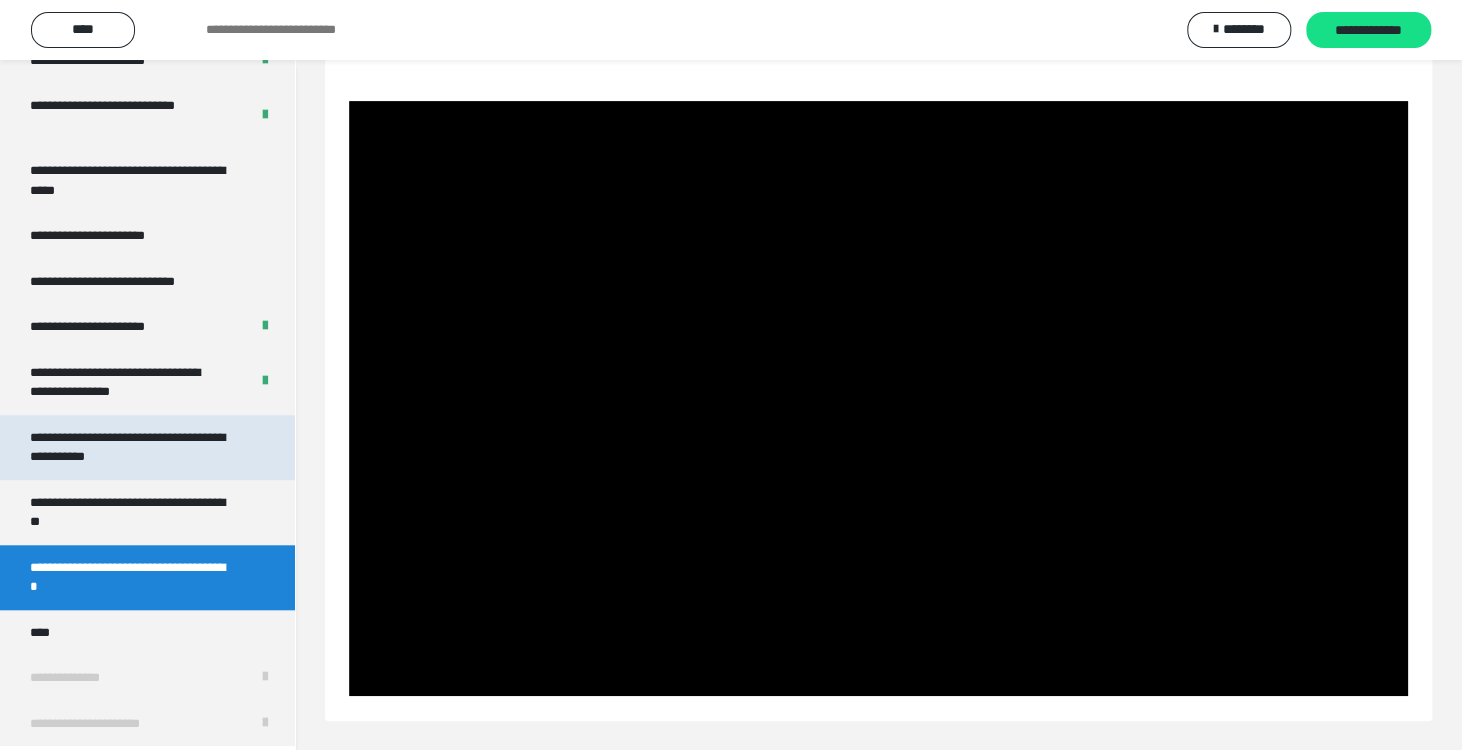 click on "**********" at bounding box center (132, 447) 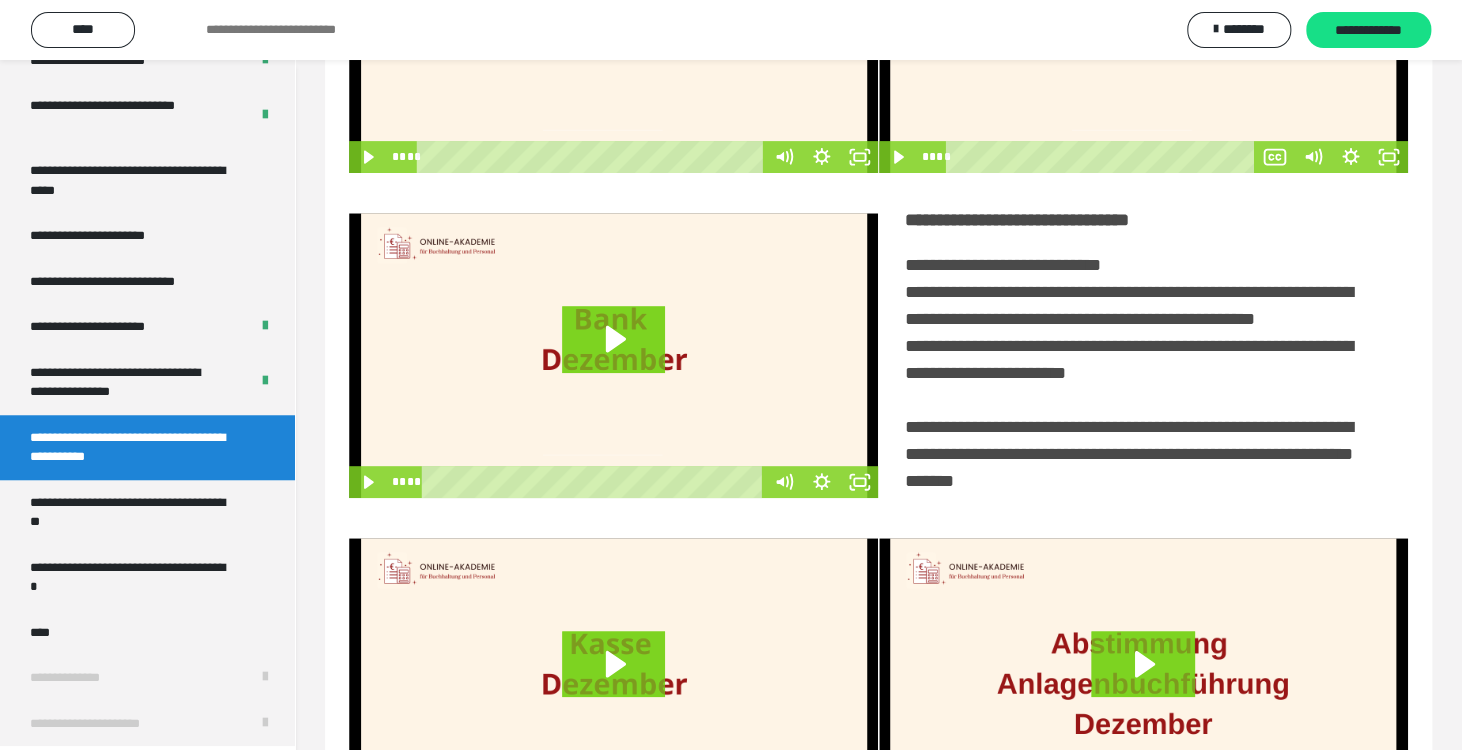 scroll, scrollTop: 60, scrollLeft: 0, axis: vertical 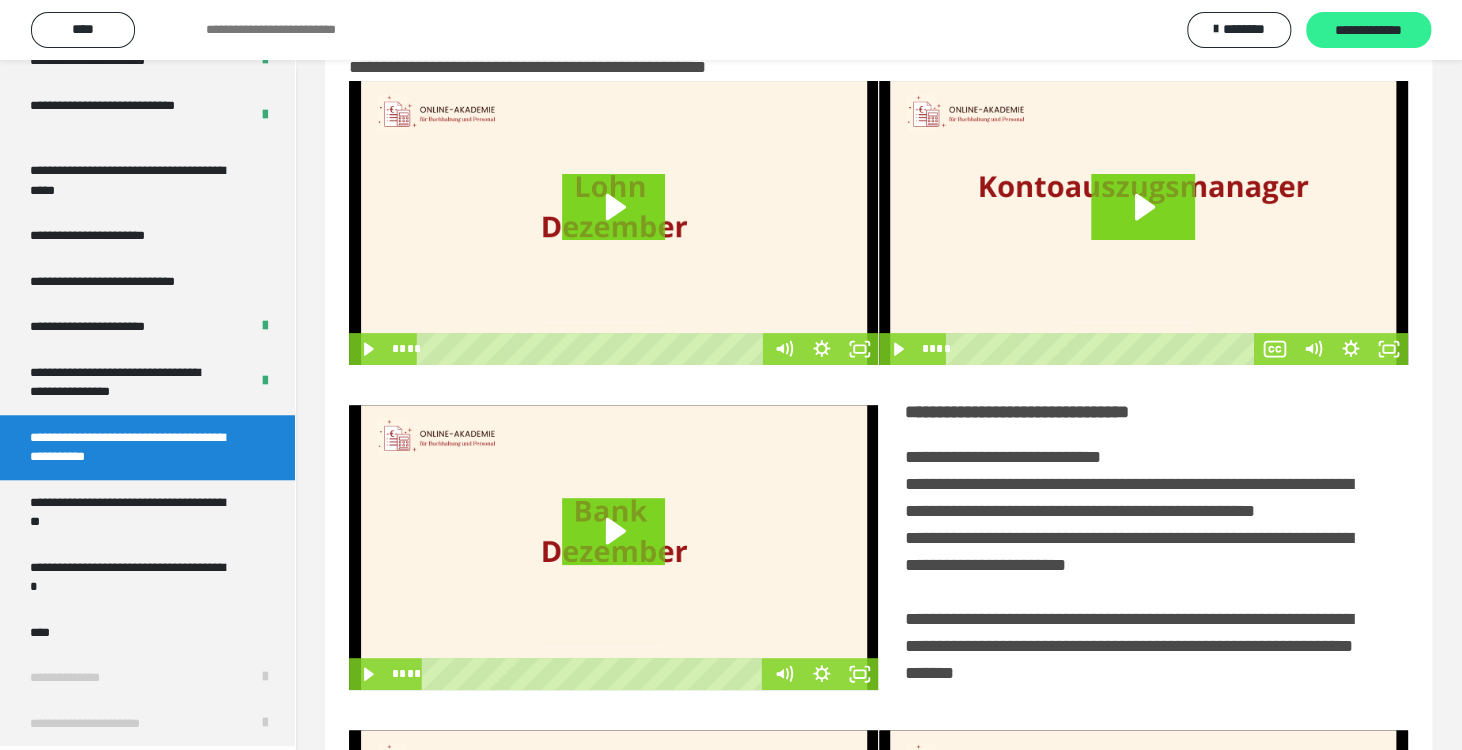 click on "**********" at bounding box center [1368, 31] 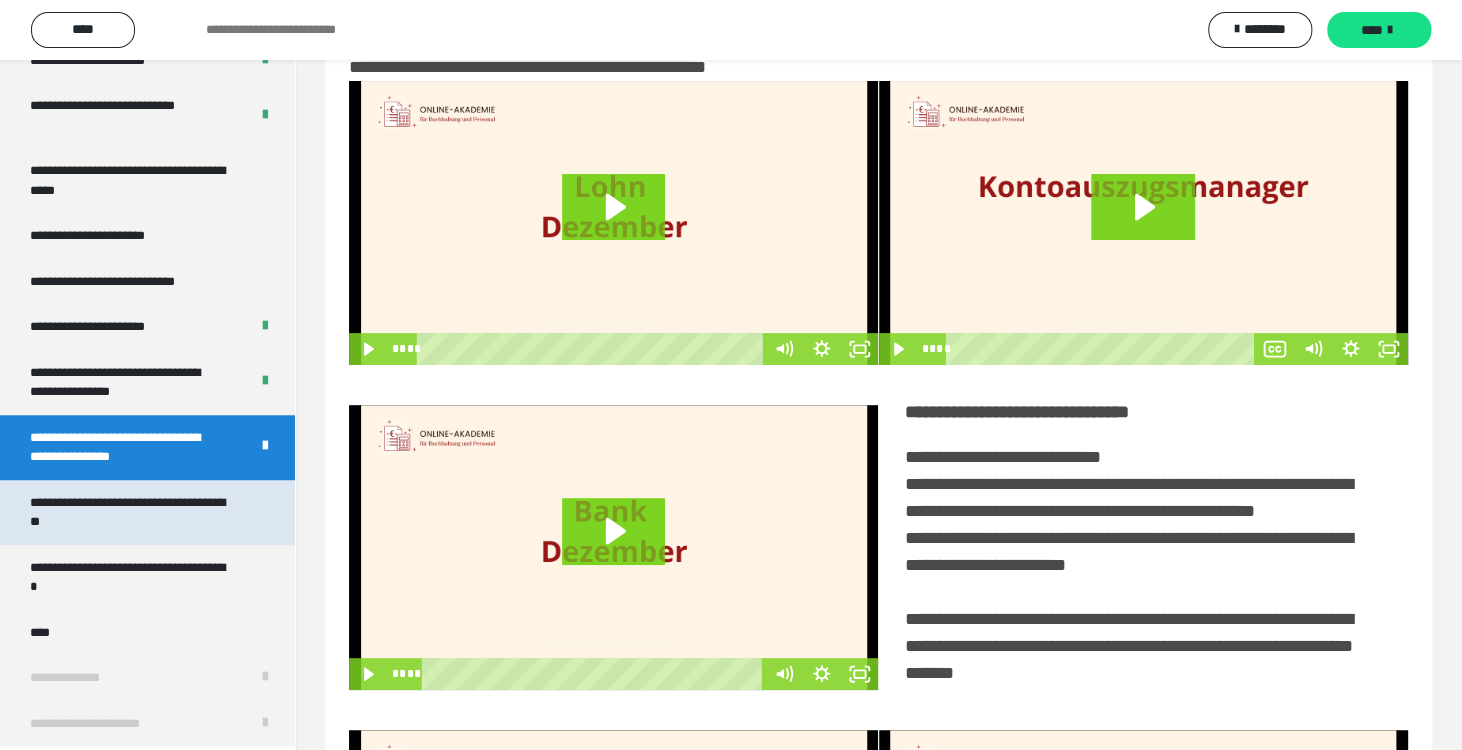 click on "**********" at bounding box center [132, 512] 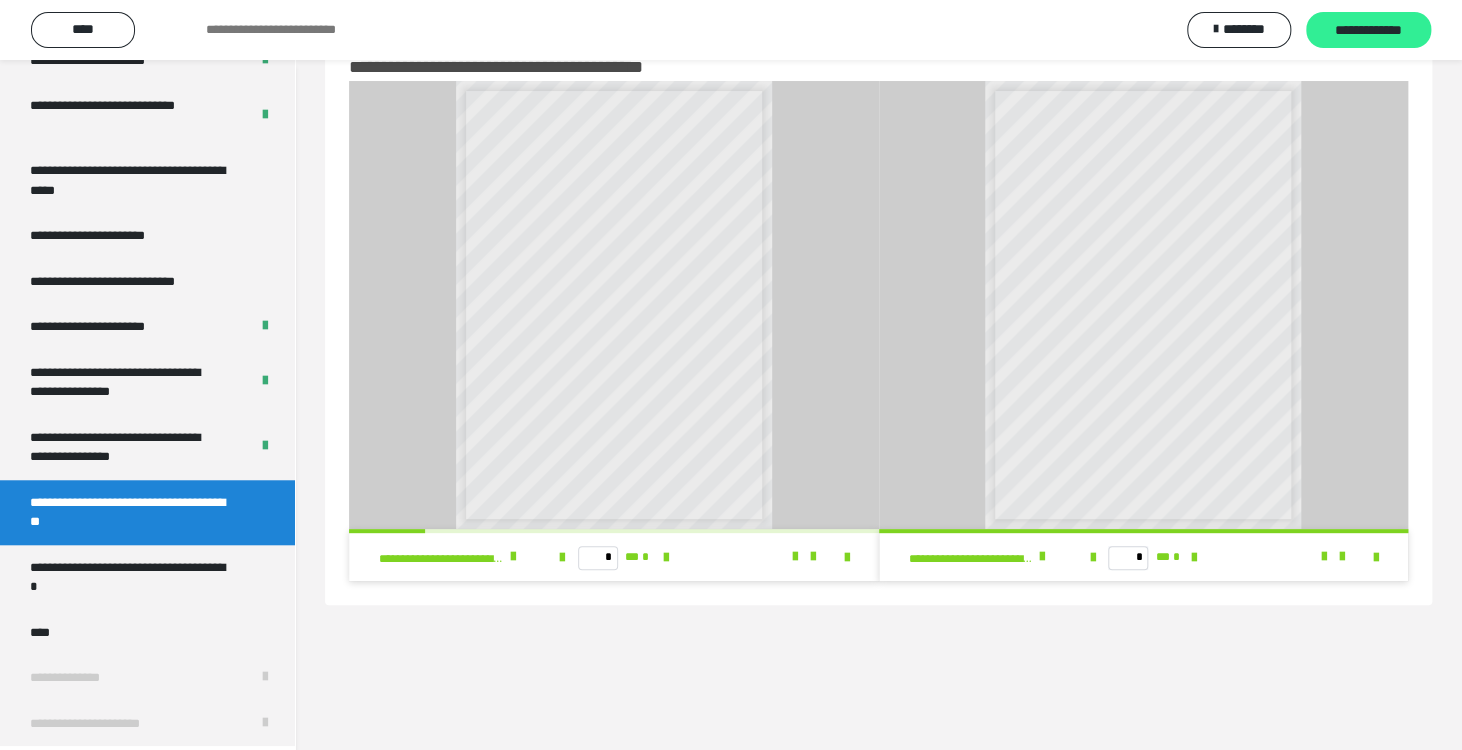 drag, startPoint x: 1345, startPoint y: 29, endPoint x: 1390, endPoint y: 45, distance: 47.759815 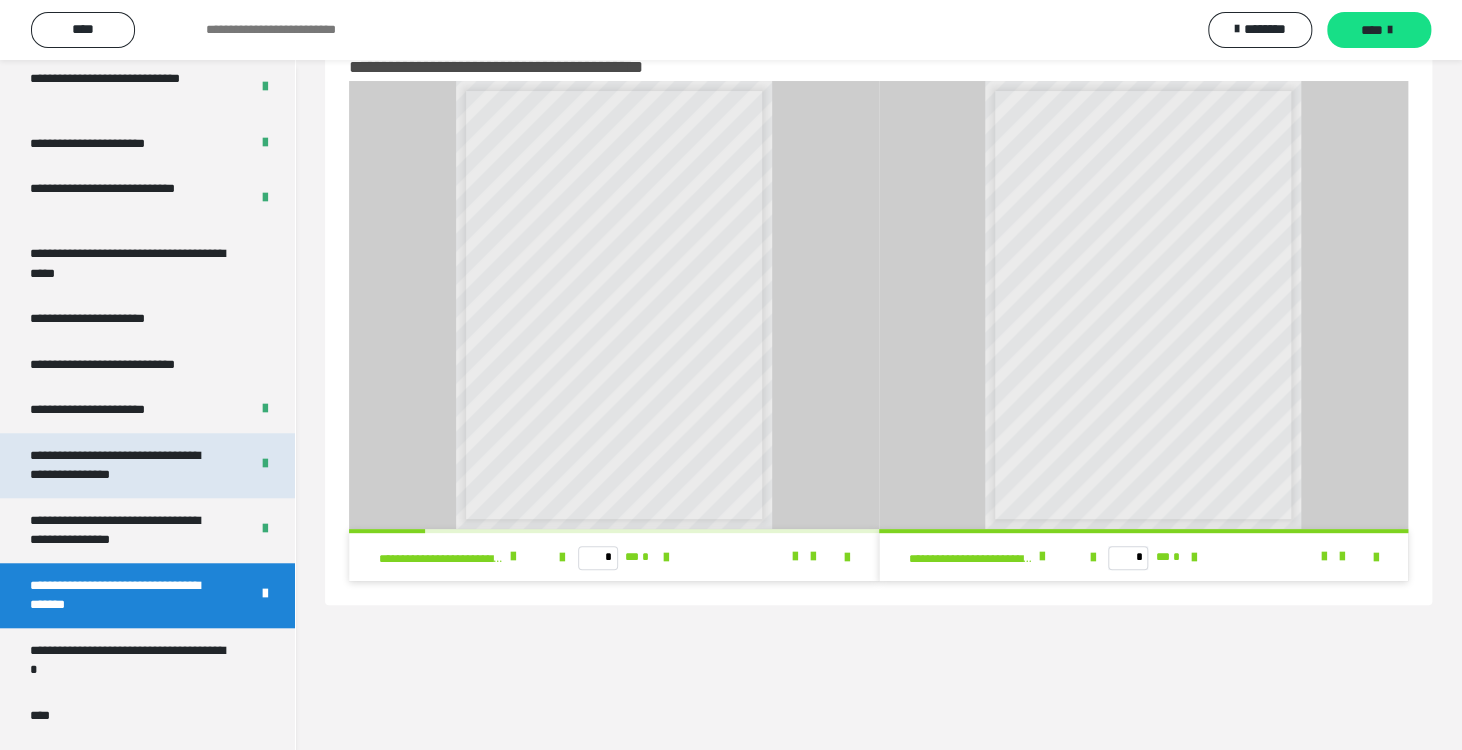 scroll, scrollTop: 4076, scrollLeft: 0, axis: vertical 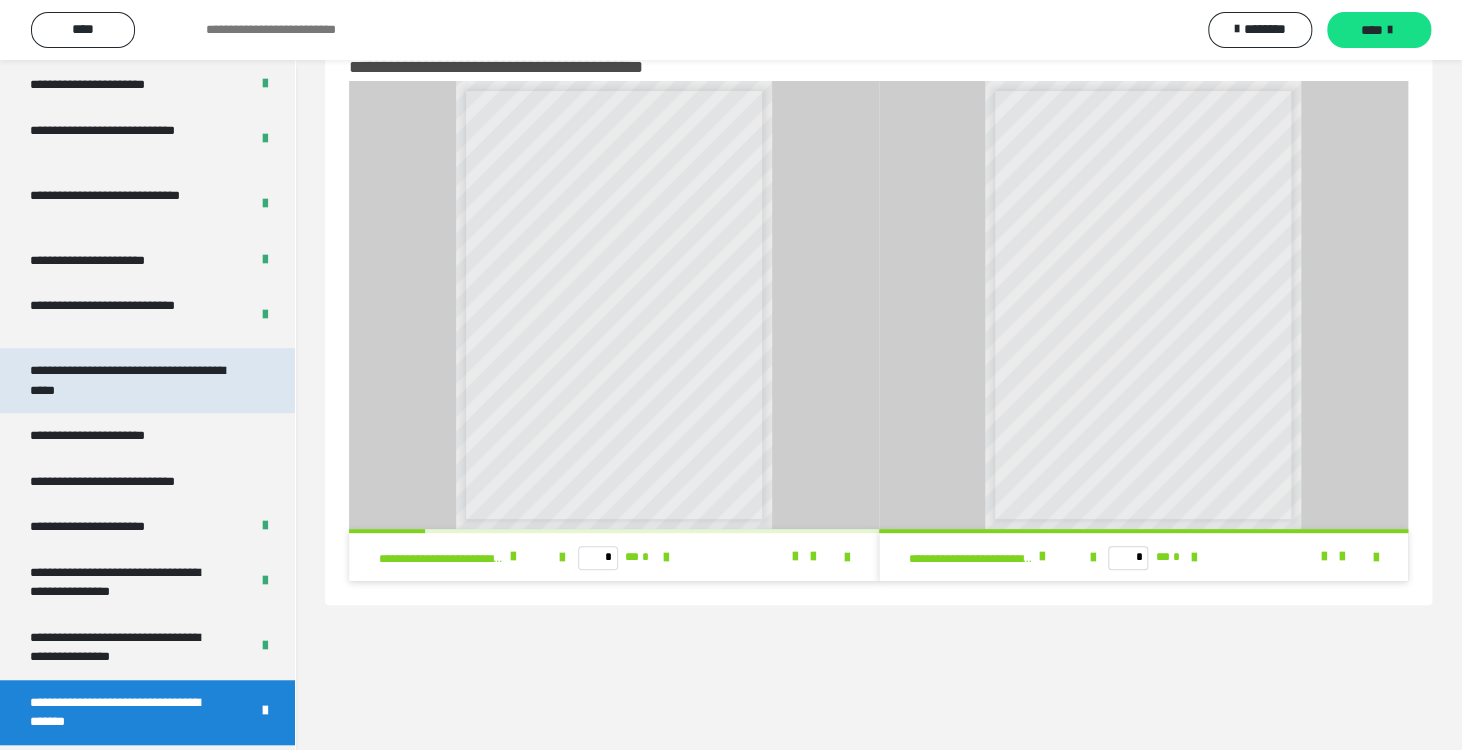 click on "**********" at bounding box center (132, 380) 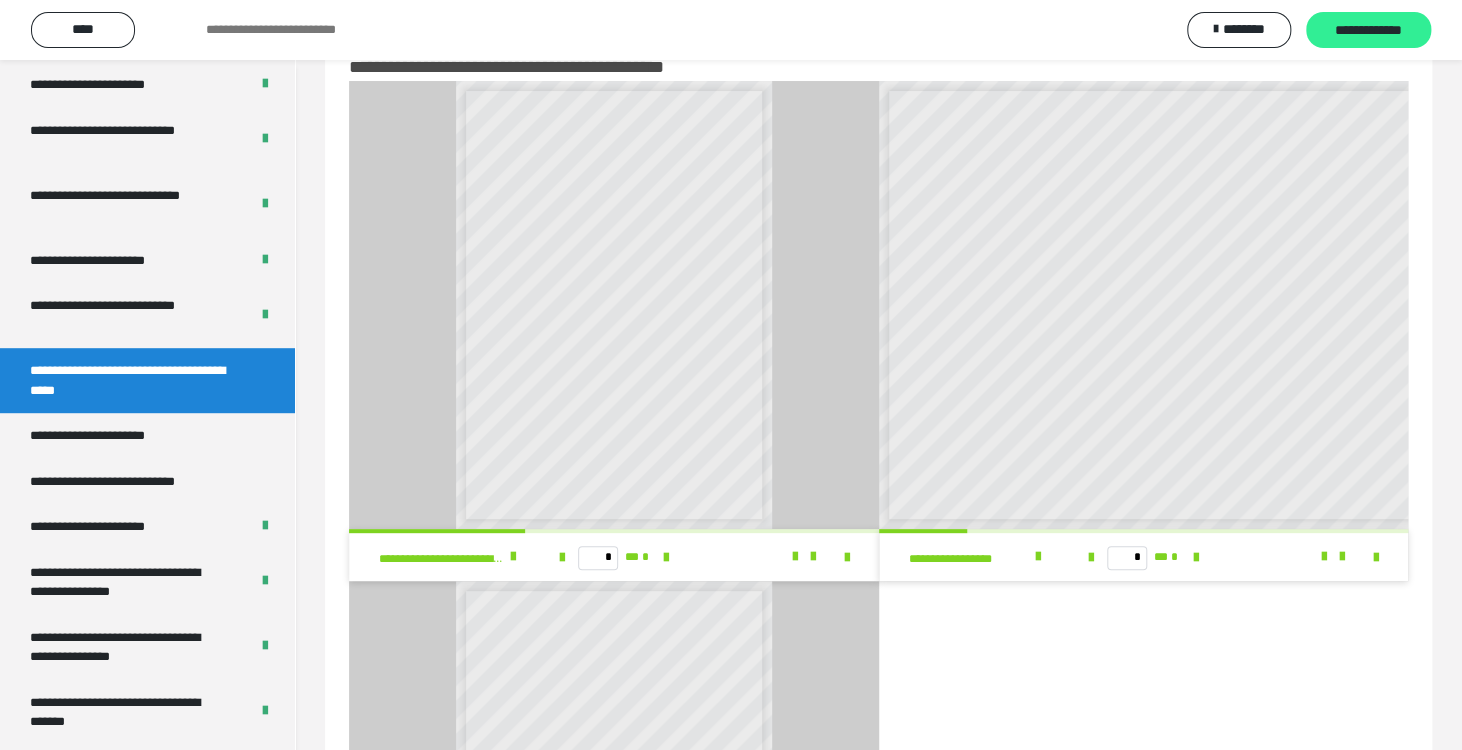 click on "**********" at bounding box center (1368, 31) 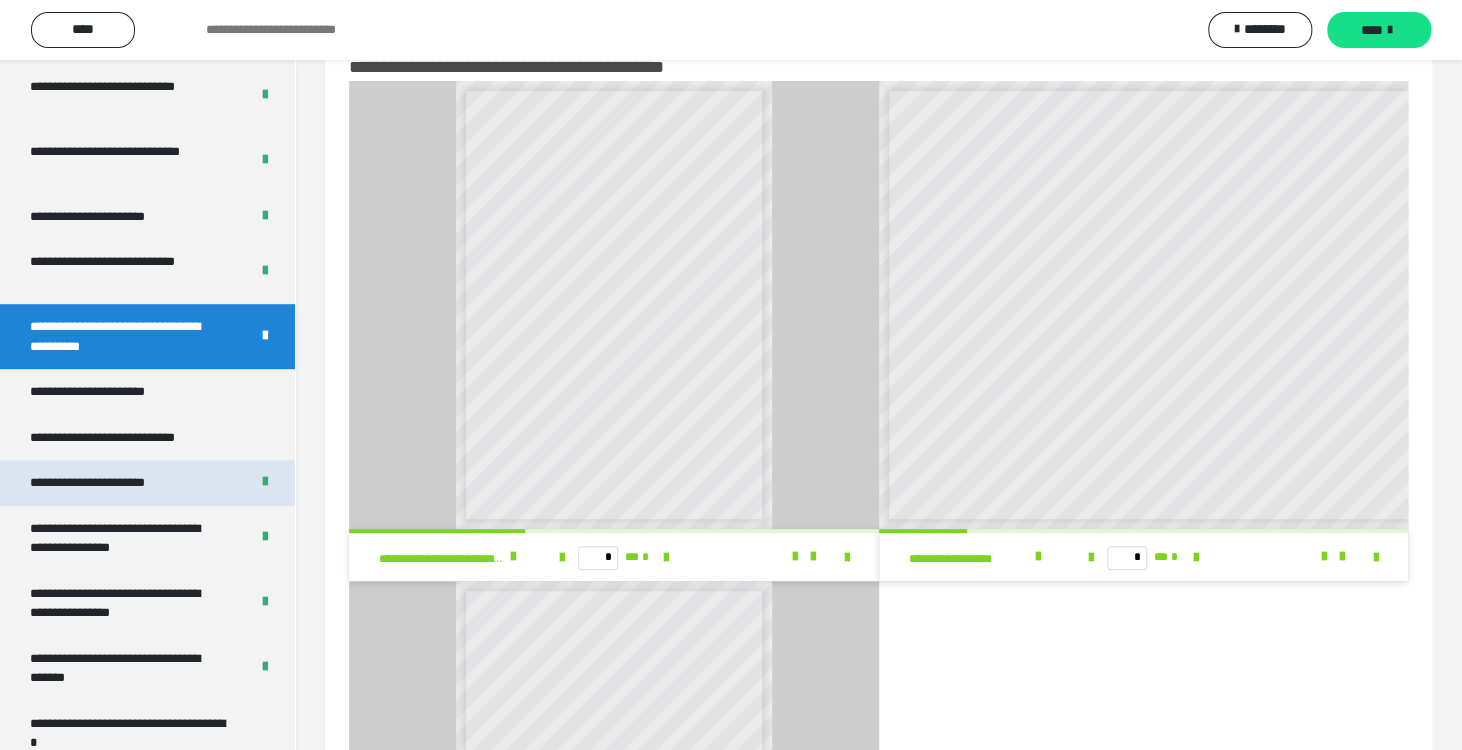 scroll, scrollTop: 4276, scrollLeft: 0, axis: vertical 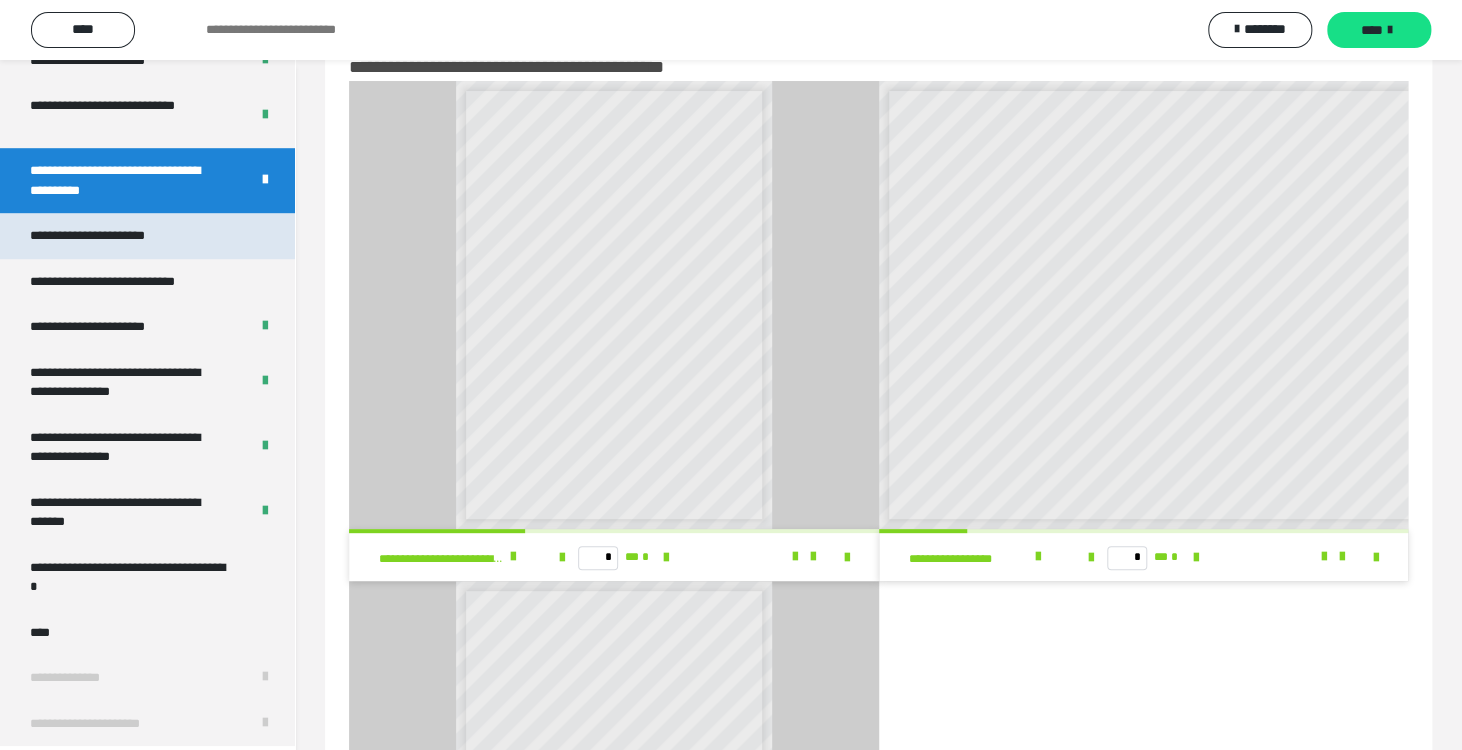 click on "**********" at bounding box center (110, 236) 